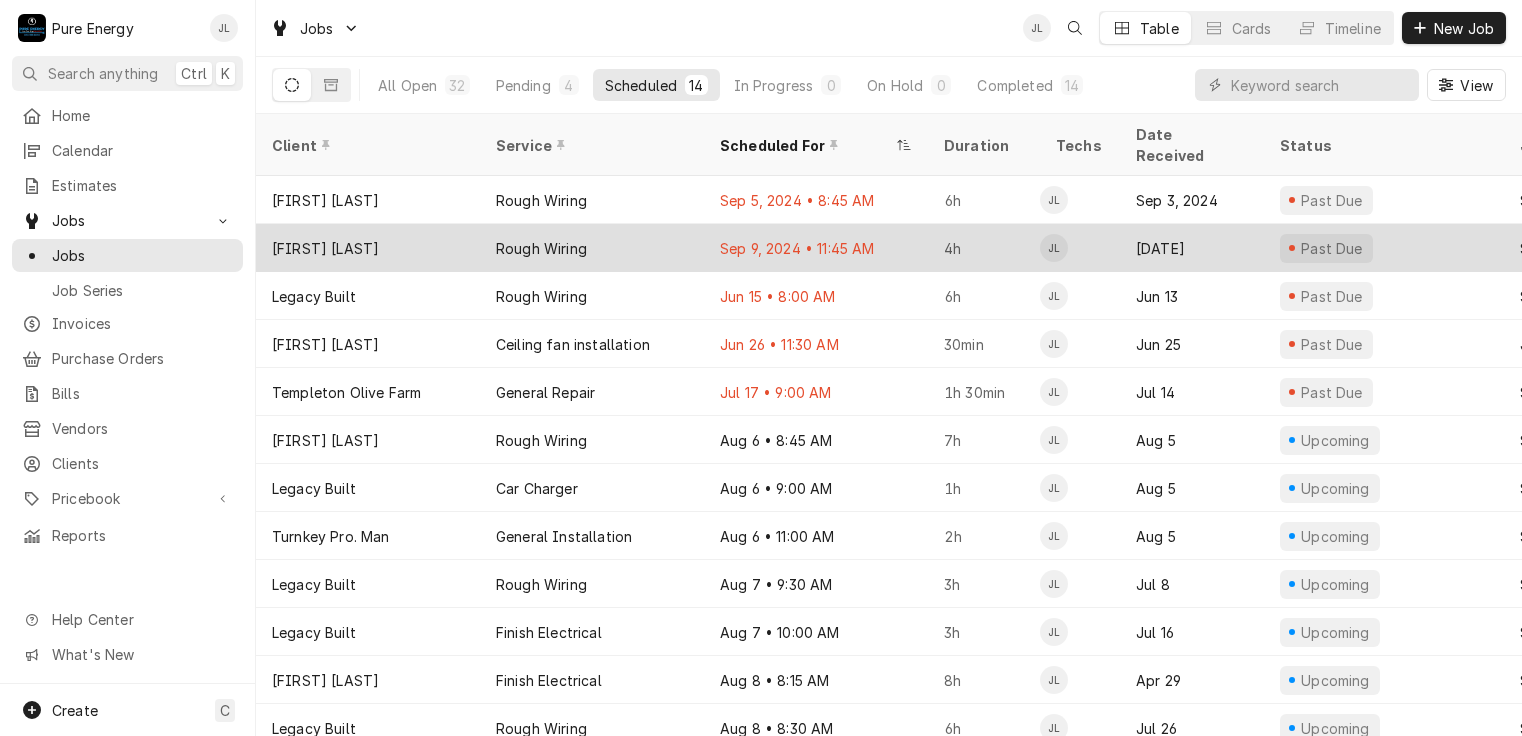 scroll, scrollTop: 0, scrollLeft: 0, axis: both 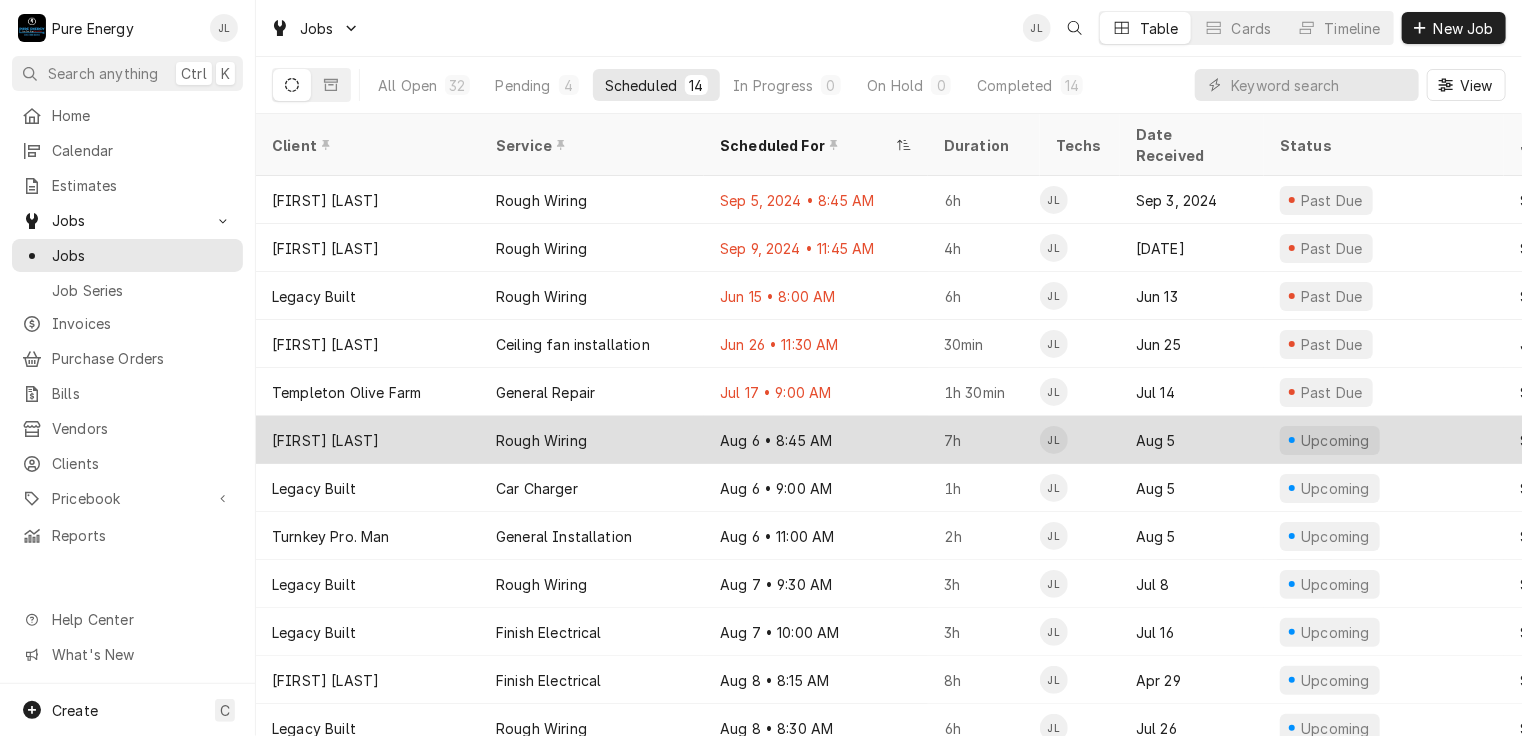 click on "Aug 6   • 8:45 AM" at bounding box center [816, 440] 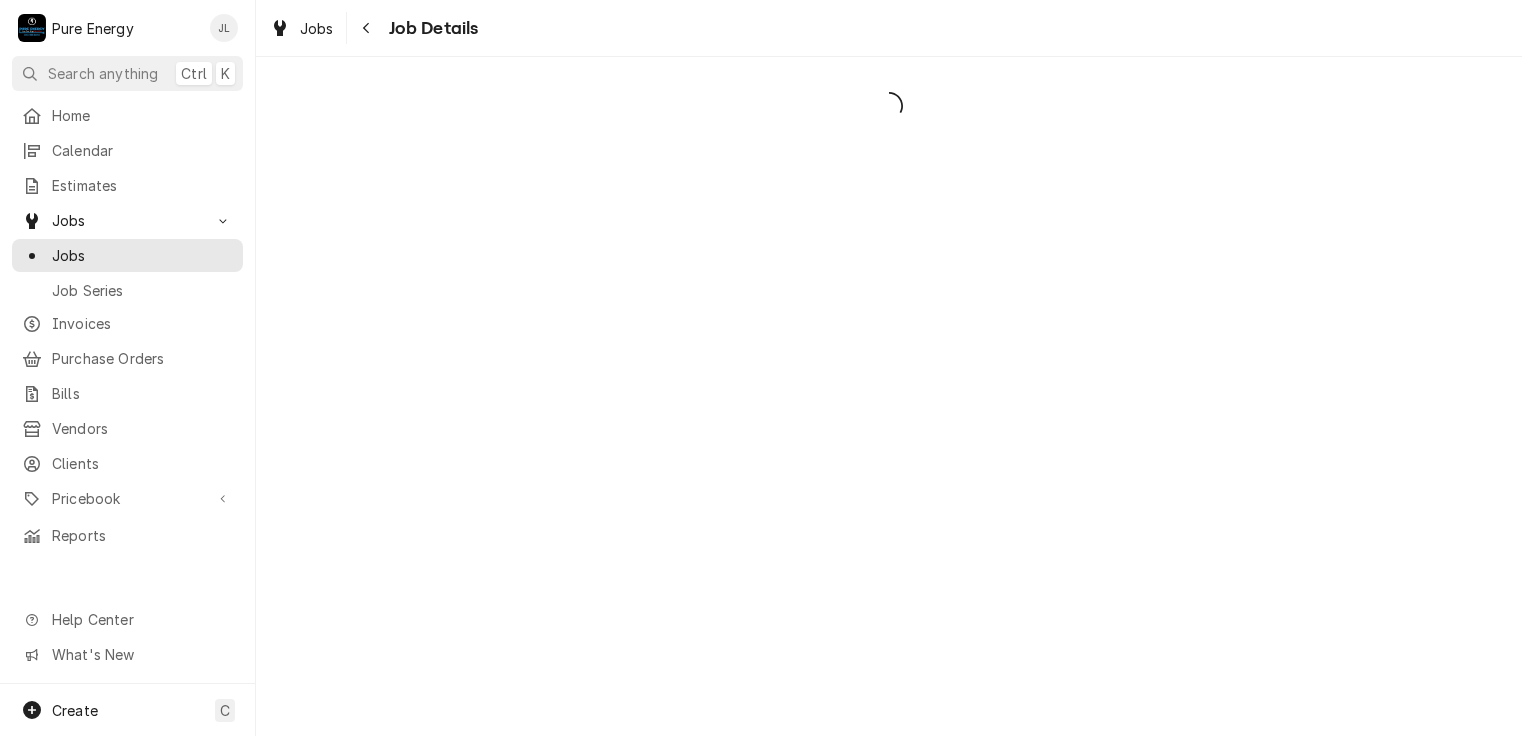 scroll, scrollTop: 0, scrollLeft: 0, axis: both 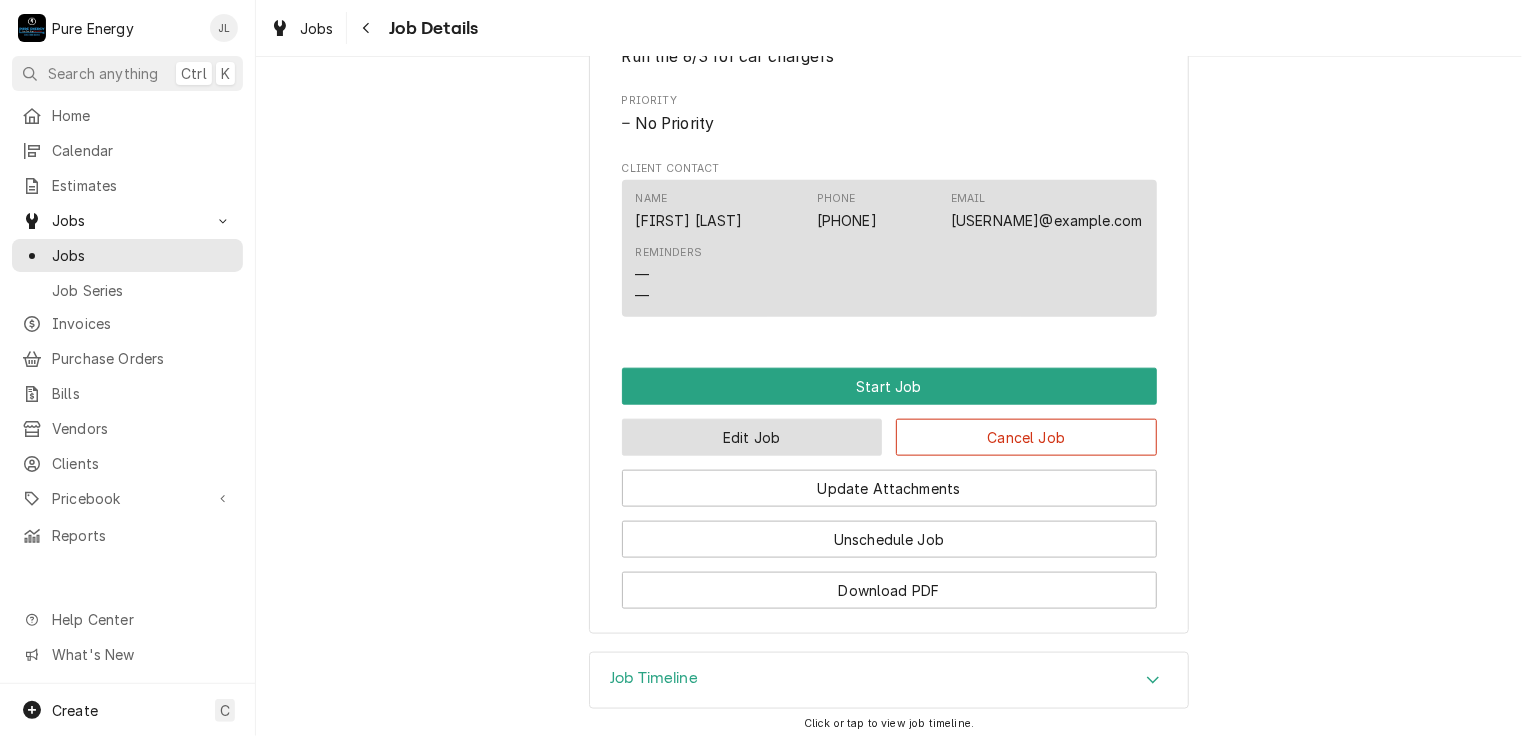 click on "Edit Job" at bounding box center (752, 437) 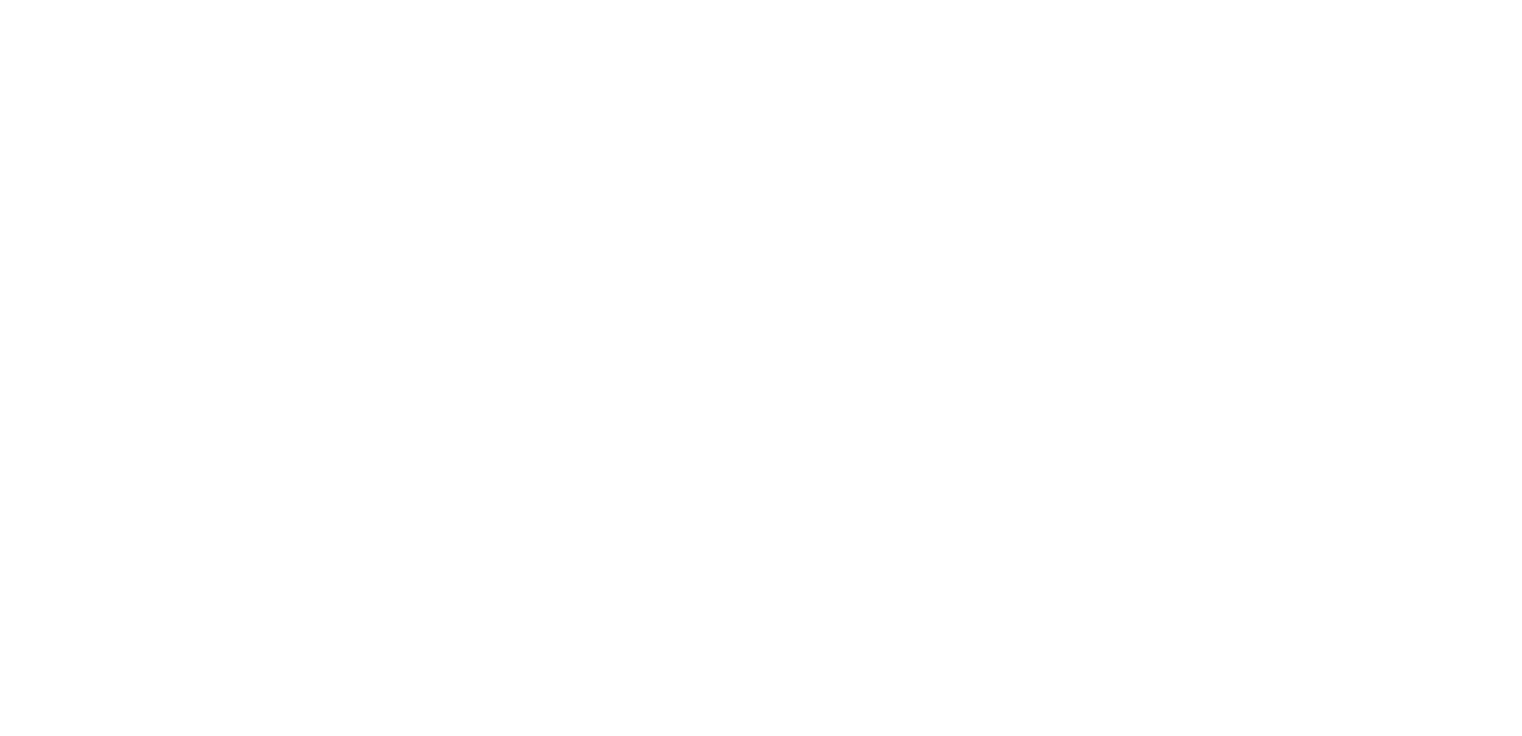scroll, scrollTop: 0, scrollLeft: 0, axis: both 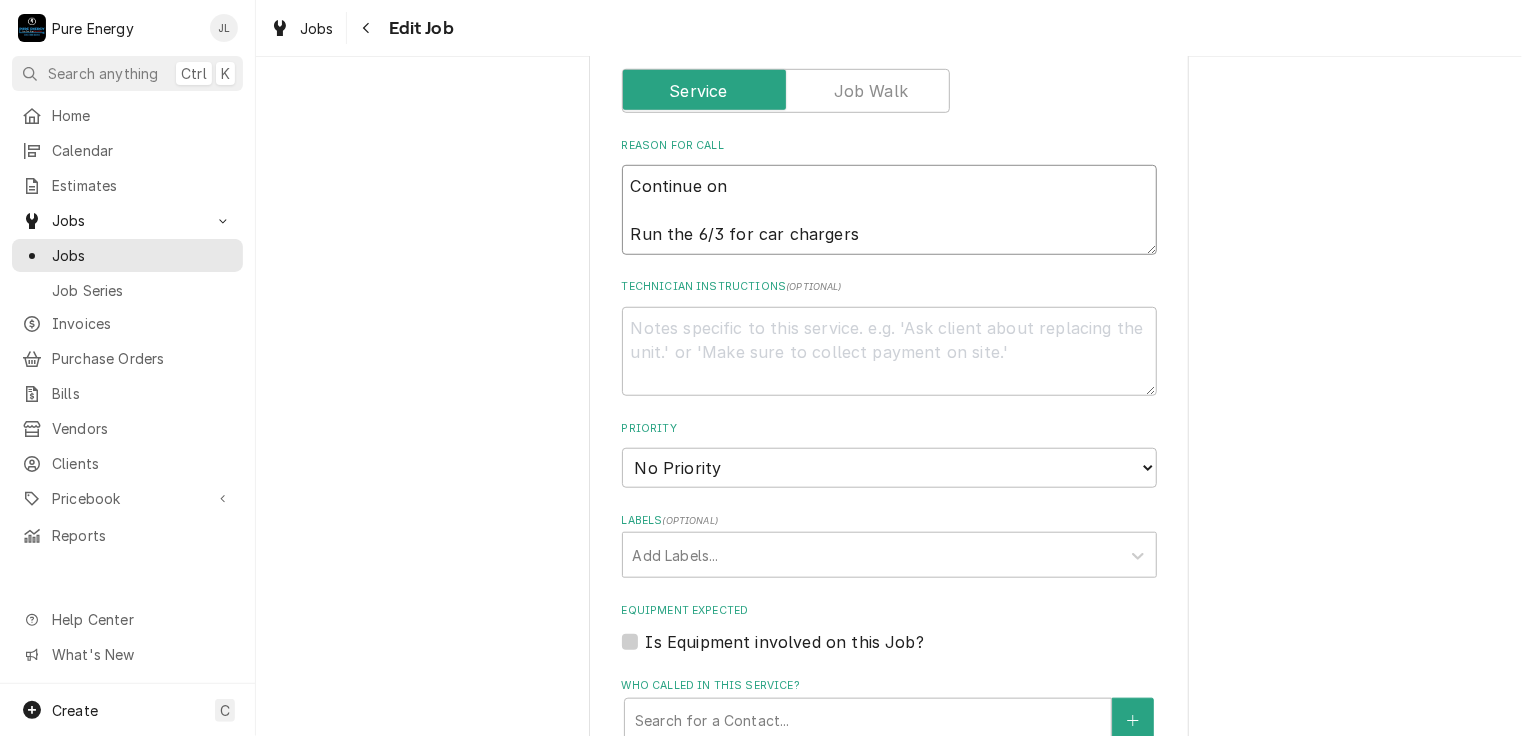 click on "Continue on
Run the 6/3 for car chargers" at bounding box center (889, 210) 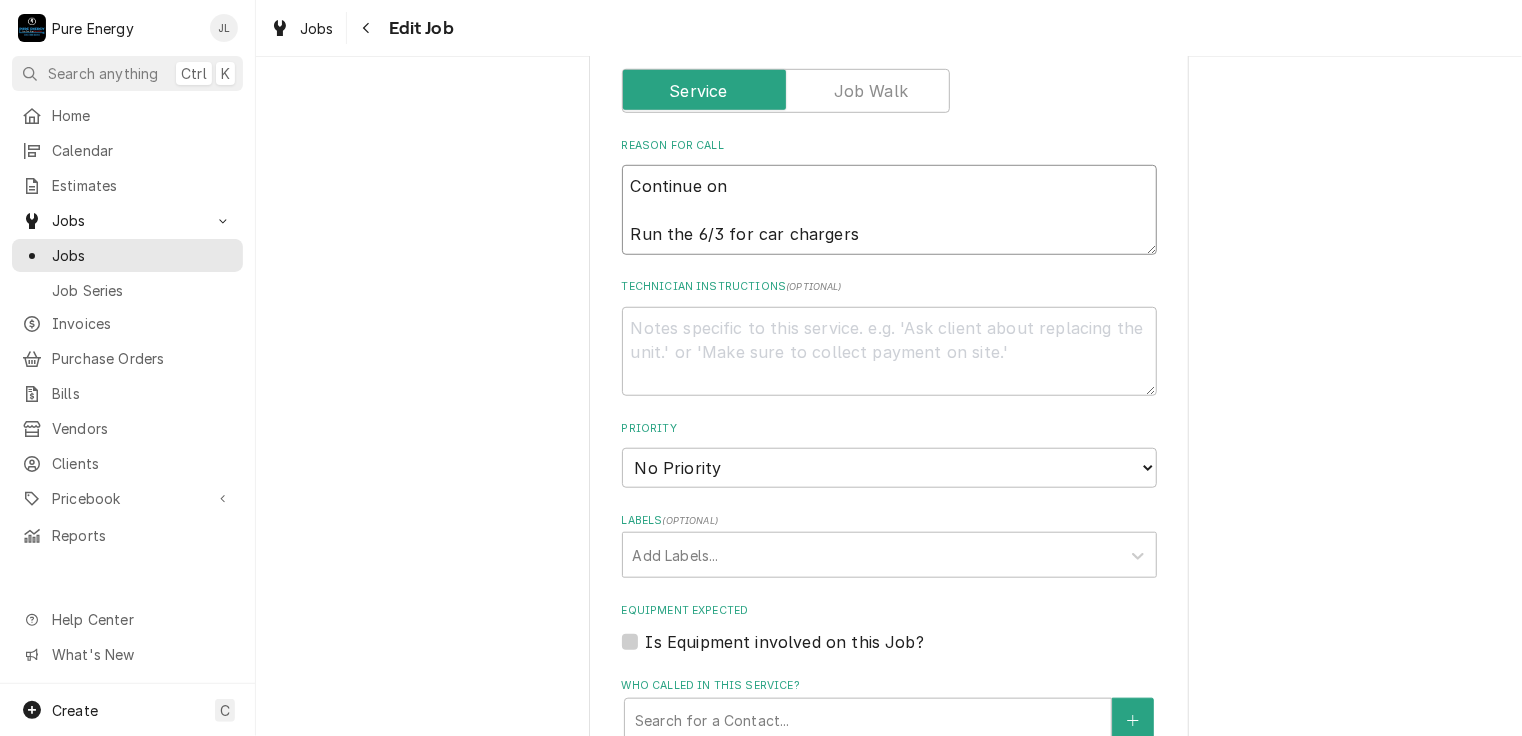 type on "x" 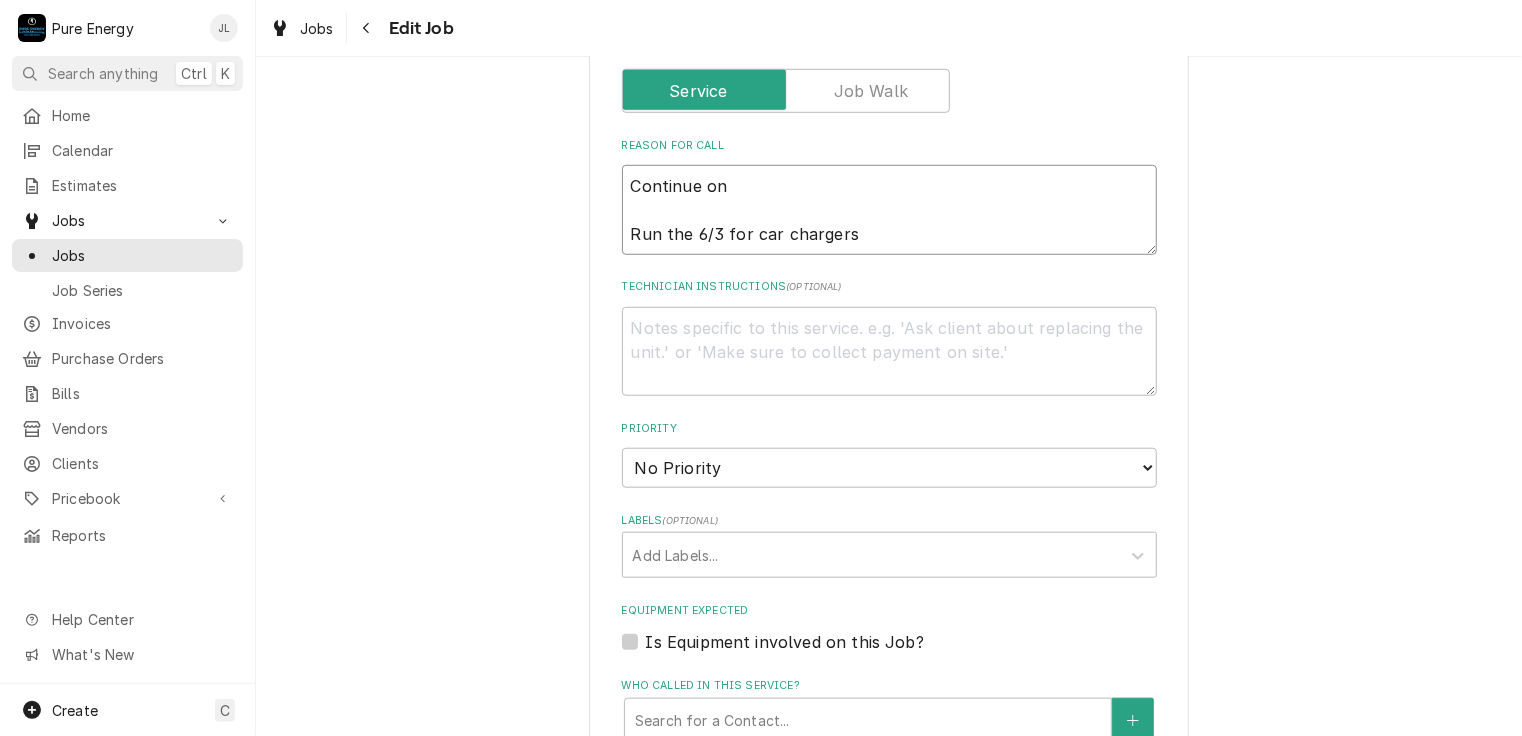 type on "Continue on
Run the 6/3 for car chargers." 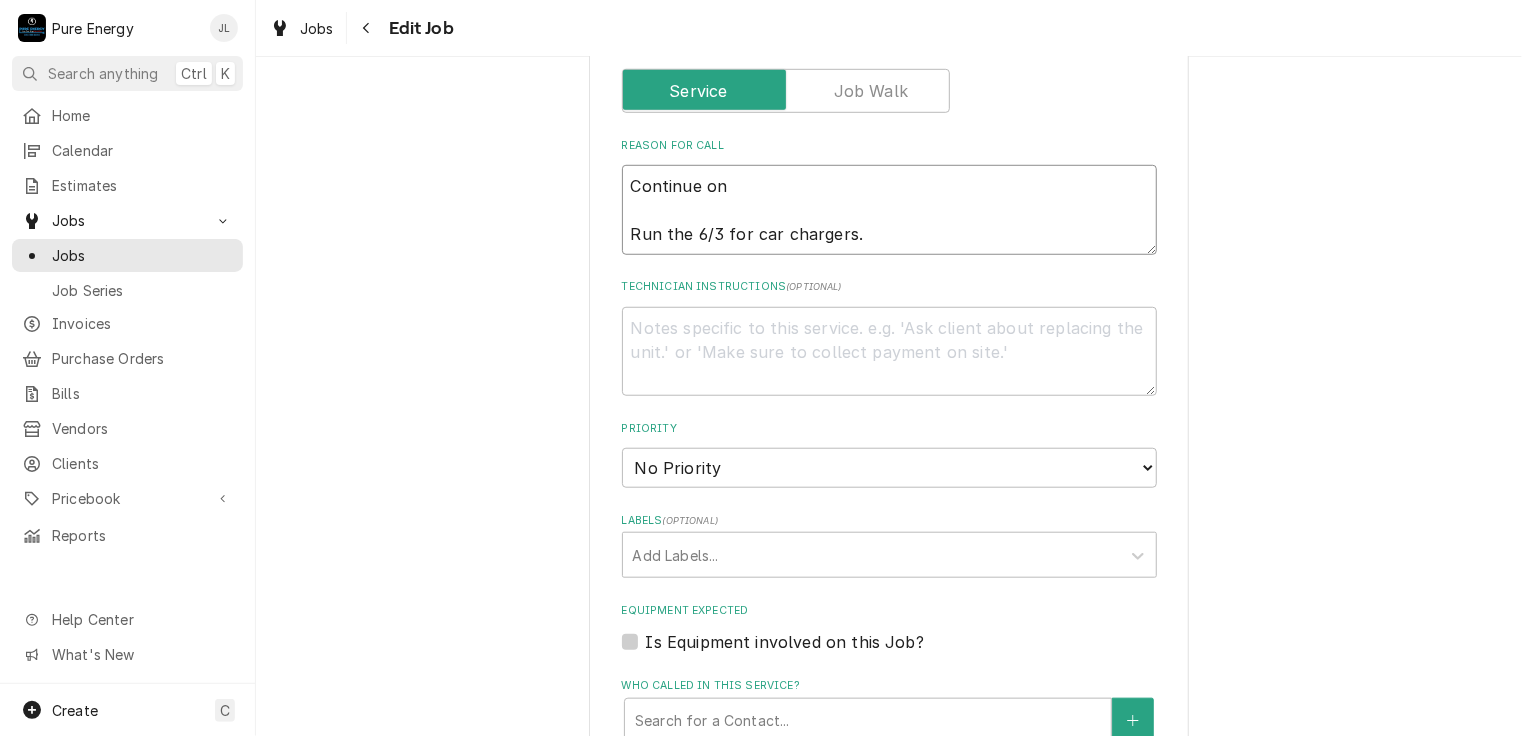 type on "x" 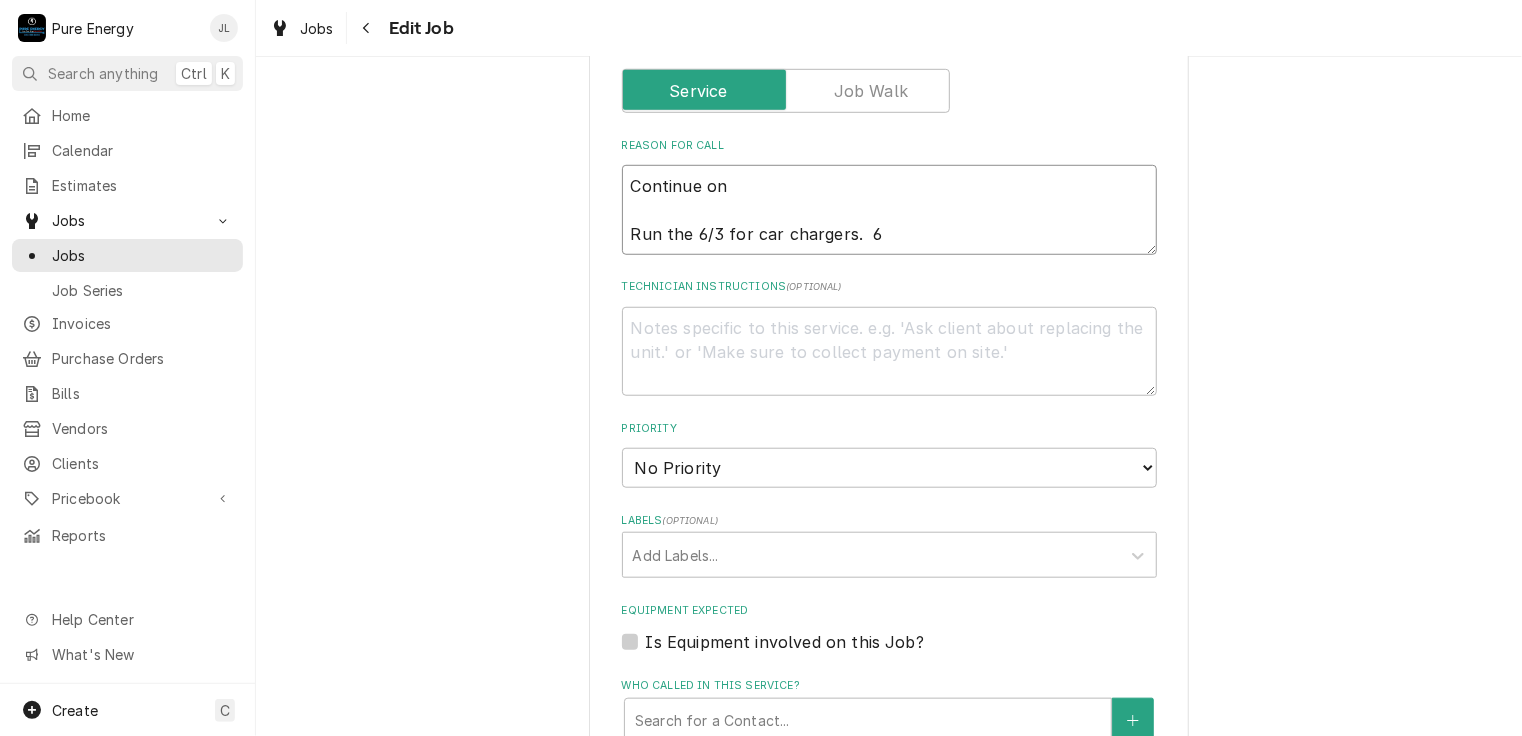 type on "x" 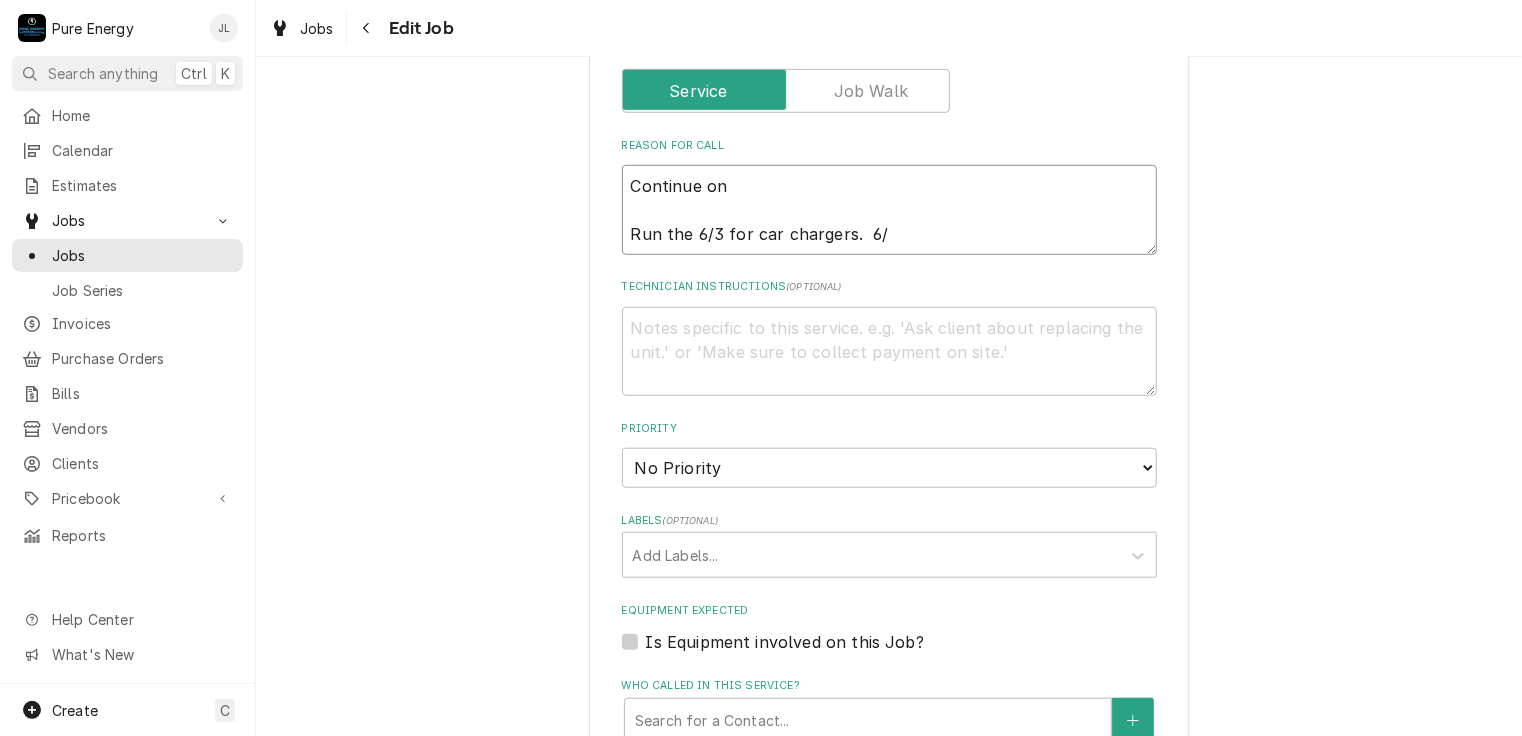 type on "x" 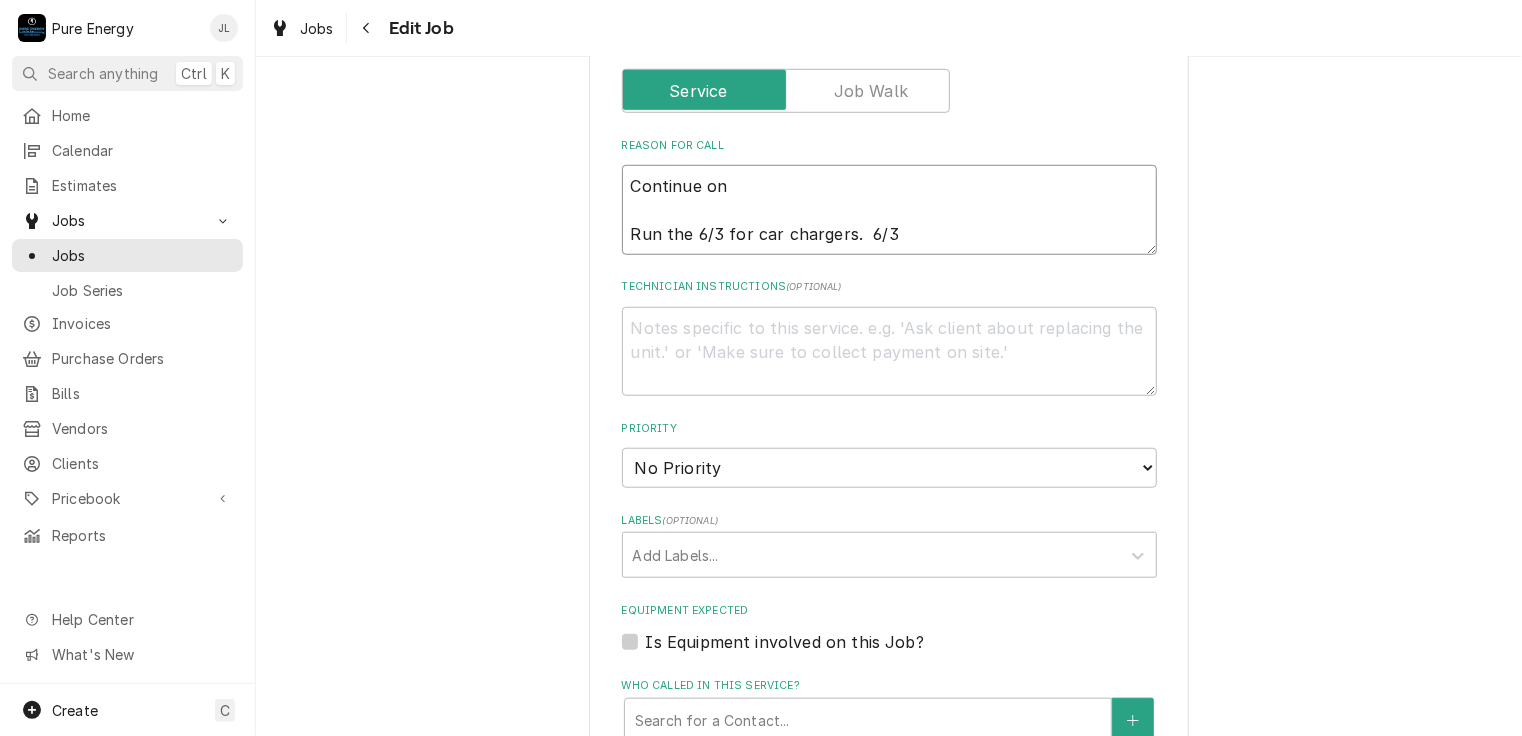 type on "x" 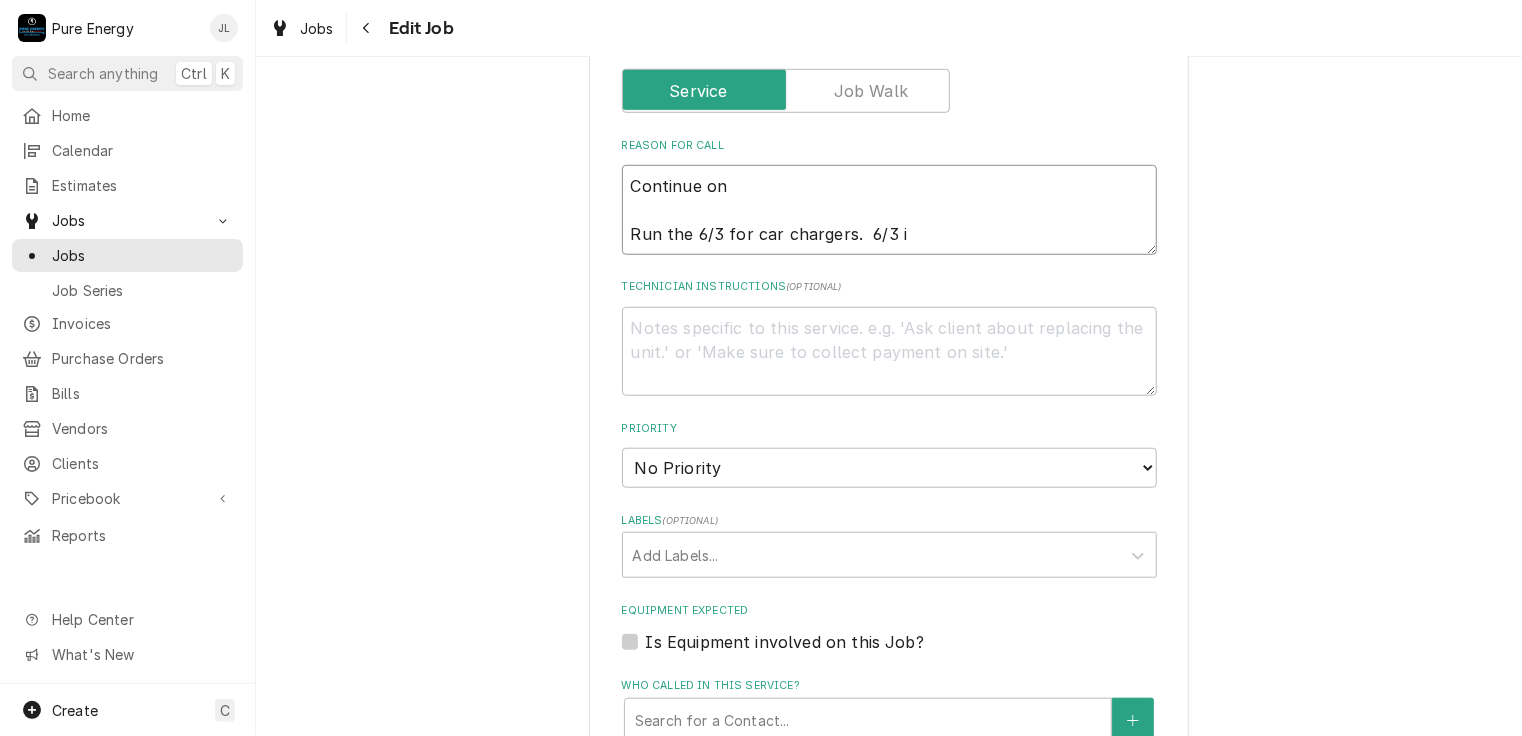 type on "x" 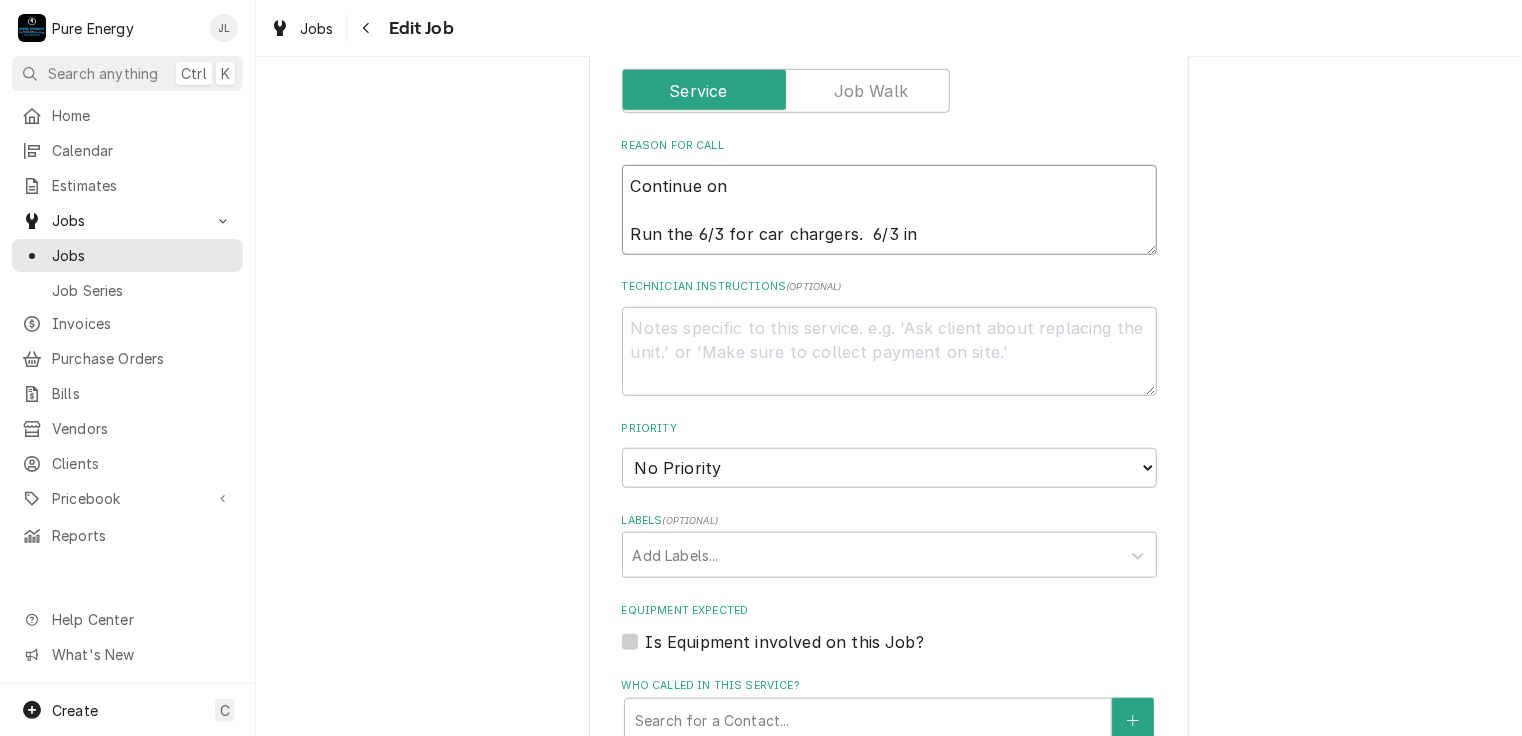 type on "x" 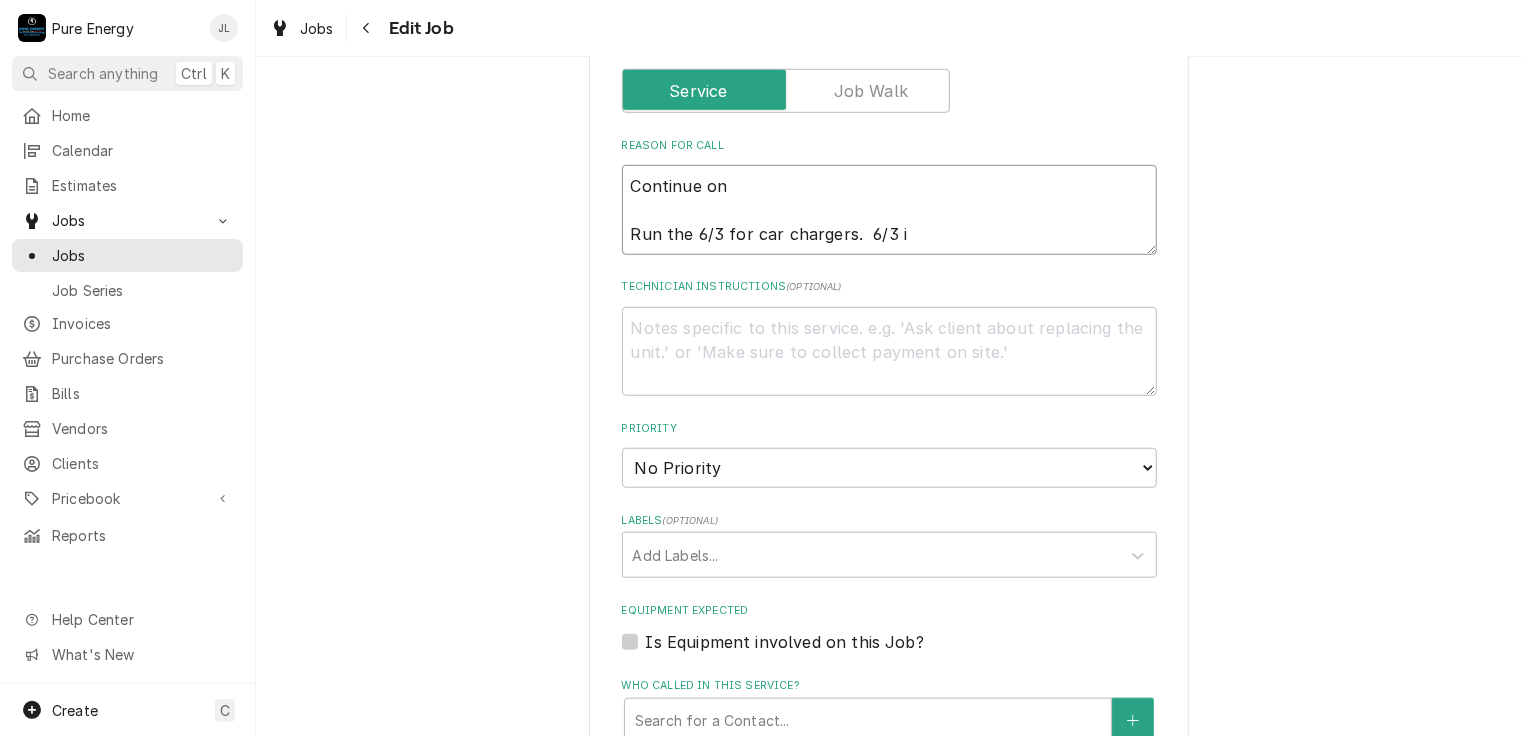 type on "x" 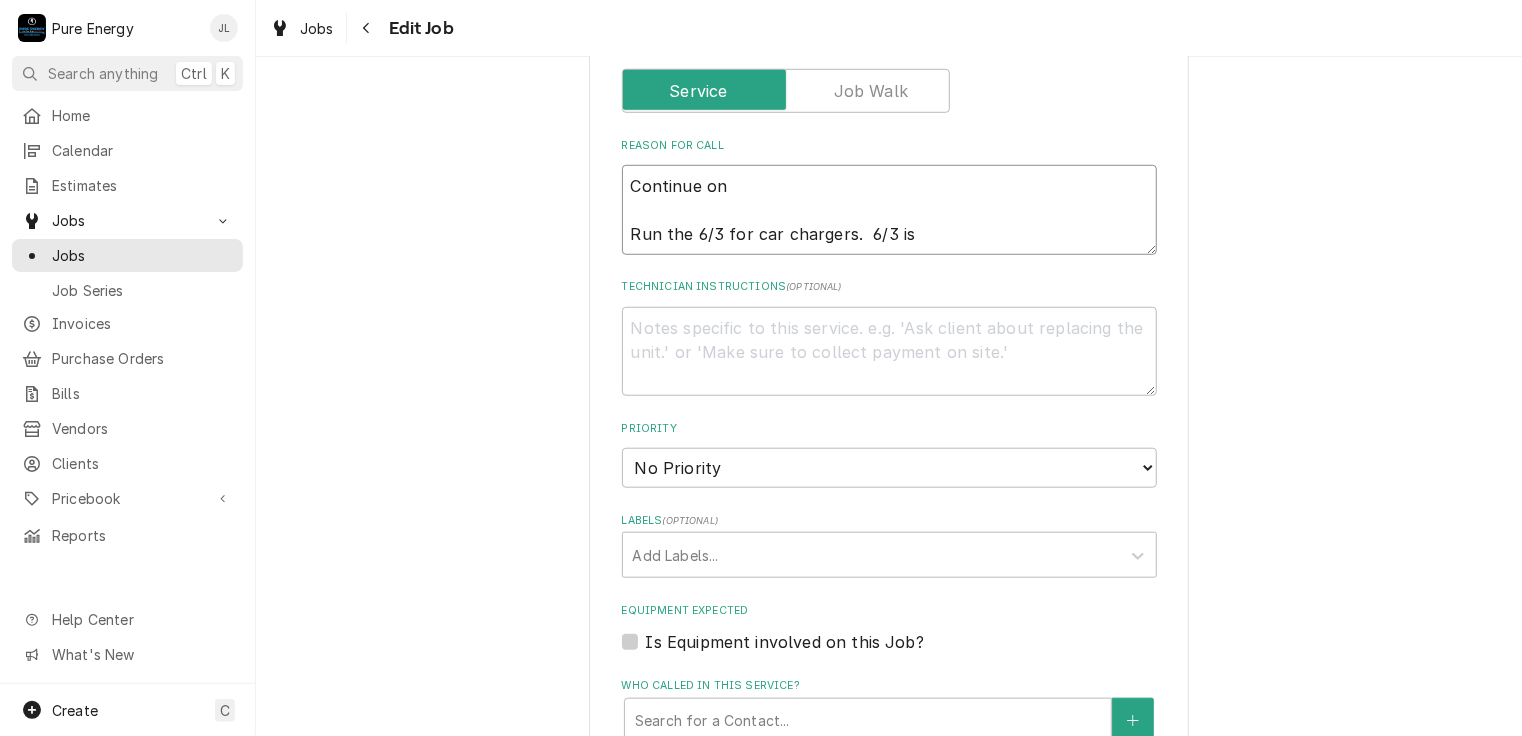 type on "x" 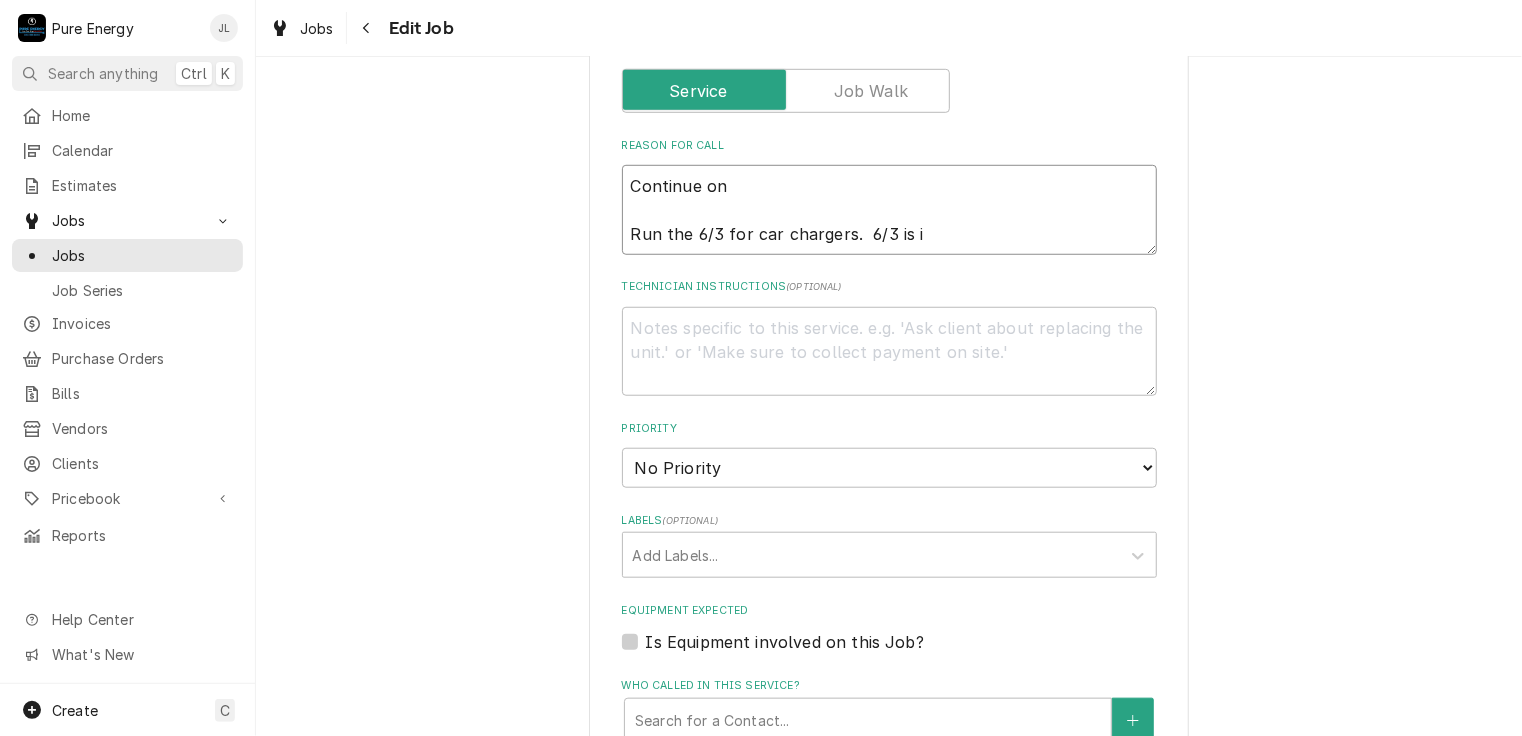type on "x" 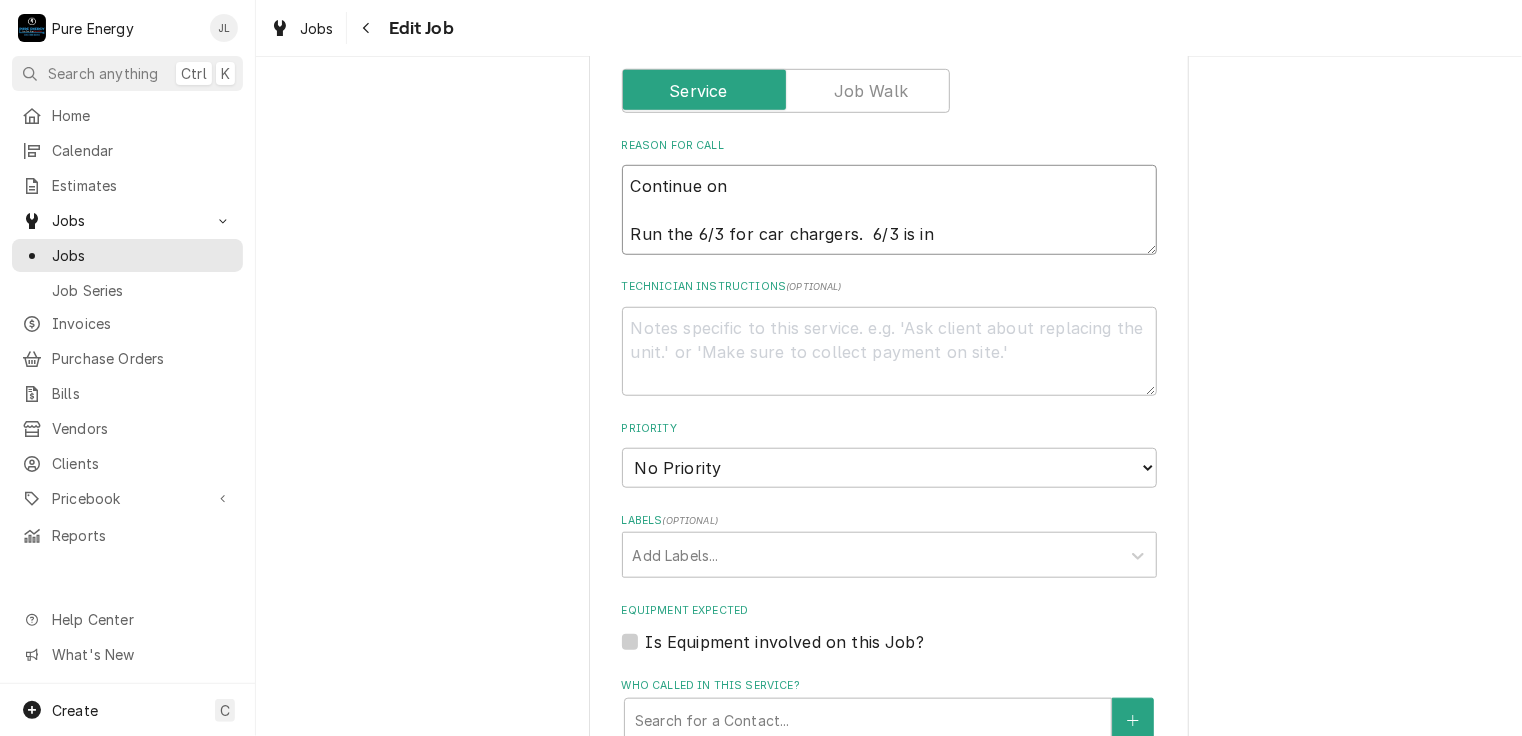 type on "x" 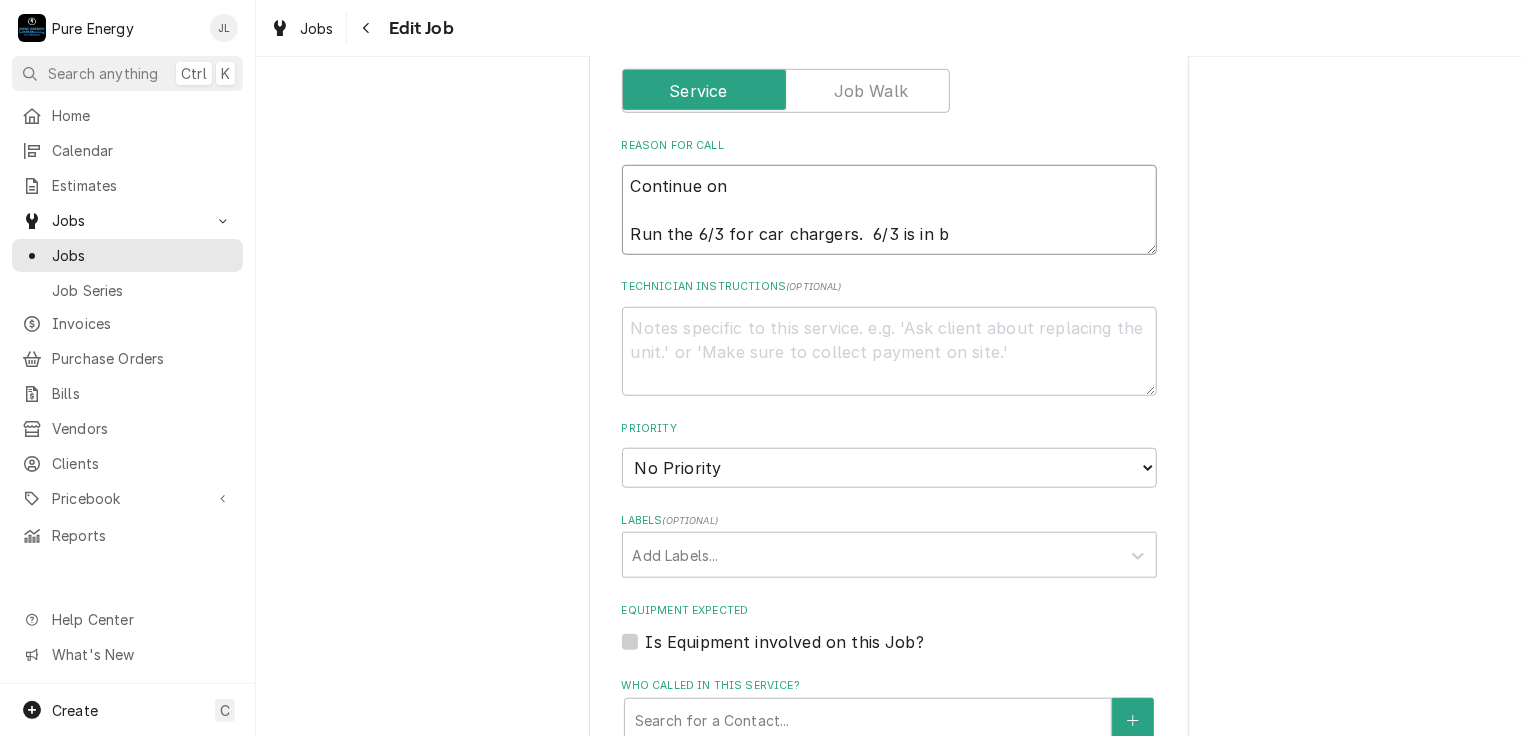 type on "x" 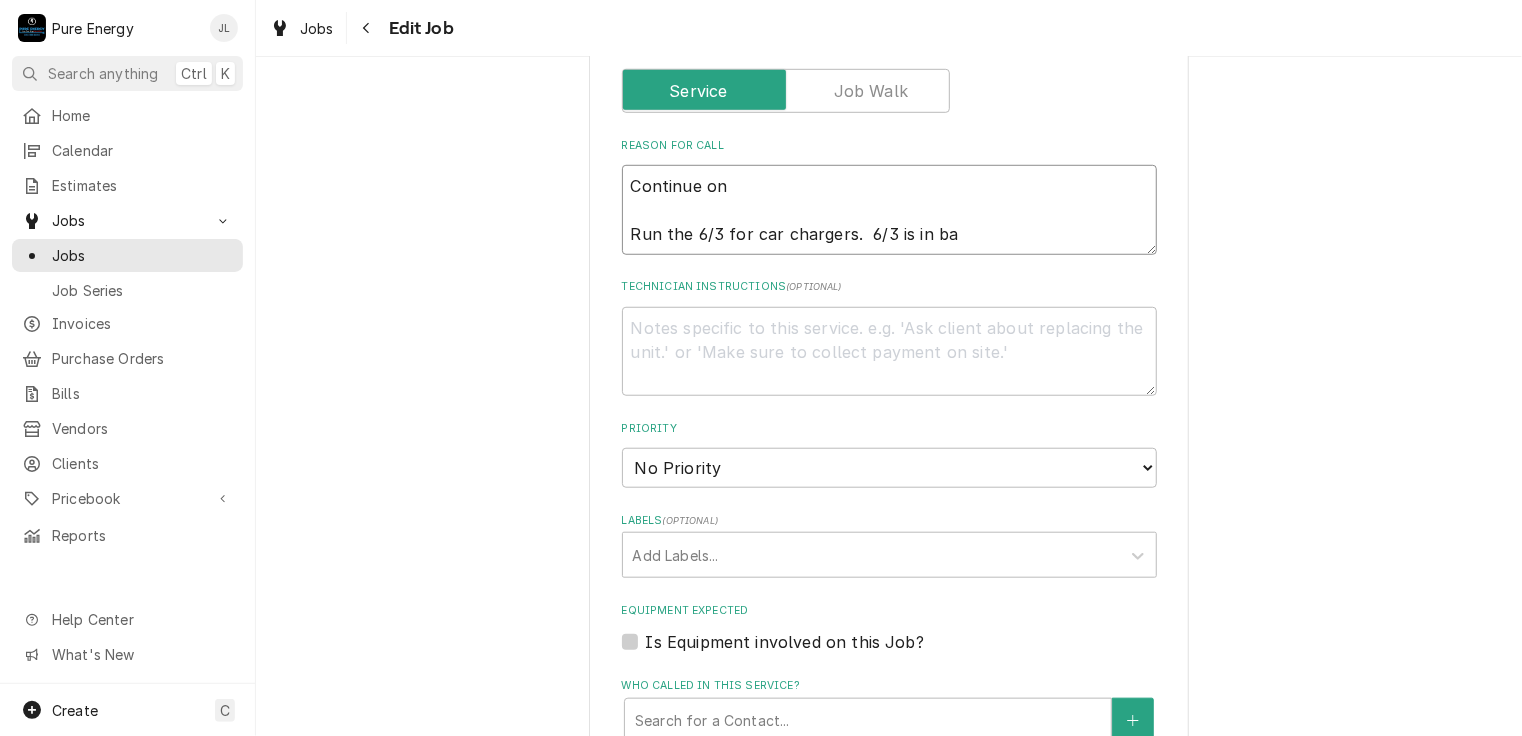 type on "x" 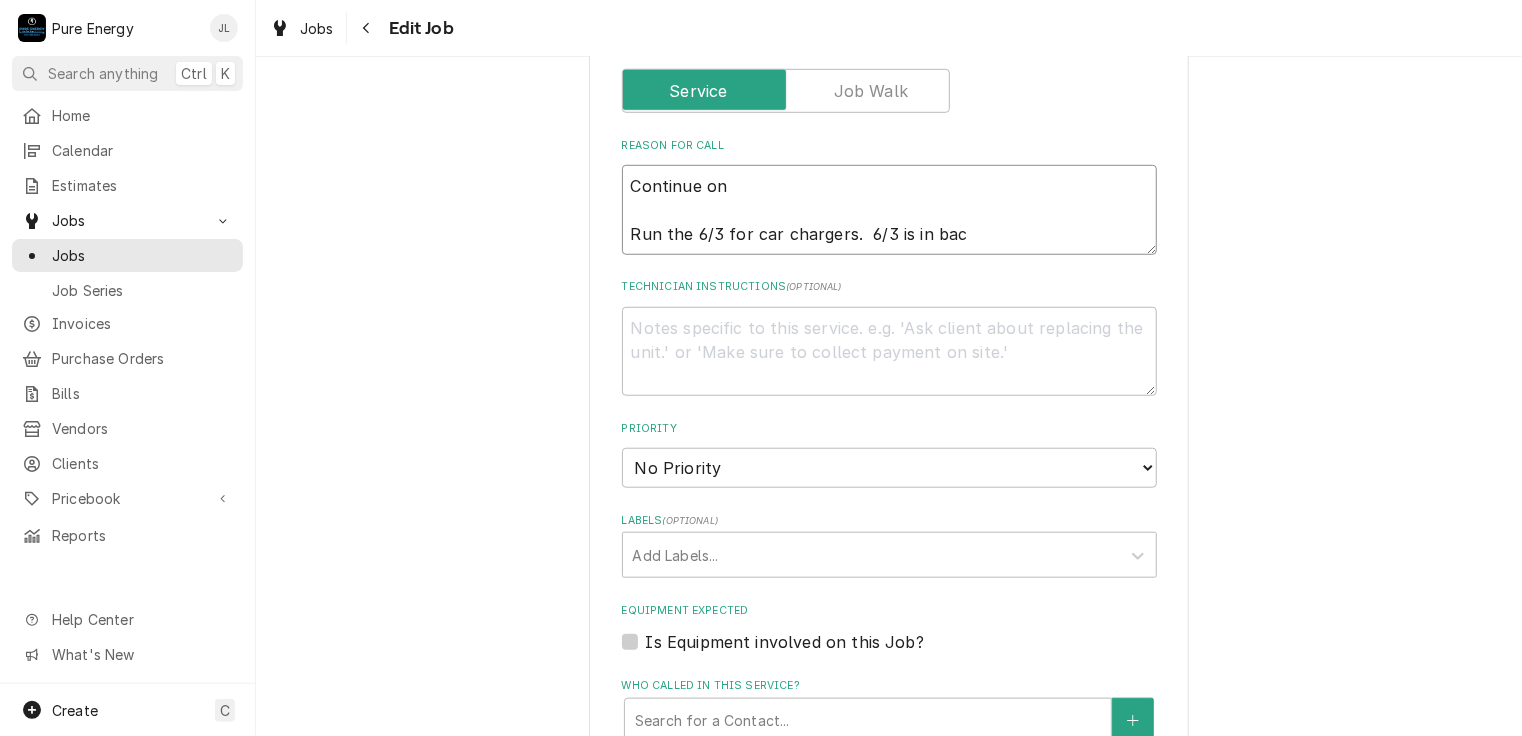type on "Continue on
Run the 6/3 for car chargers.  6/3 is in back" 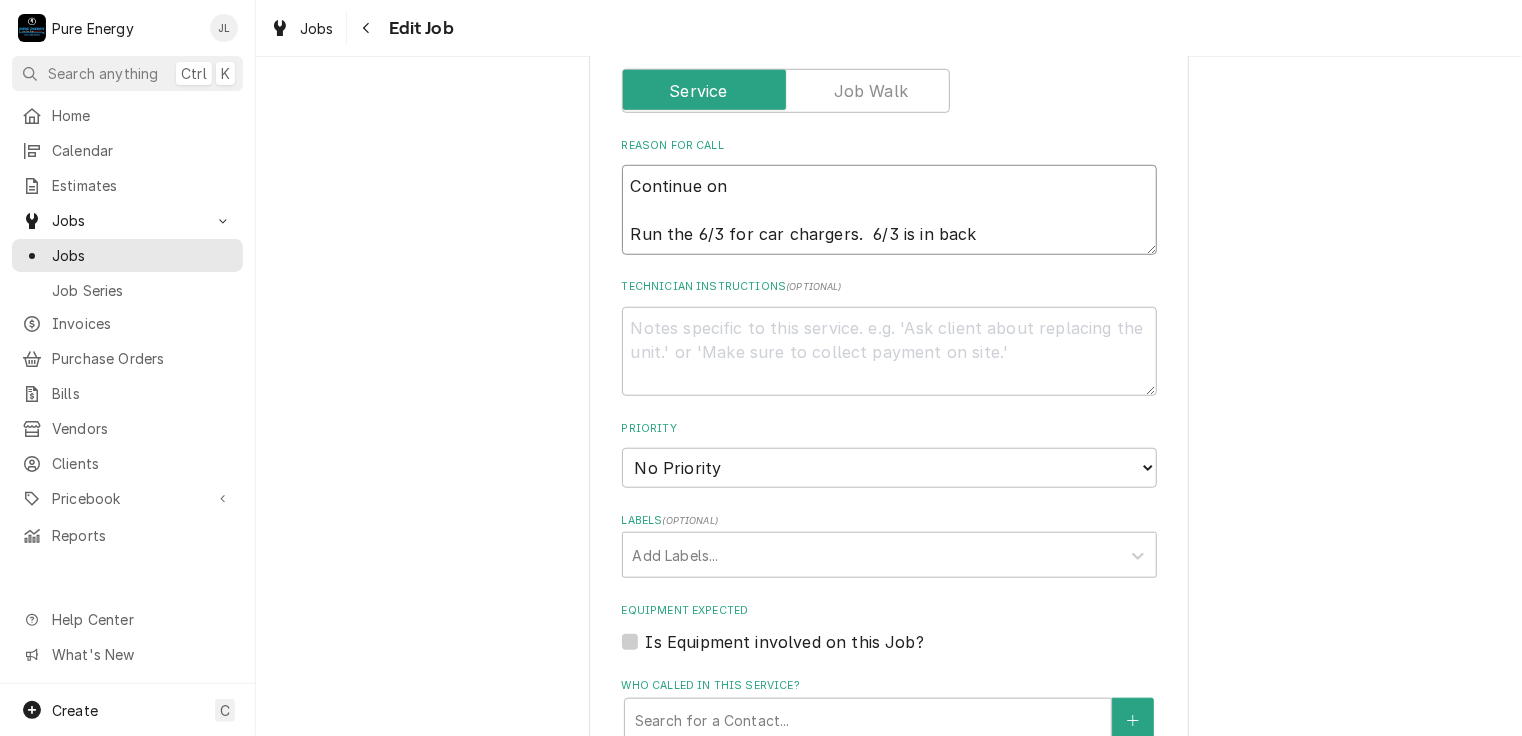 type on "x" 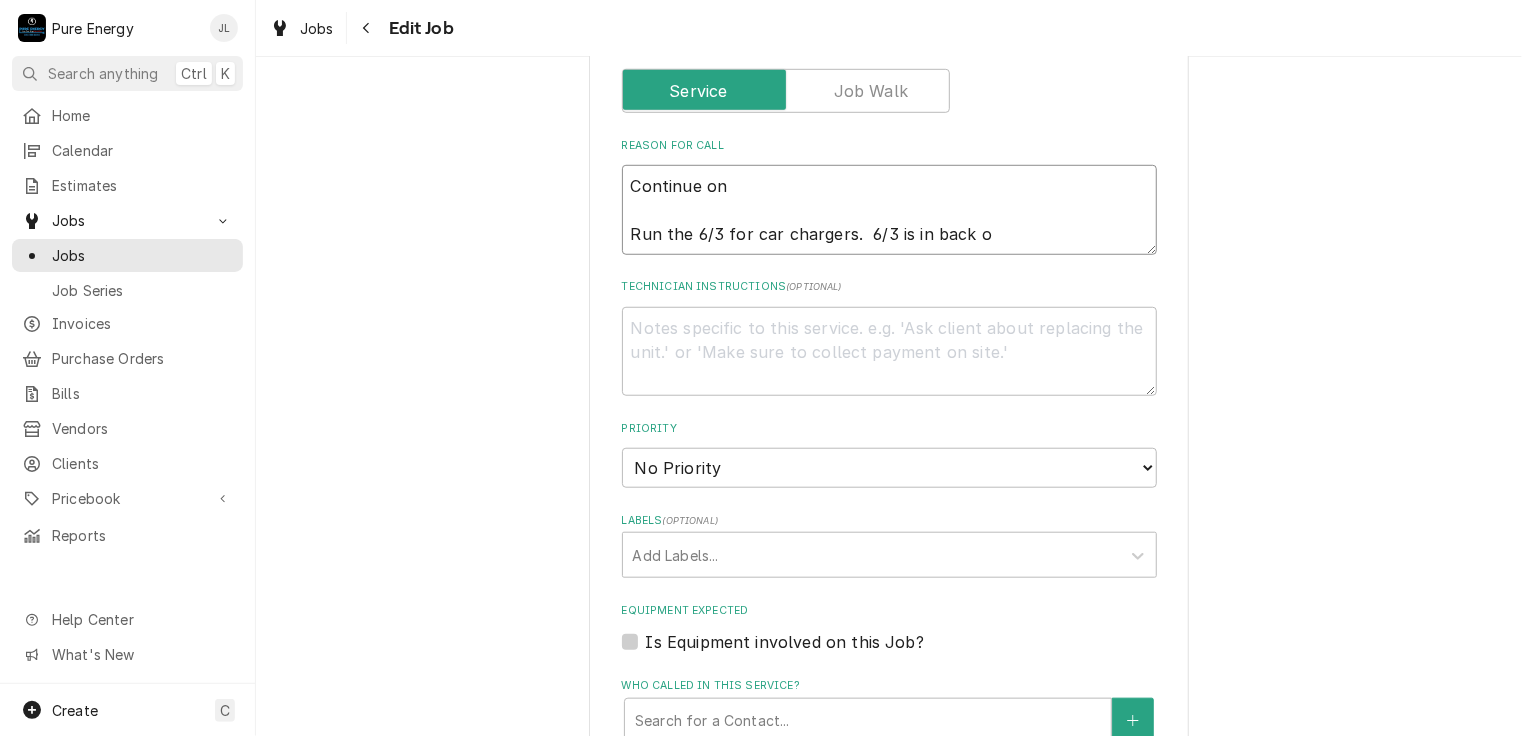 type on "x" 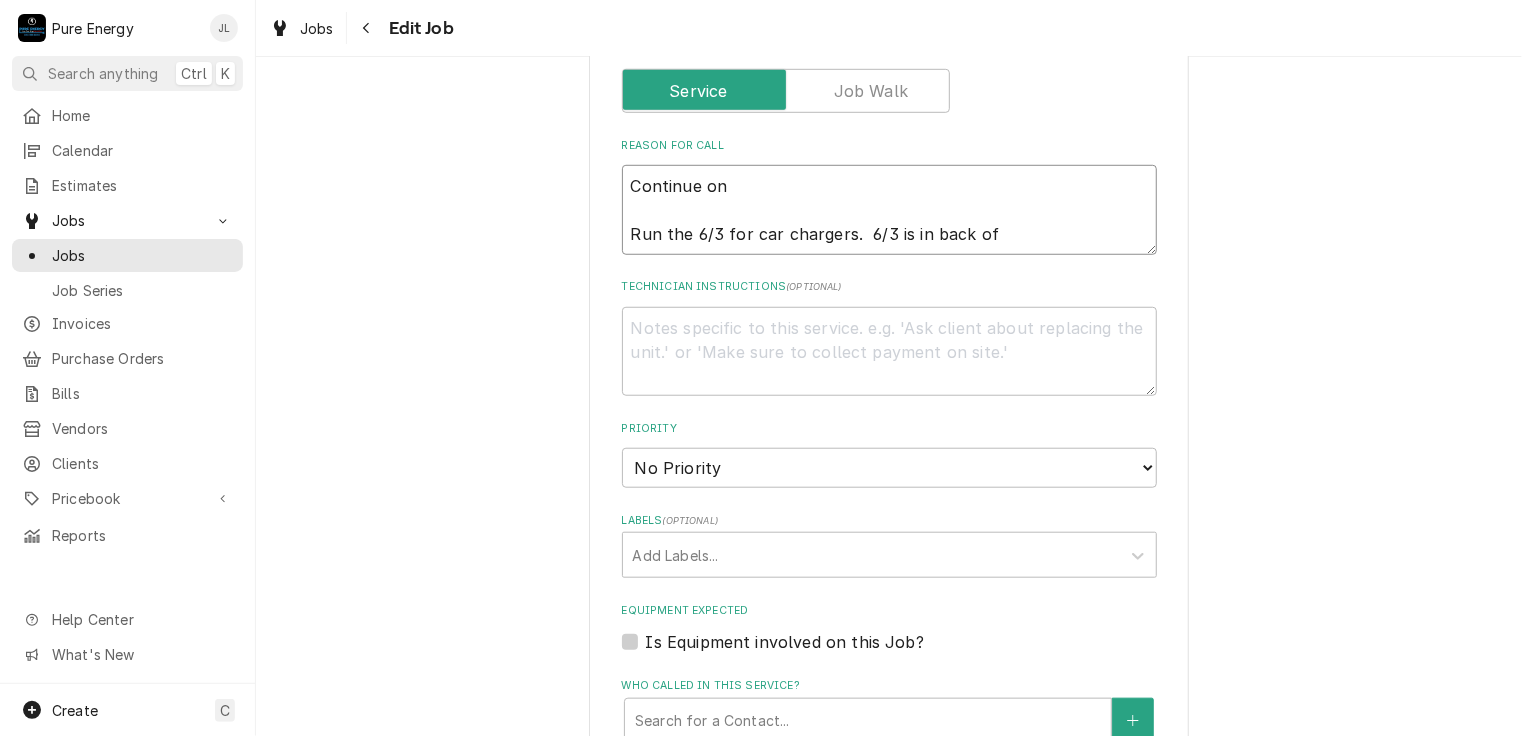 type on "x" 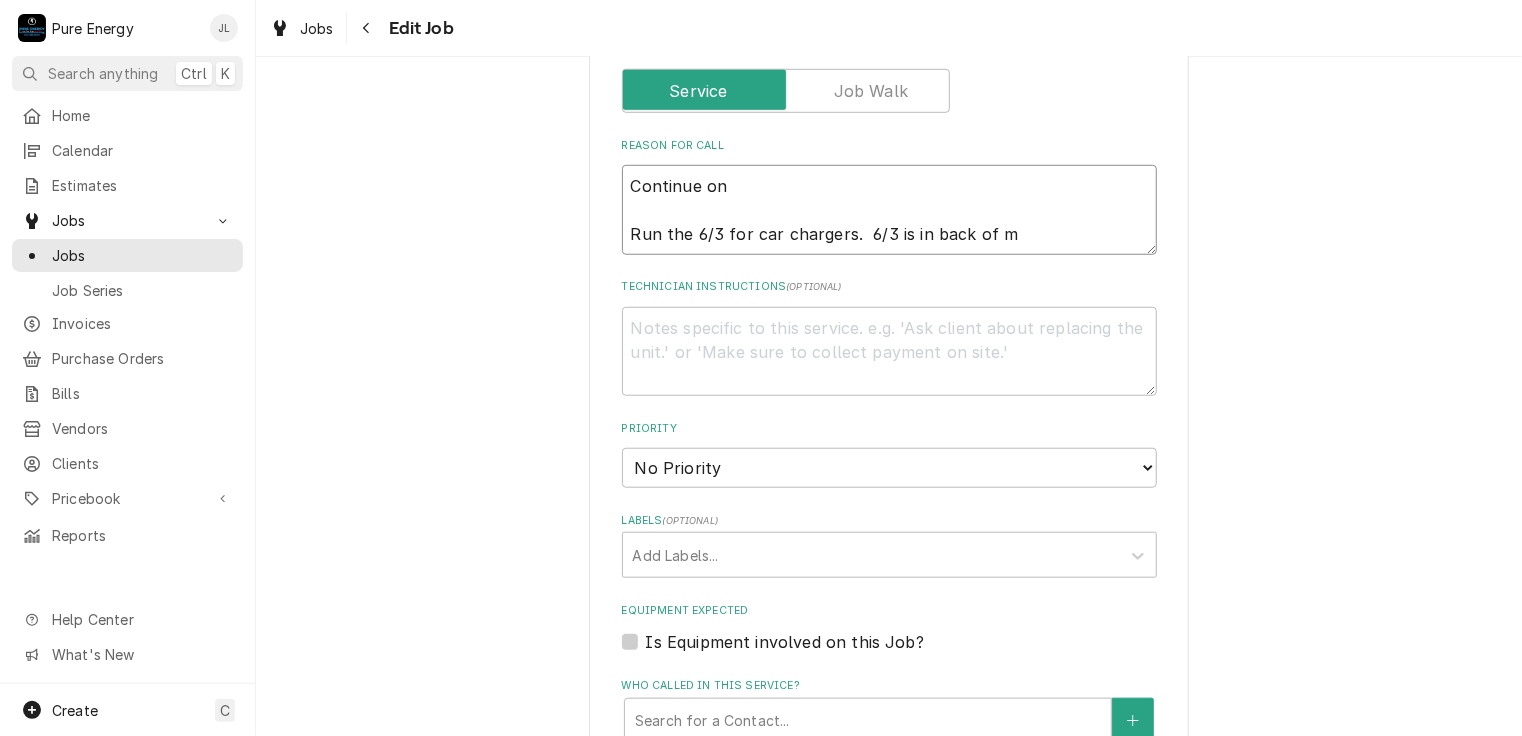 type on "x" 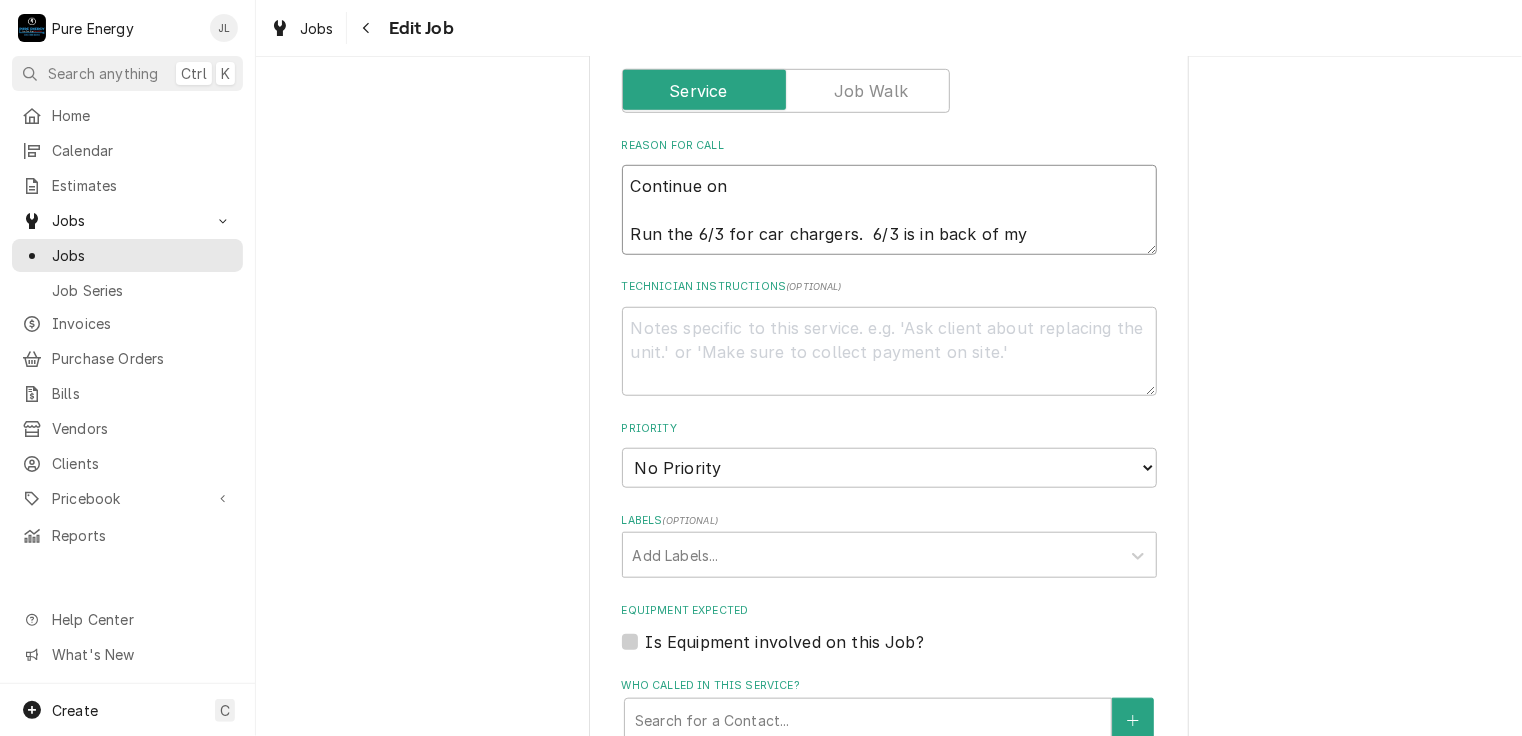 type on "x" 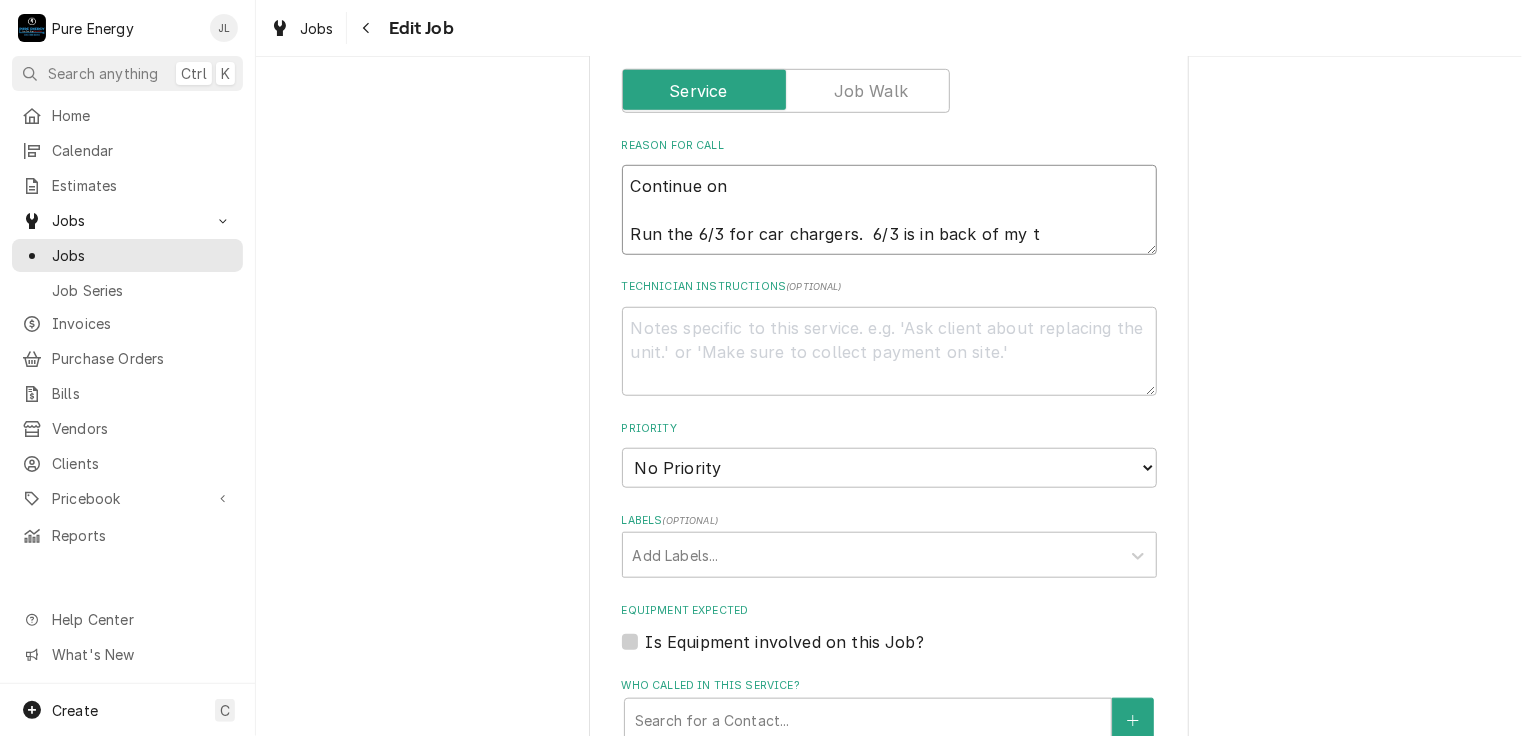 type on "x" 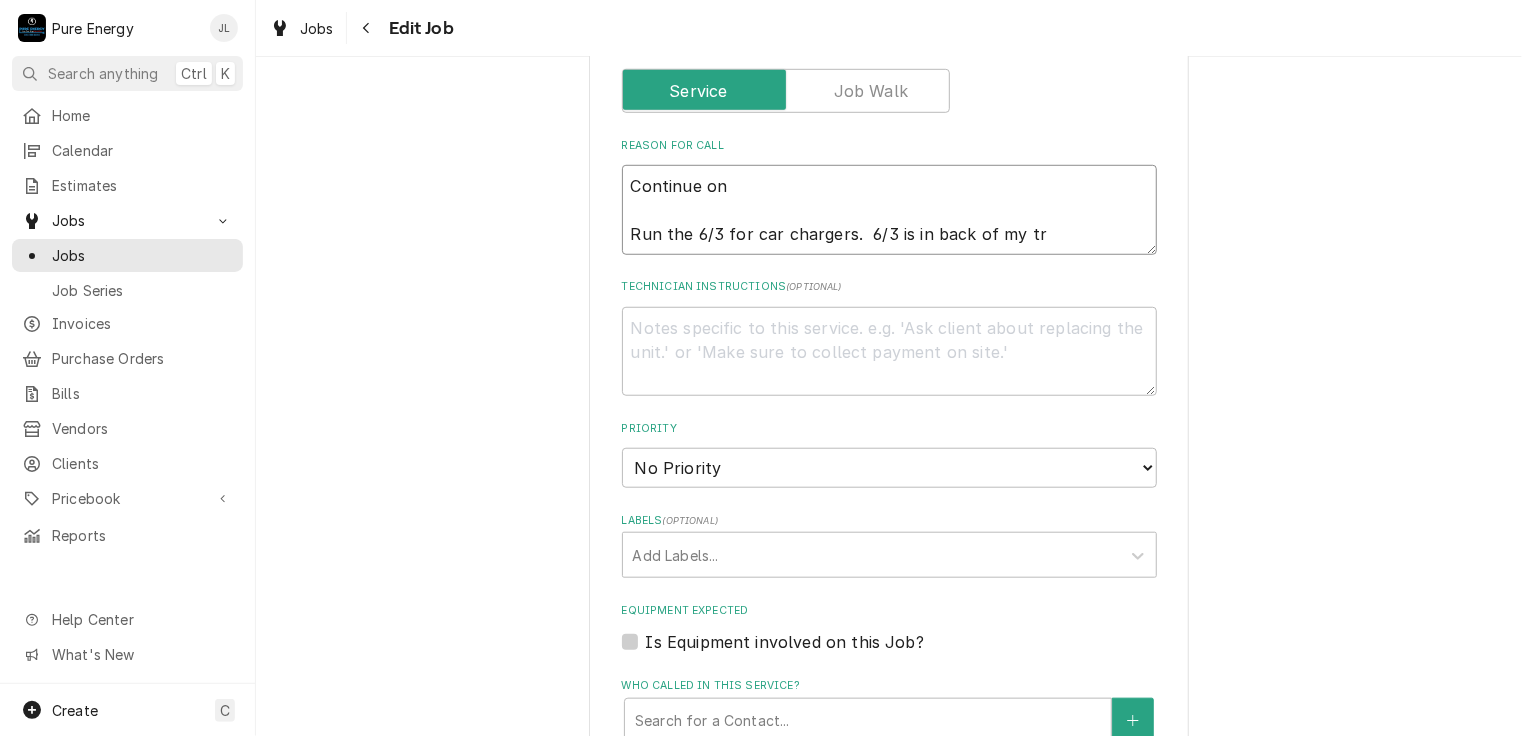 type on "Continue on
Run the 6/3 for car chargers.  6/3 is in back of my tru" 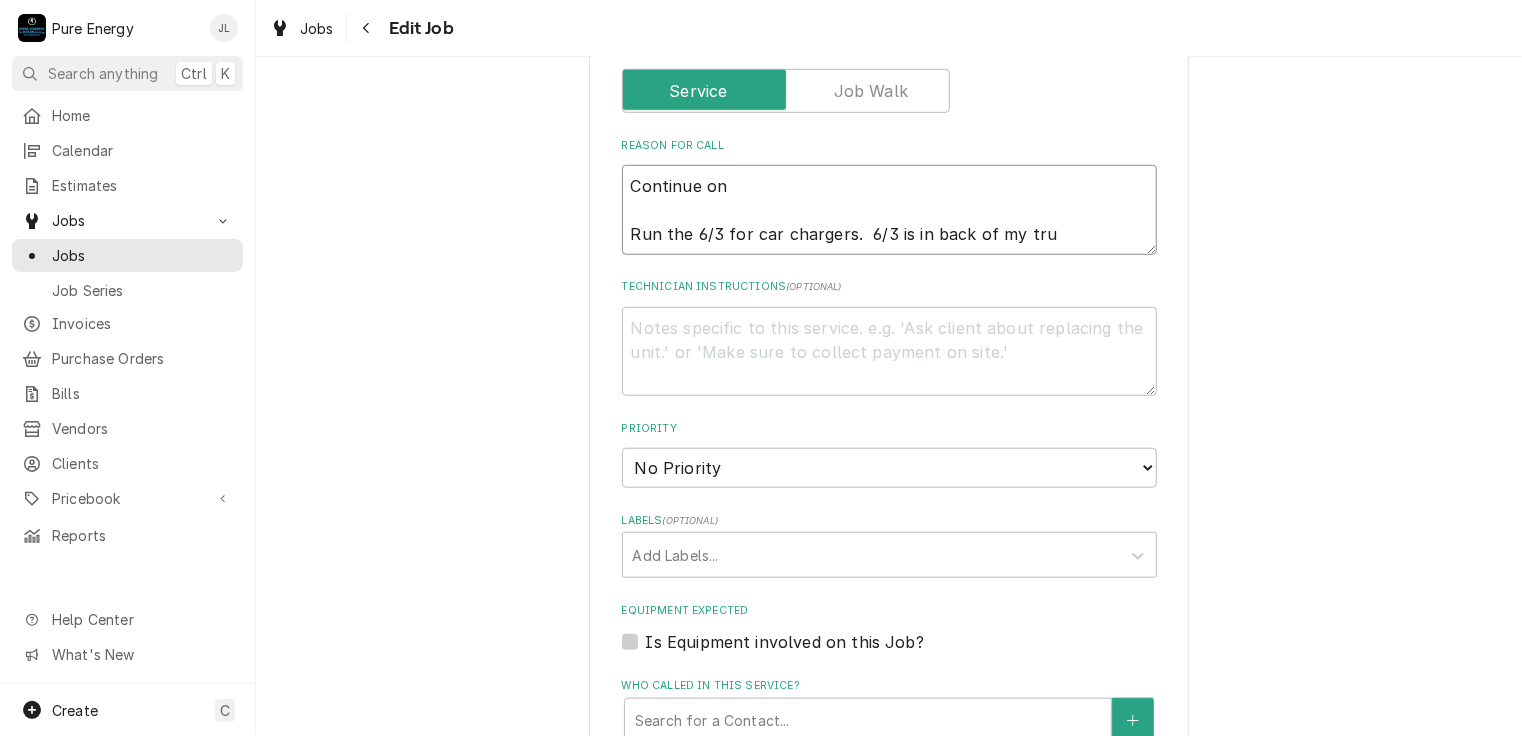 type on "x" 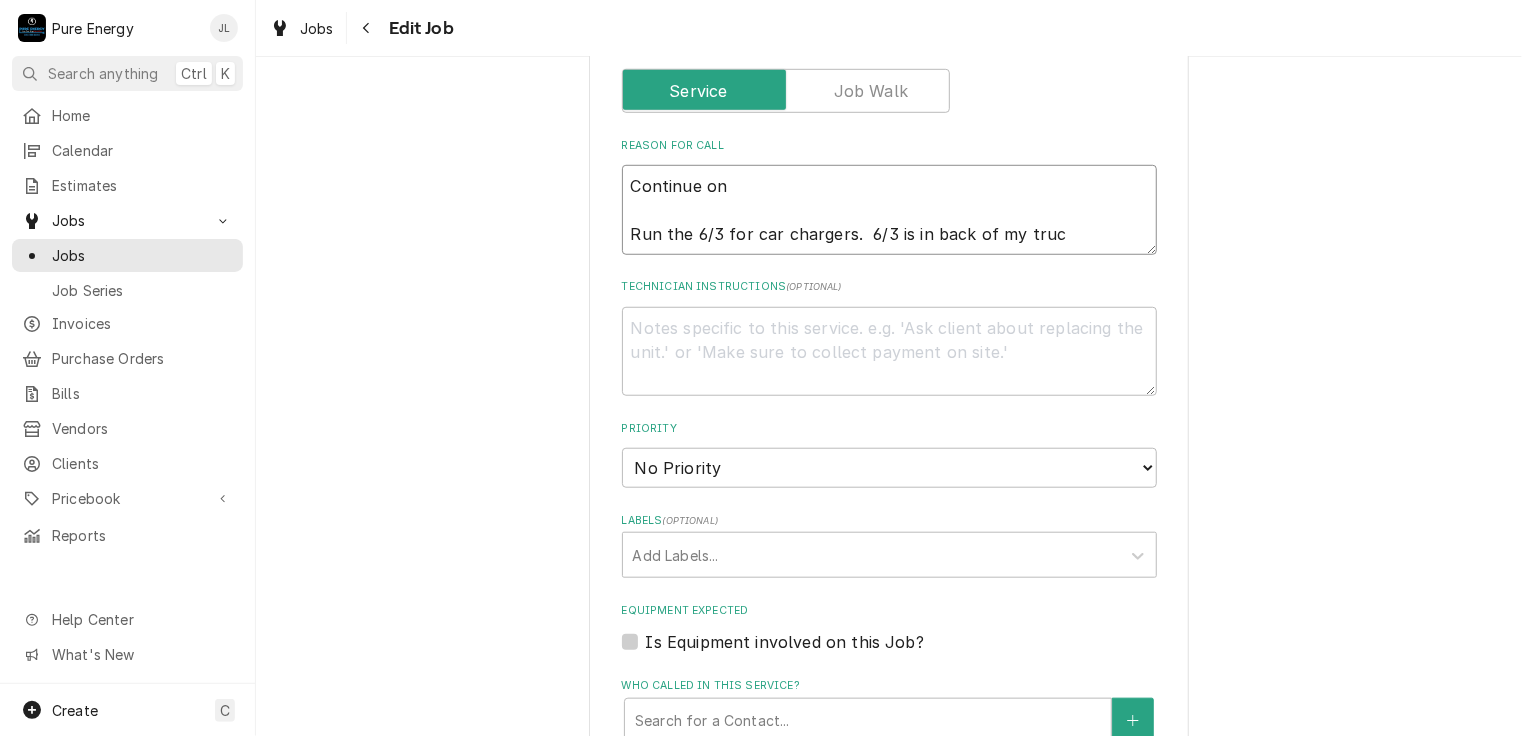 type on "x" 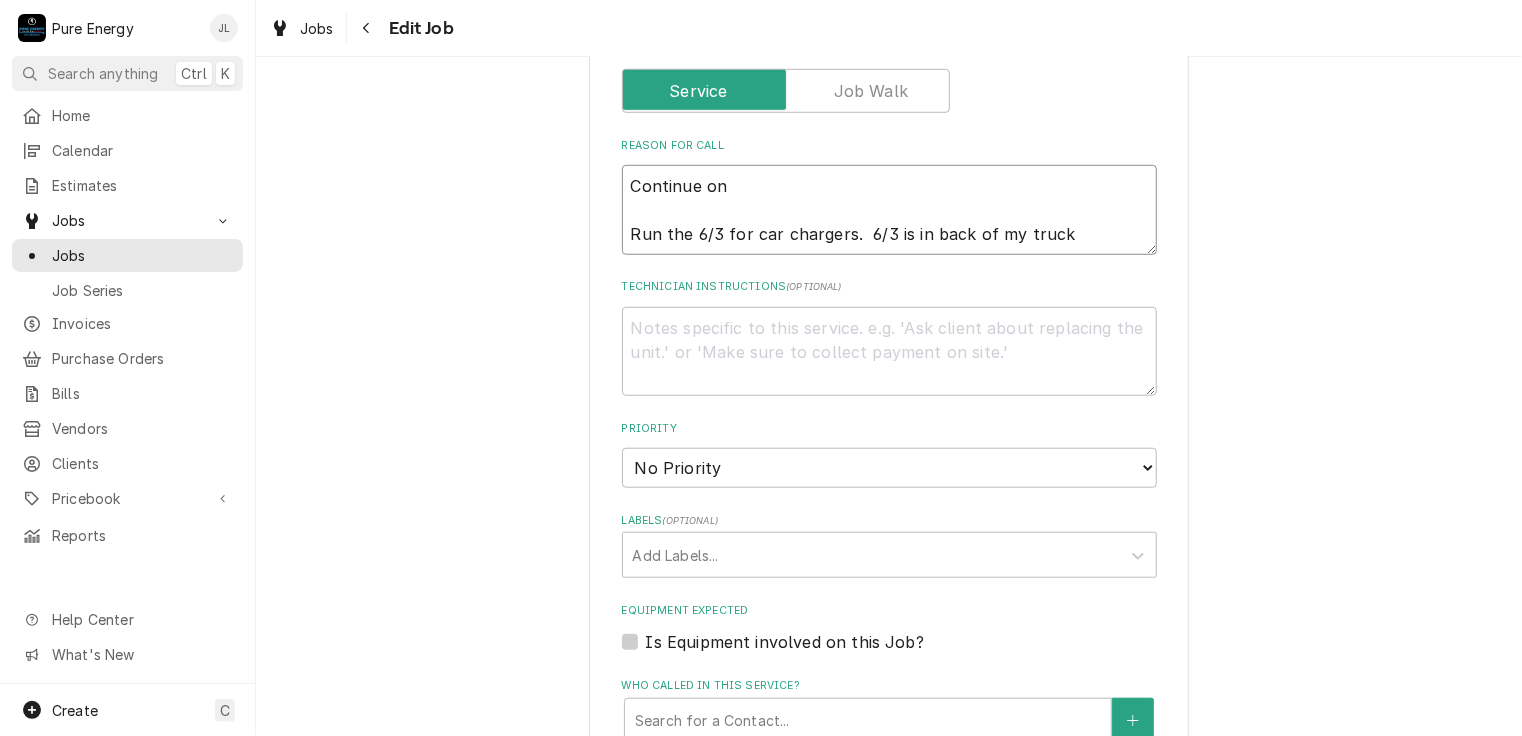type on "x" 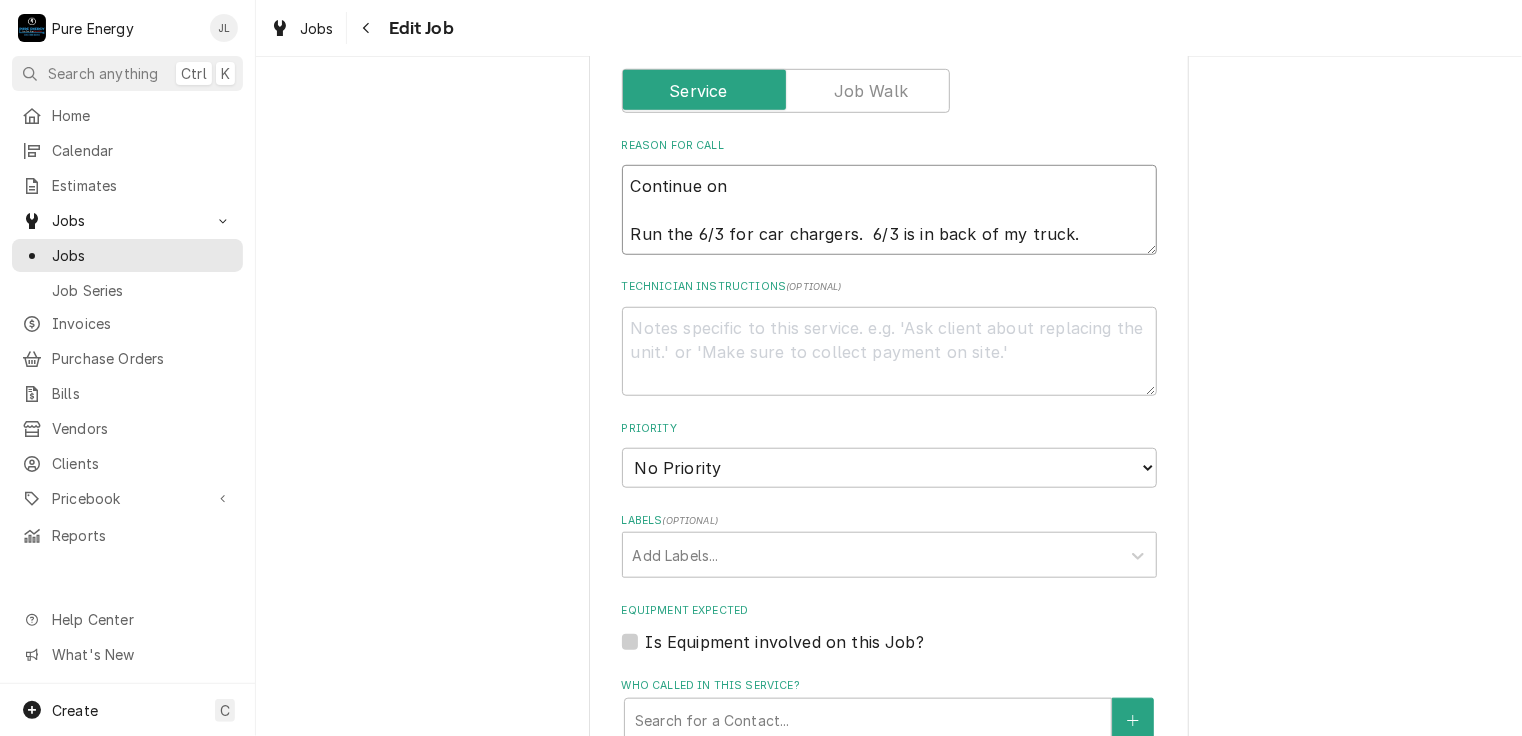 type on "x" 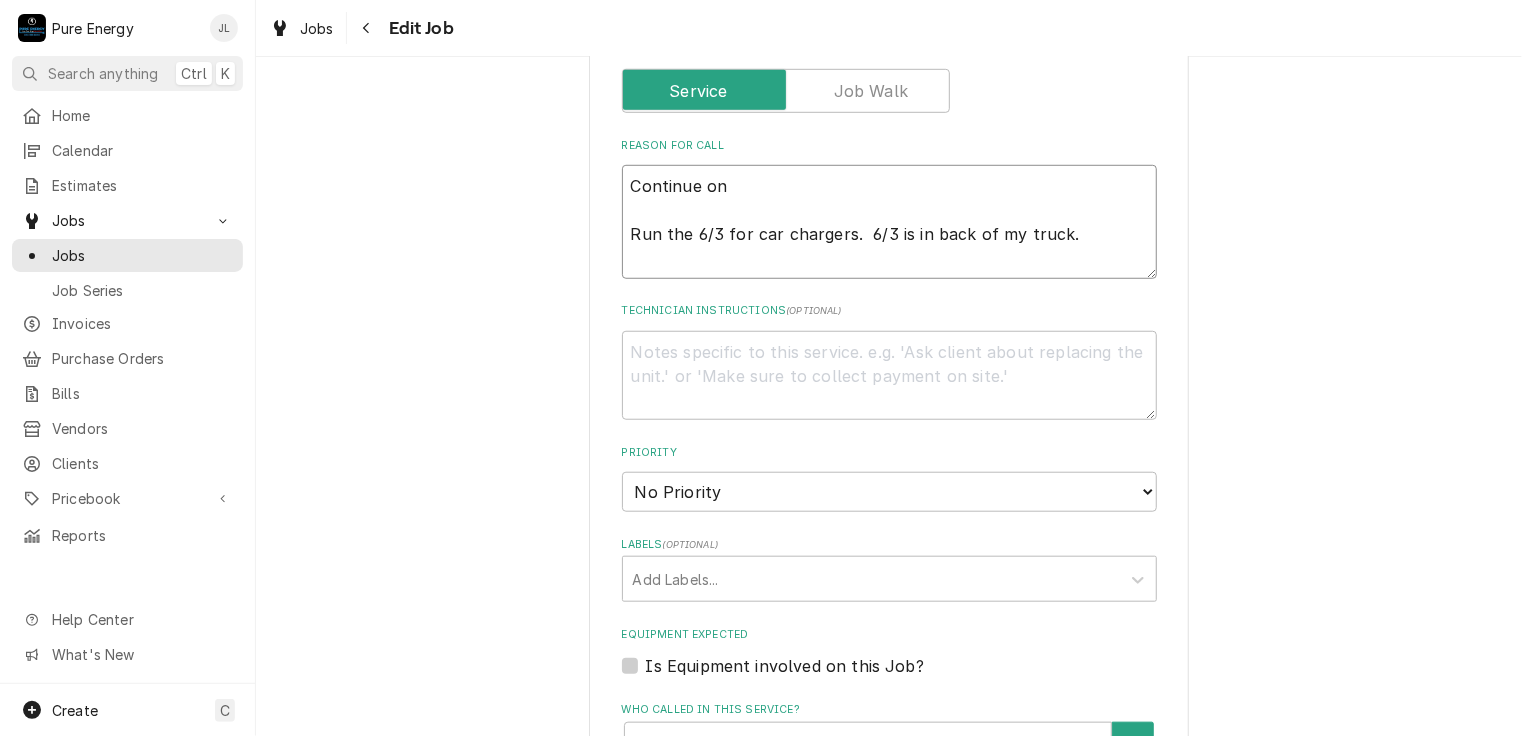 click on "Continue on
Run the 6/3 for car chargers.  6/3 is in back of my truck." at bounding box center (889, 222) 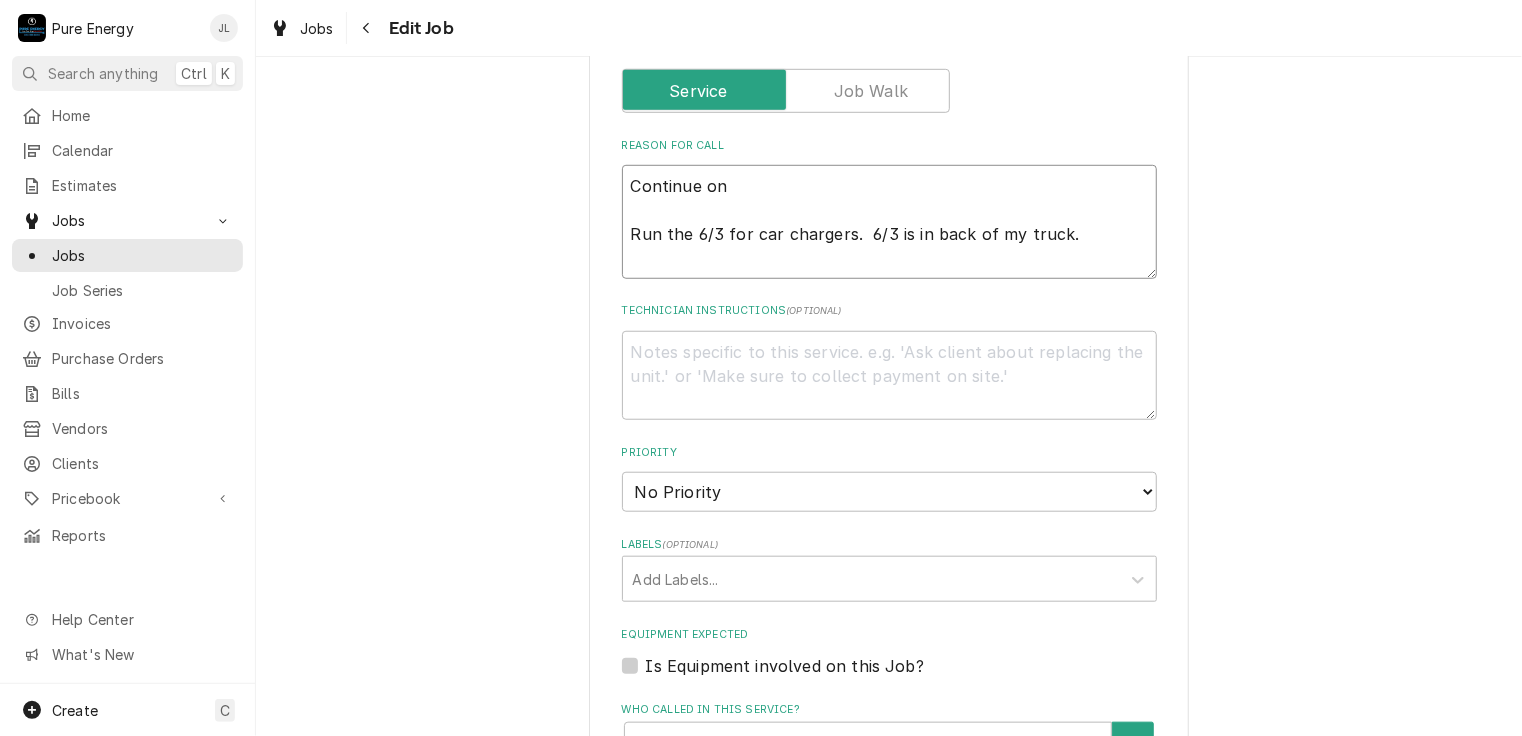 type on "x" 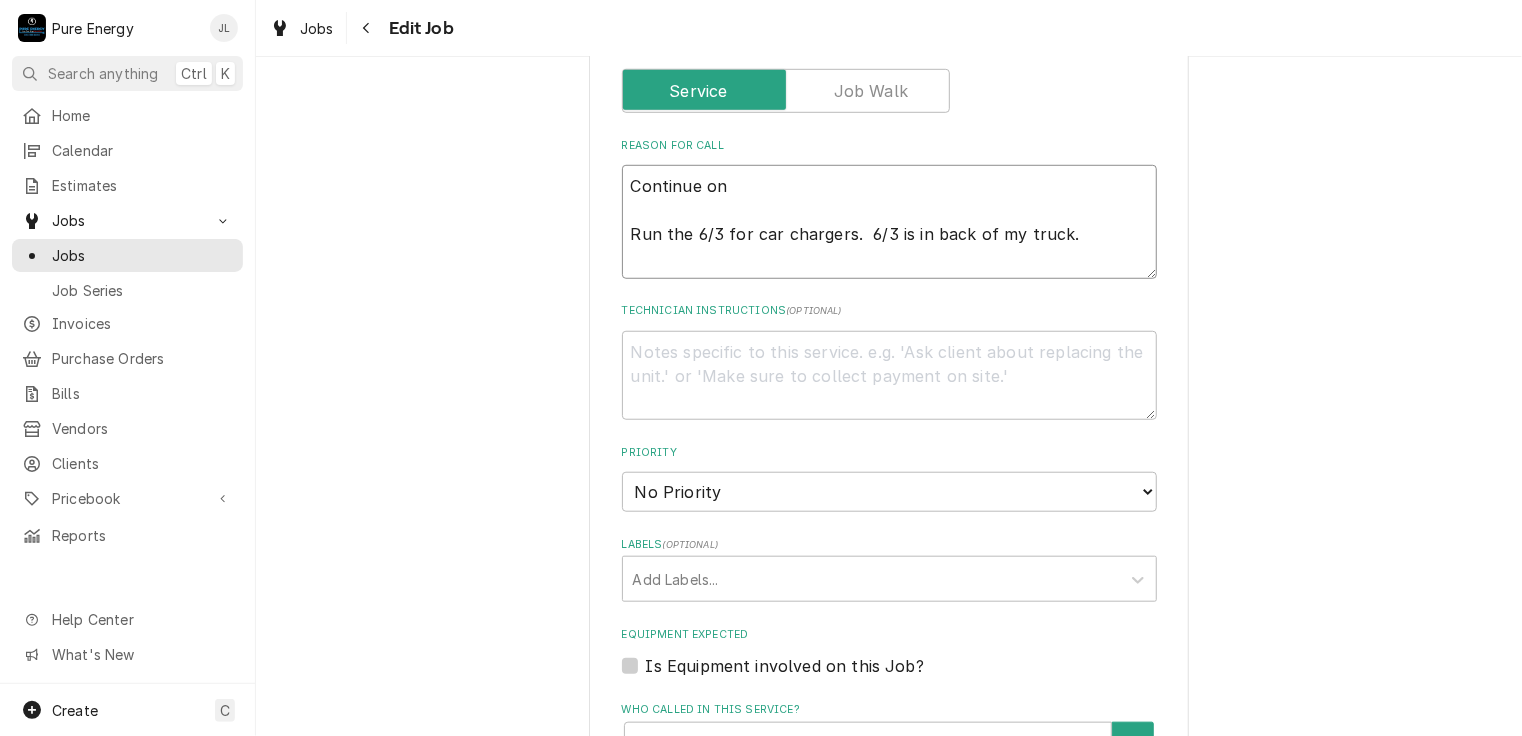 type on "Continue on g
Run the 6/3 for car chargers.  6/3 is in back of my truck." 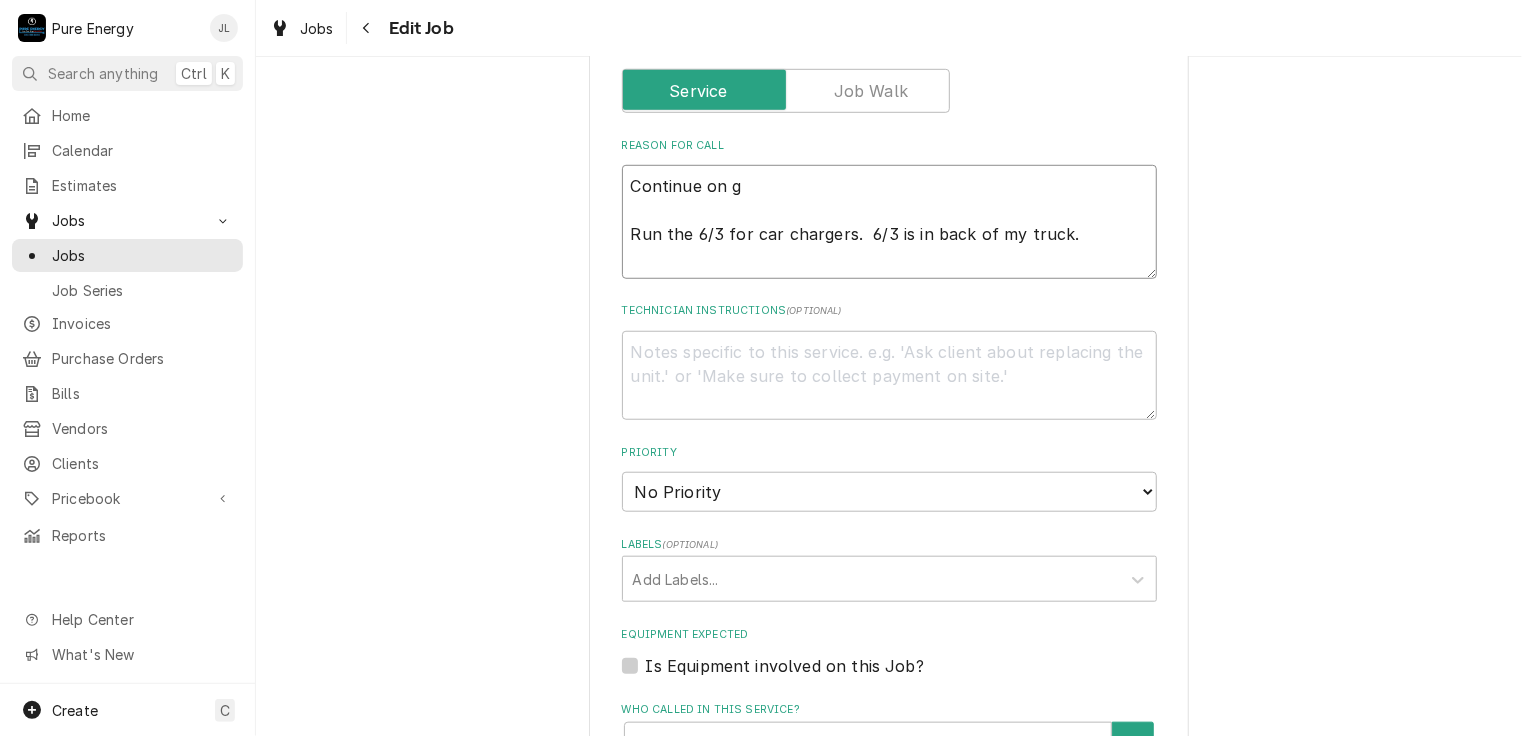 type on "x" 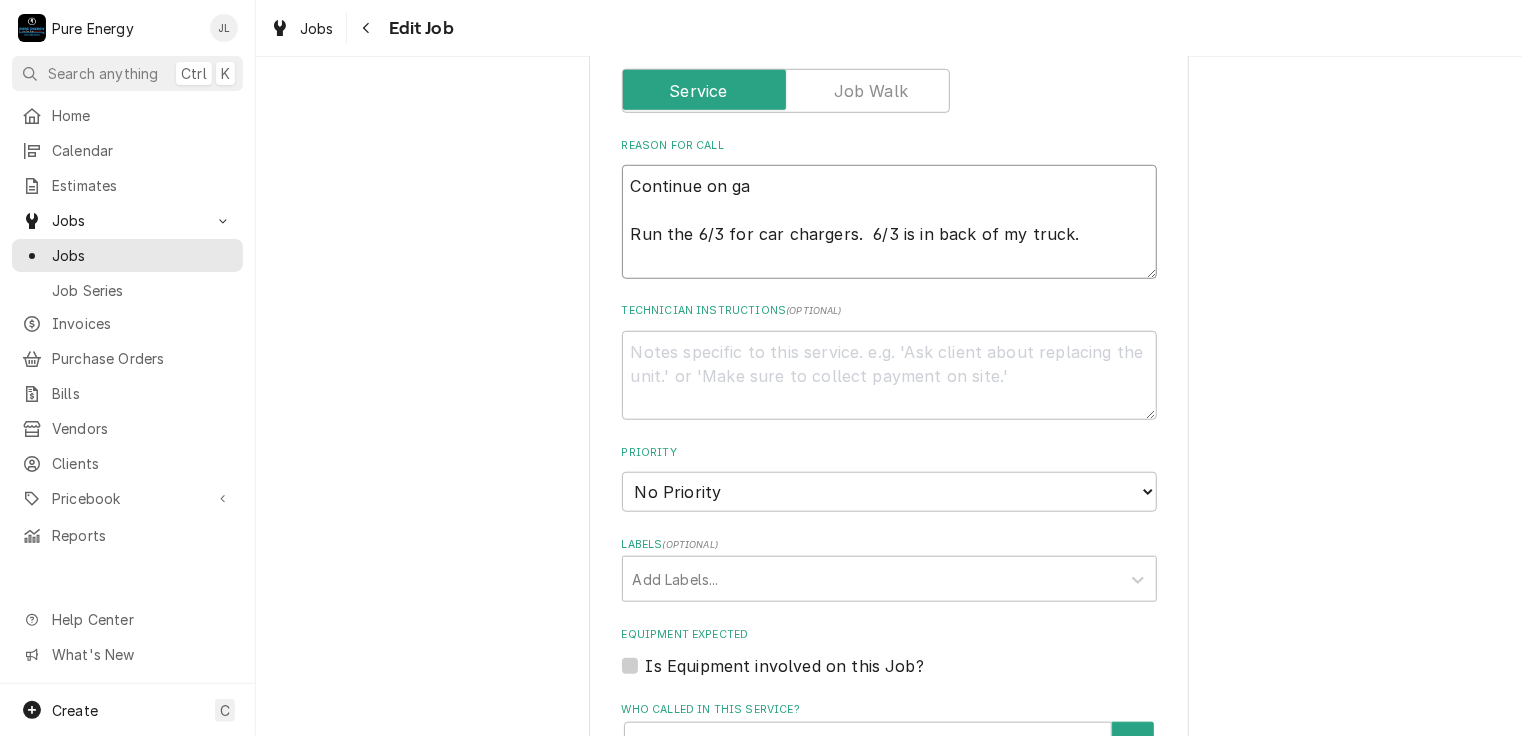 type on "x" 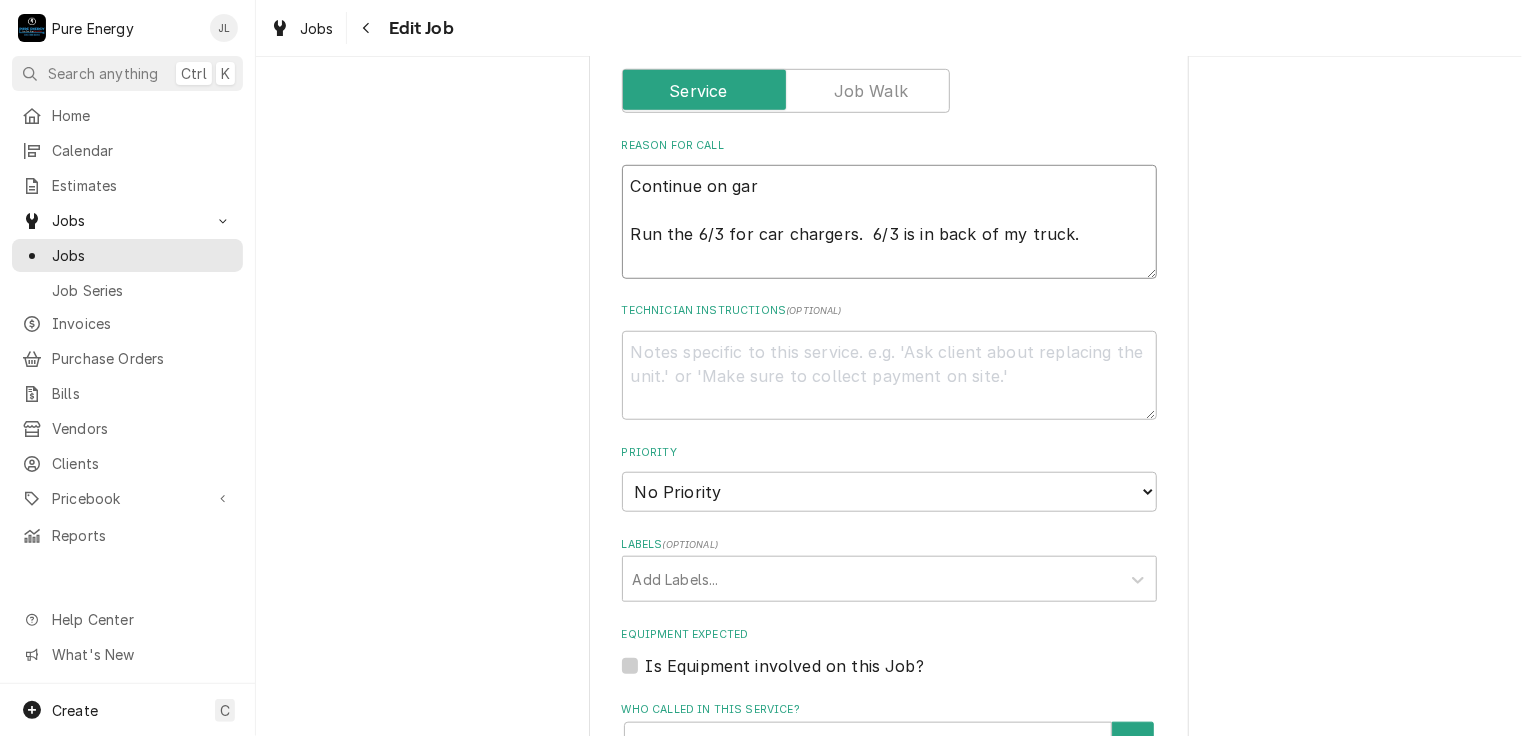 type on "x" 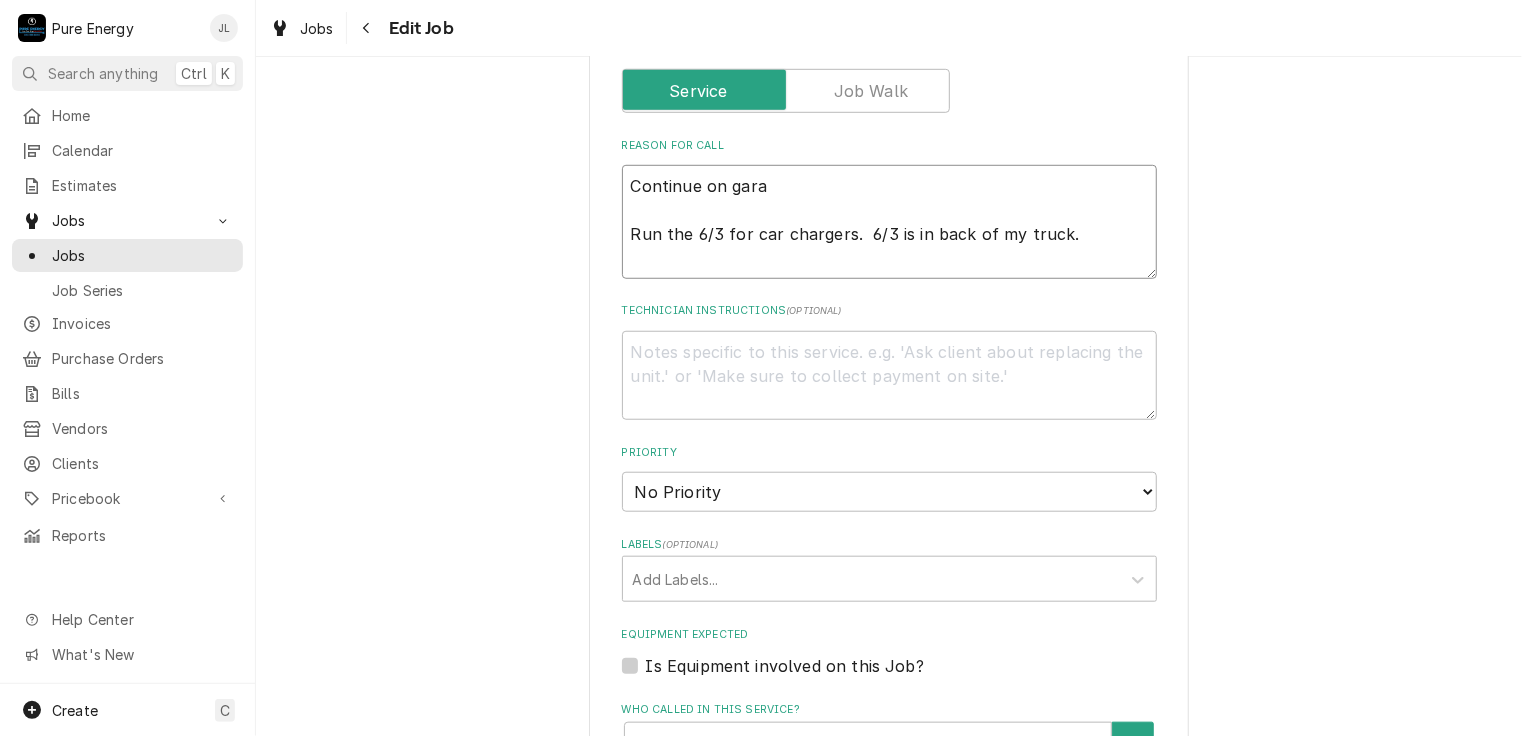 type on "x" 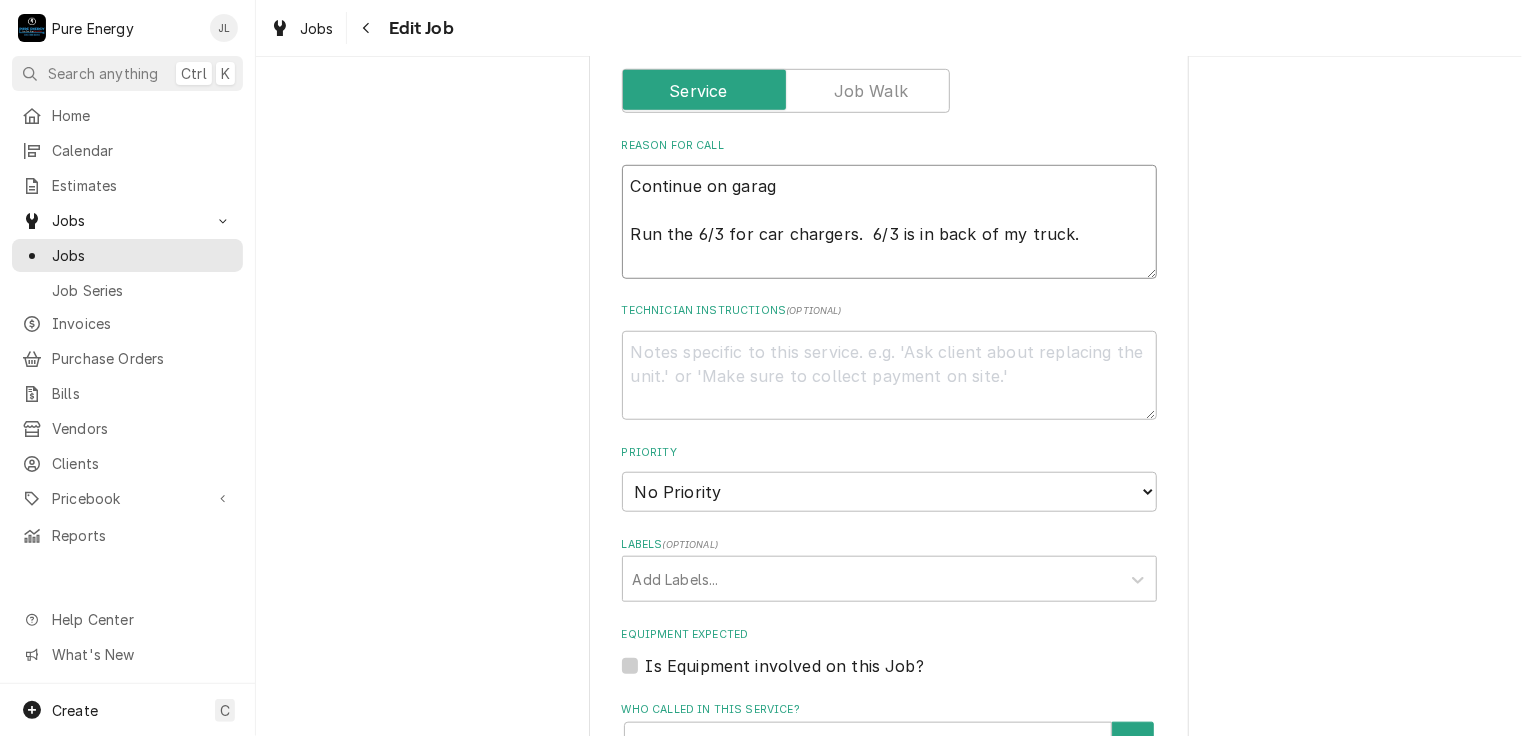 type on "x" 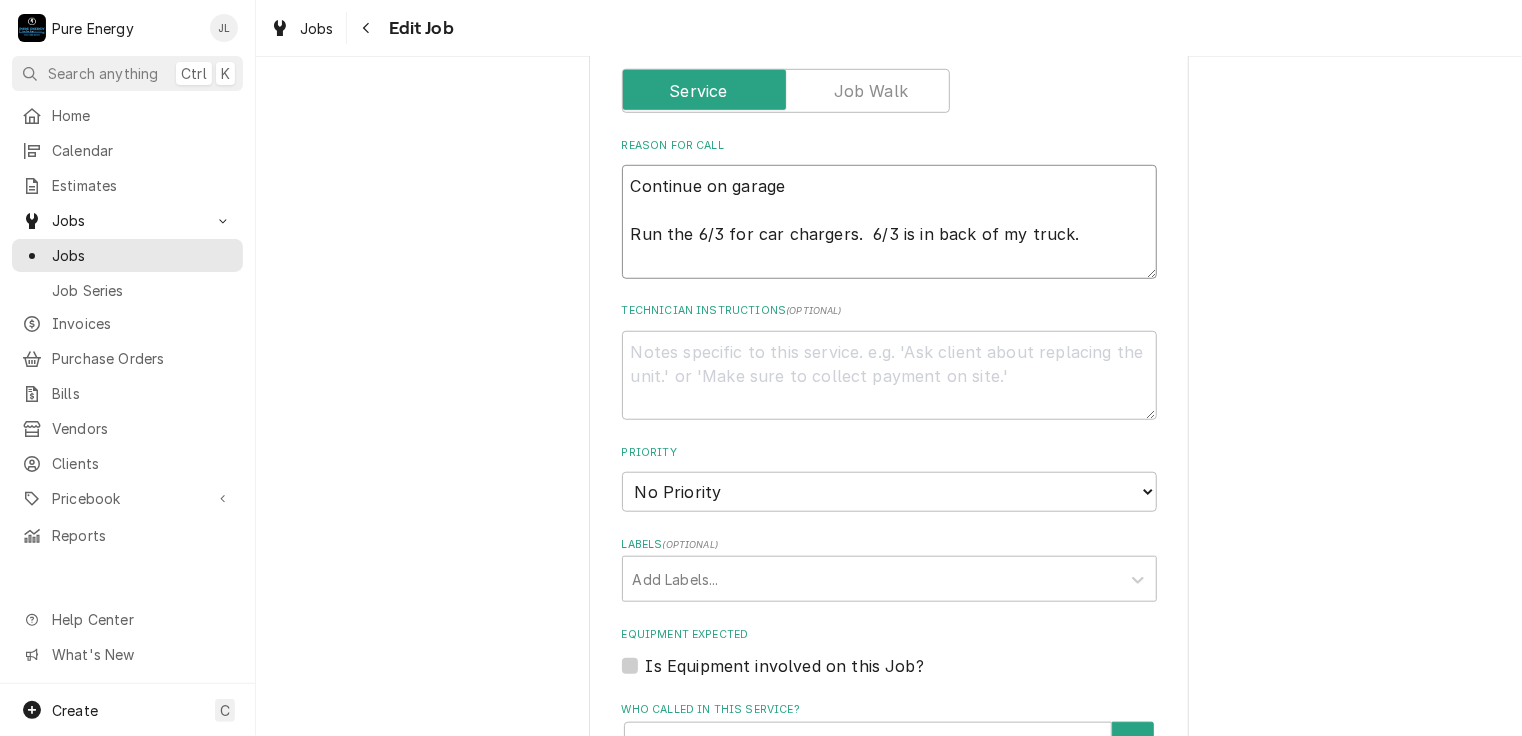 type on "x" 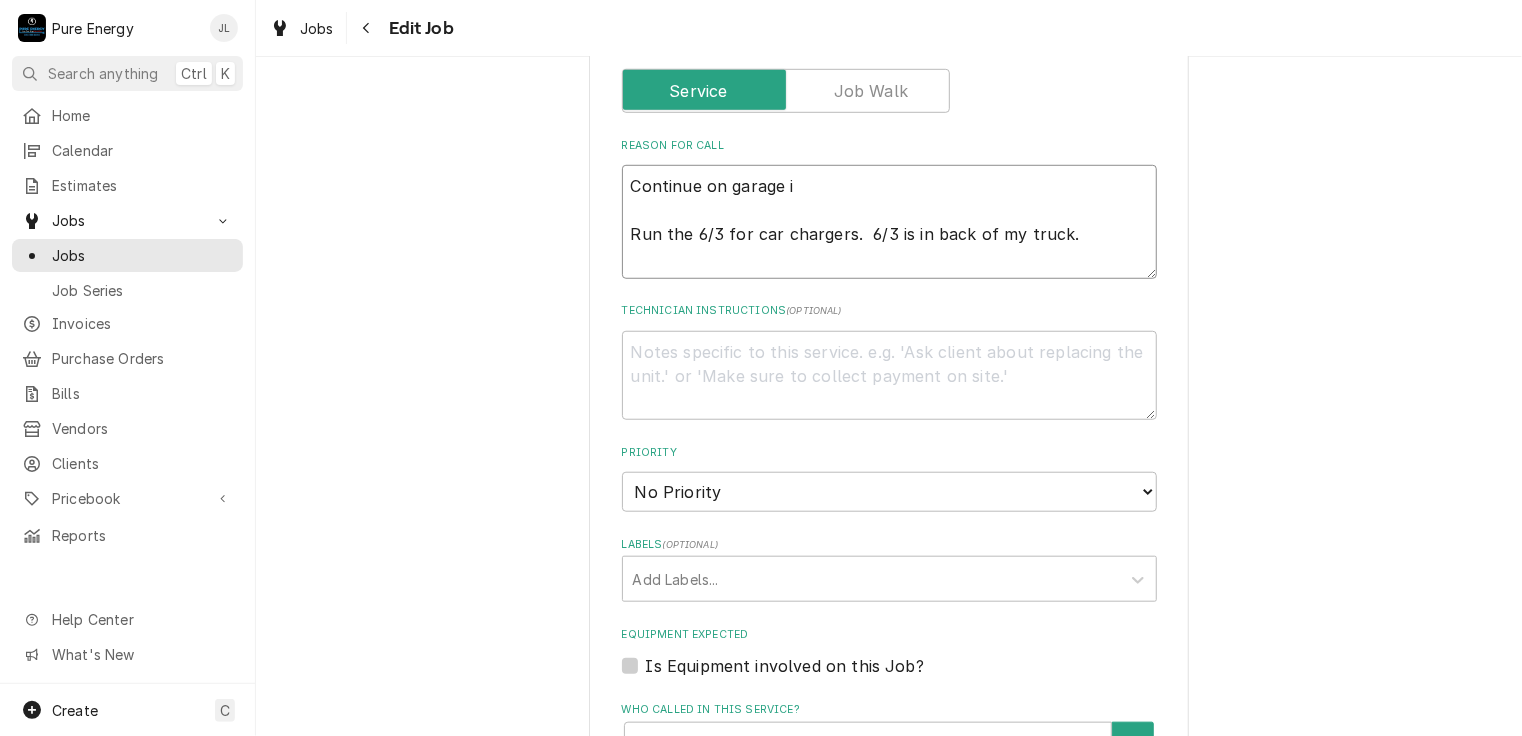 type on "x" 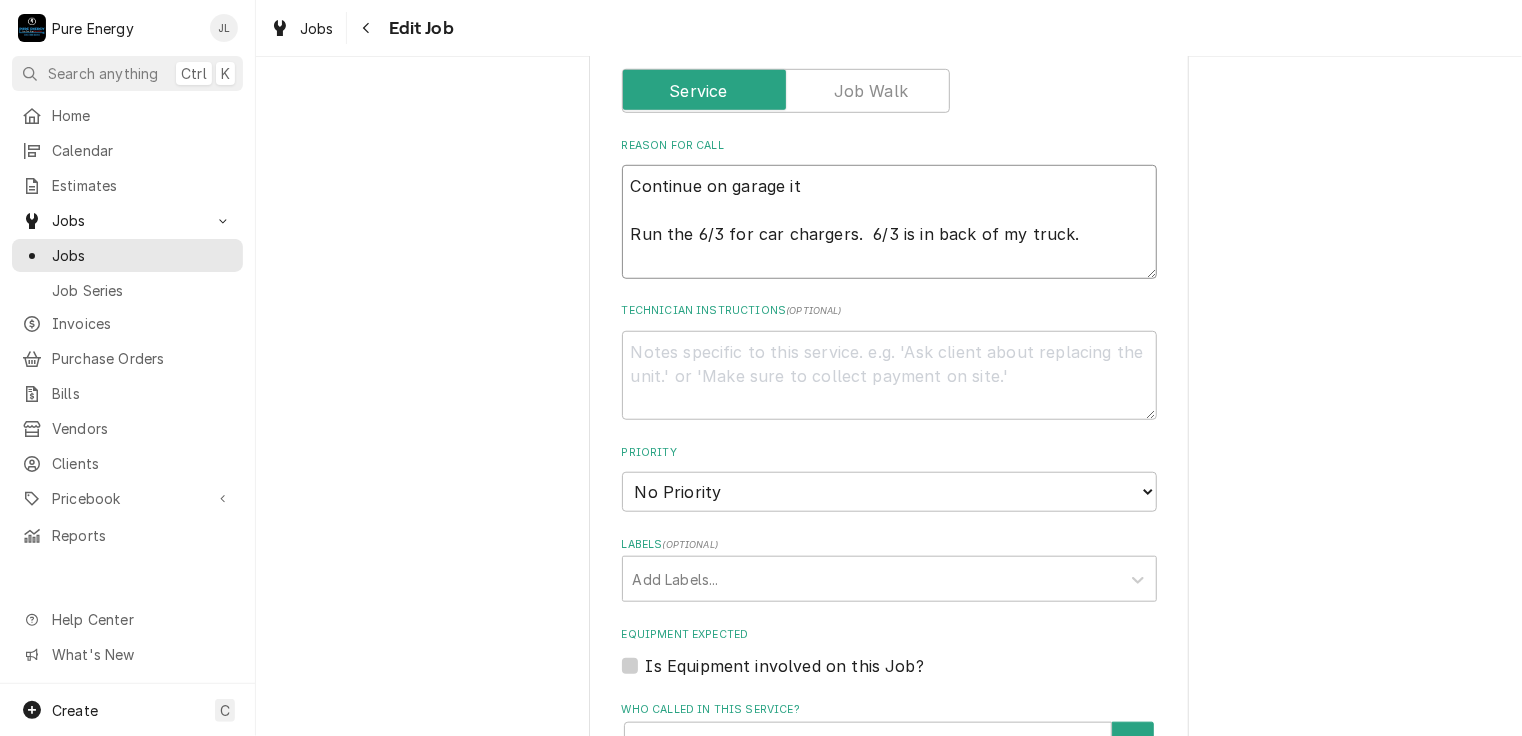 type on "x" 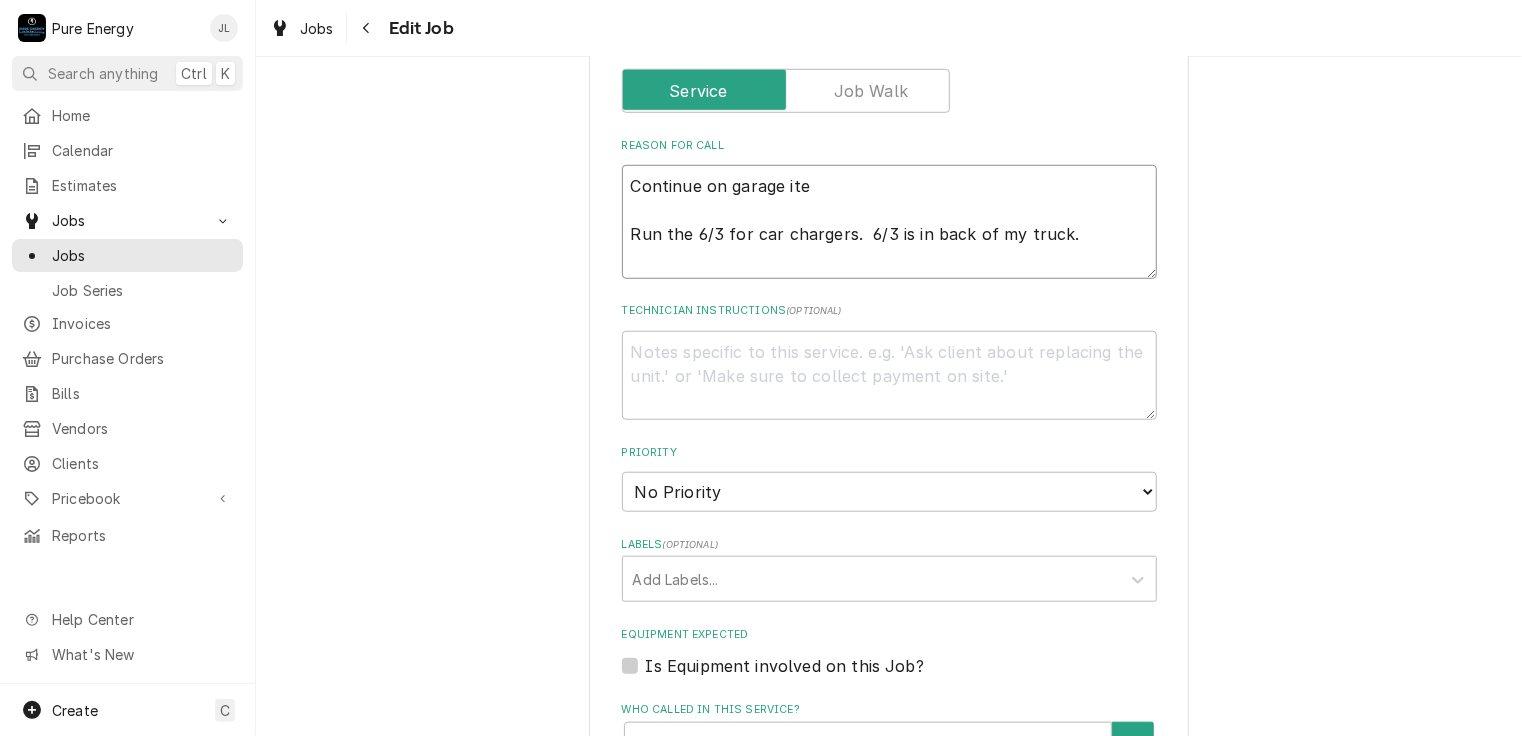 type on "x" 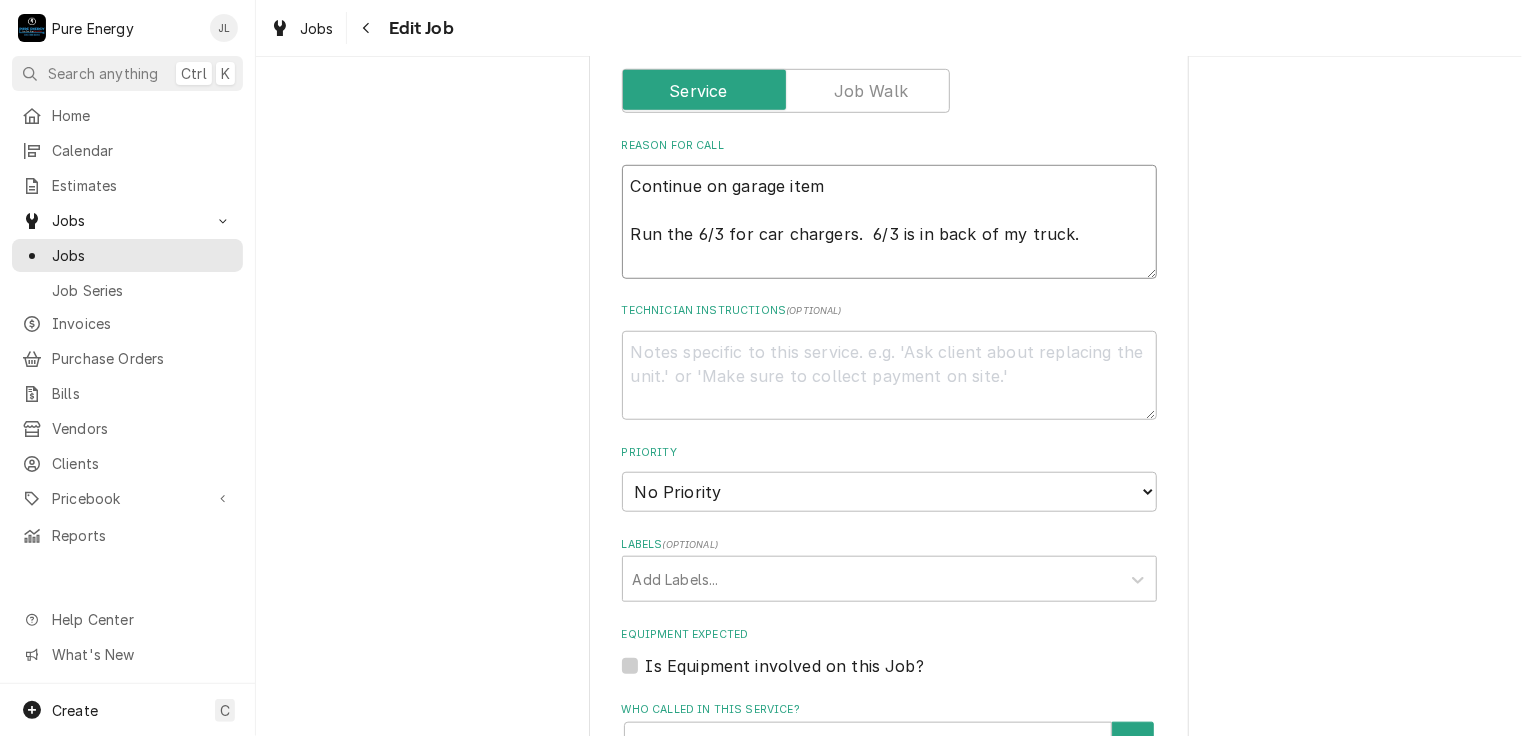 type on "x" 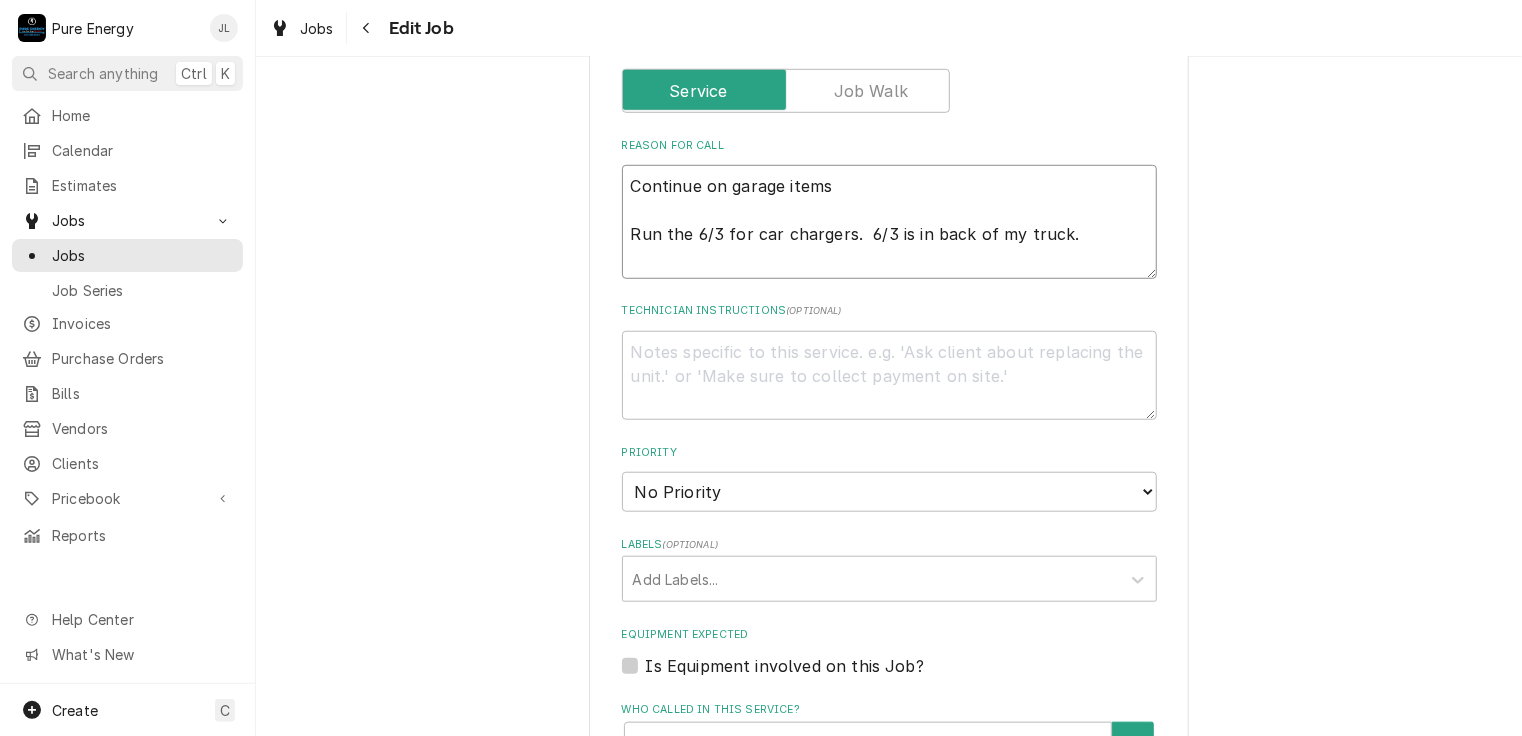 type on "x" 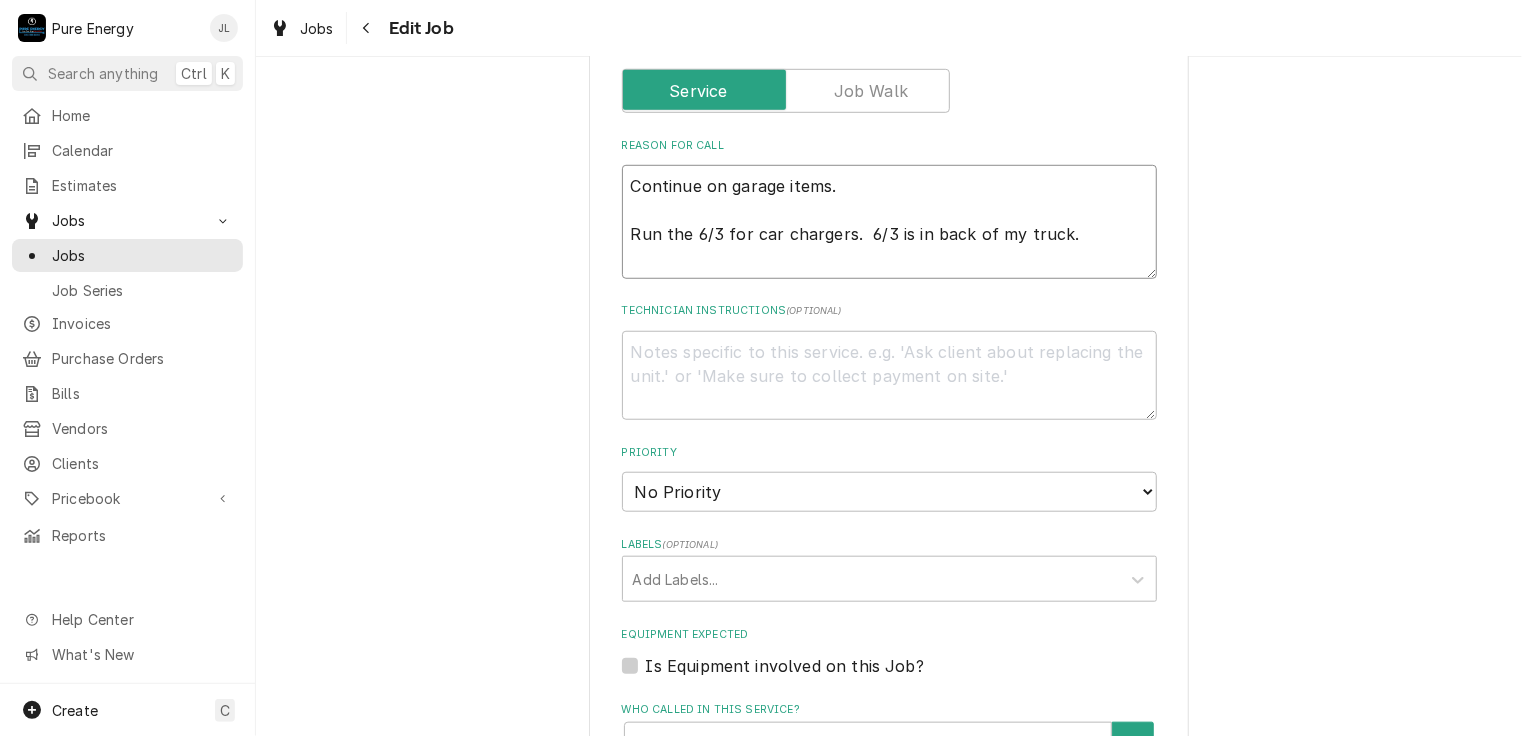 type on "x" 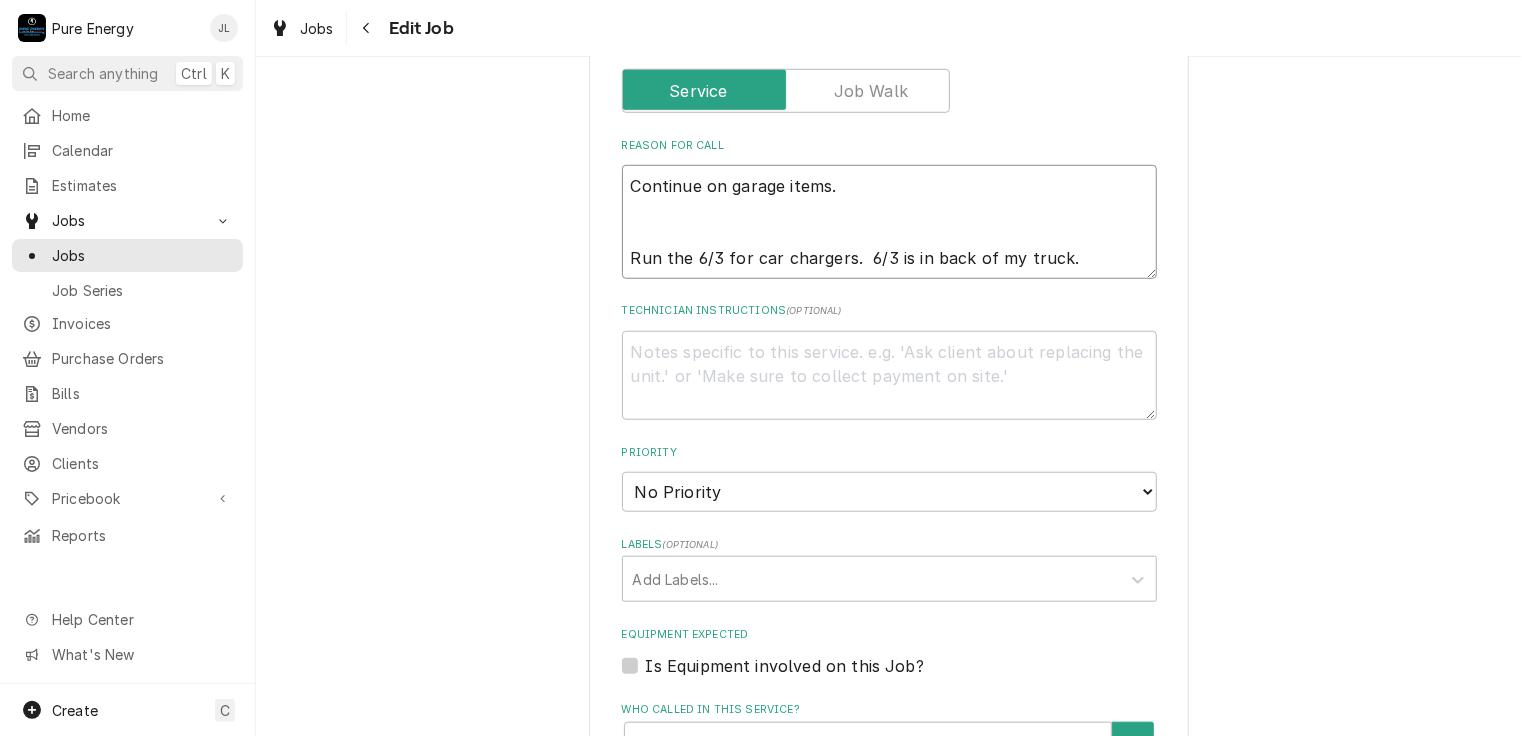 type on "x" 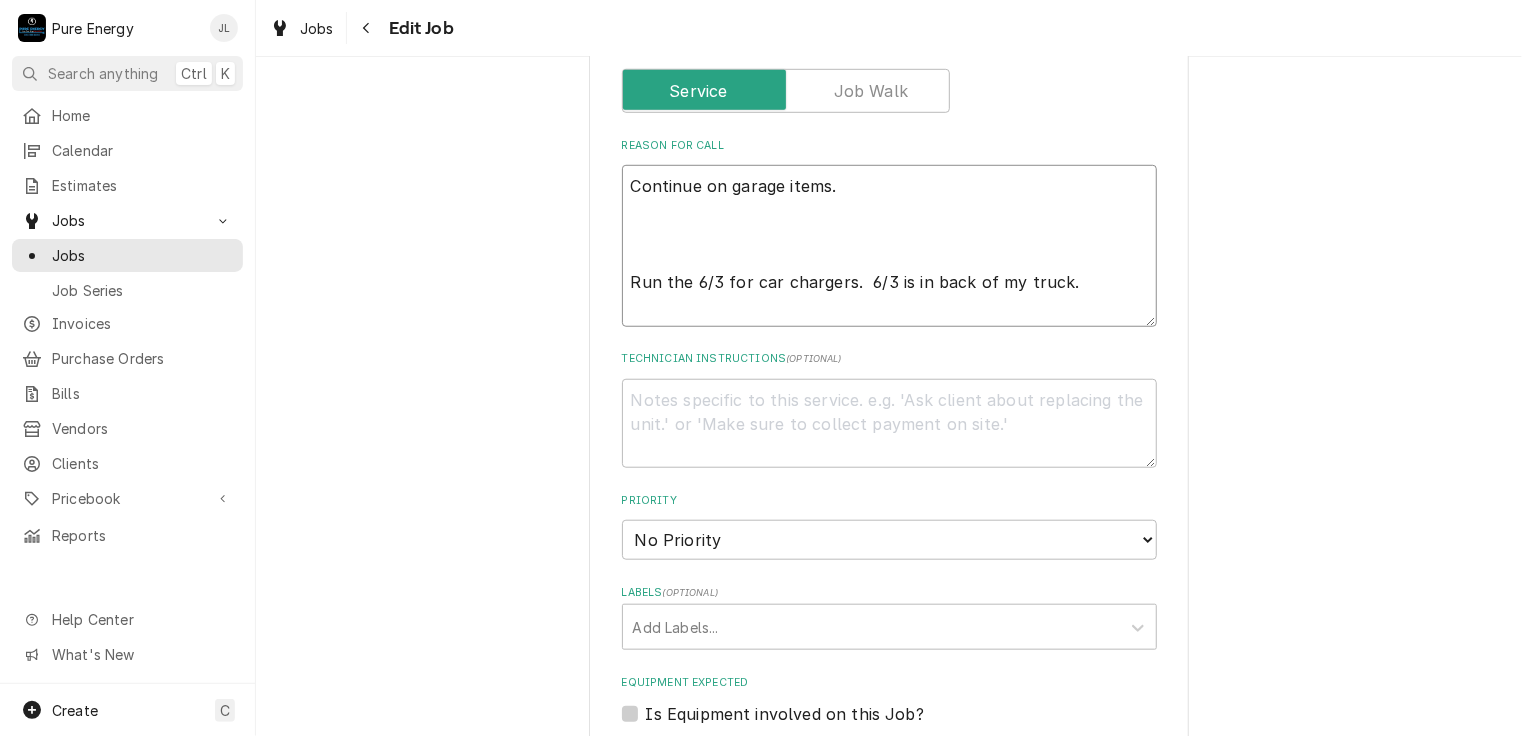 type on "x" 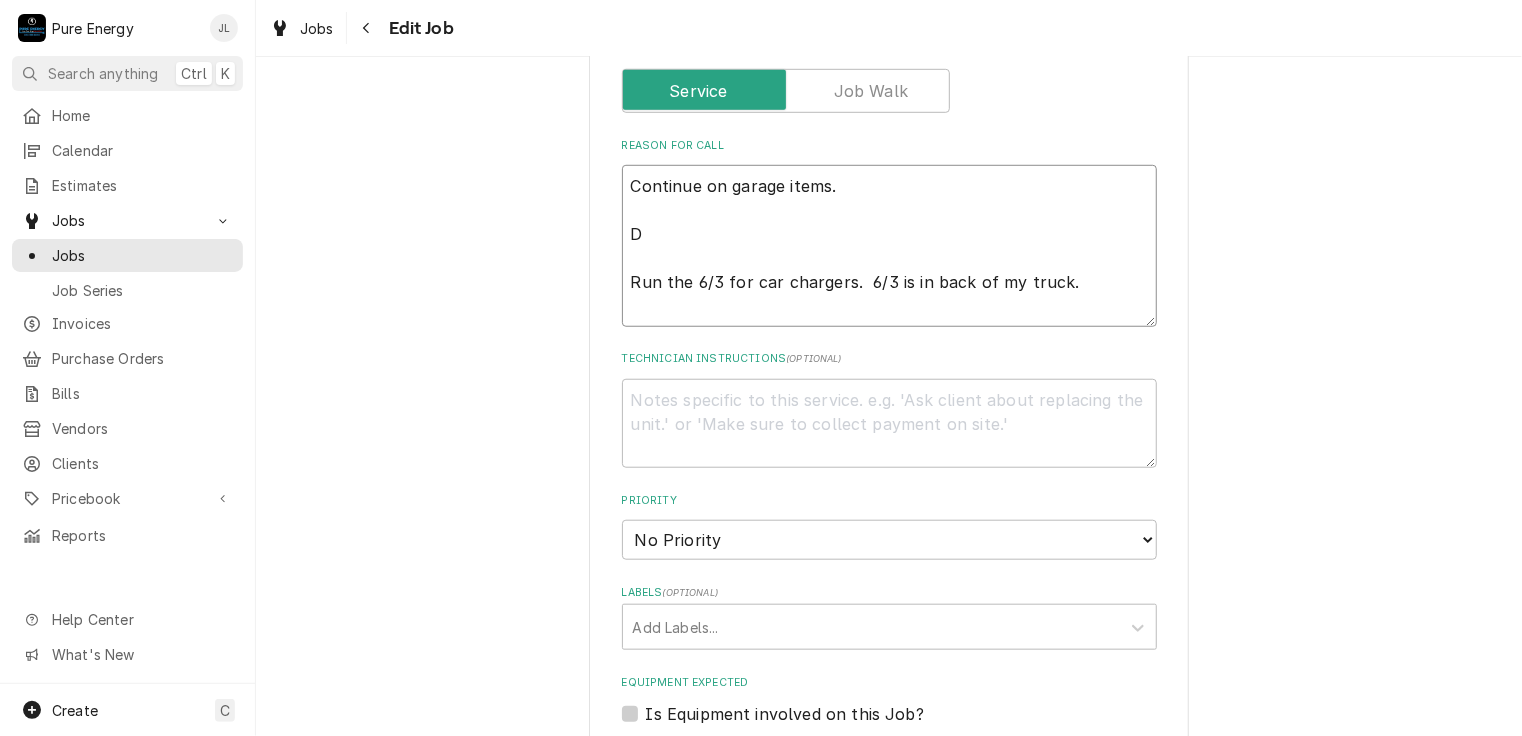 type on "Continue on garage items.
Do
Run the 6/3 for car chargers.  6/3 is in back of my truck." 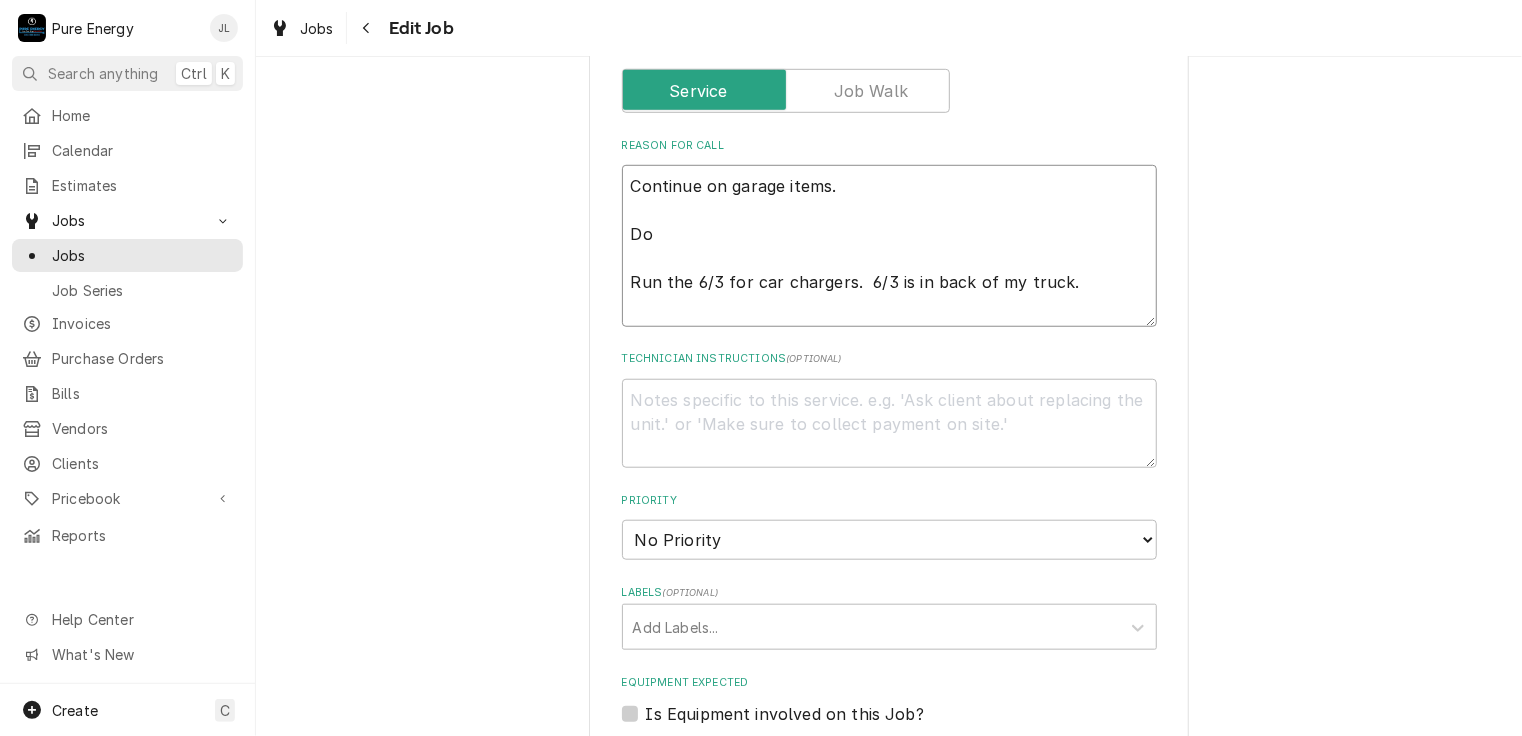 type on "x" 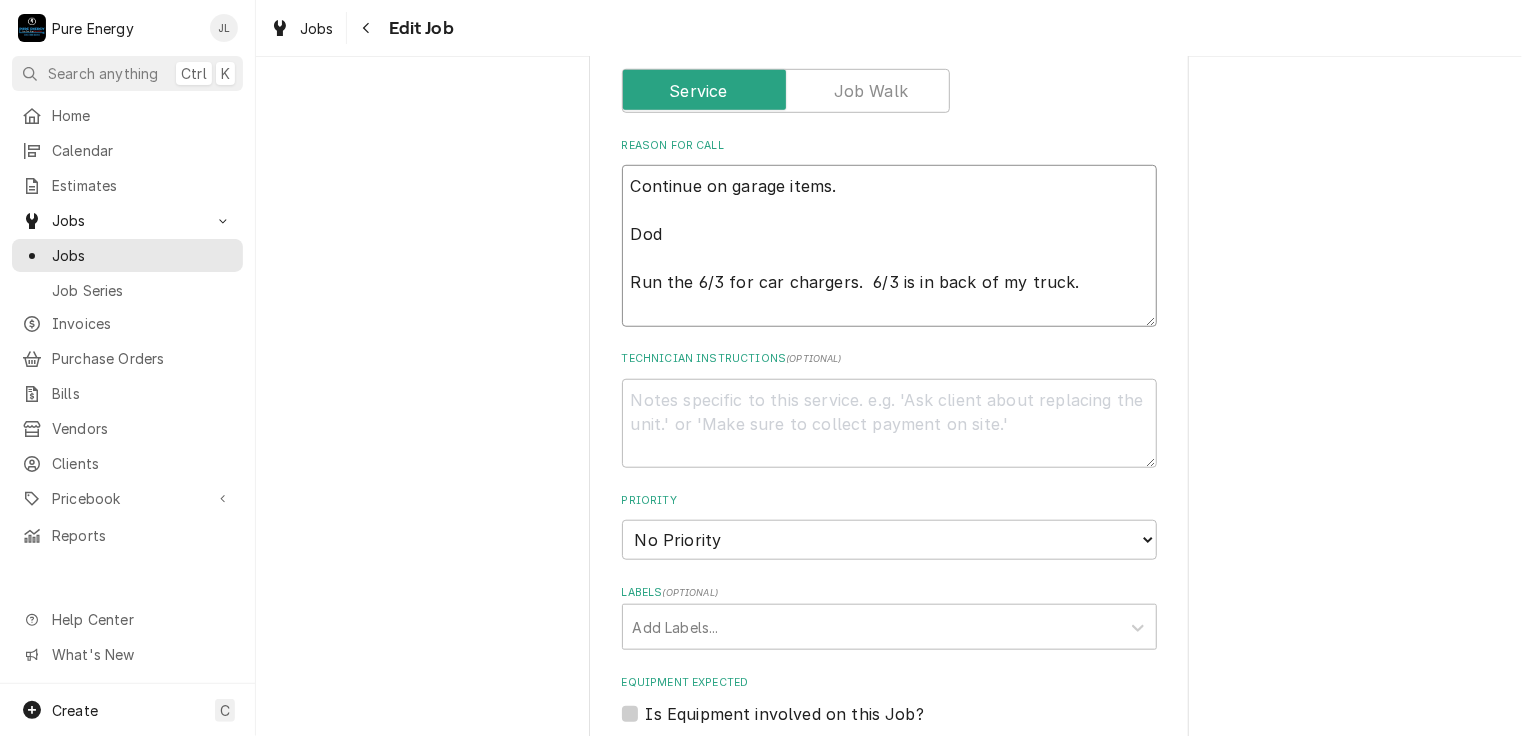 type on "x" 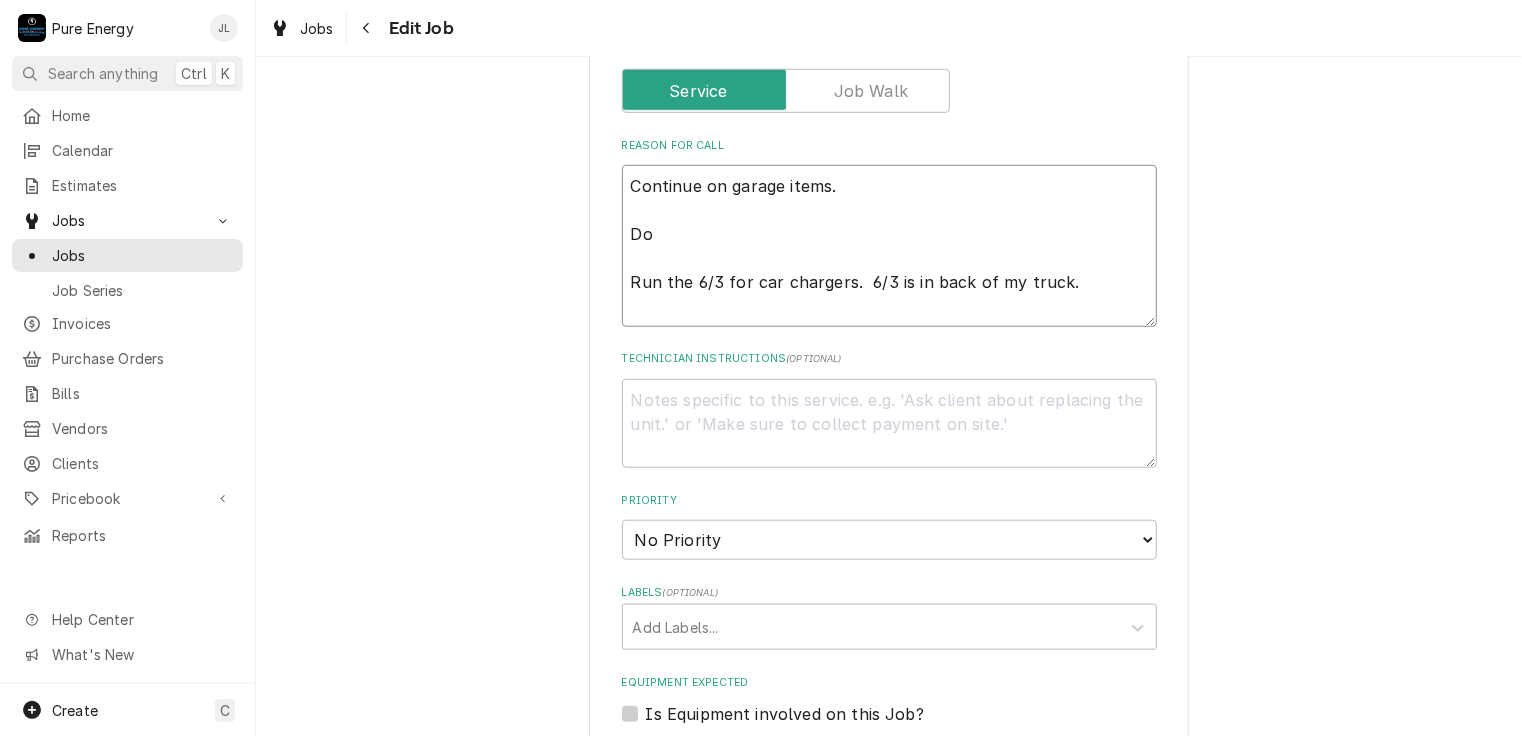 type on "Continue on garage items.
Do
Run the 6/3 for car chargers.  6/3 is in back of my truck." 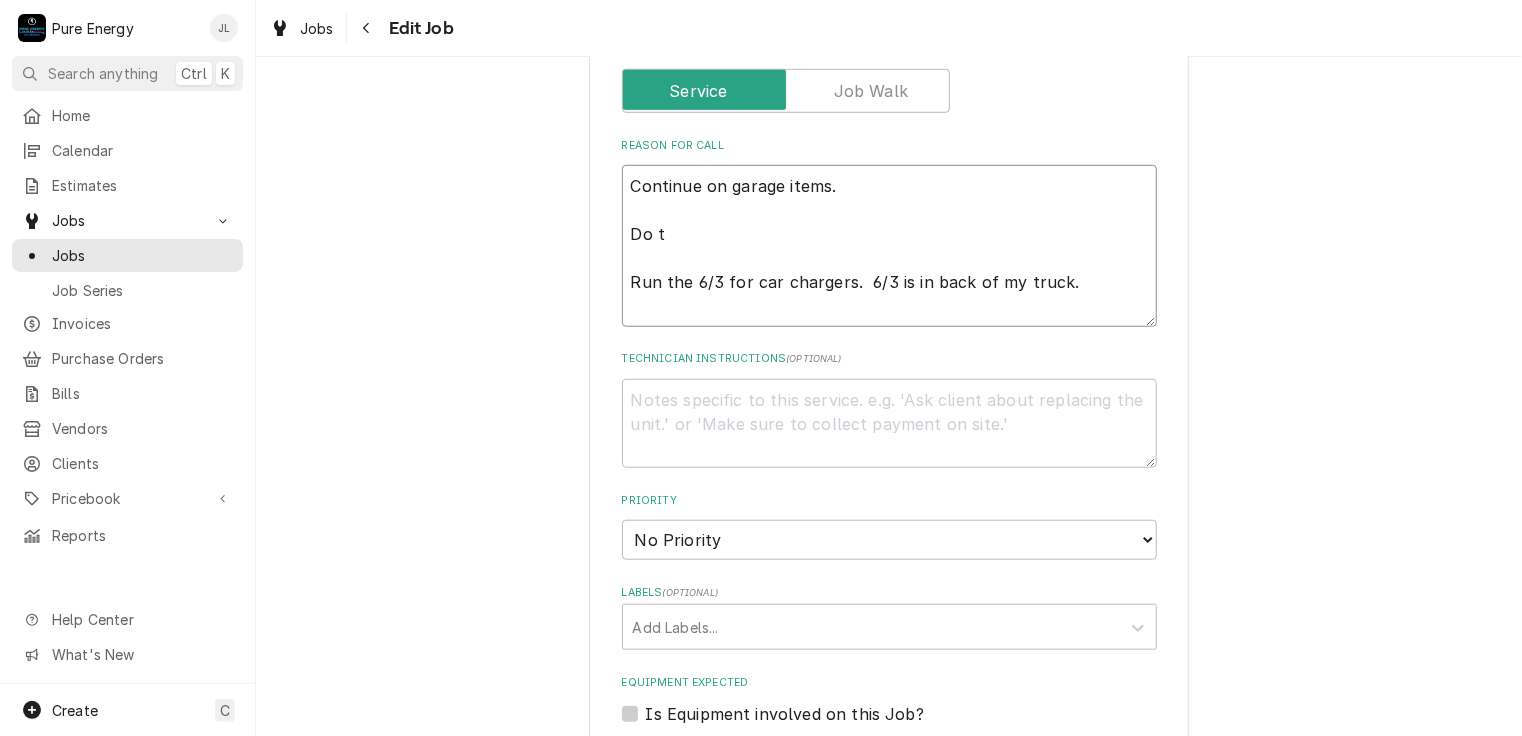 type on "x" 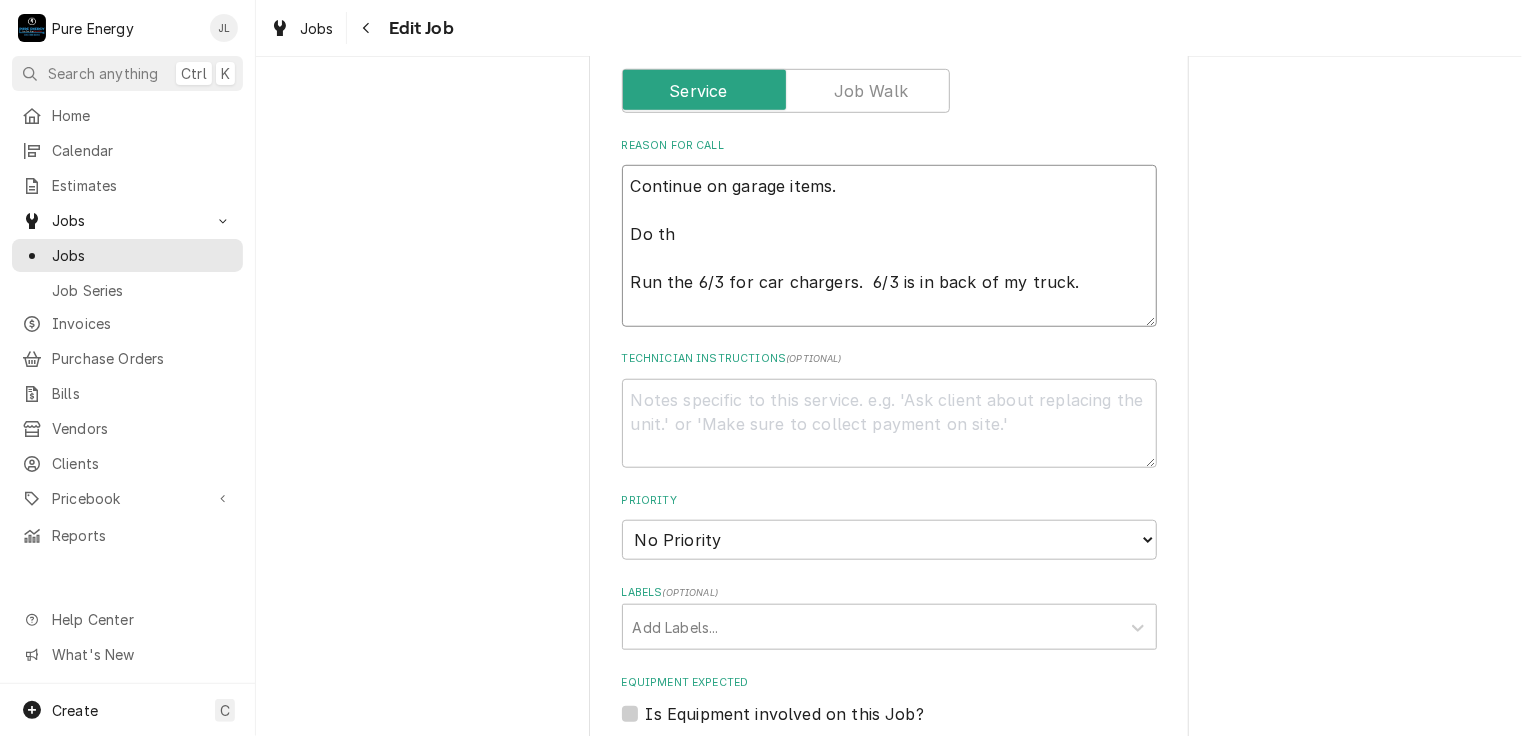 type on "x" 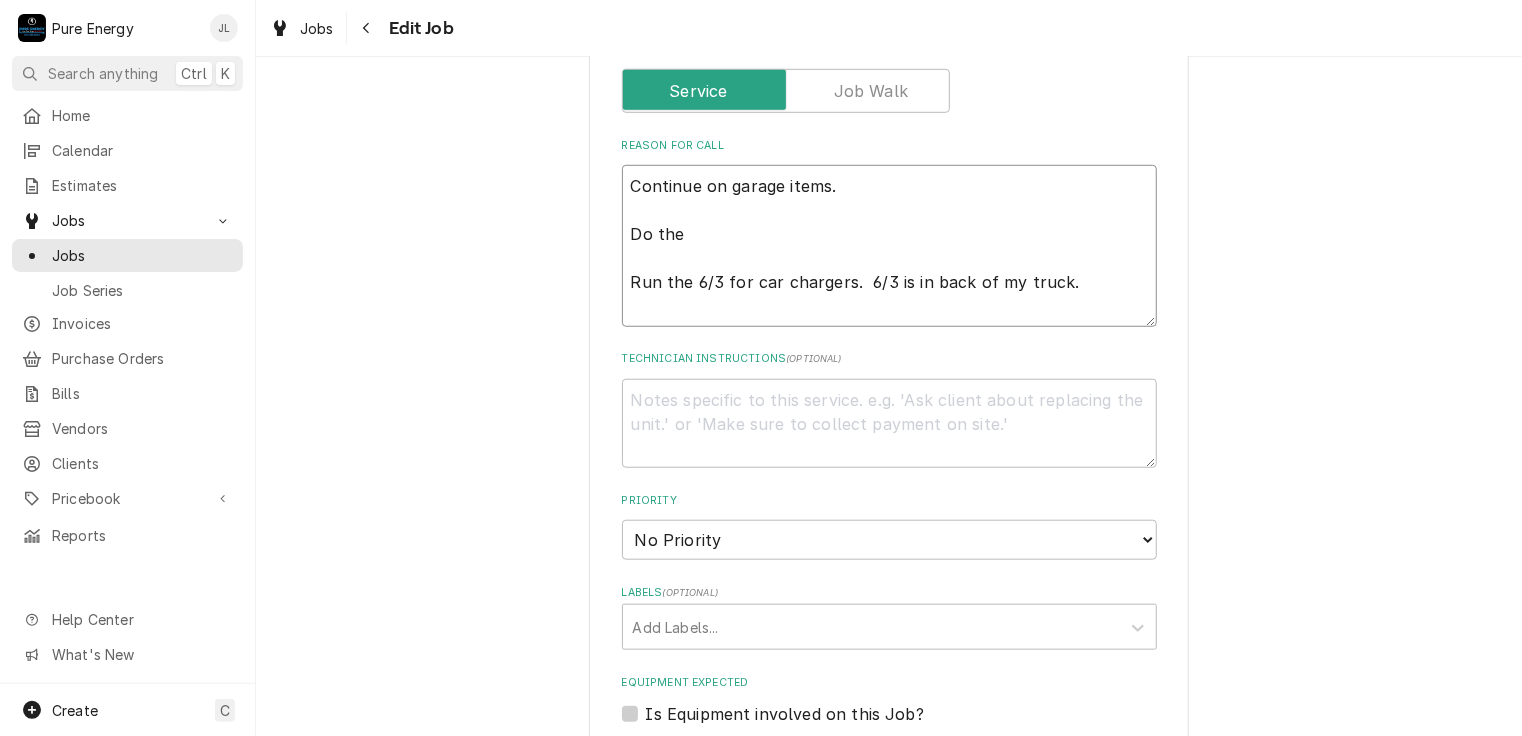 type on "Continue on garage items.
Do the
Run the 6/3 for car chargers.  6/3 is in back of my truck." 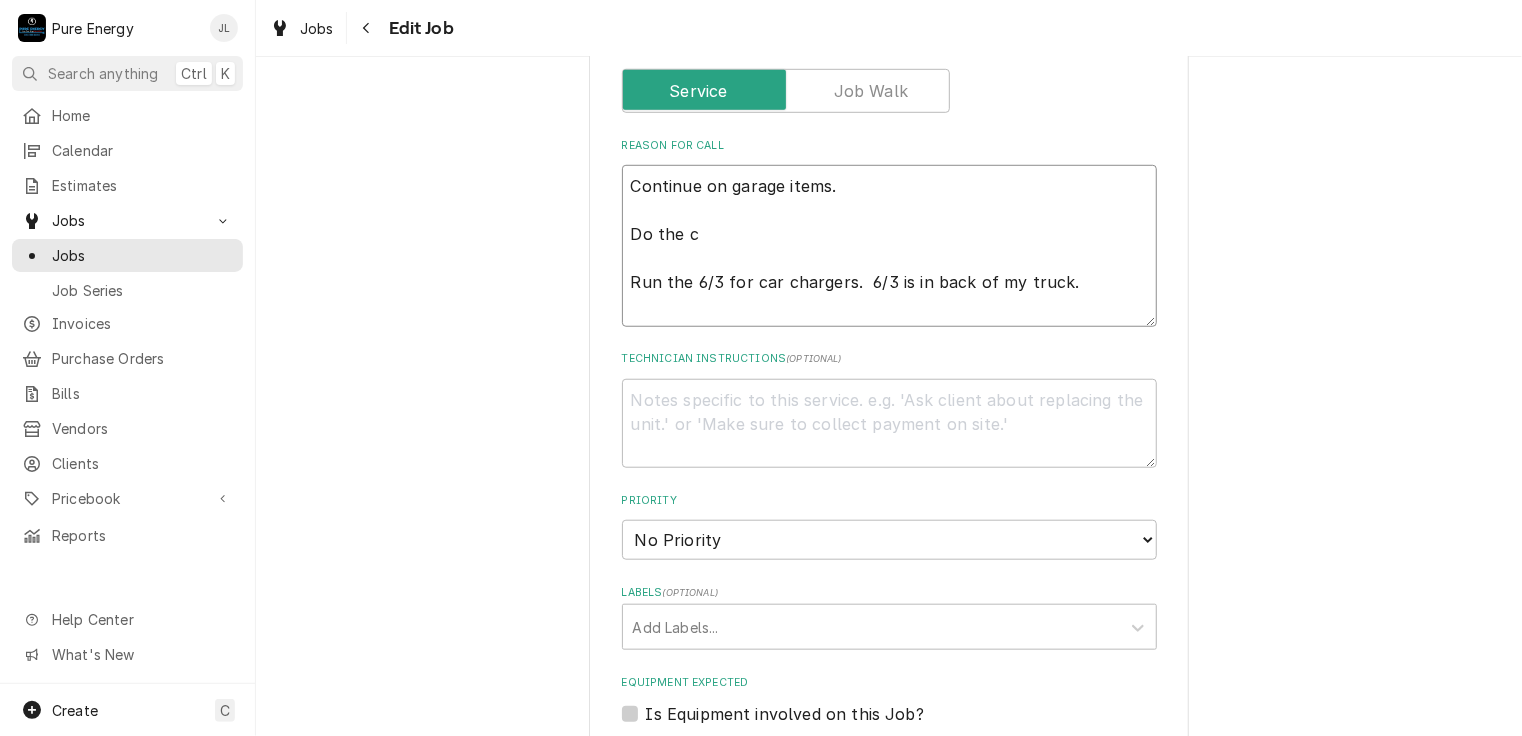 type on "x" 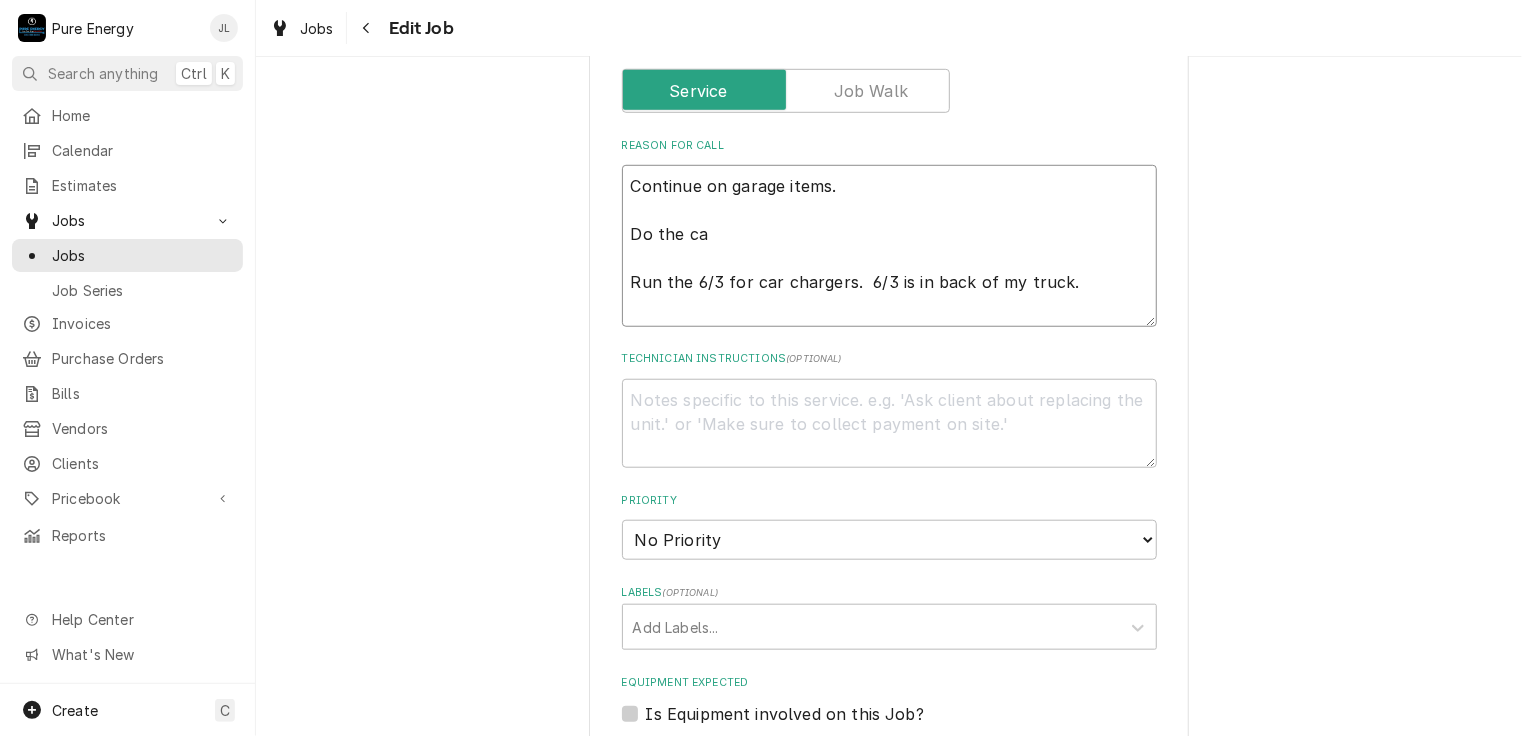 type on "Continue on garage items.
Do the can
Run the 6/3 for car chargers.  6/3 is in back of my truck." 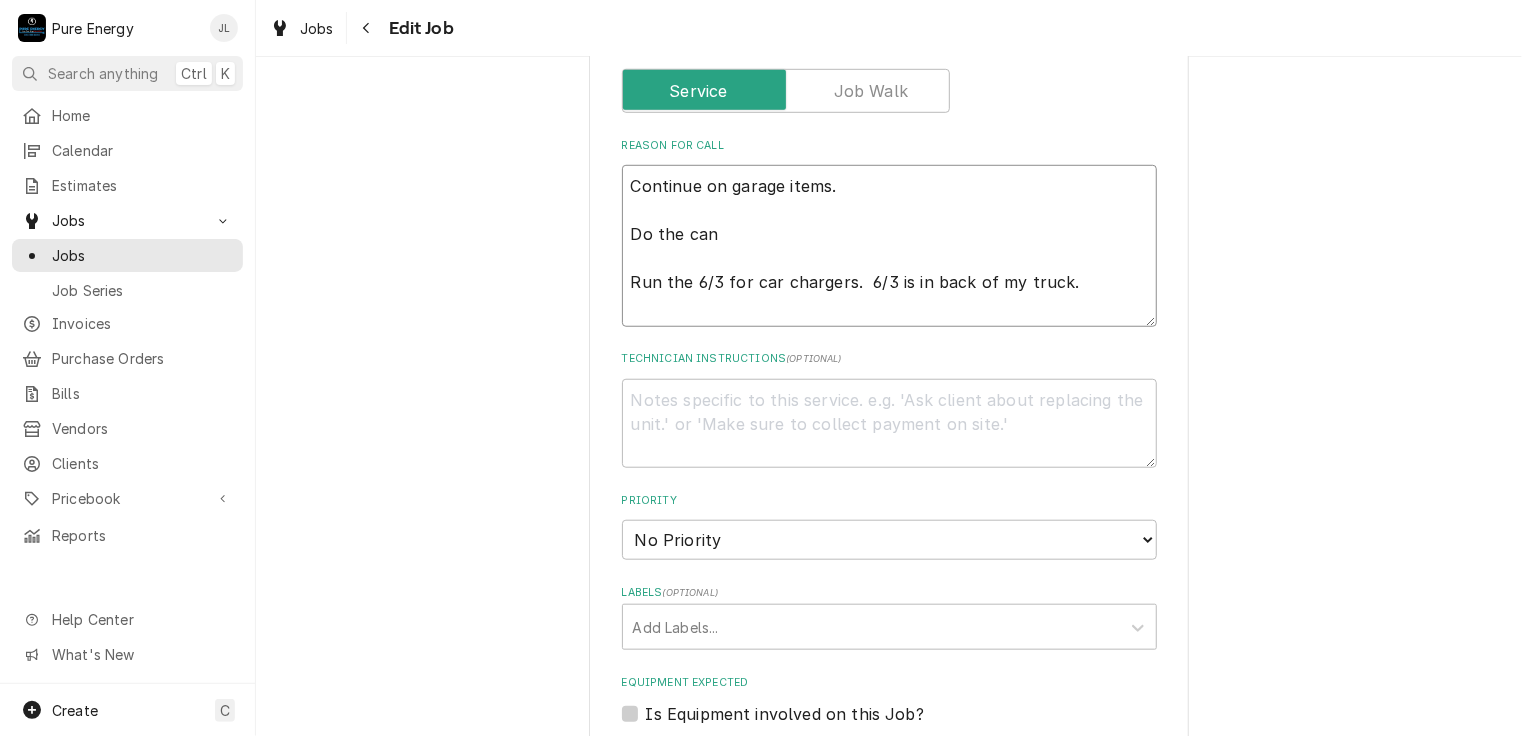 type on "x" 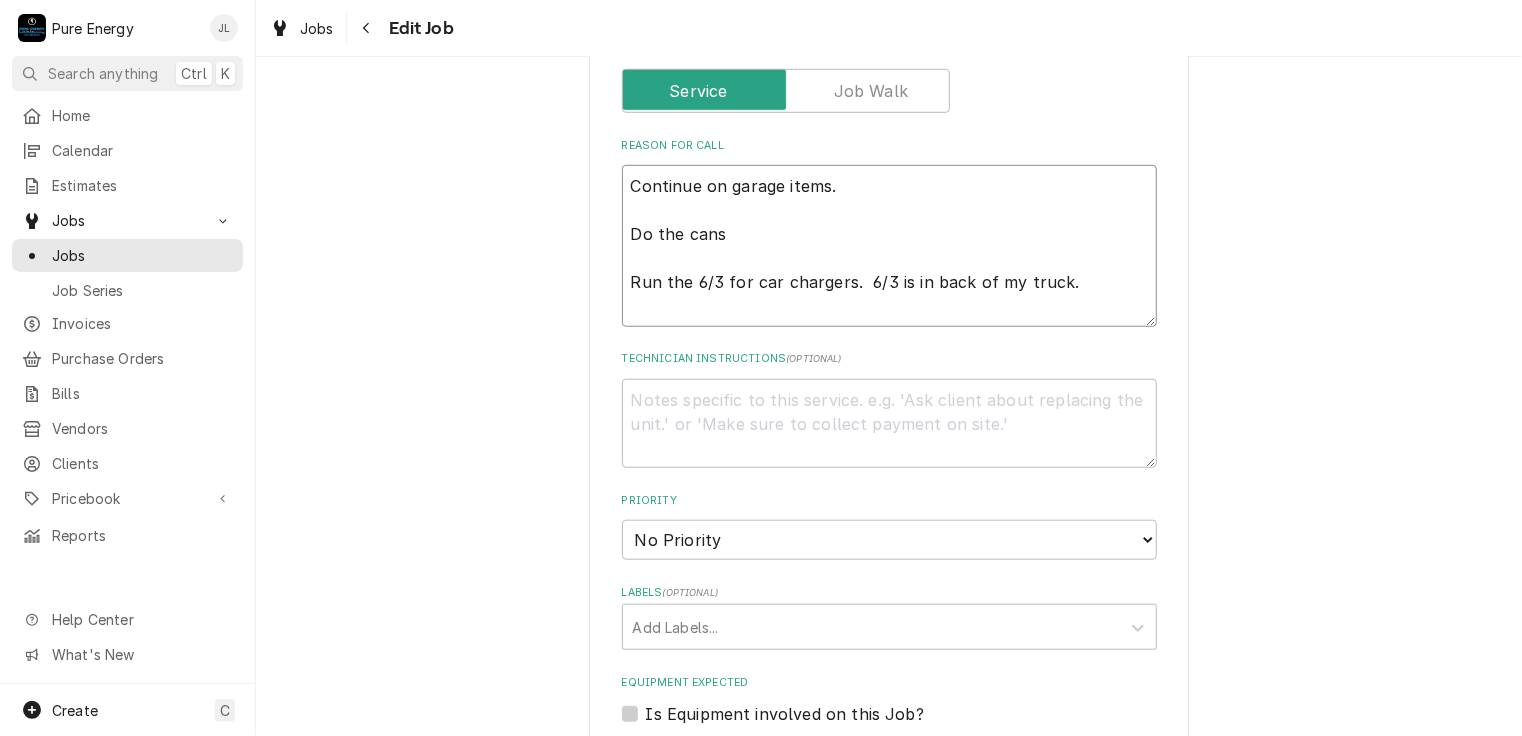 type on "Continue on garage items.
Do the cans
Run the 6/3 for car chargers.  6/3 is in back of my truck." 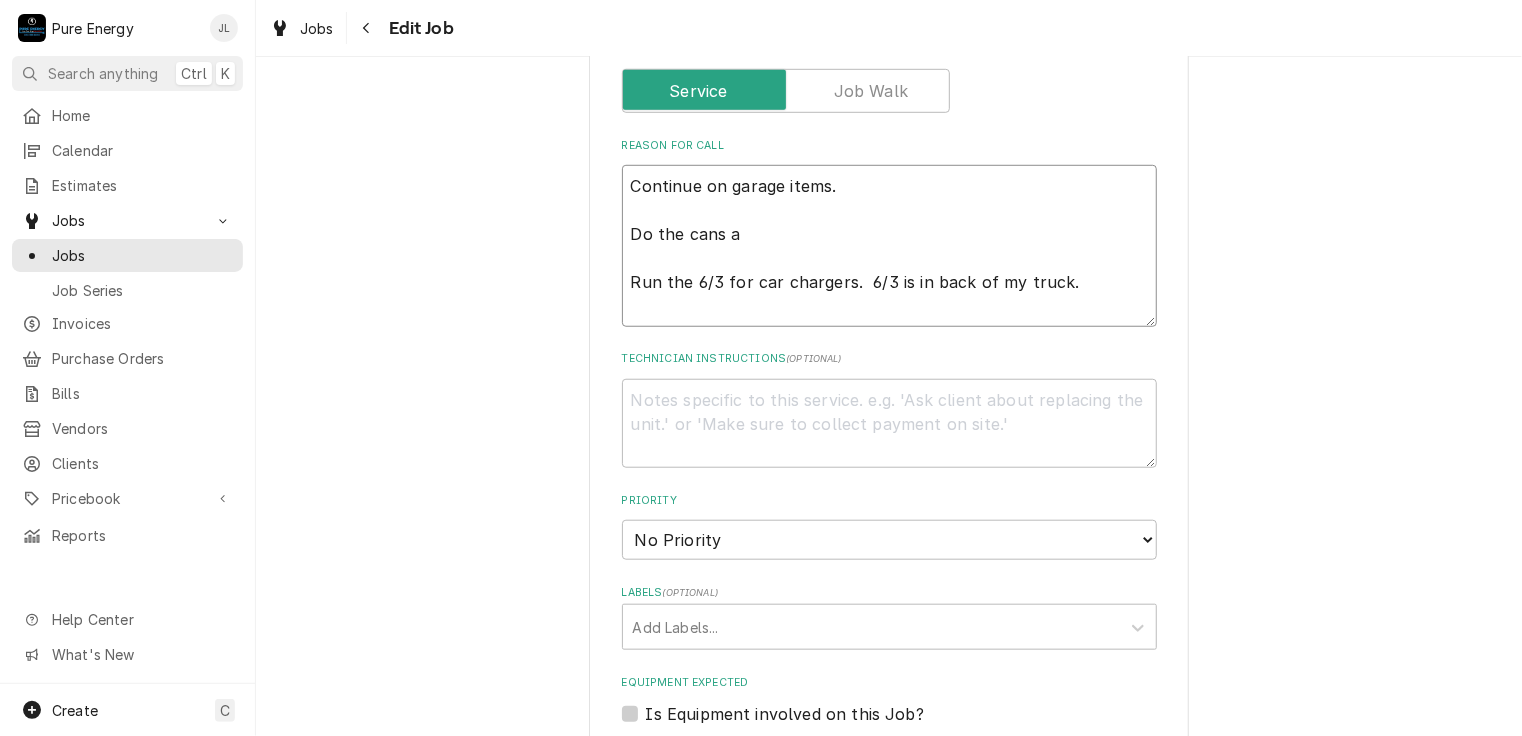 type on "Continue on garage items.
Do the cans an
Run the 6/3 for car chargers.  6/3 is in back of my truck." 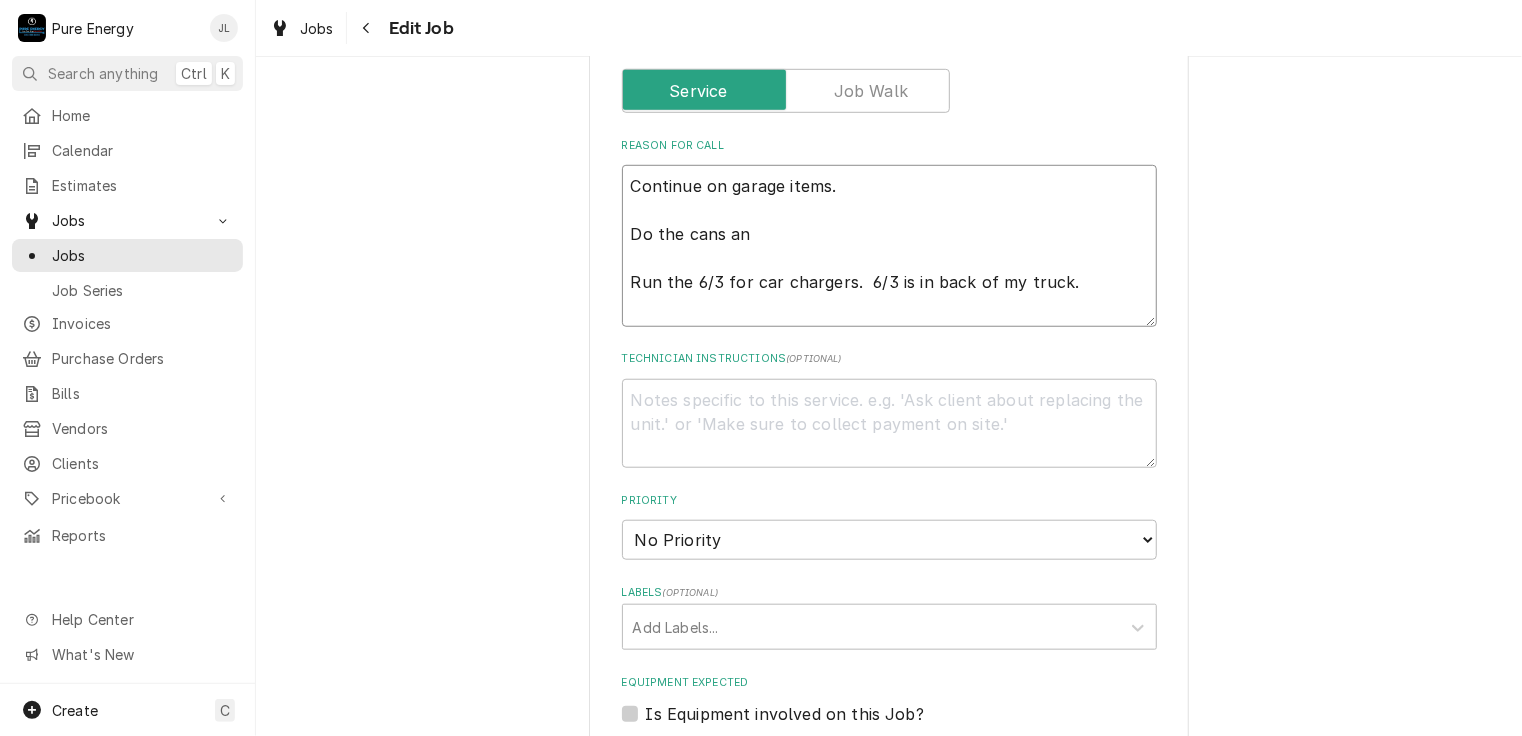 type on "x" 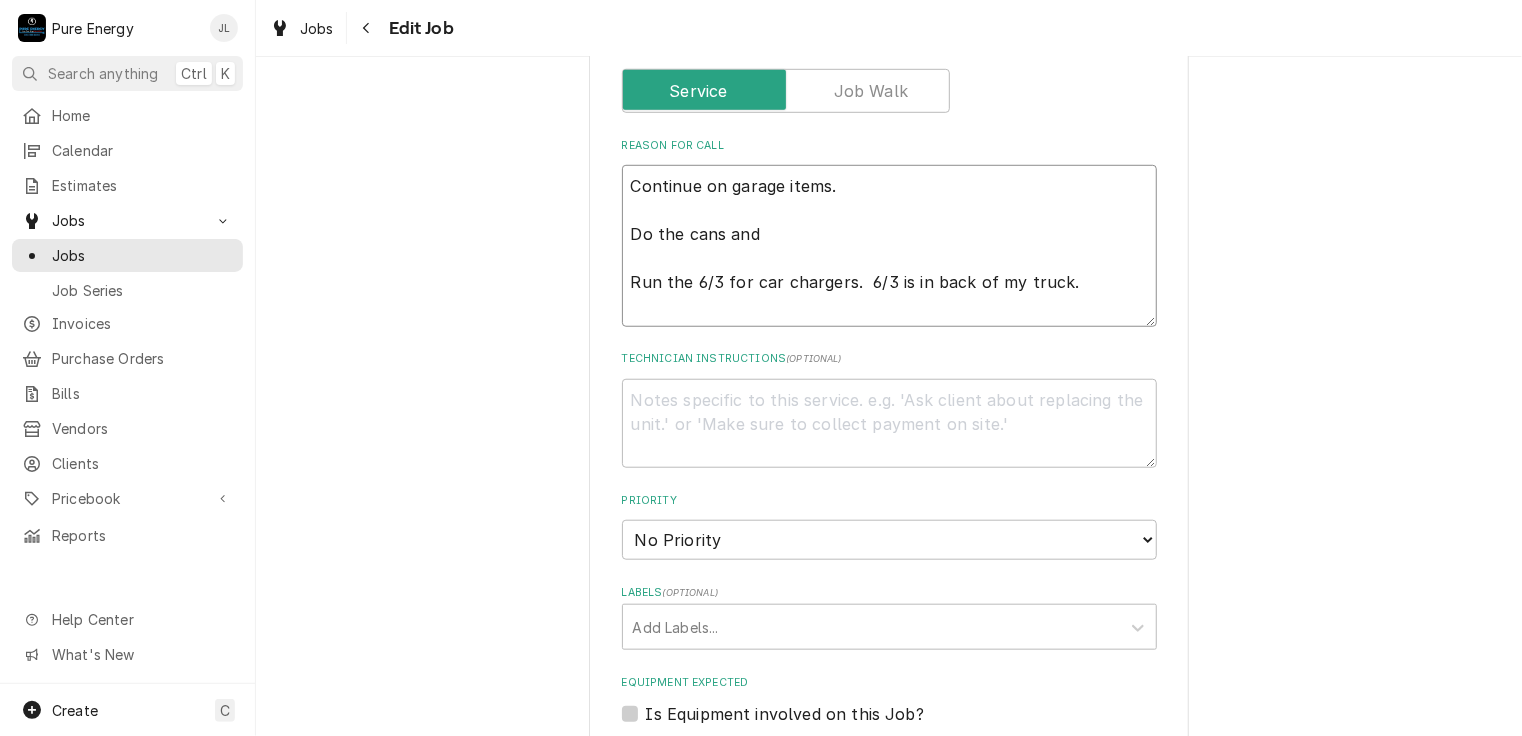 type on "Continue on garage items.
Do the cans and
Run the 6/3 for car chargers.  6/3 is in back of my truck." 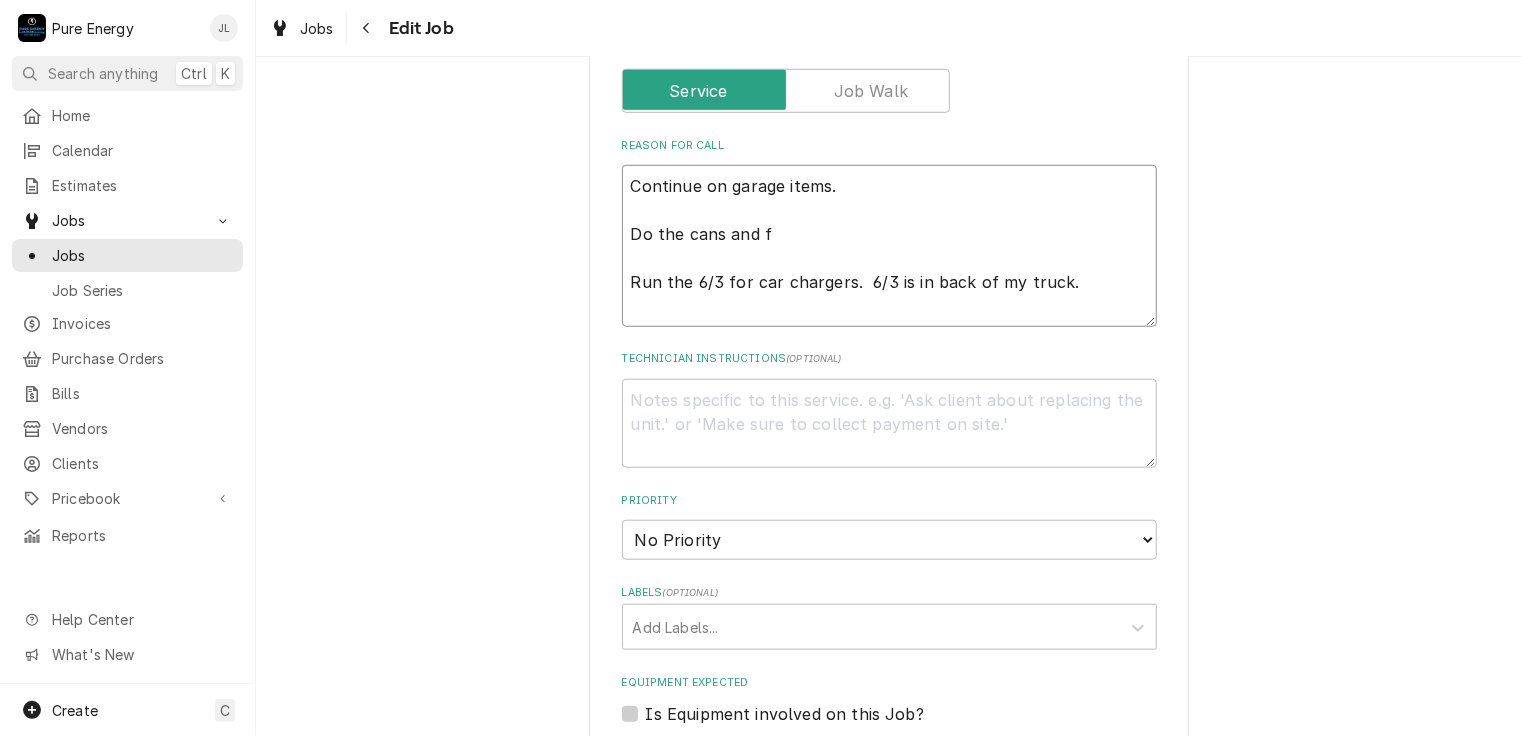 type on "x" 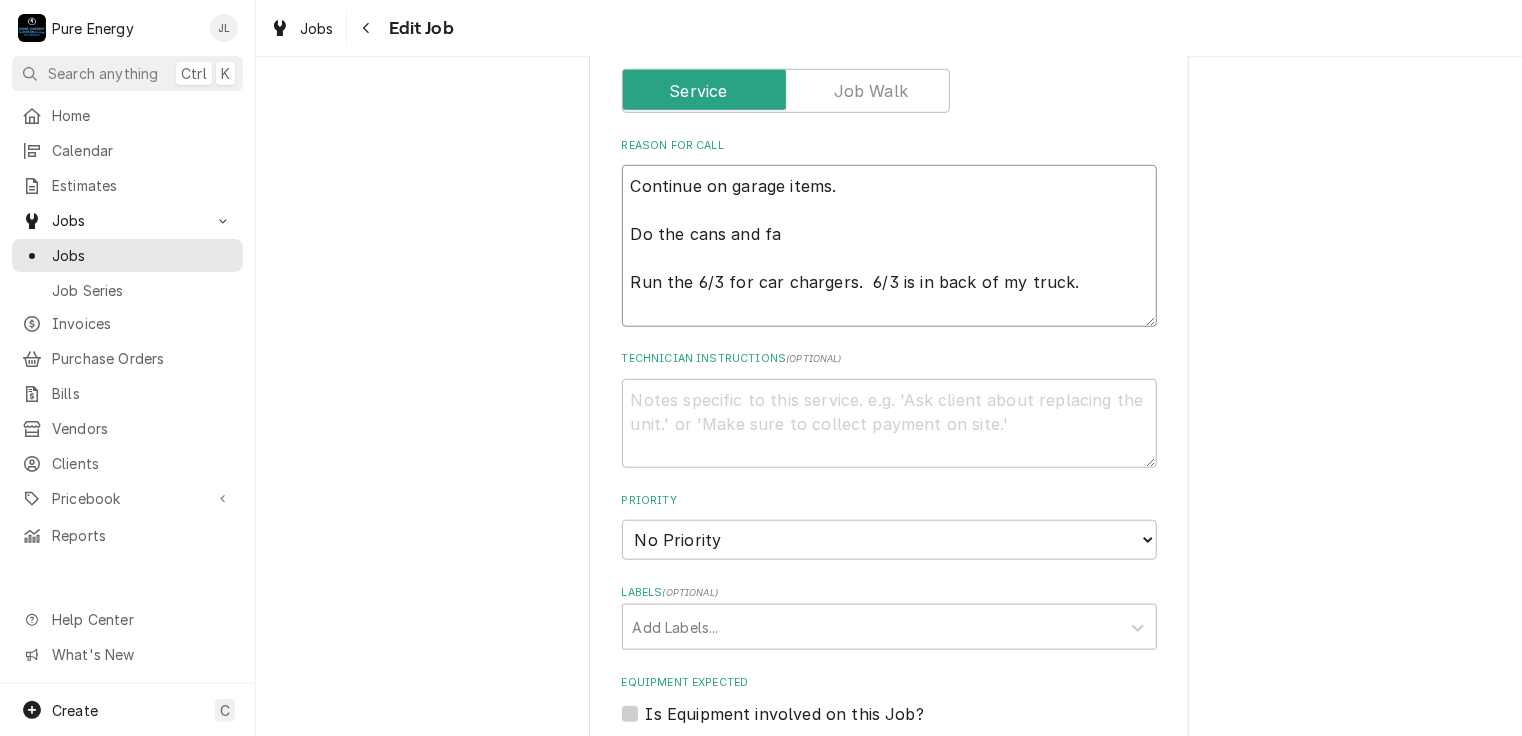 type on "Continue on garage items.
Do the cans and fan
Run the 6/3 for car chargers.  6/3 is in back of my truck." 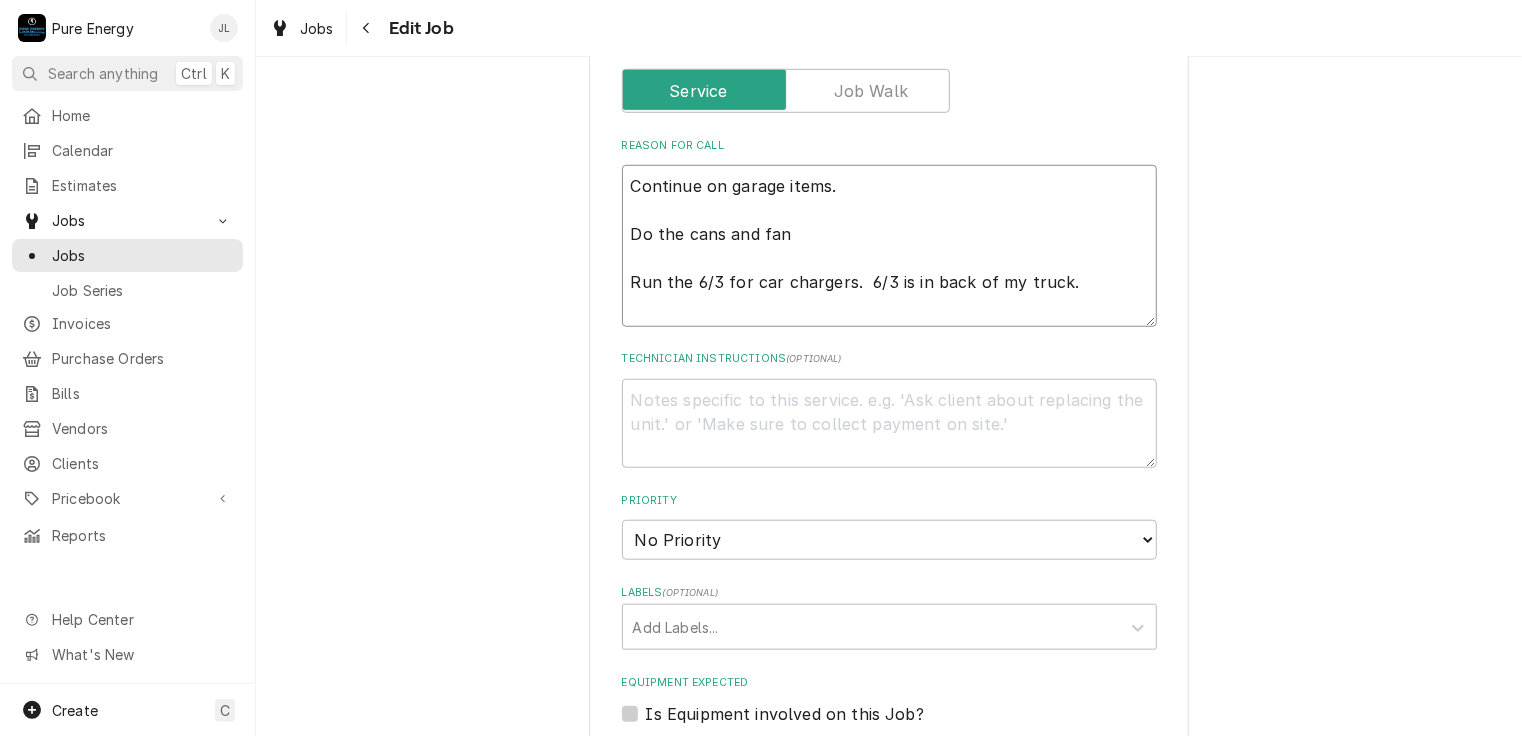 type on "x" 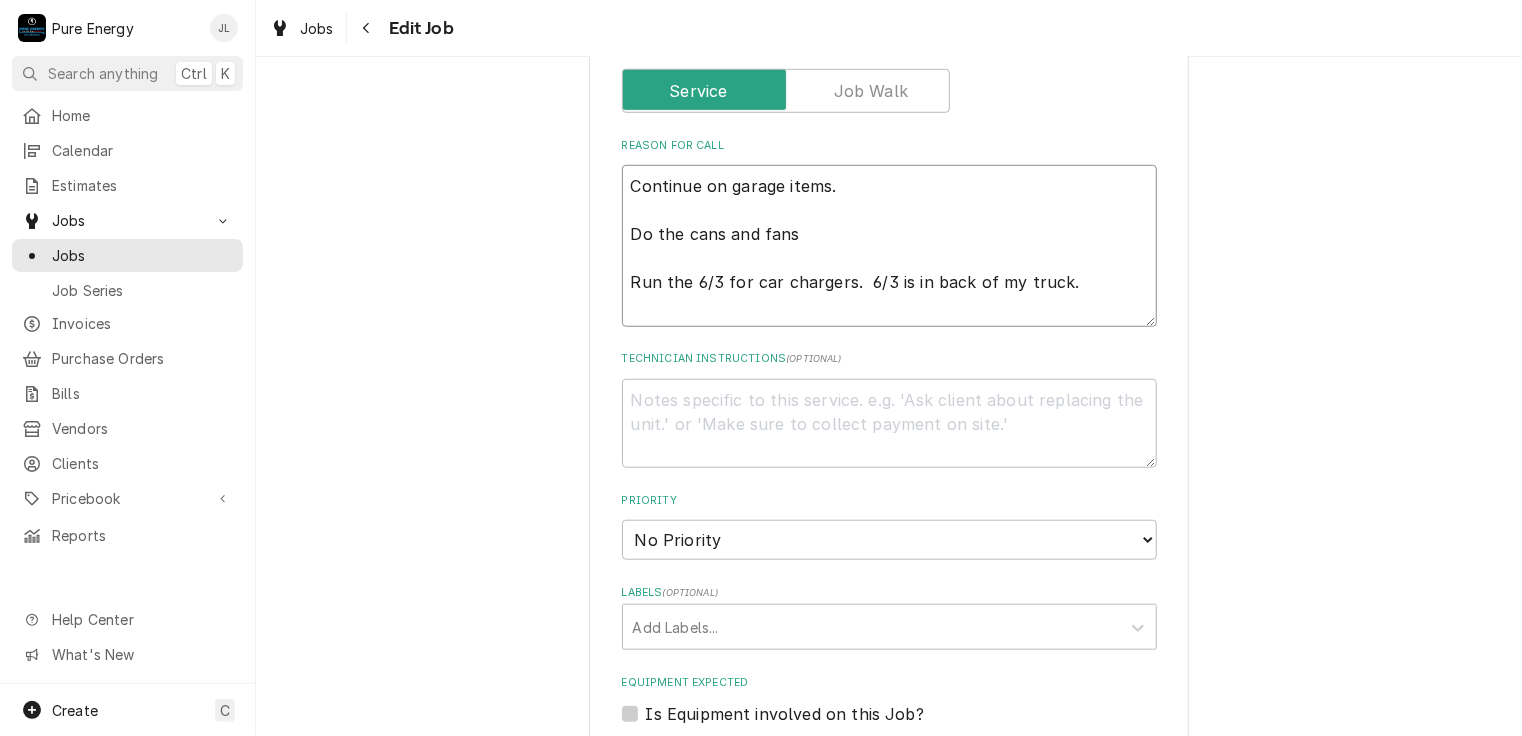 type on "x" 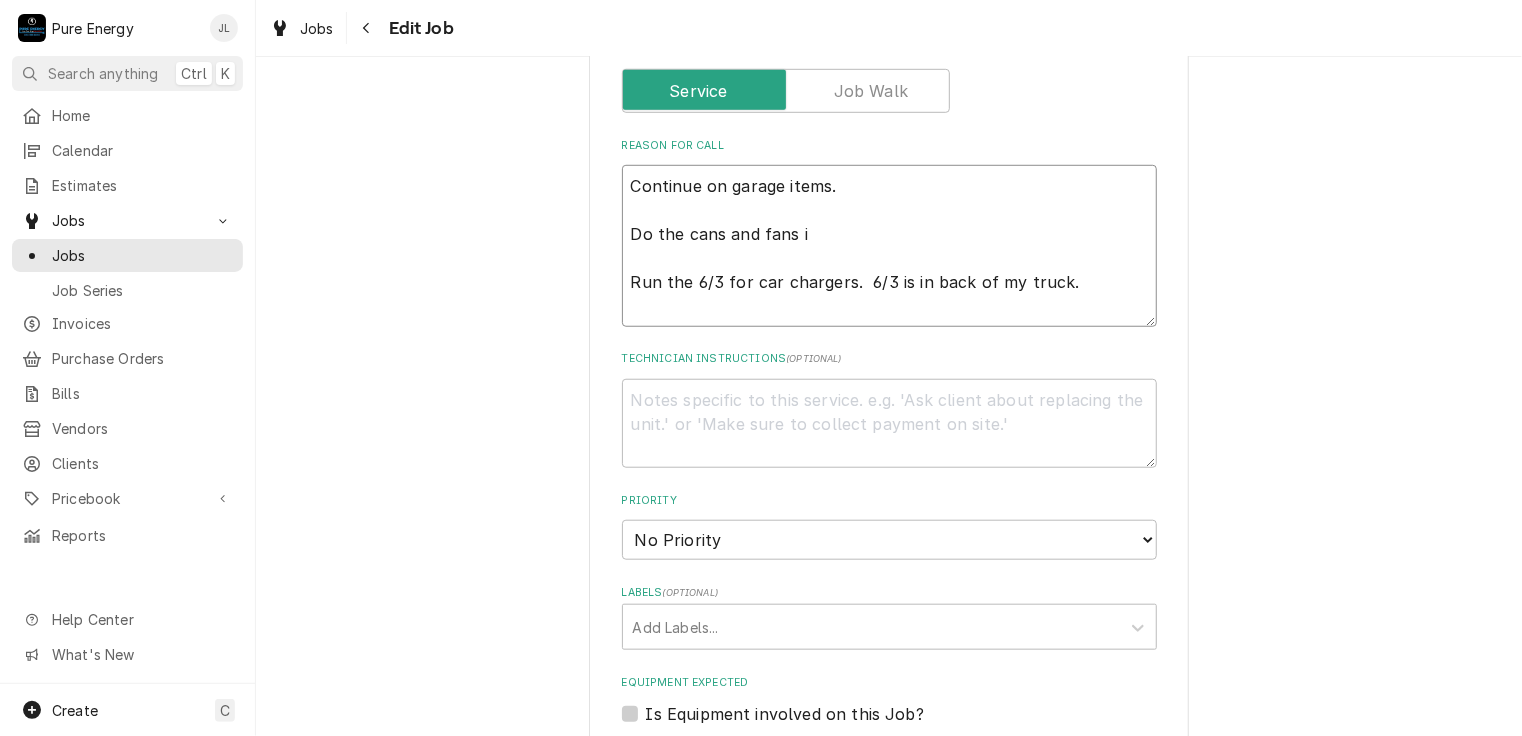 type on "x" 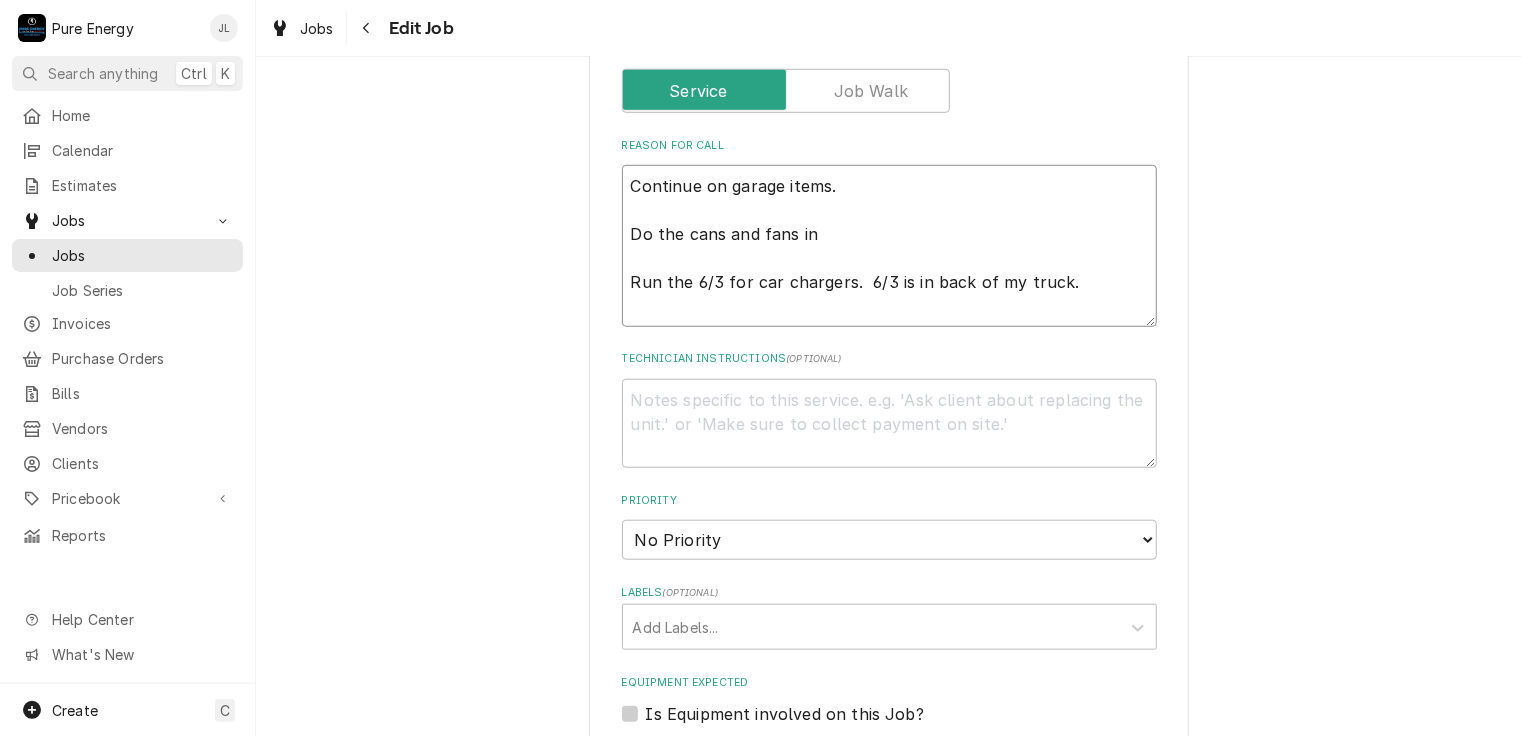 type on "Continue on garage items.
Do the cans and fans in
Run the 6/3 for car chargers.  6/3 is in back of my truck." 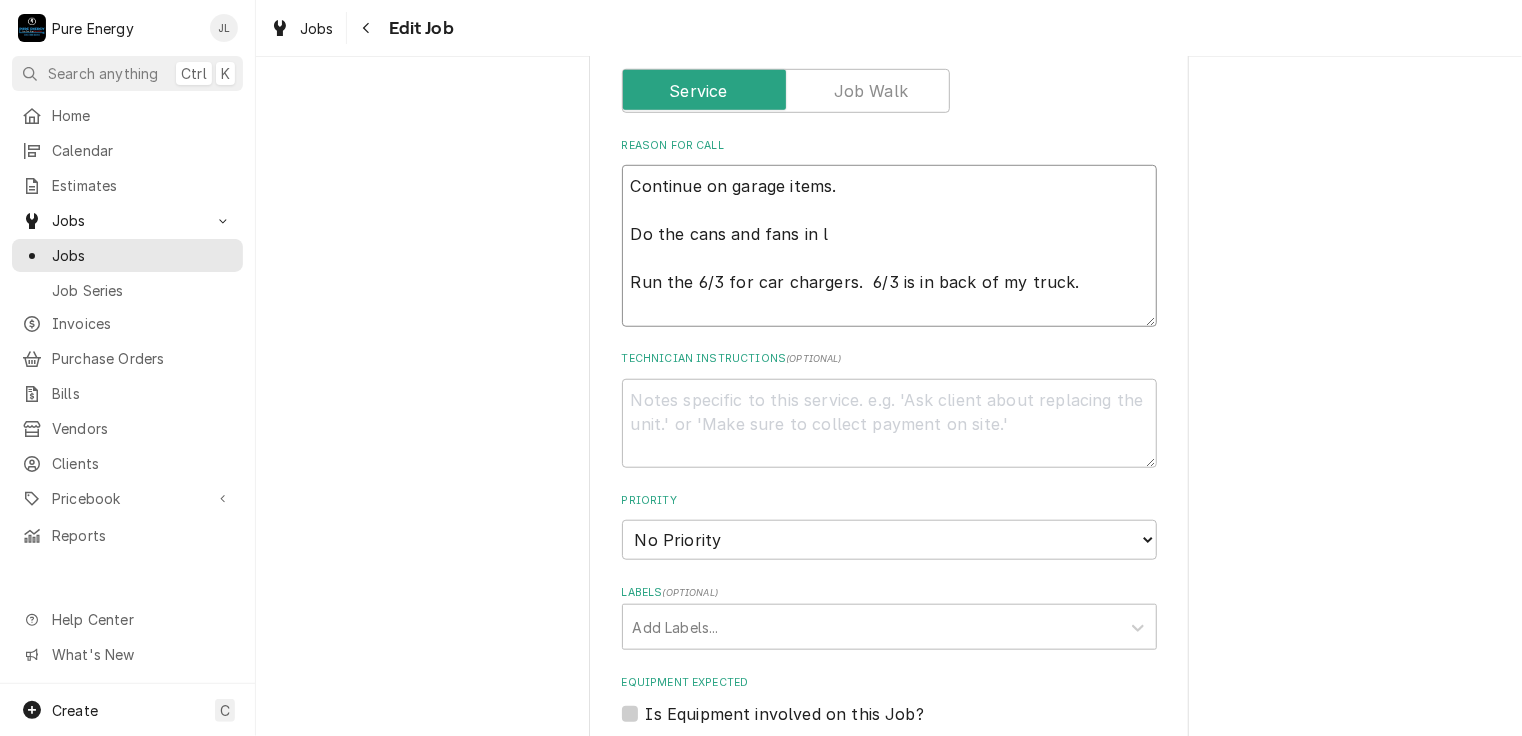 type on "x" 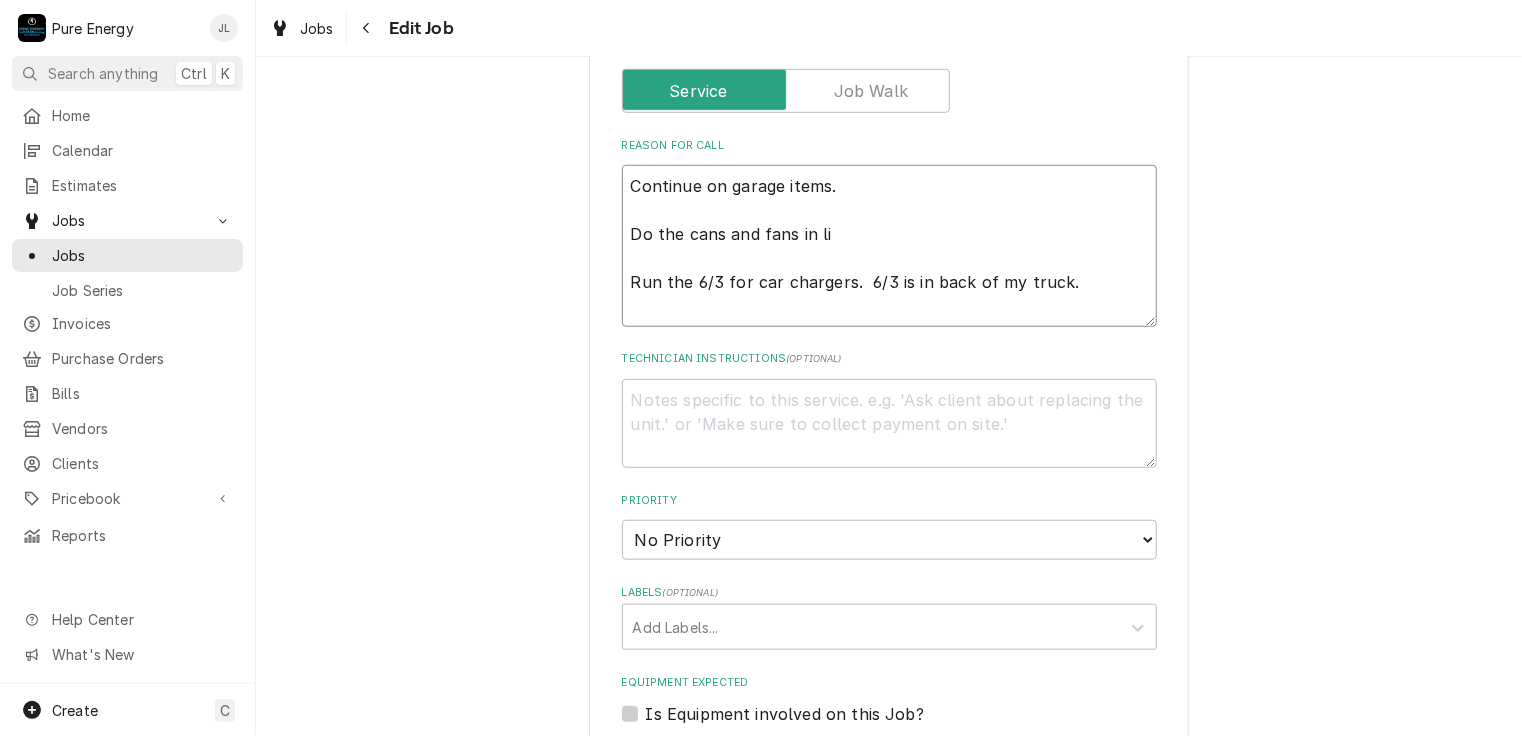 type on "x" 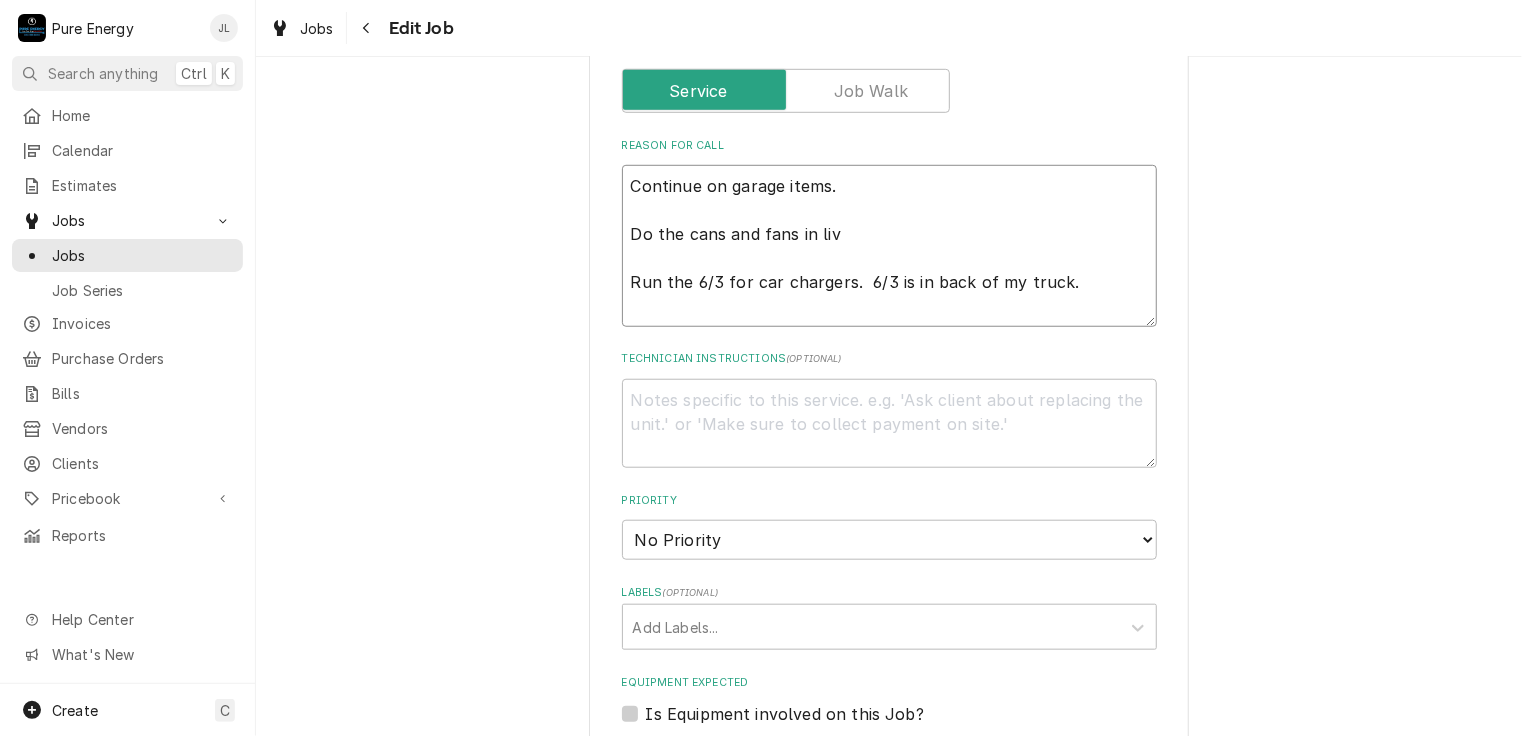 type on "Continue on garage items.
Do the cans and fans in livi
Run the 6/3 for car chargers.  6/3 is in back of my truck." 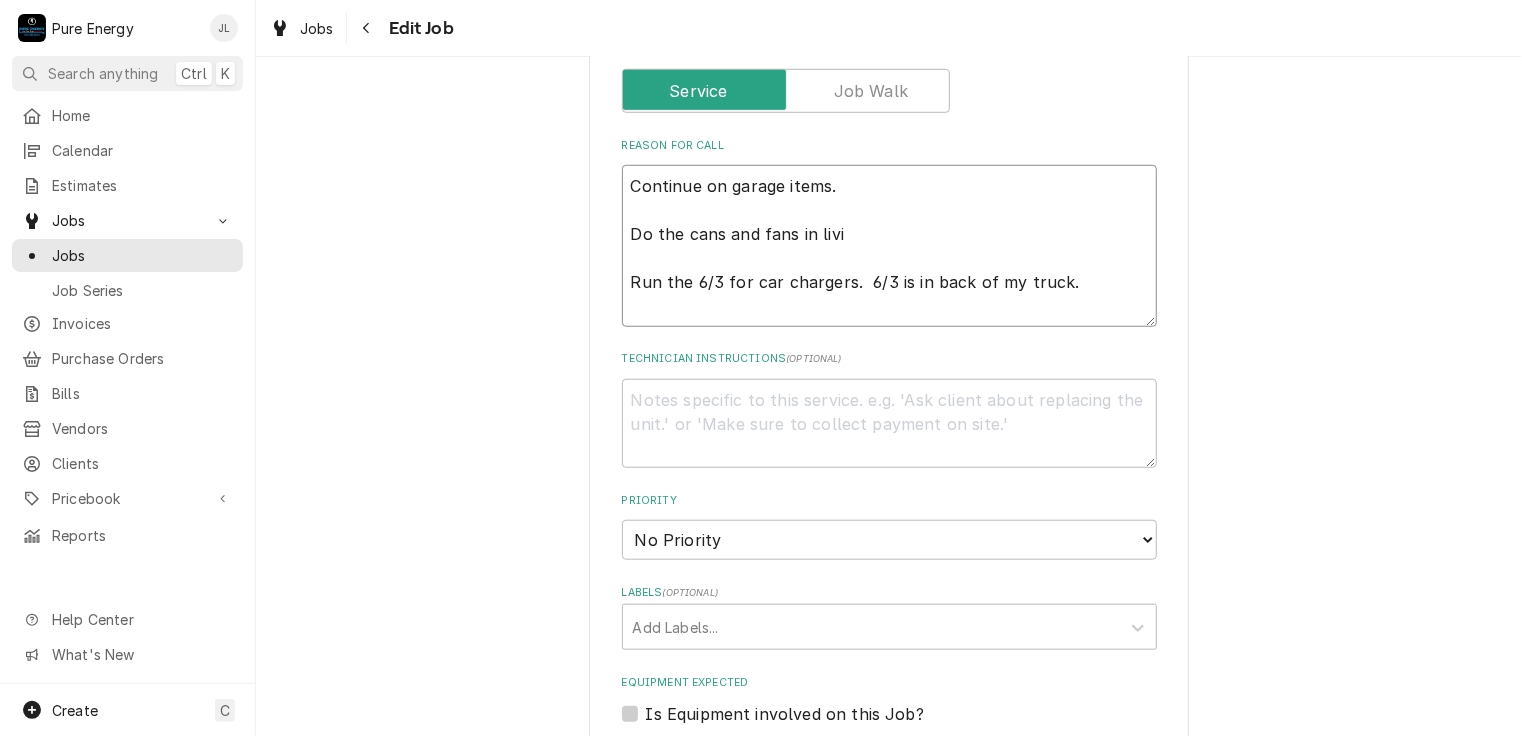 type on "x" 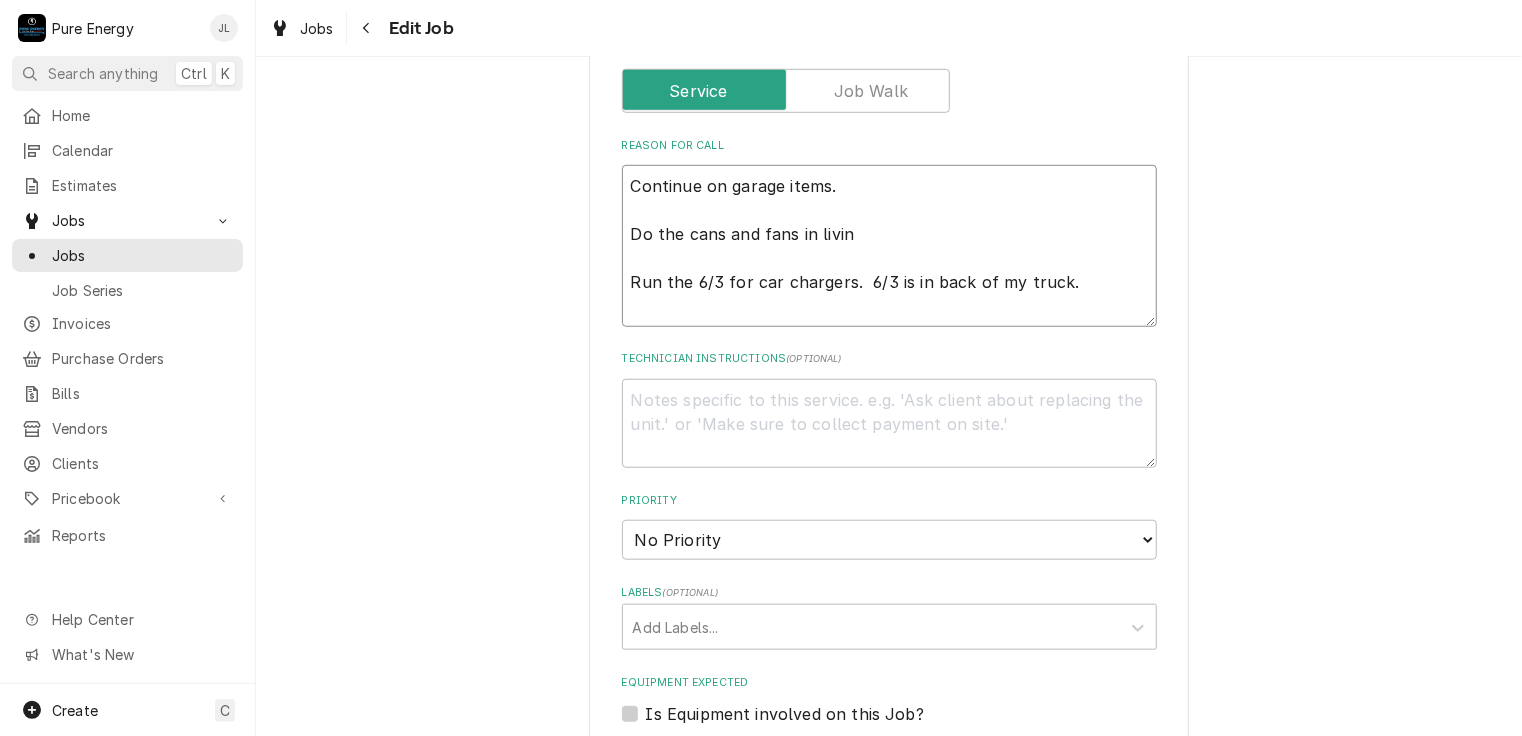 type on "Continue on garage items.
Do the cans and fans in living
Run the 6/3 for car chargers.  6/3 is in back of my truck." 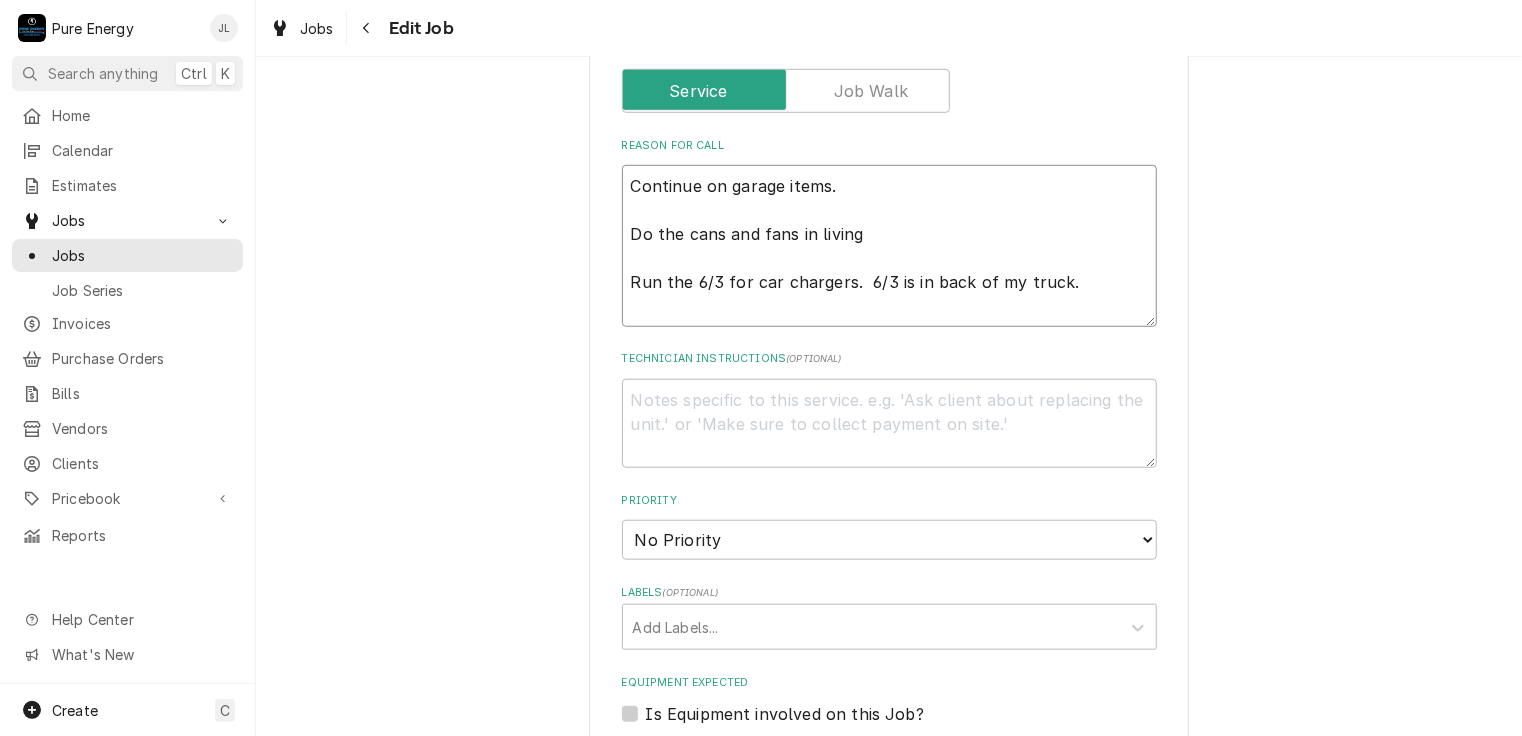 type on "x" 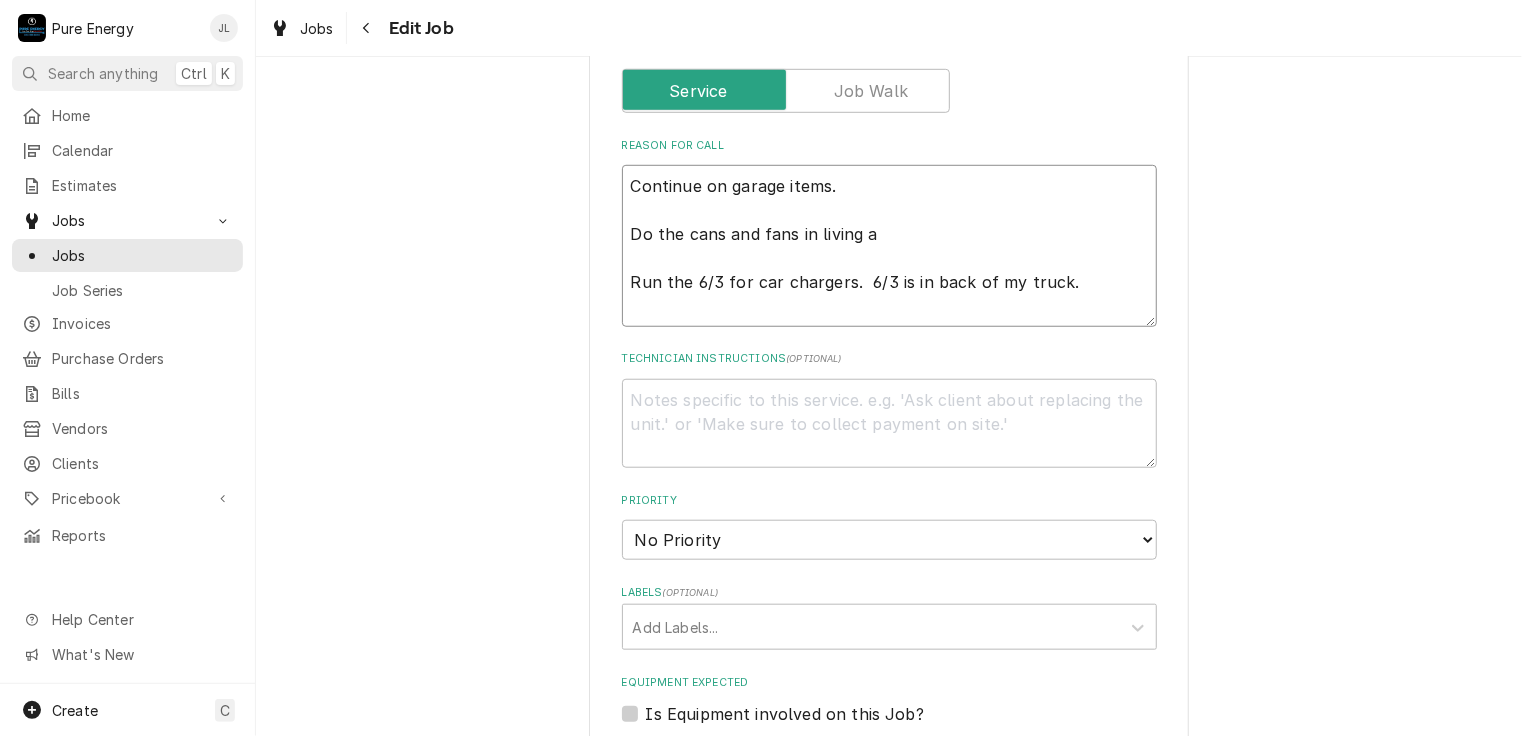 type on "x" 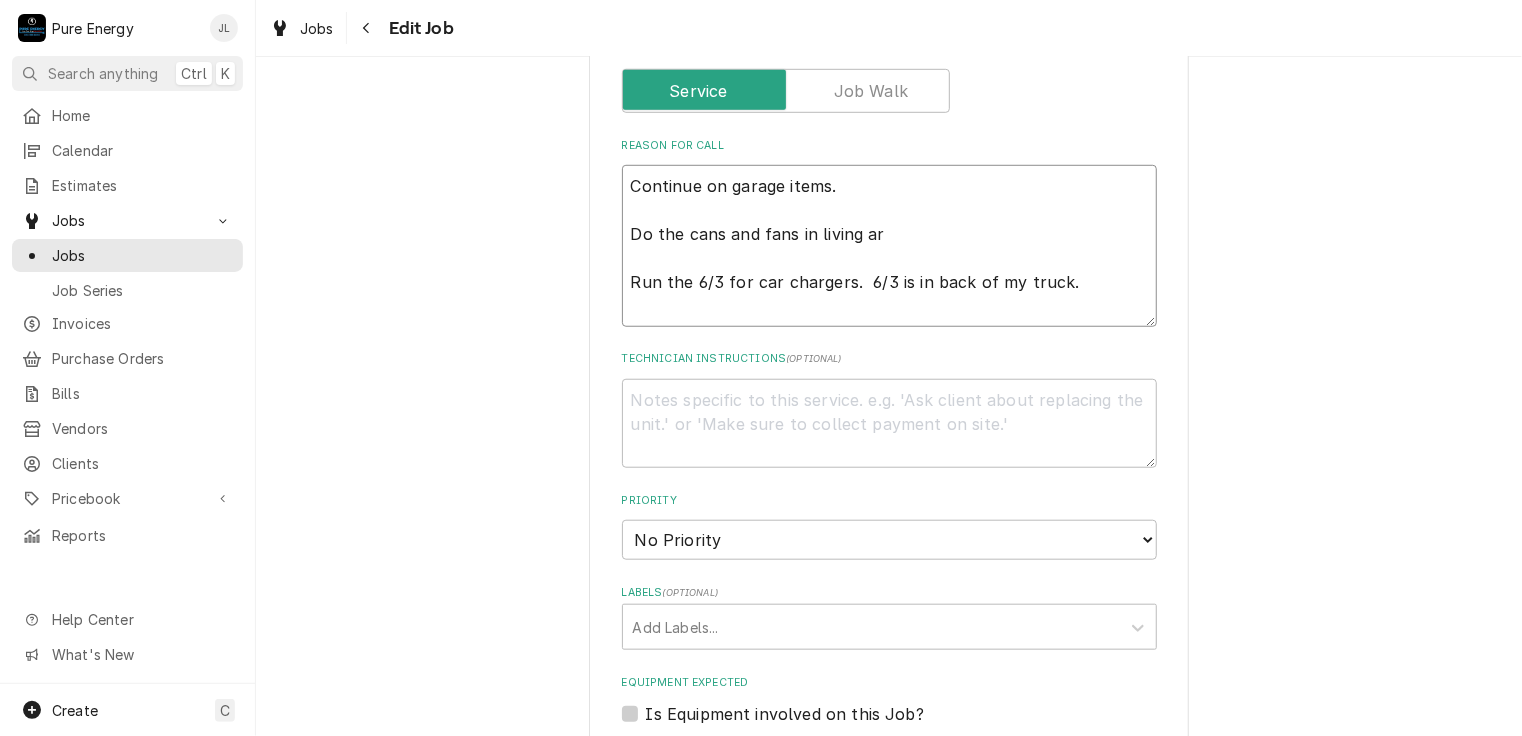 type on "x" 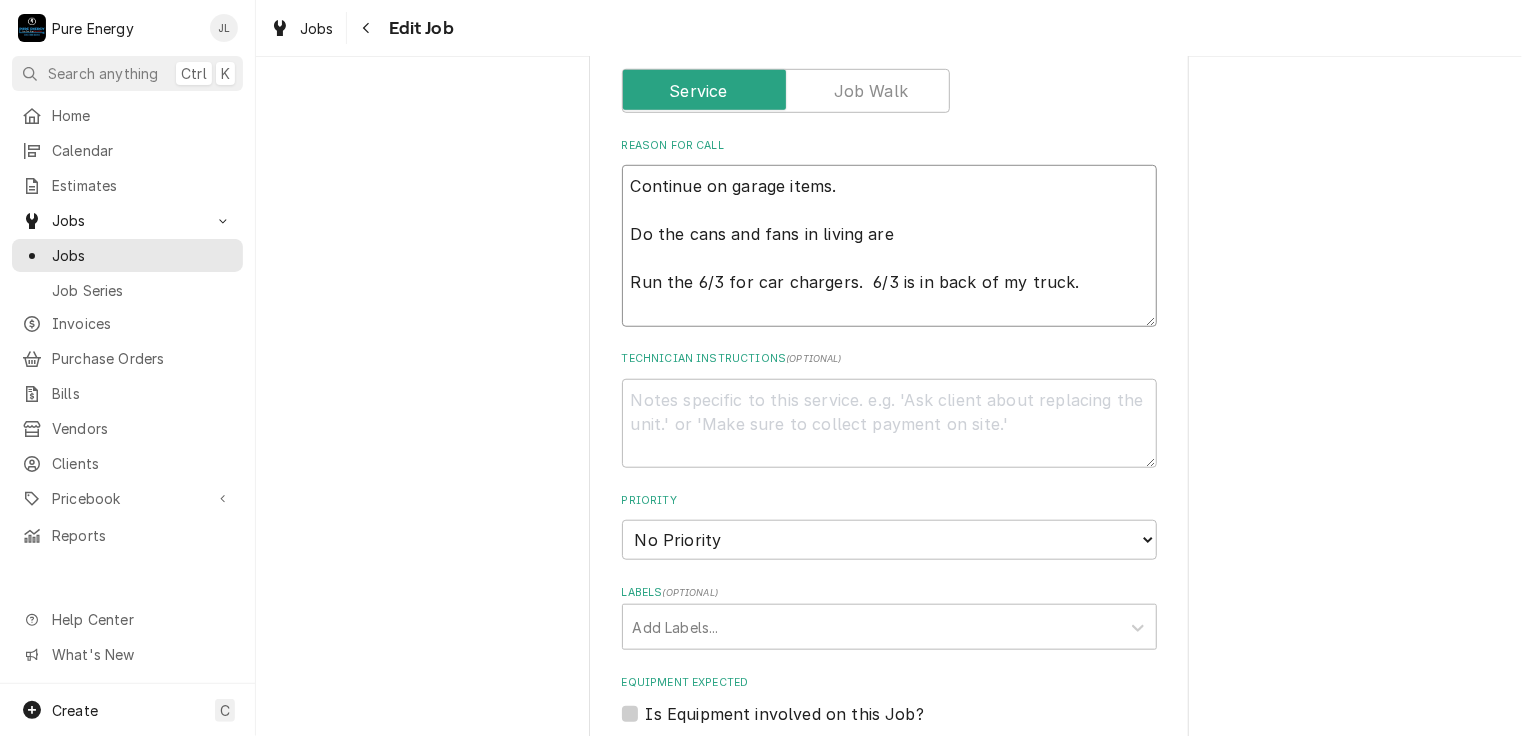 type on "x" 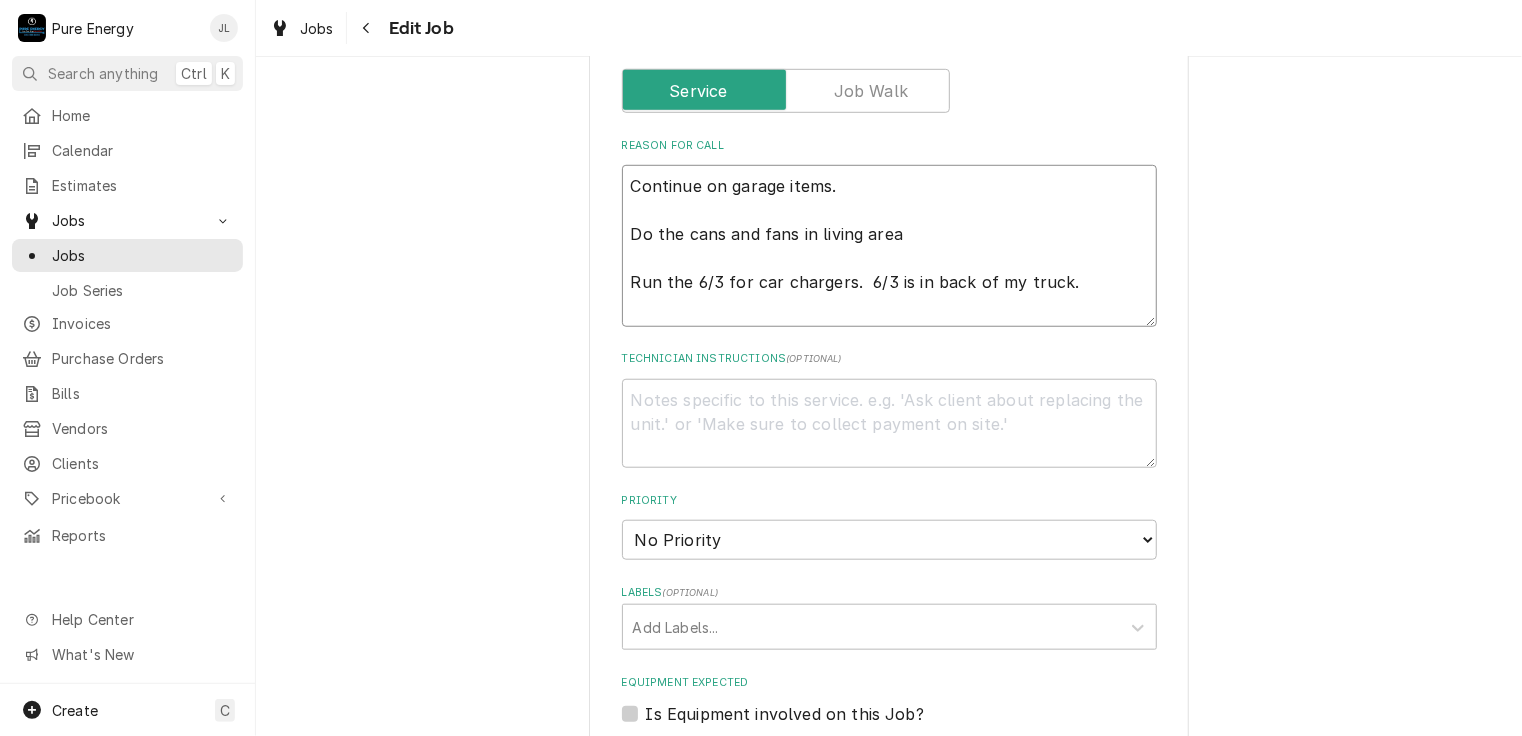 type on "x" 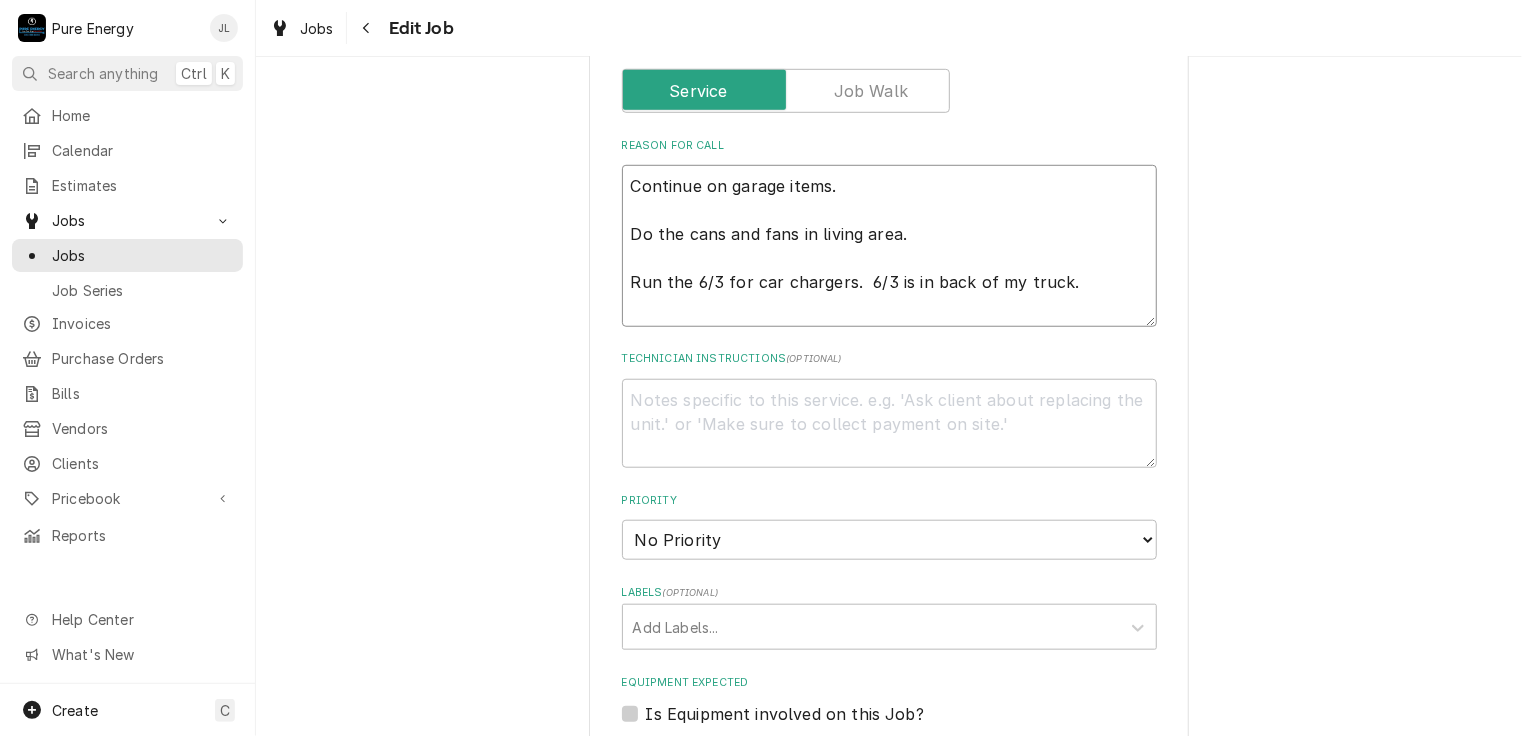 type on "Continue on garage items.
Do the cans and fans in living area.
Run the 6/3 for car chargers.  6/3 is in back of my truck." 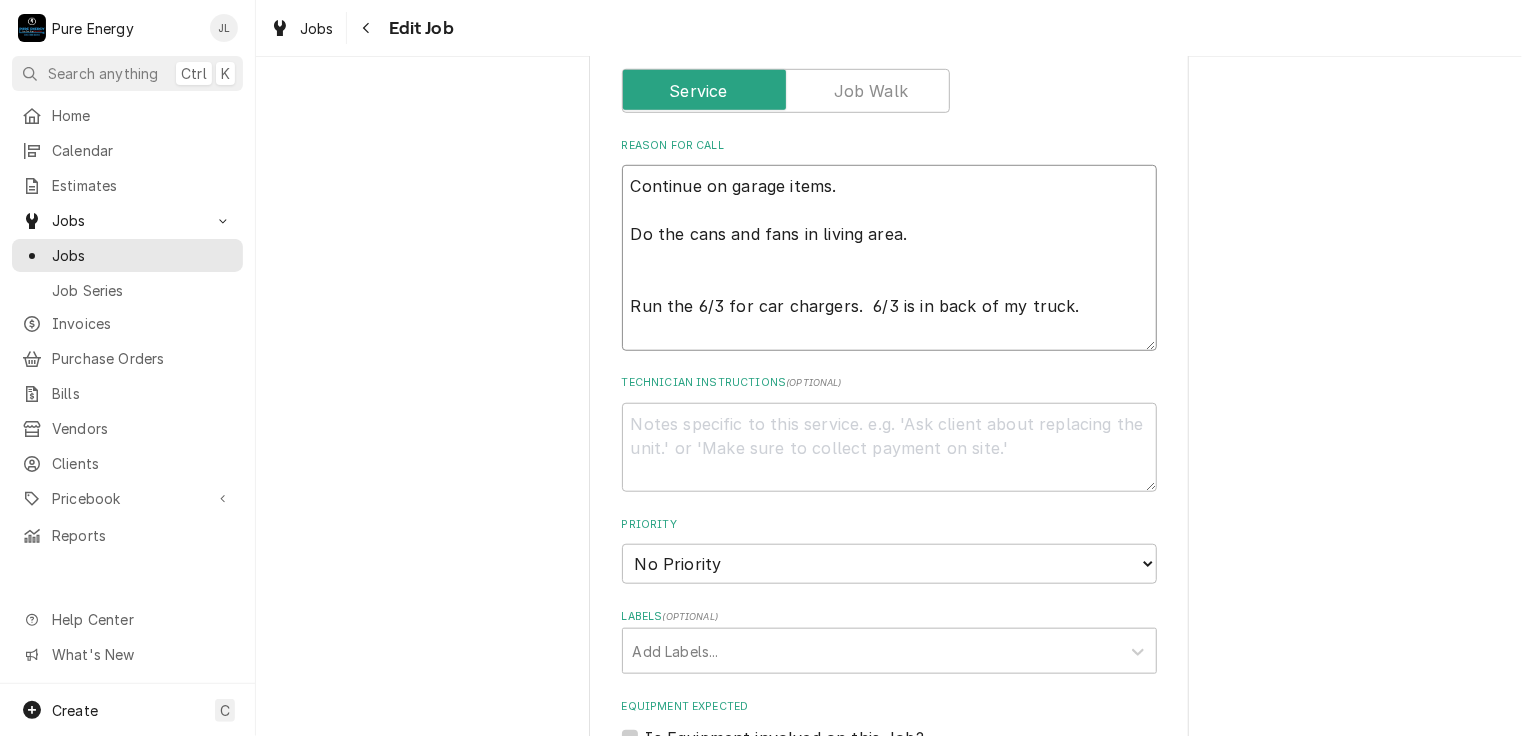 type on "x" 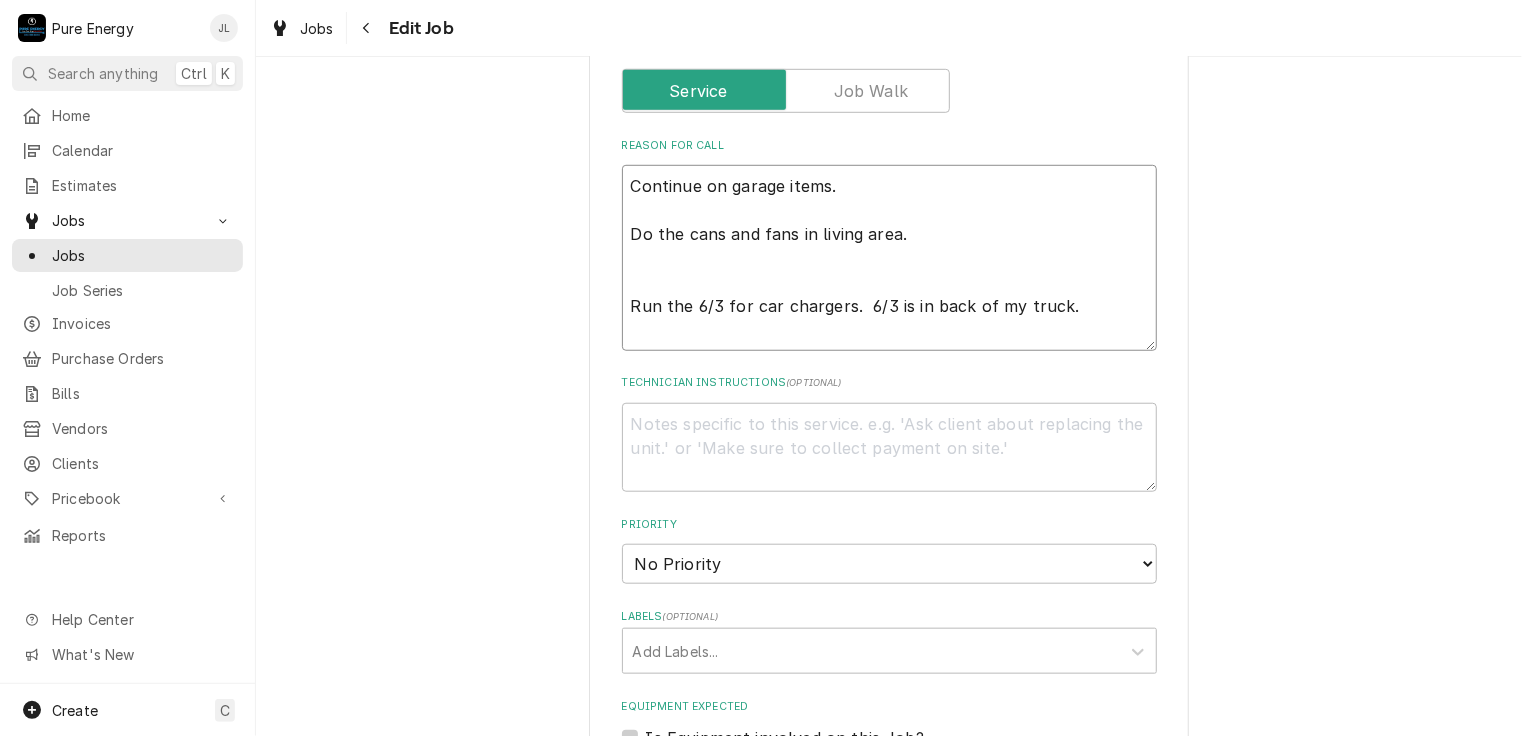 type on "Continue on garage items.
Do the cans and fans in living area.
Run the 6/3 for car chargers.  6/3 is in back of my truck." 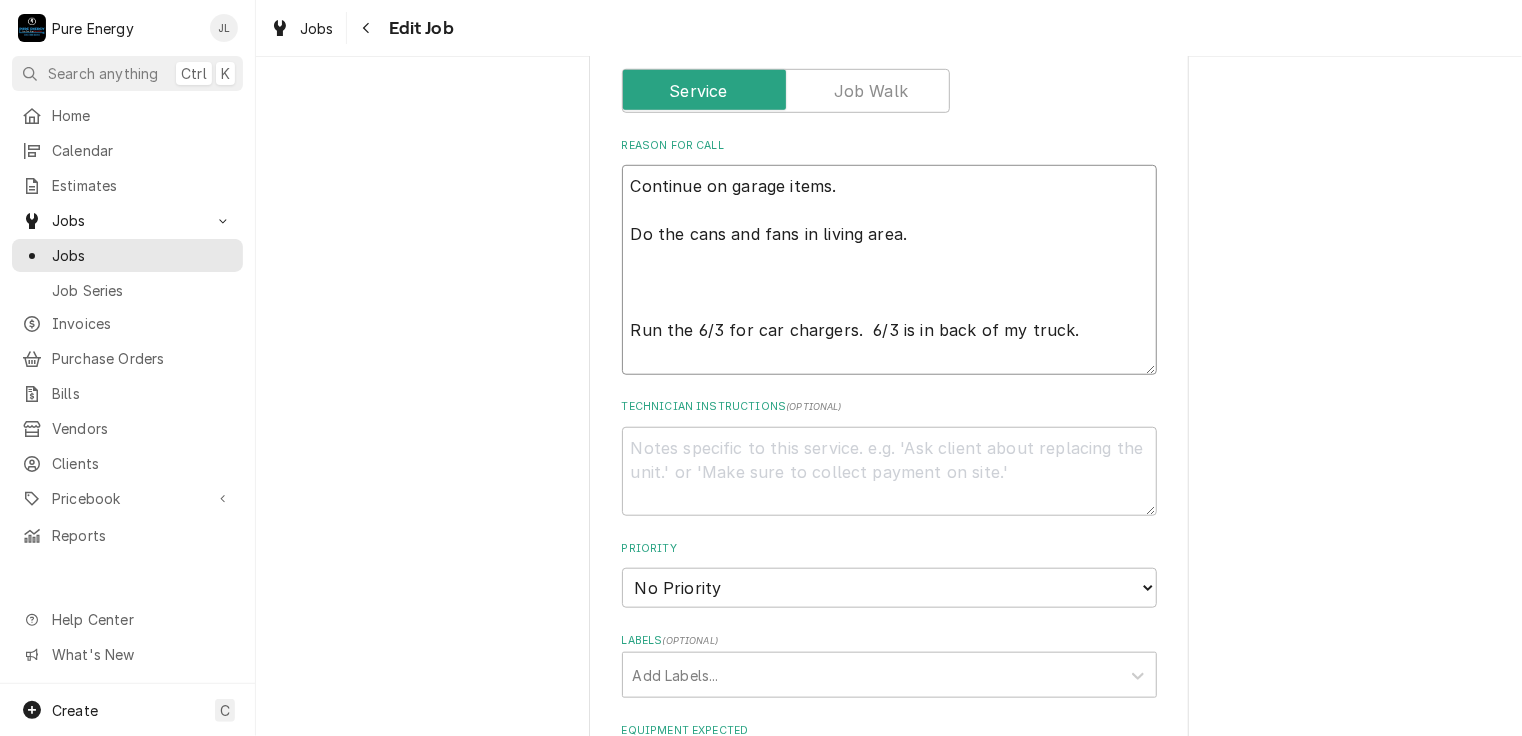 type on "x" 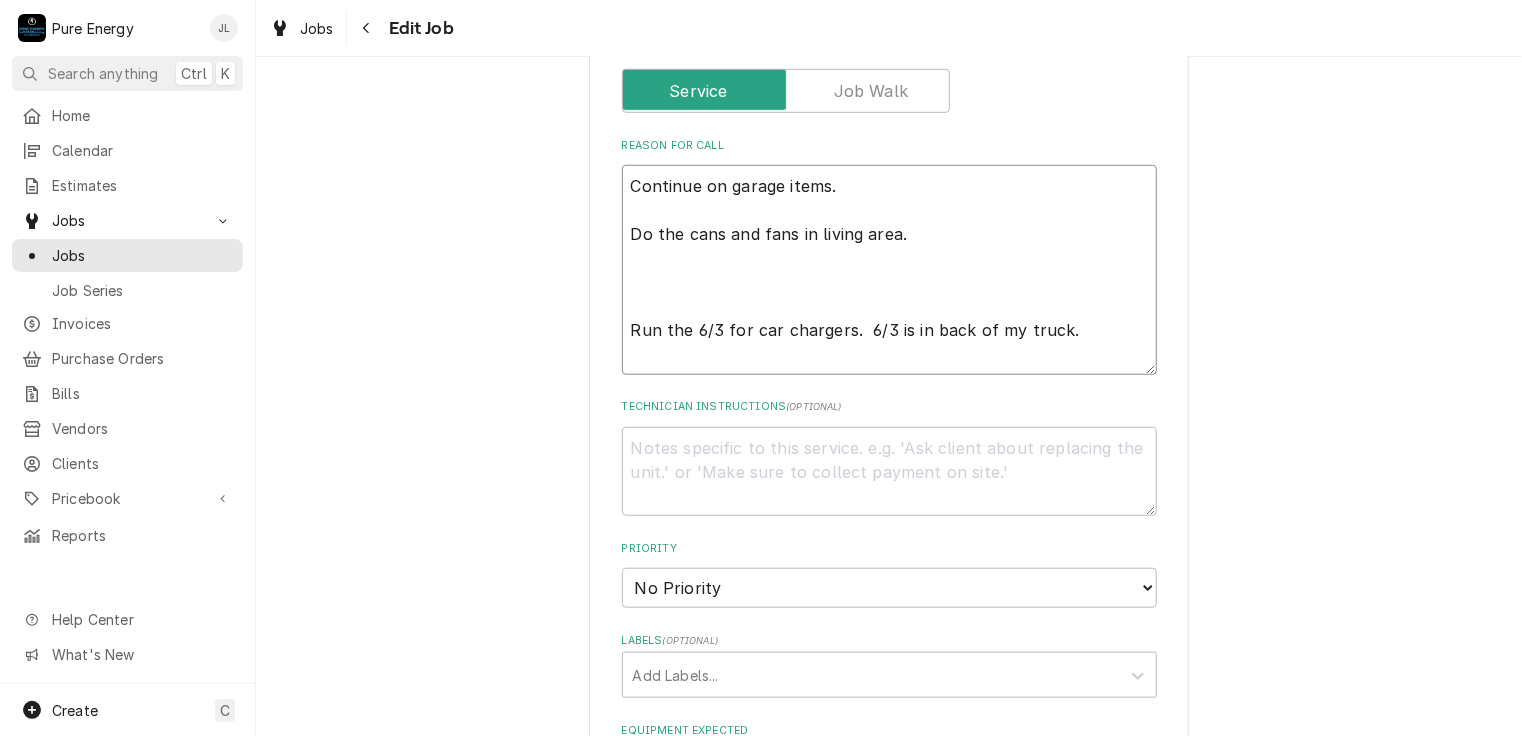 type on "Continue on garage items.
Do the cans and fans in living area.
K
Run the 6/3 for car chargers.  6/3 is in back of my truck." 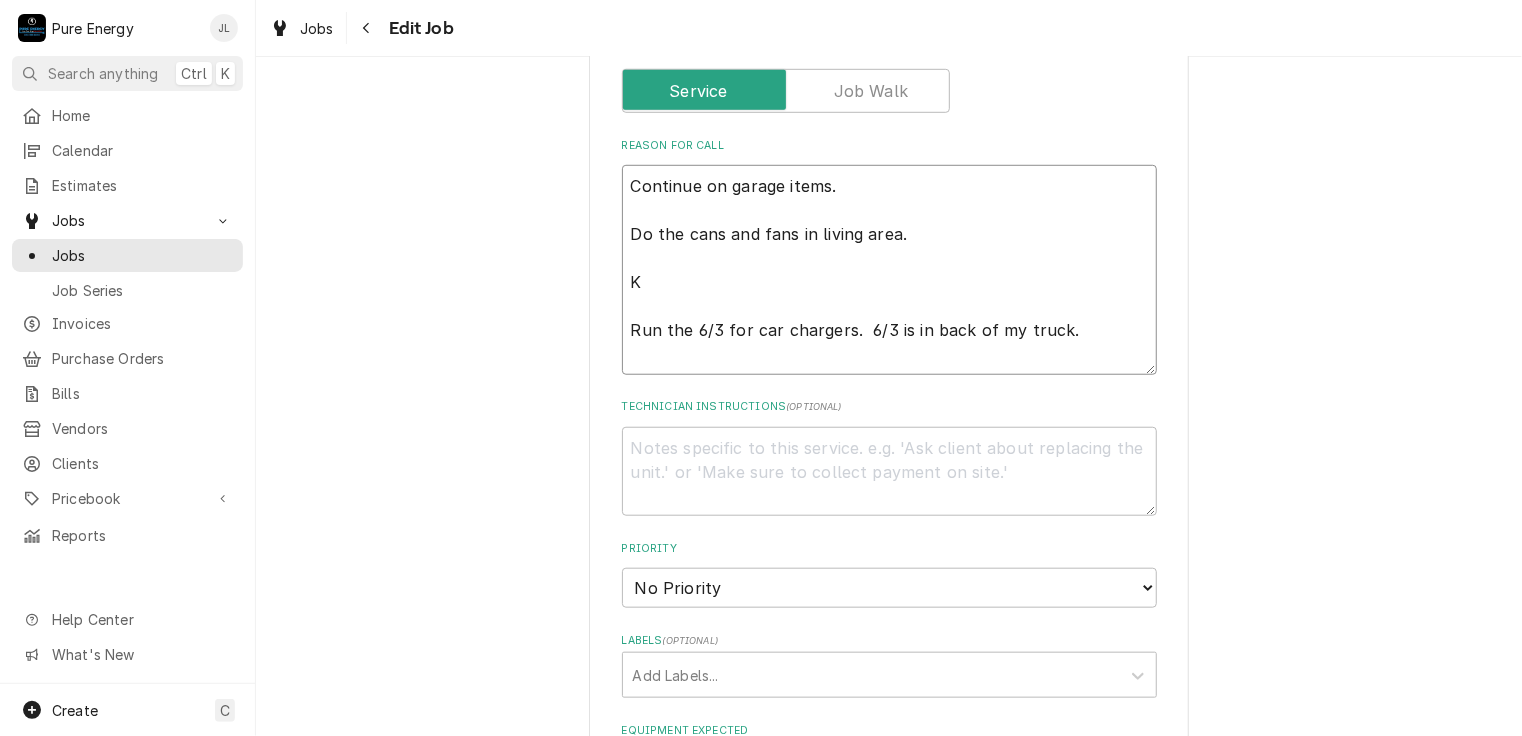 type on "x" 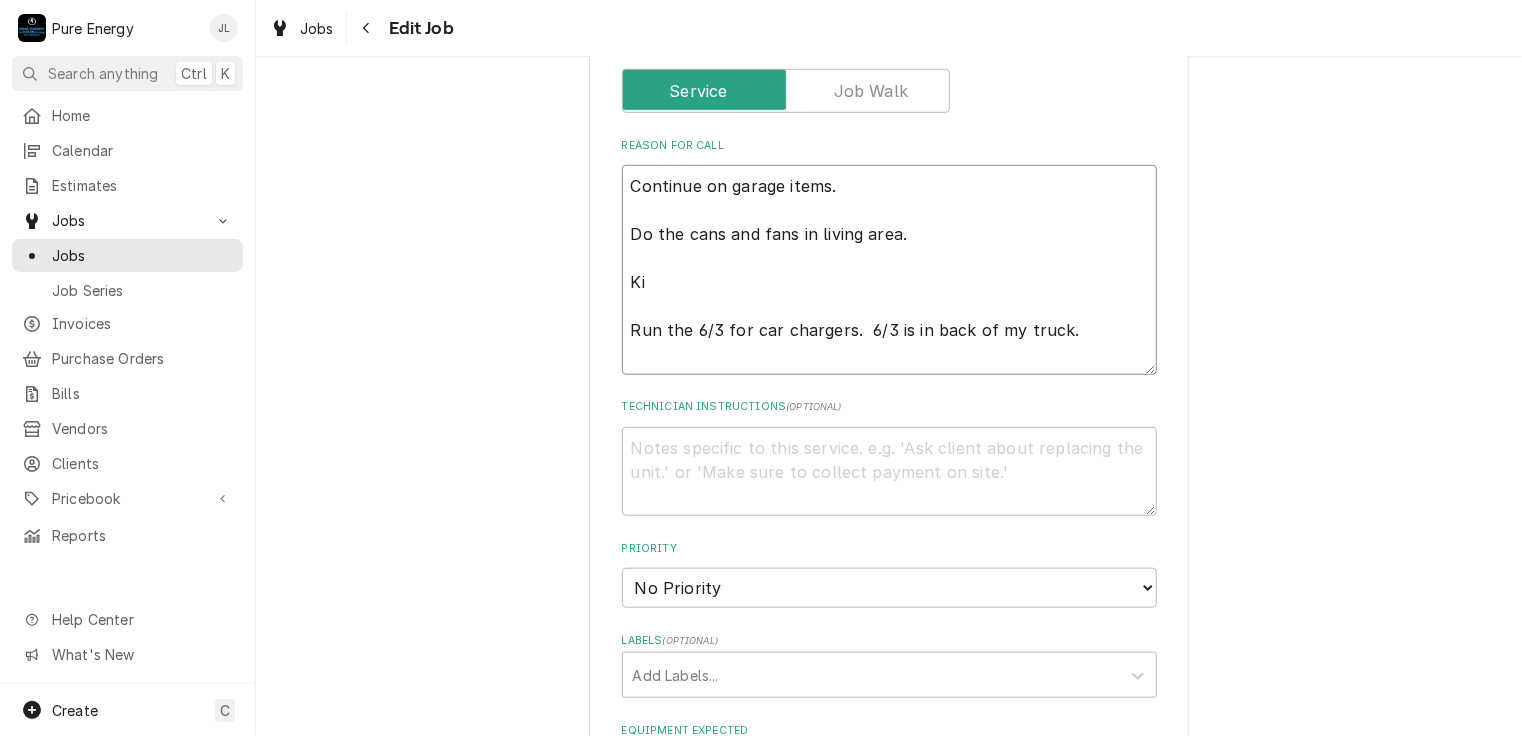 type on "x" 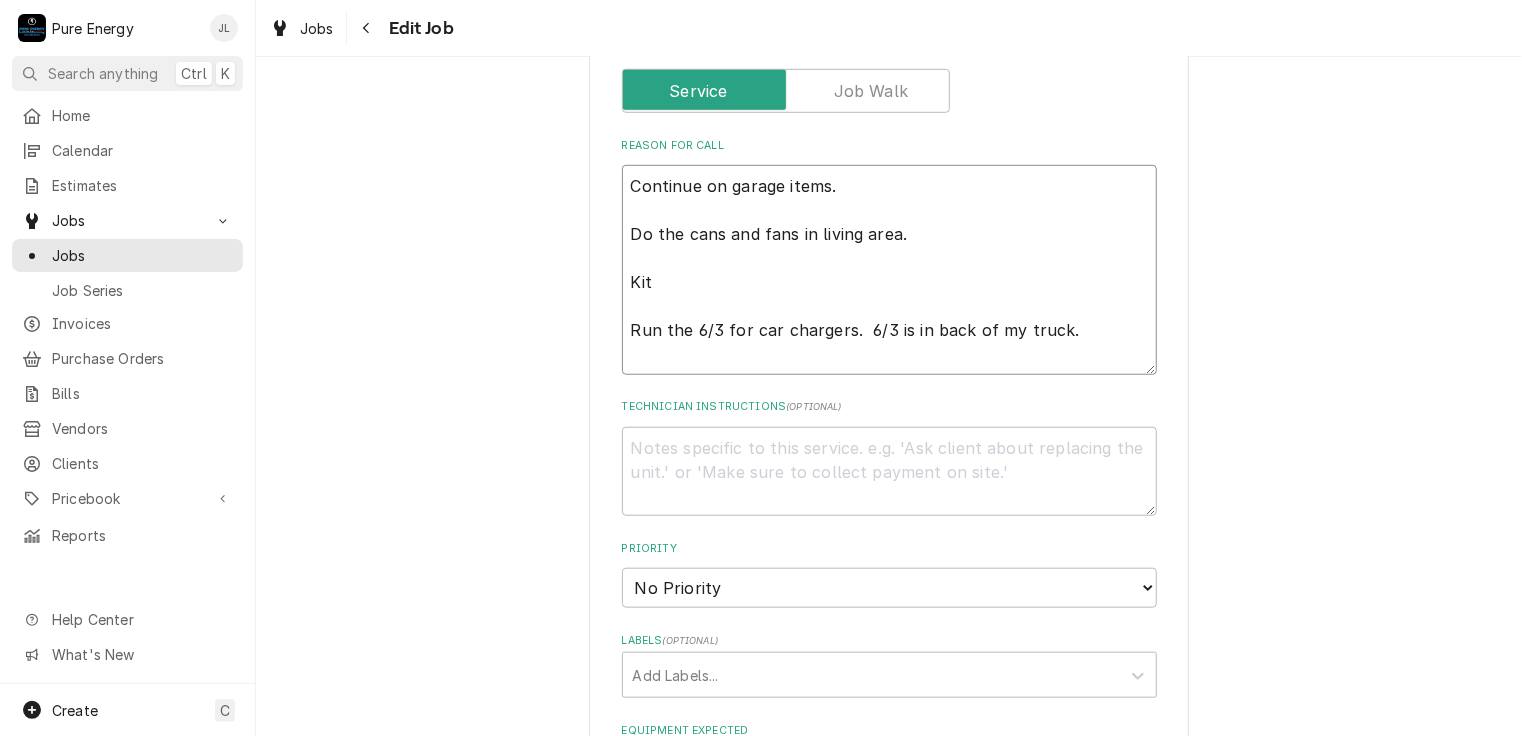 type on "x" 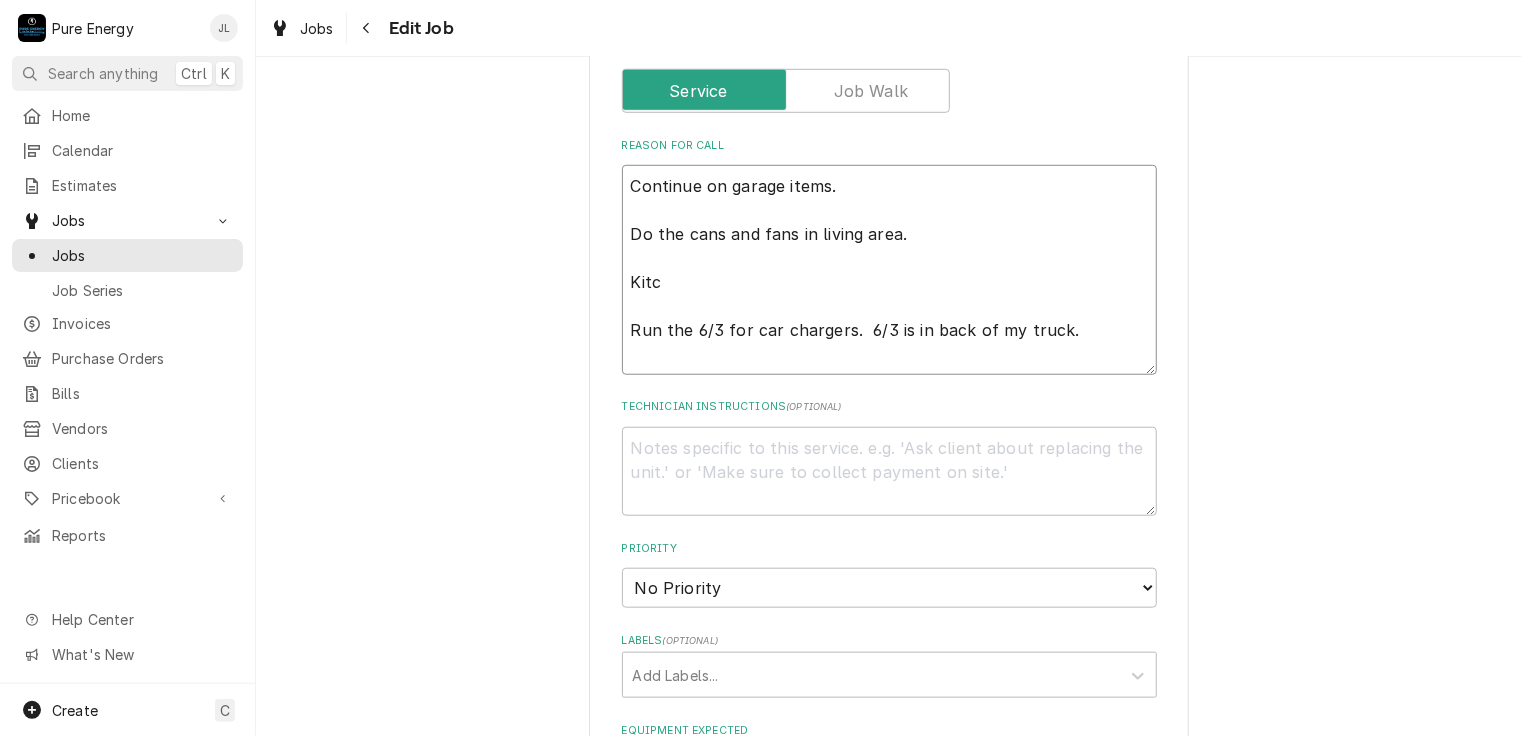 type on "Continue on garage items.
Do the cans and fans in living area.
Kitch
Run the 6/3 for car chargers.  6/3 is in back of my truck." 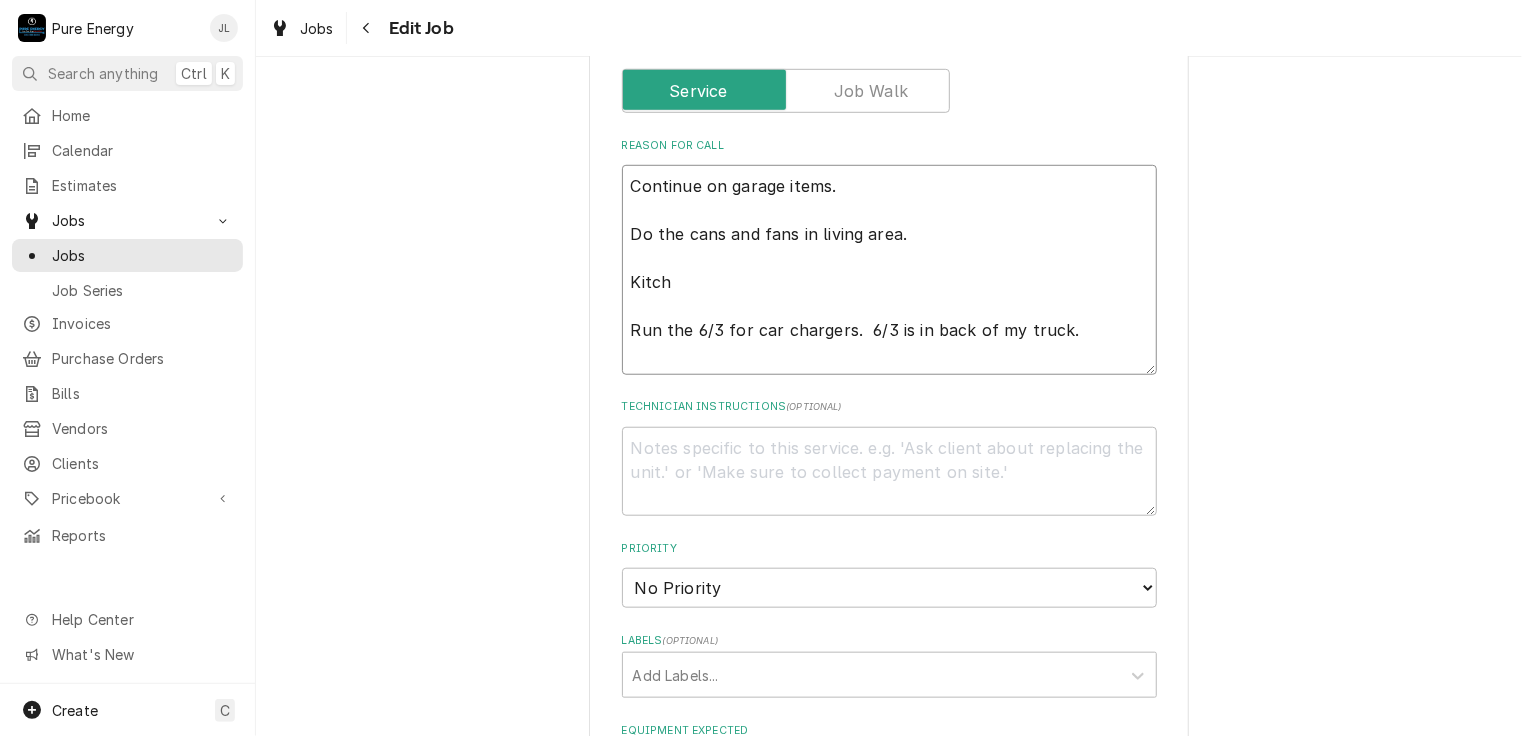 type on "x" 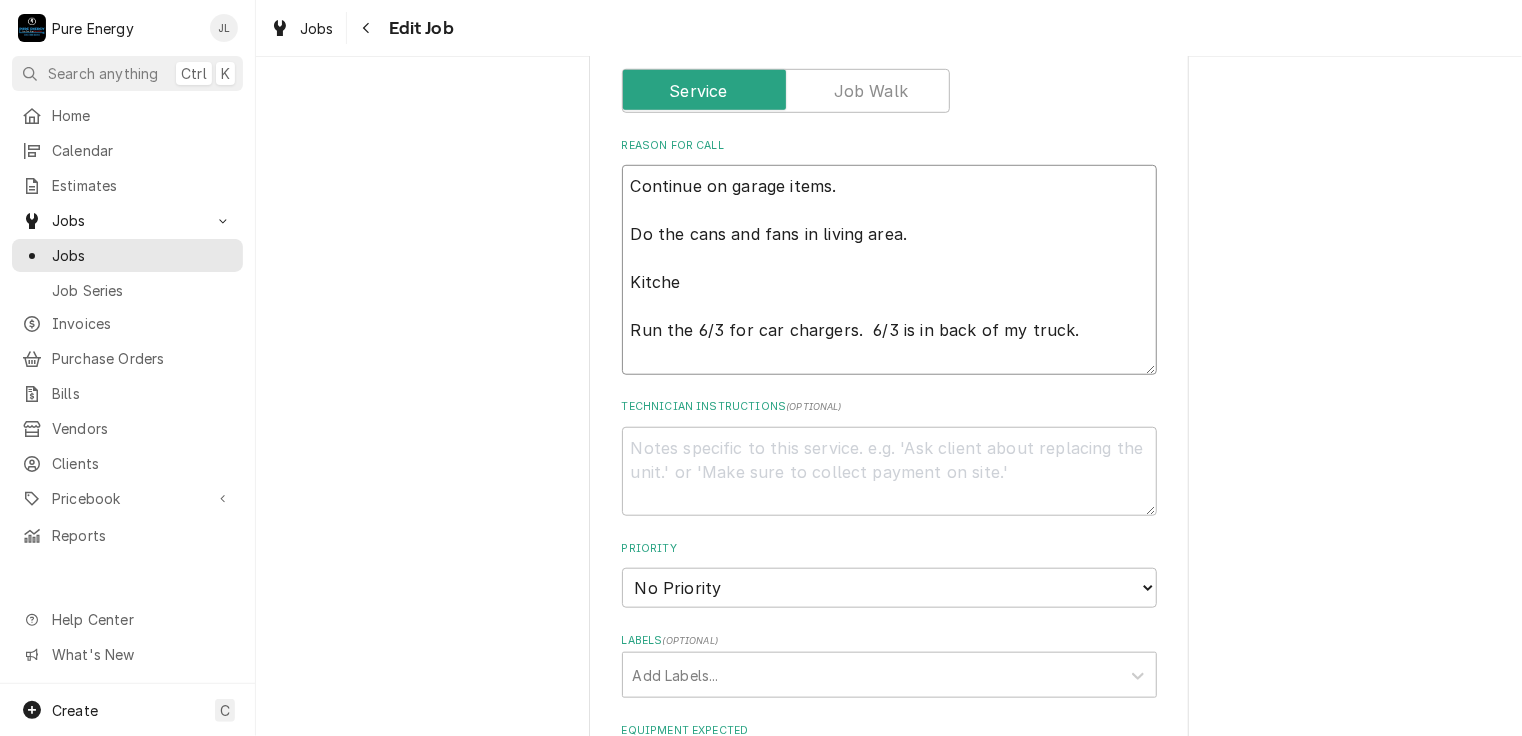 type on "x" 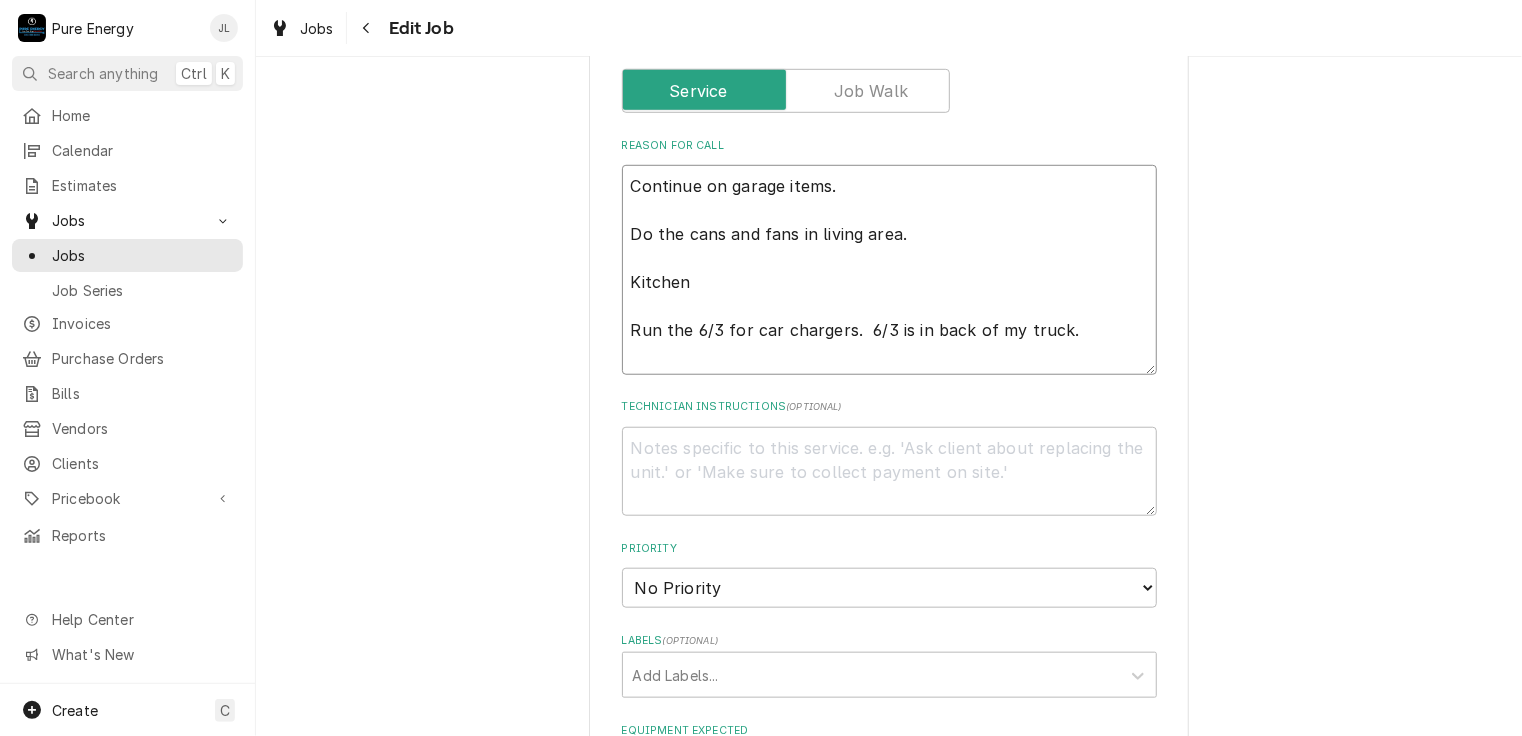 type on "x" 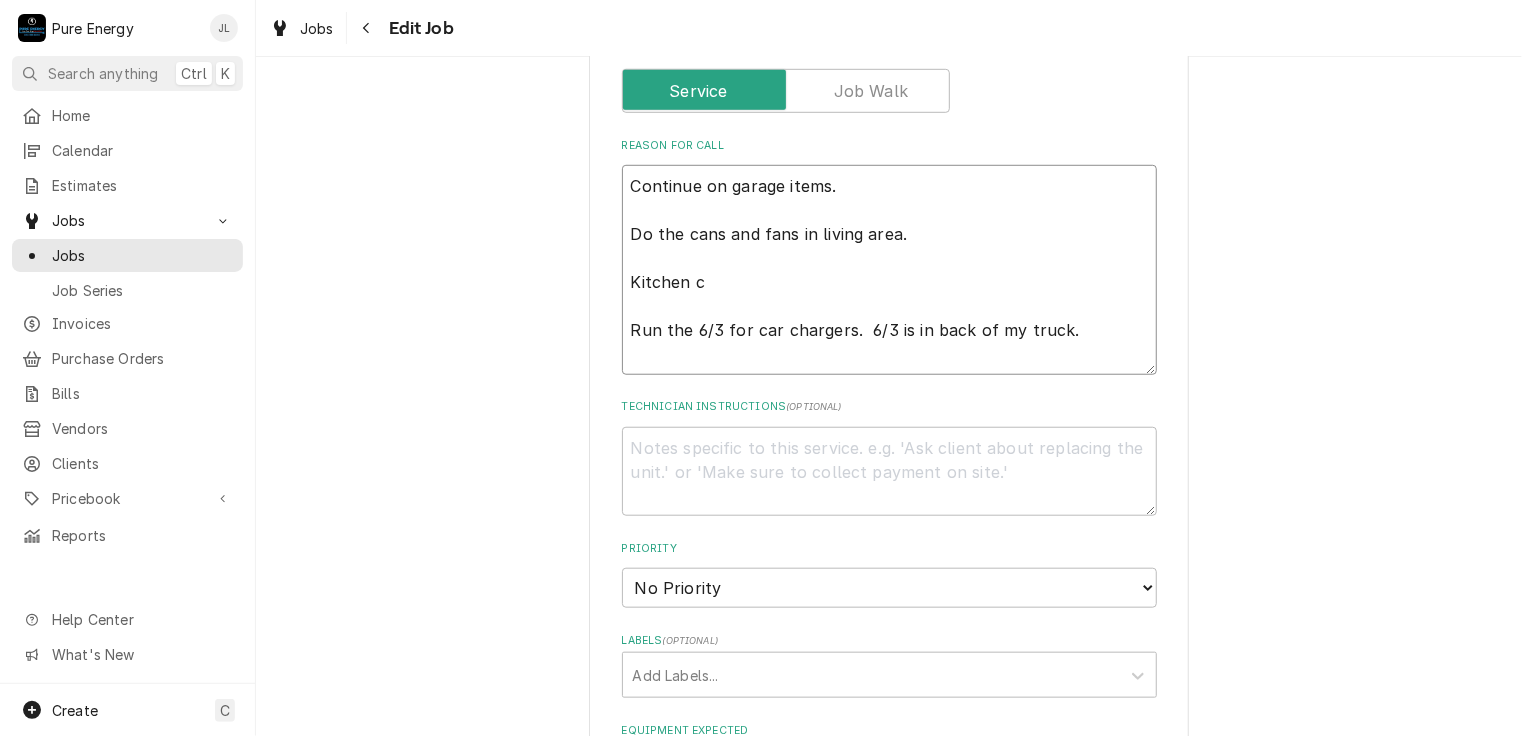 type on "x" 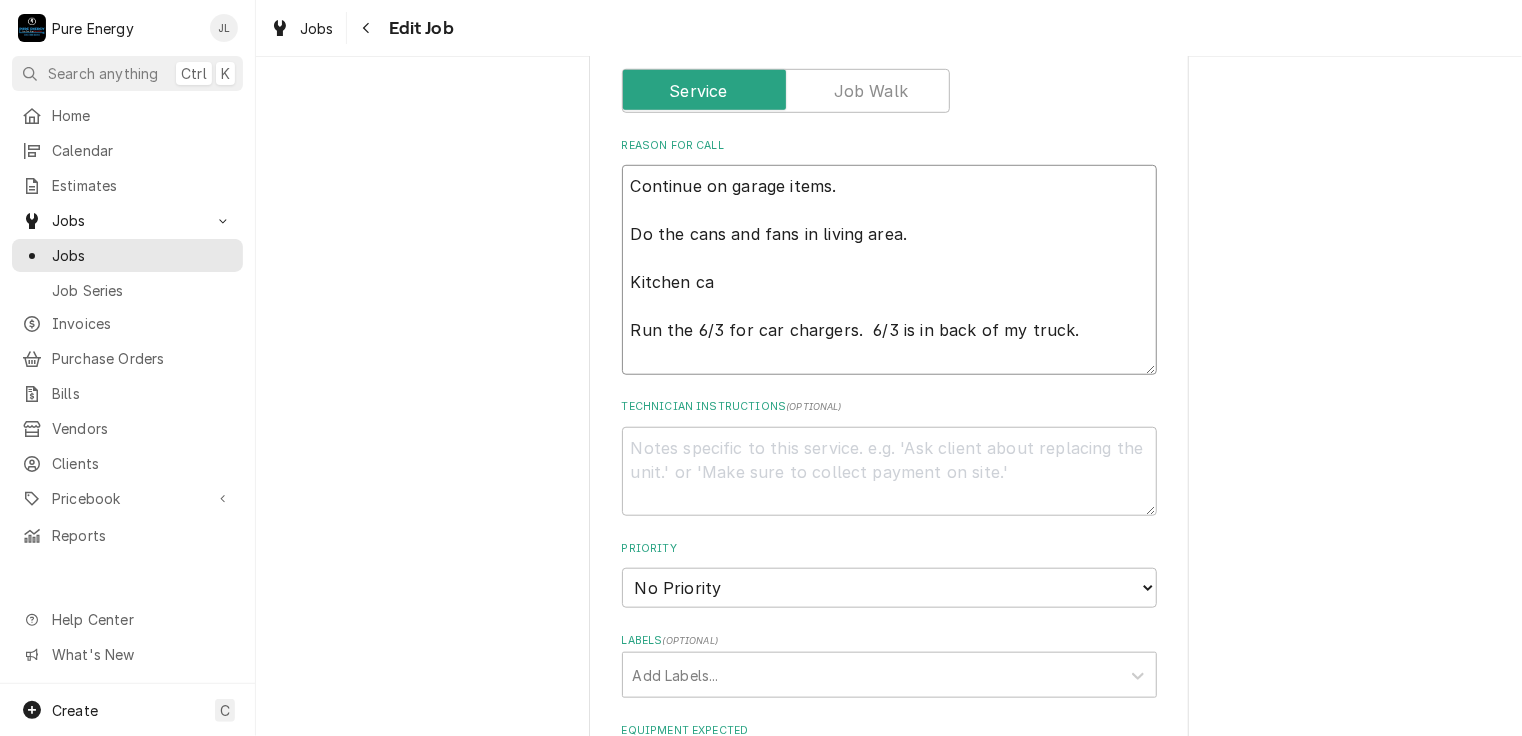 type on "Continue on garage items.
Do the cans and fans in living area.
Kitchen can
Run the 6/3 for car chargers.  6/3 is in back of my truck." 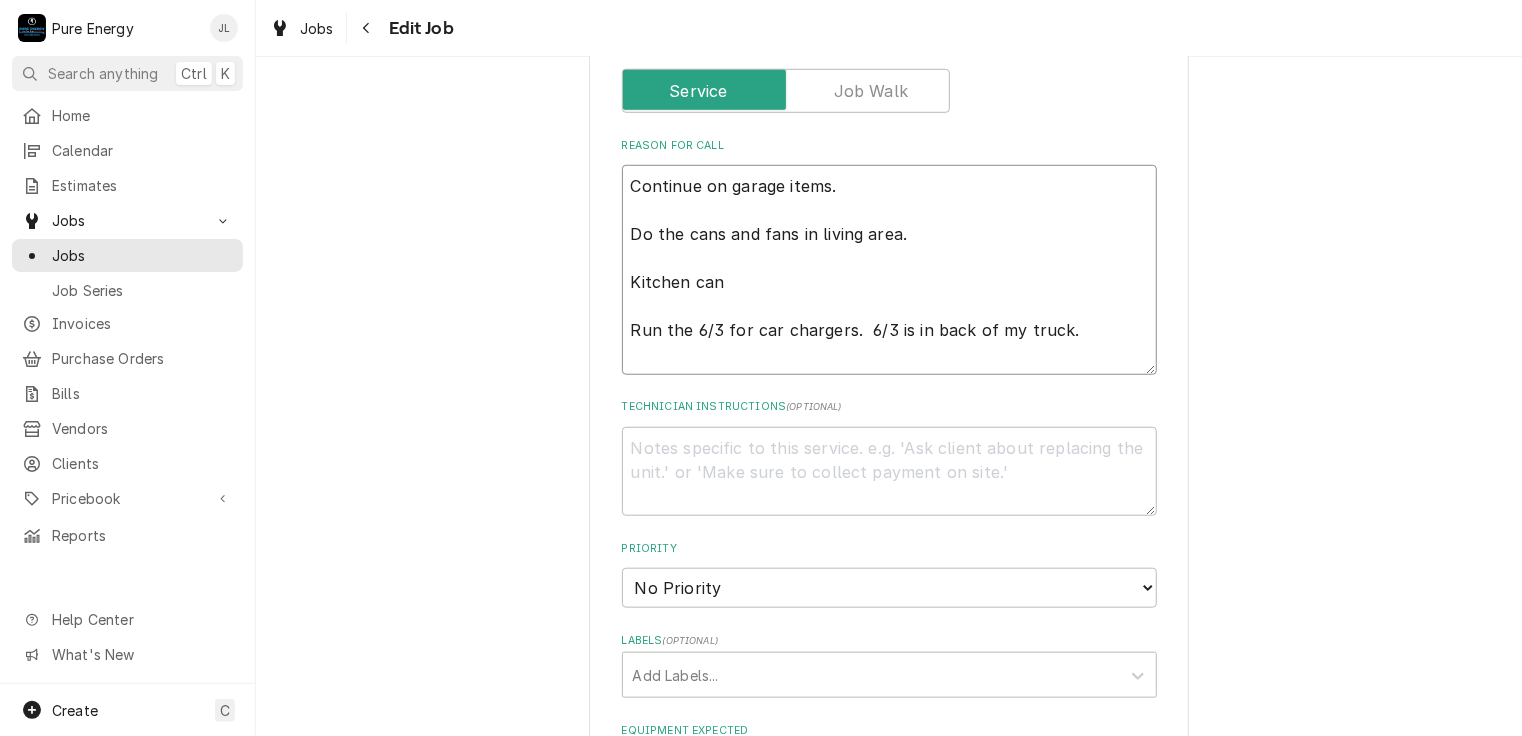 type on "x" 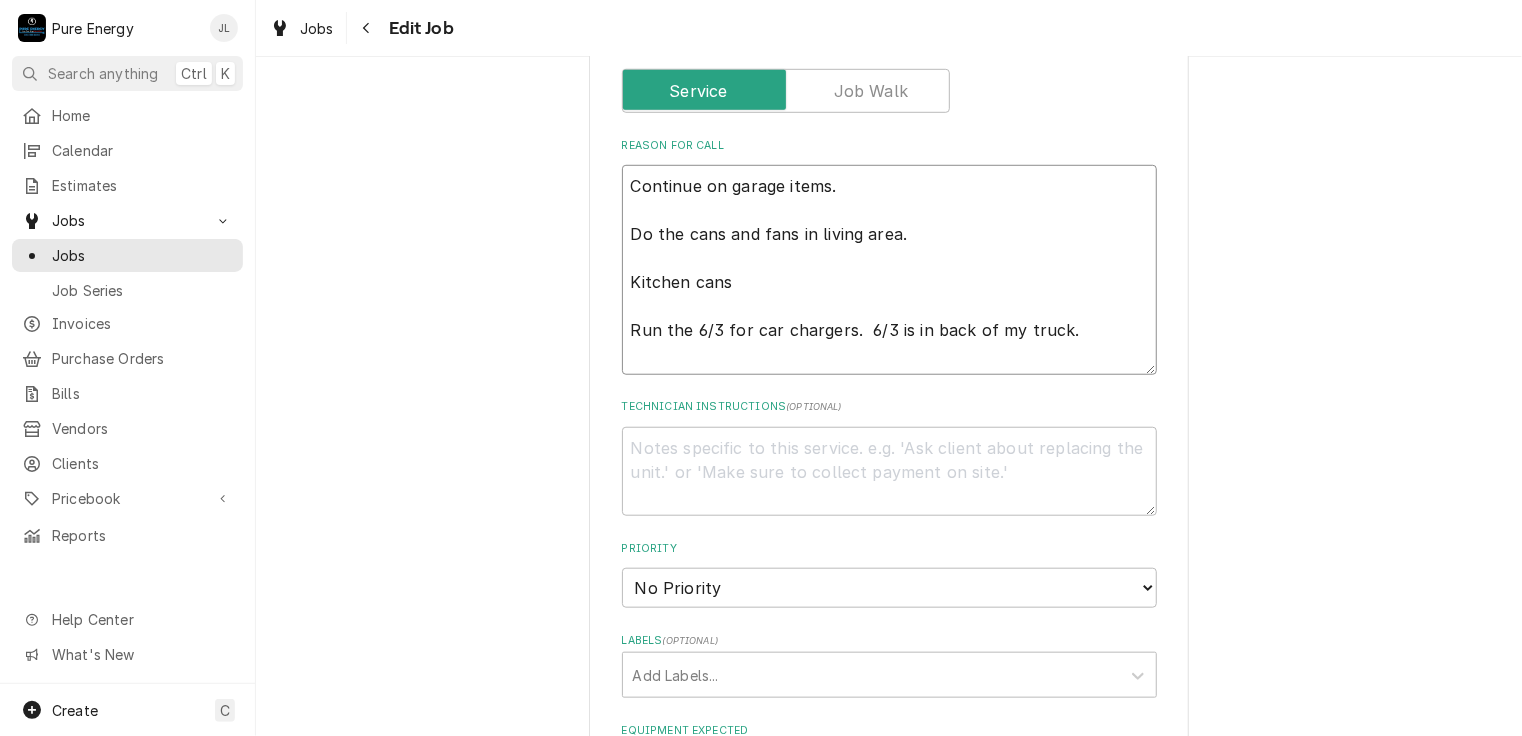 type on "x" 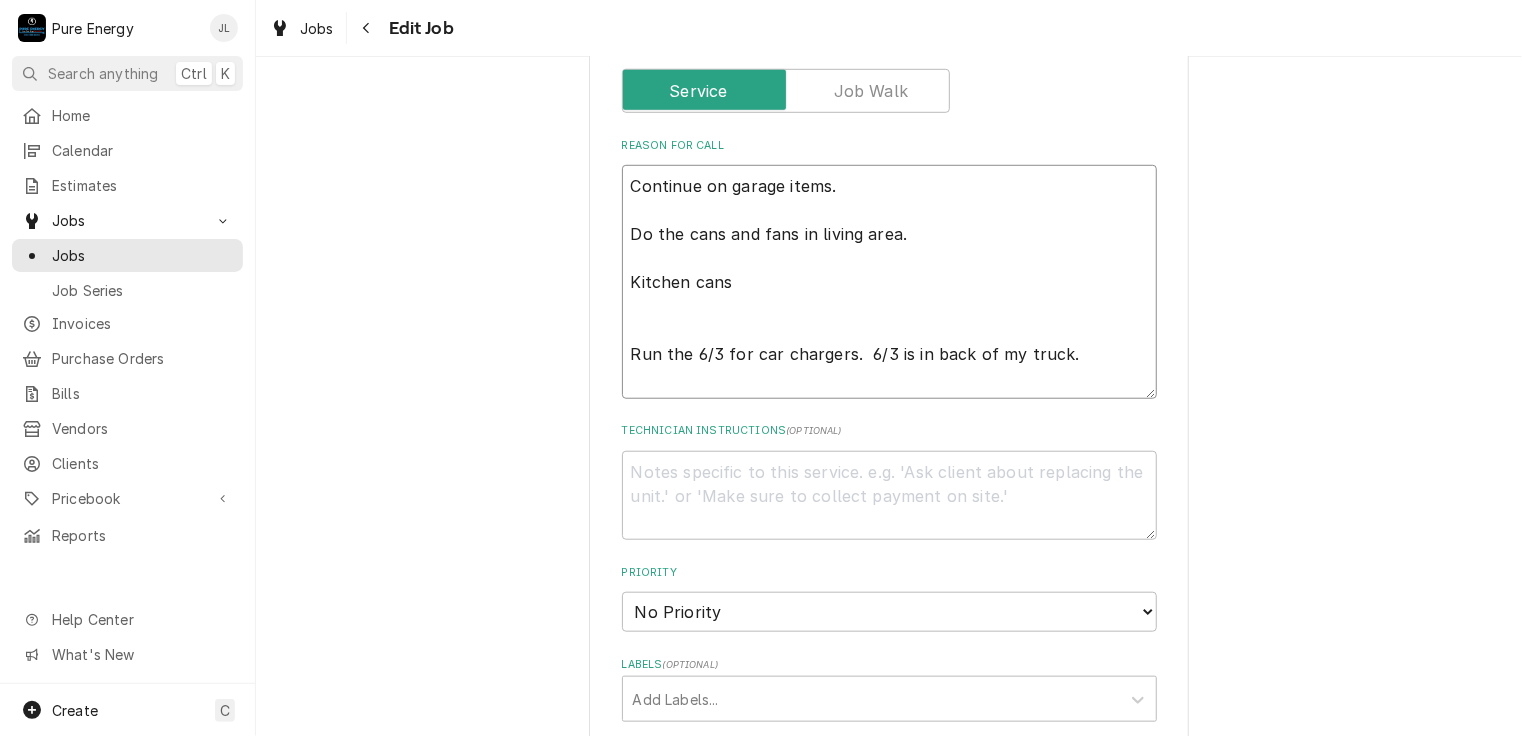 type on "x" 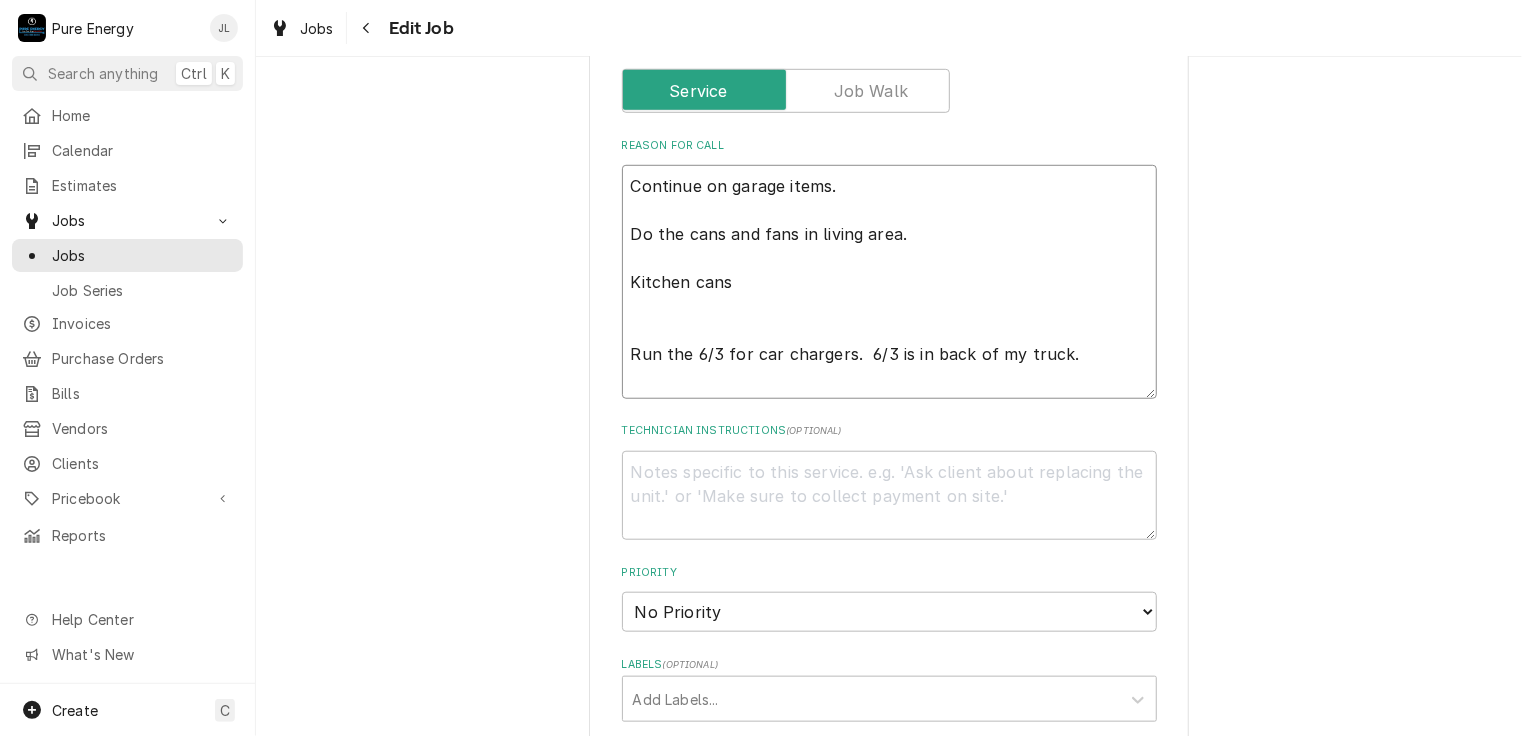 type on "Continue on garage items.
Do the cans and fans in living area.
Kitchen cans
Run the 6/3 for car chargers.  6/3 is in back of my truck." 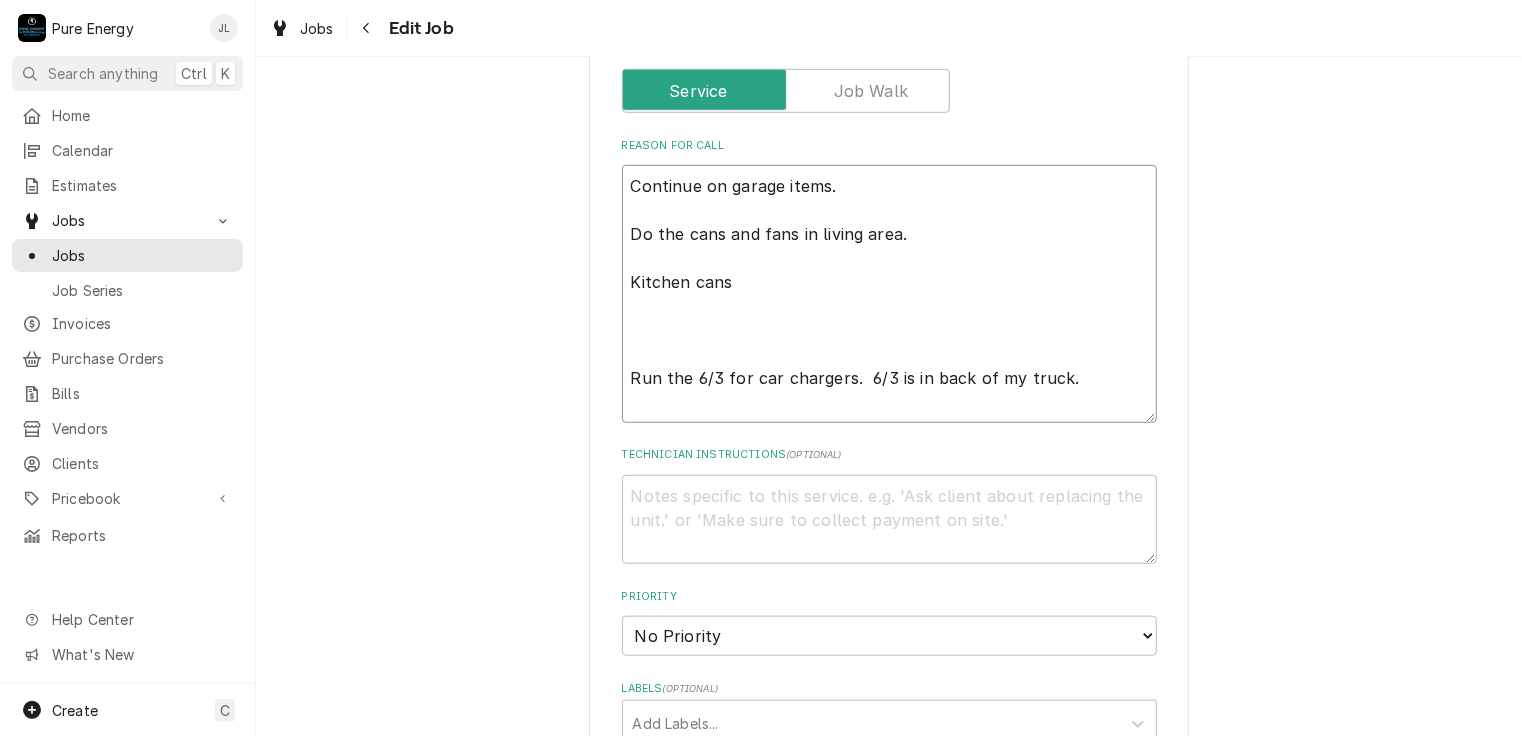 type on "x" 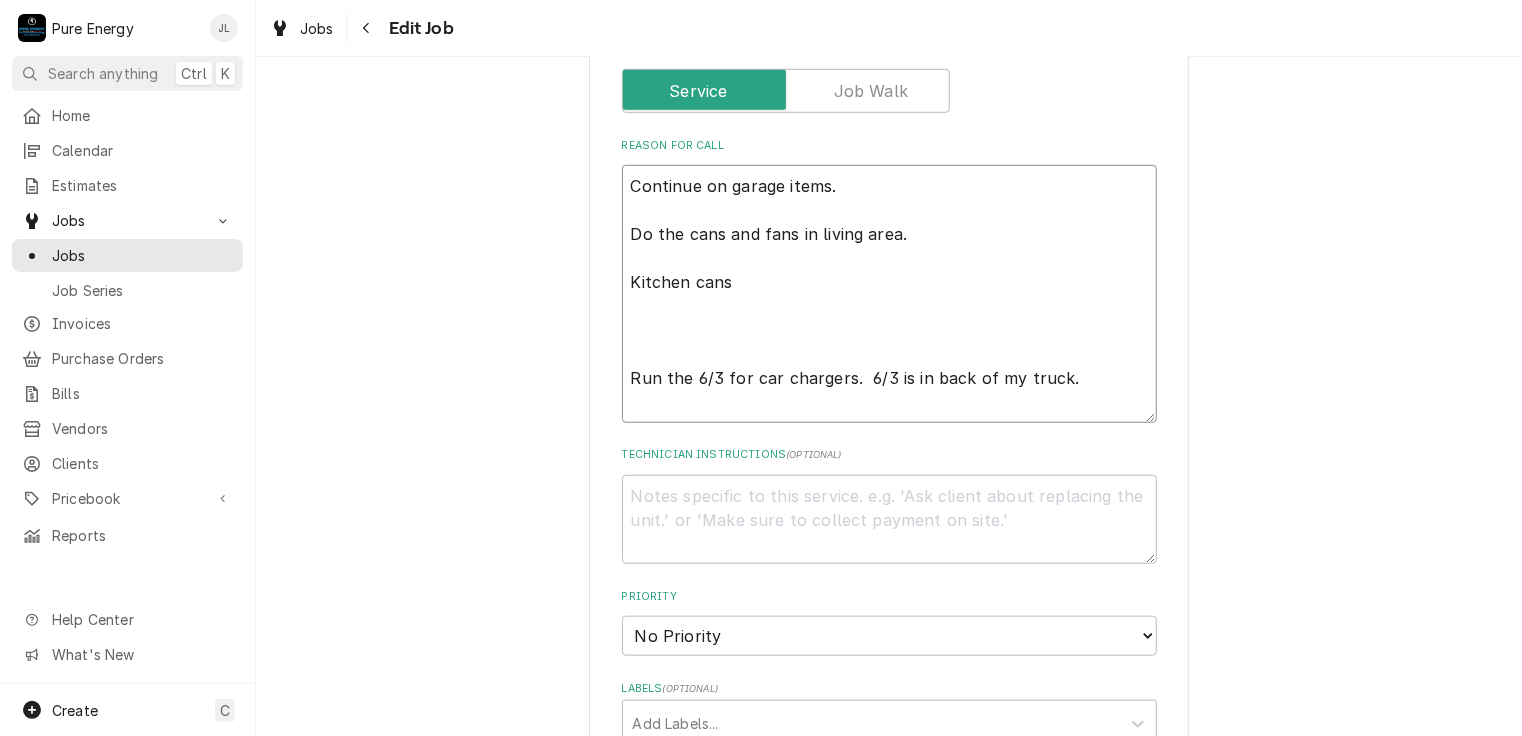 type on "Continue on garage items.
Do the cans and fans in living area.
Kitchen cans
K
Run the 6/3 for car chargers.  6/3 is in back of my truck." 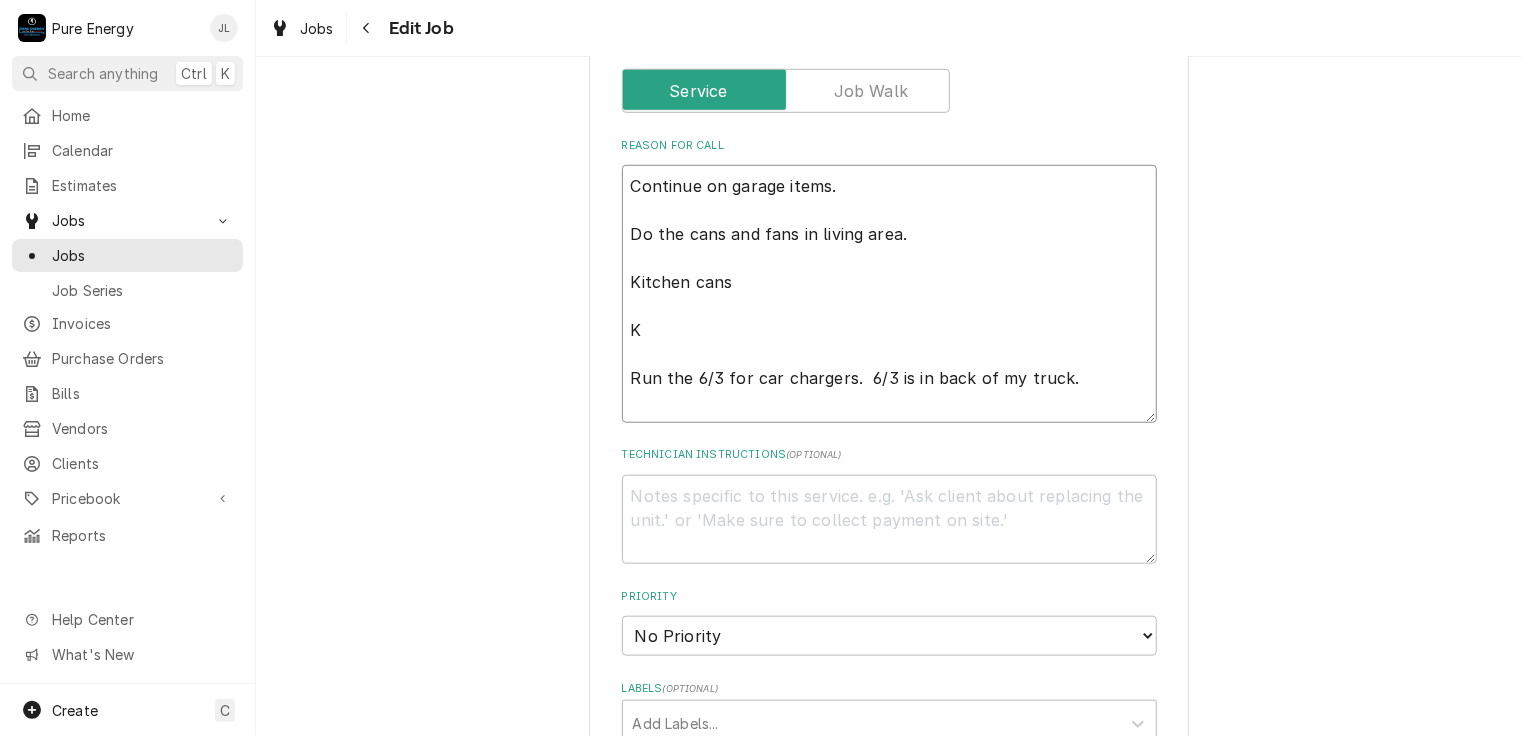 type on "x" 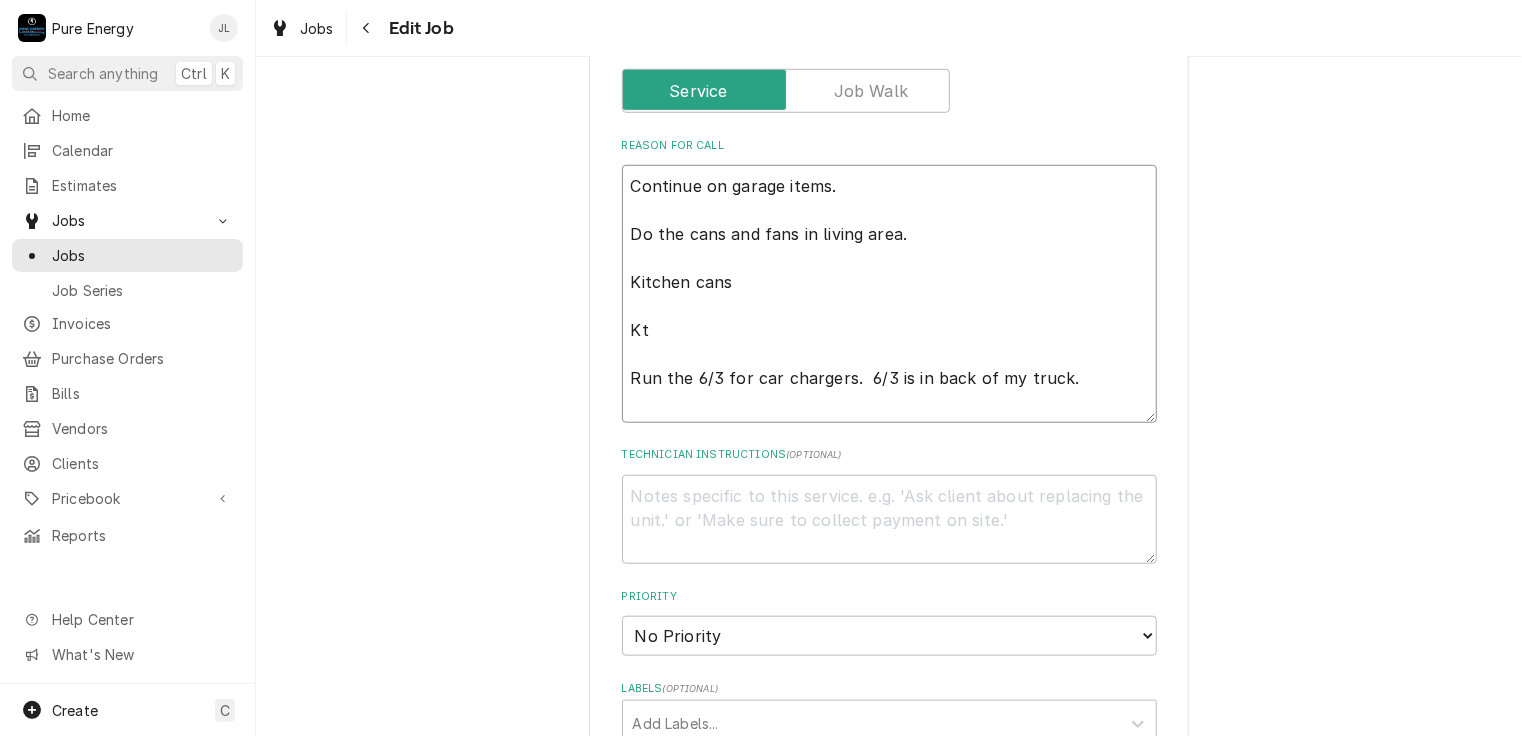 type on "x" 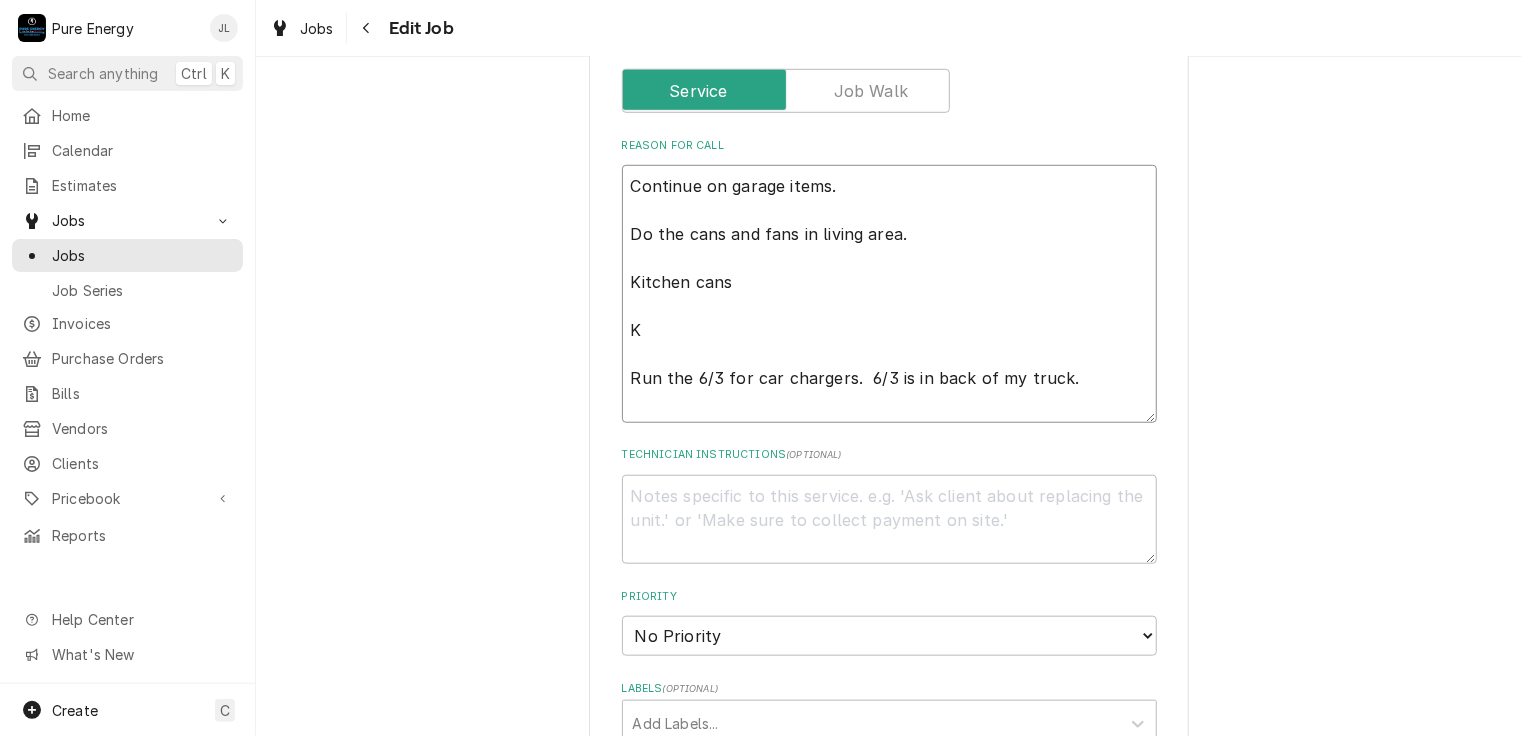 type on "x" 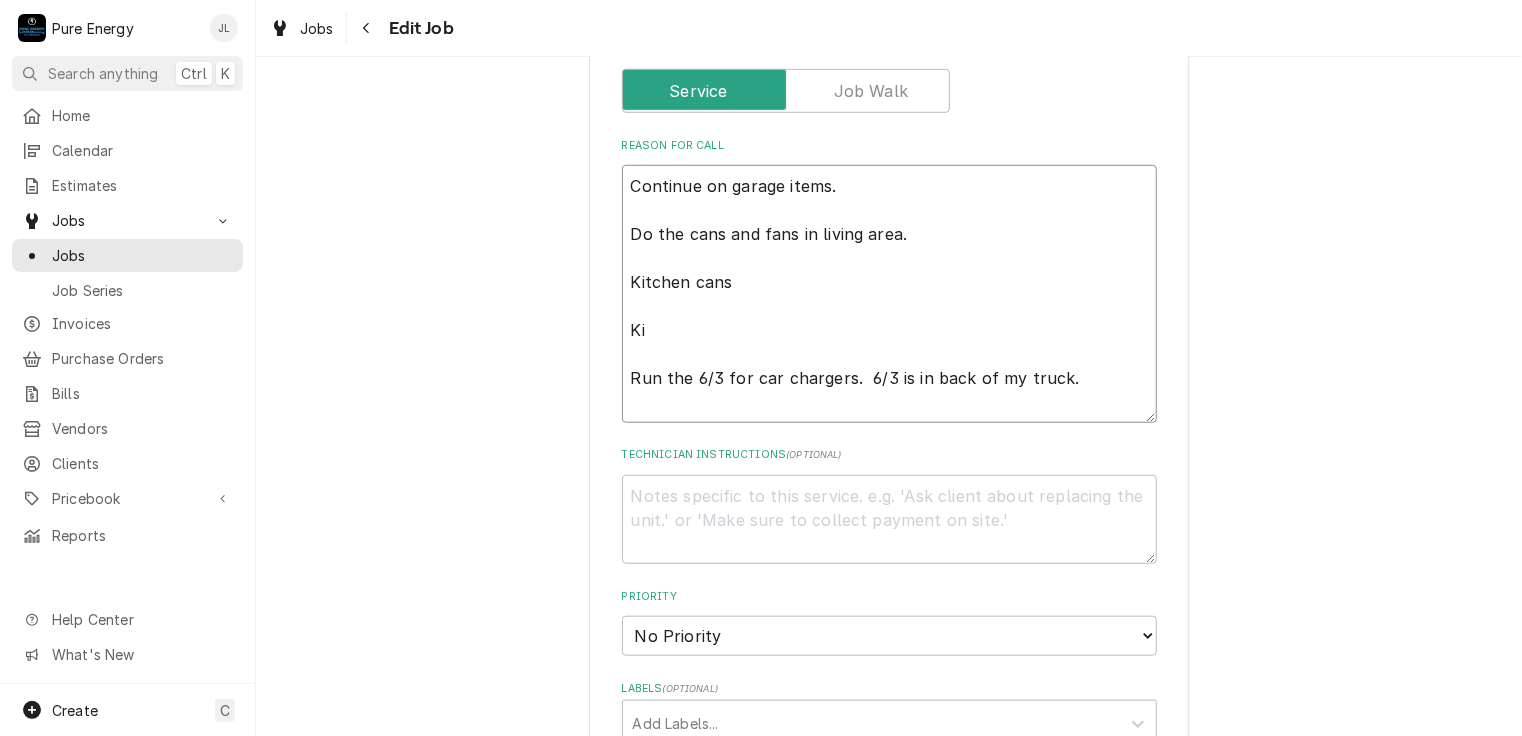 type on "x" 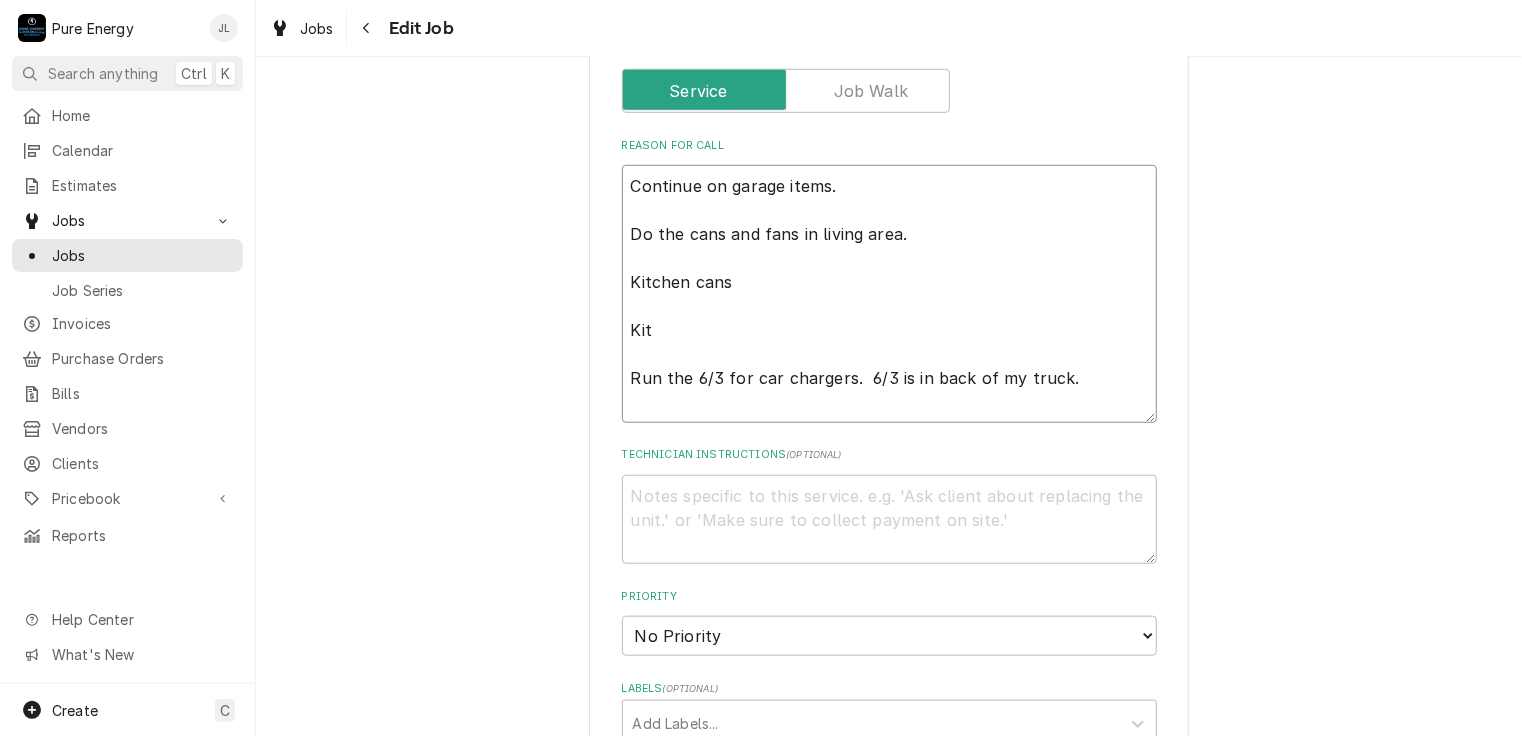 type on "x" 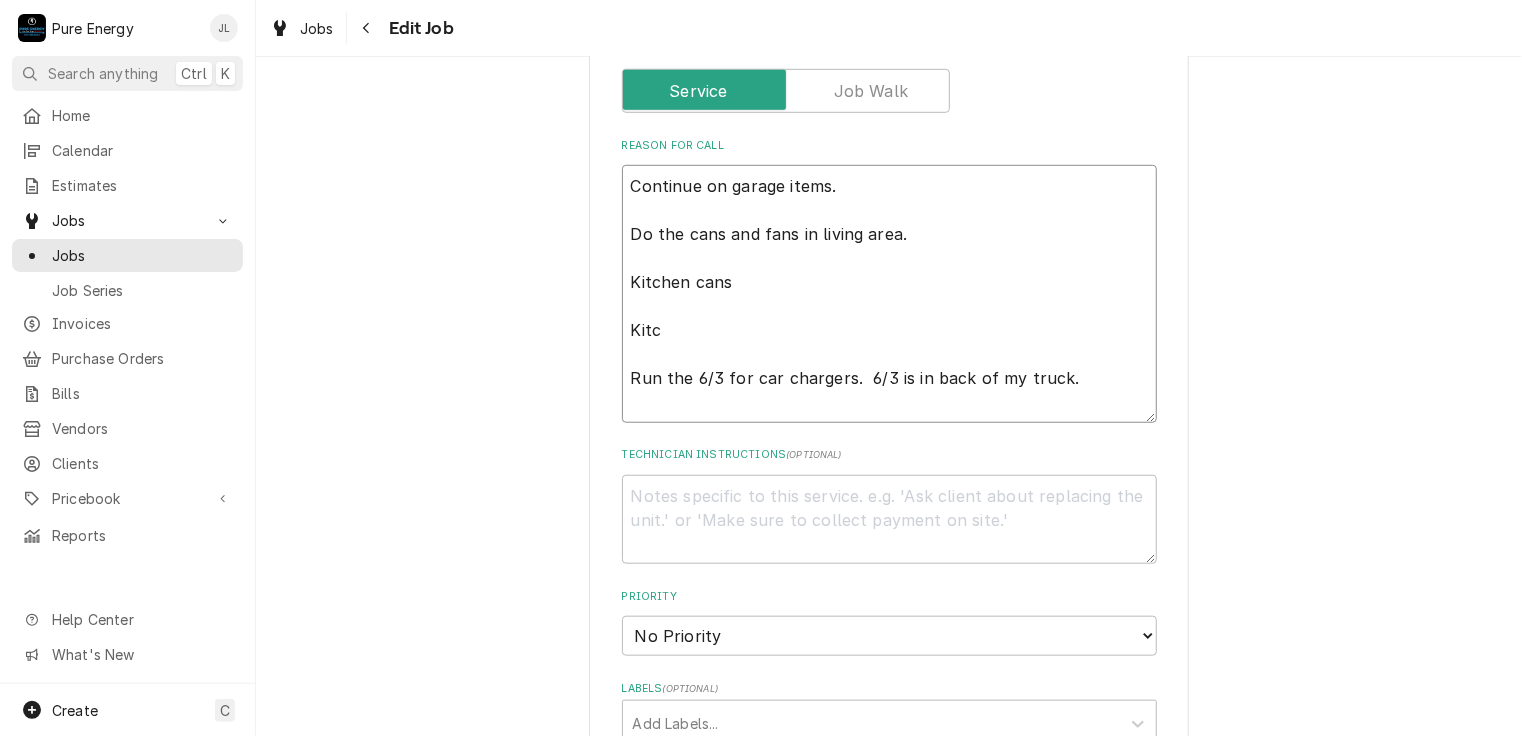 type on "Continue on garage items.
Do the cans and fans in living area.
Kitchen cans
Kitch
Run the 6/3 for car chargers.  6/3 is in back of my truck." 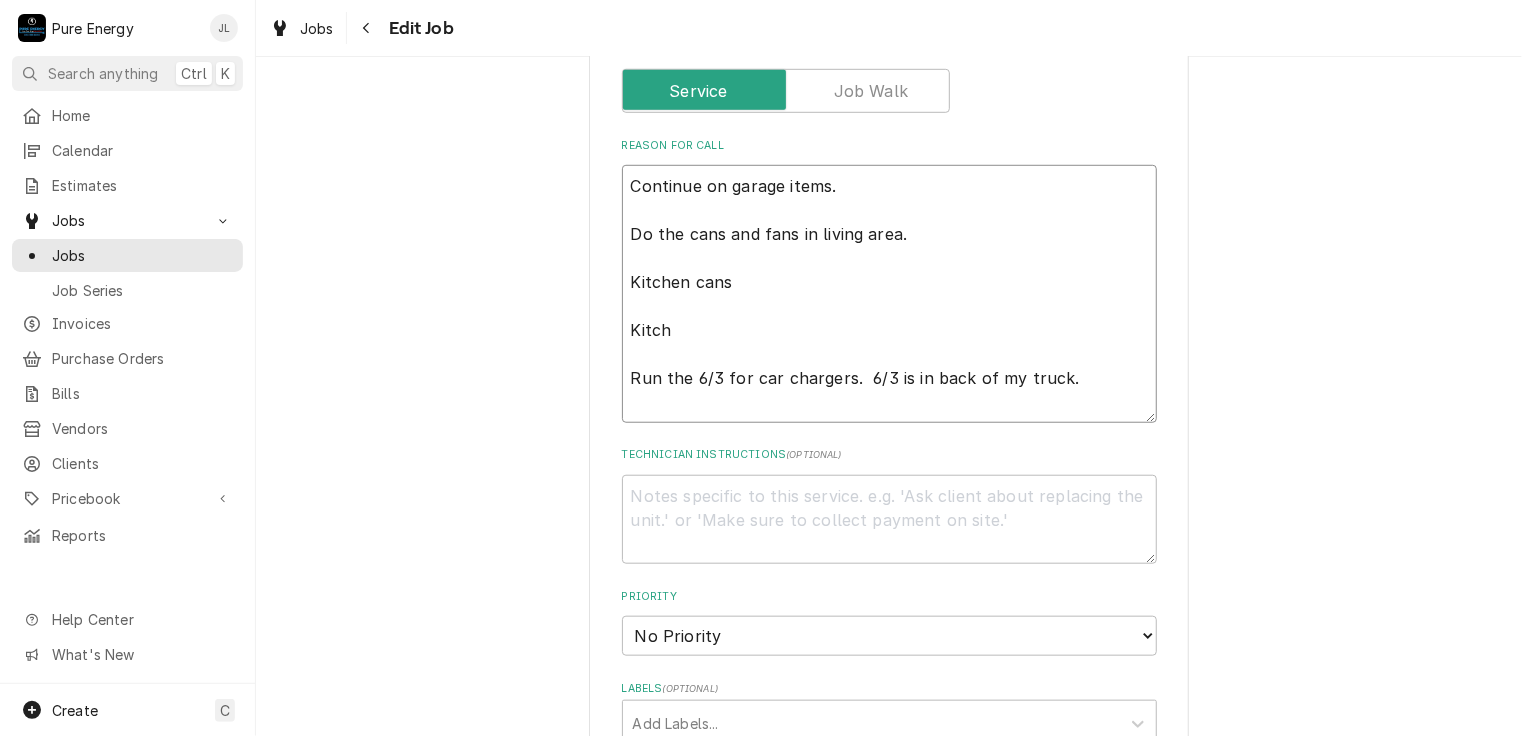type on "x" 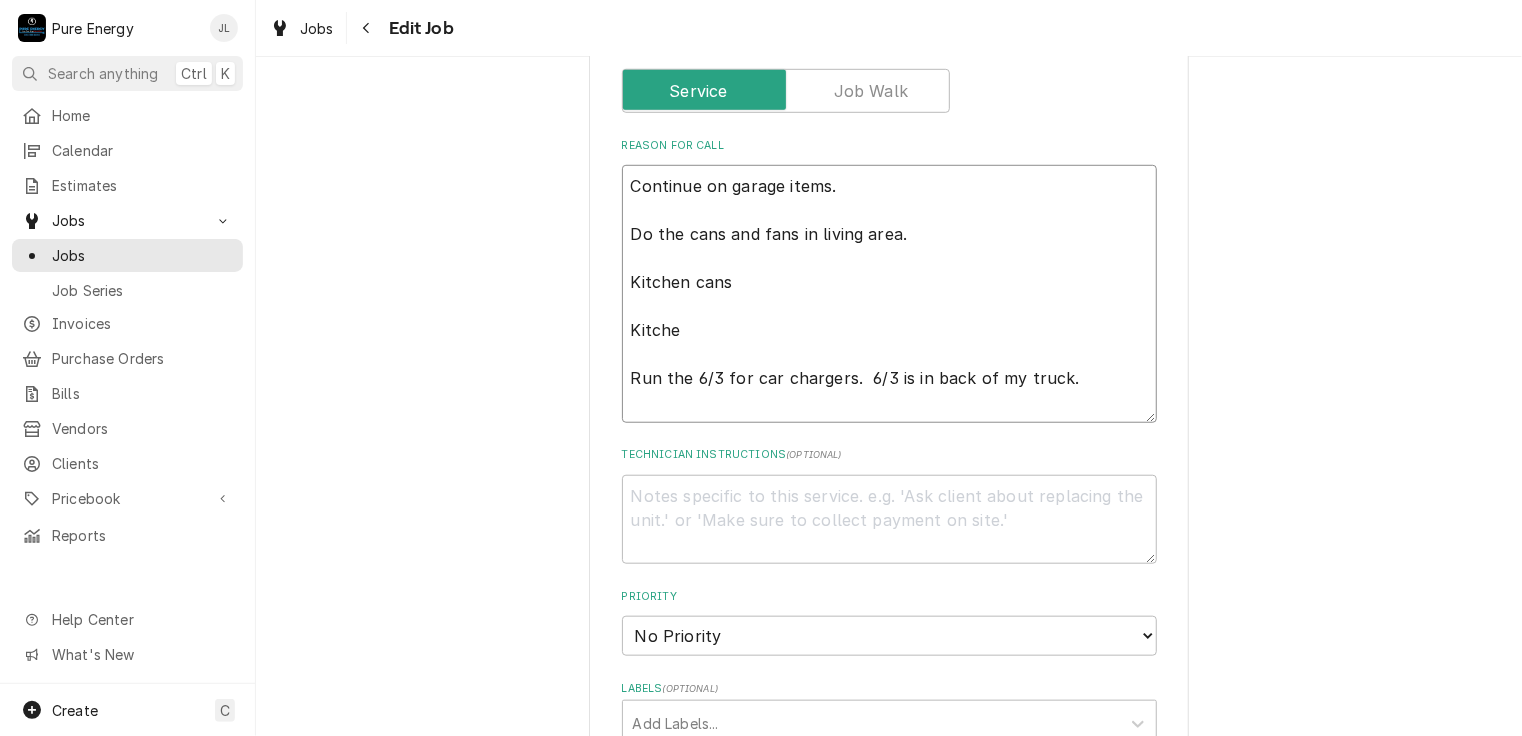 type on "x" 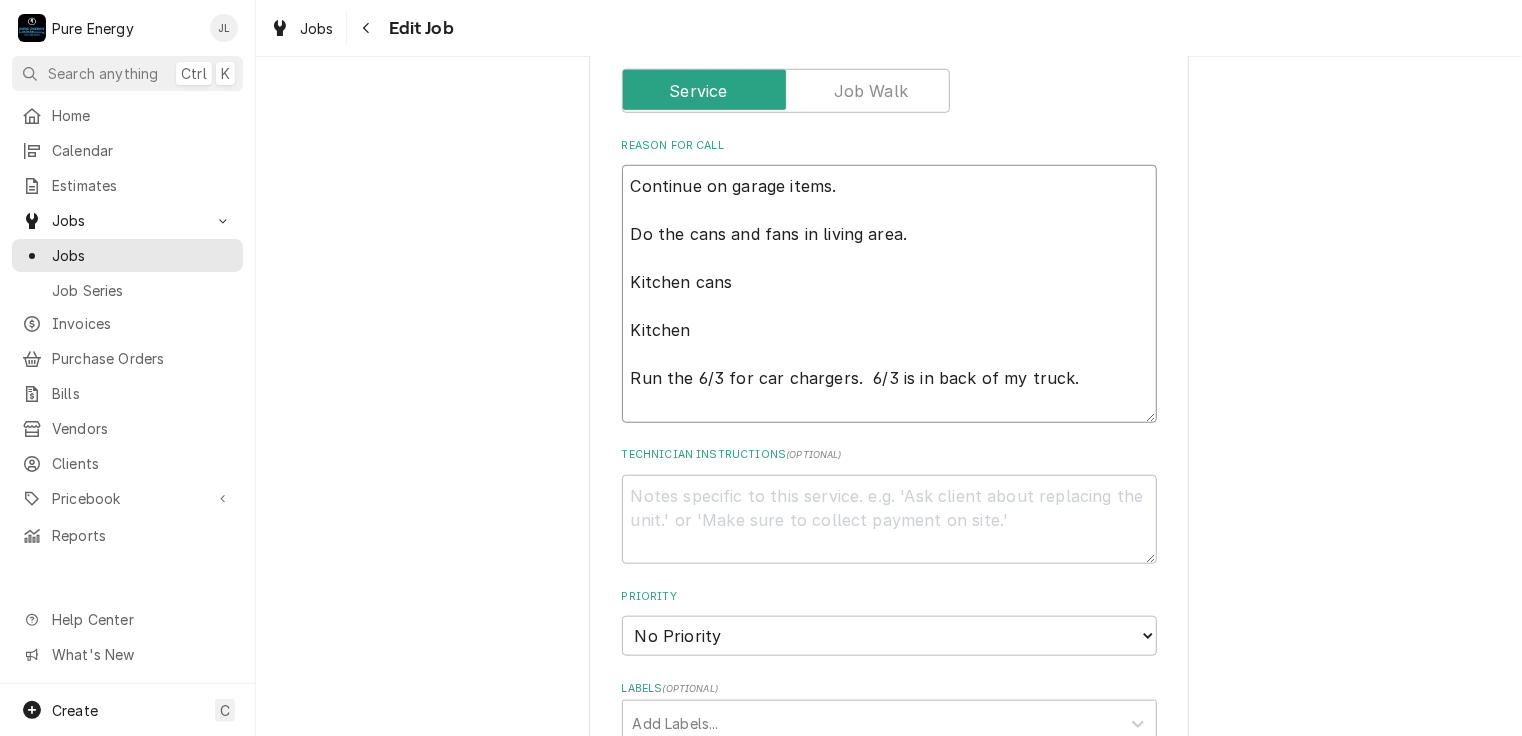 type on "Continue on garage items.
Do the cans and fans in living area.
Kitchen cans
Kitchen
Run the 6/3 for car chargers.  6/3 is in back of my truck." 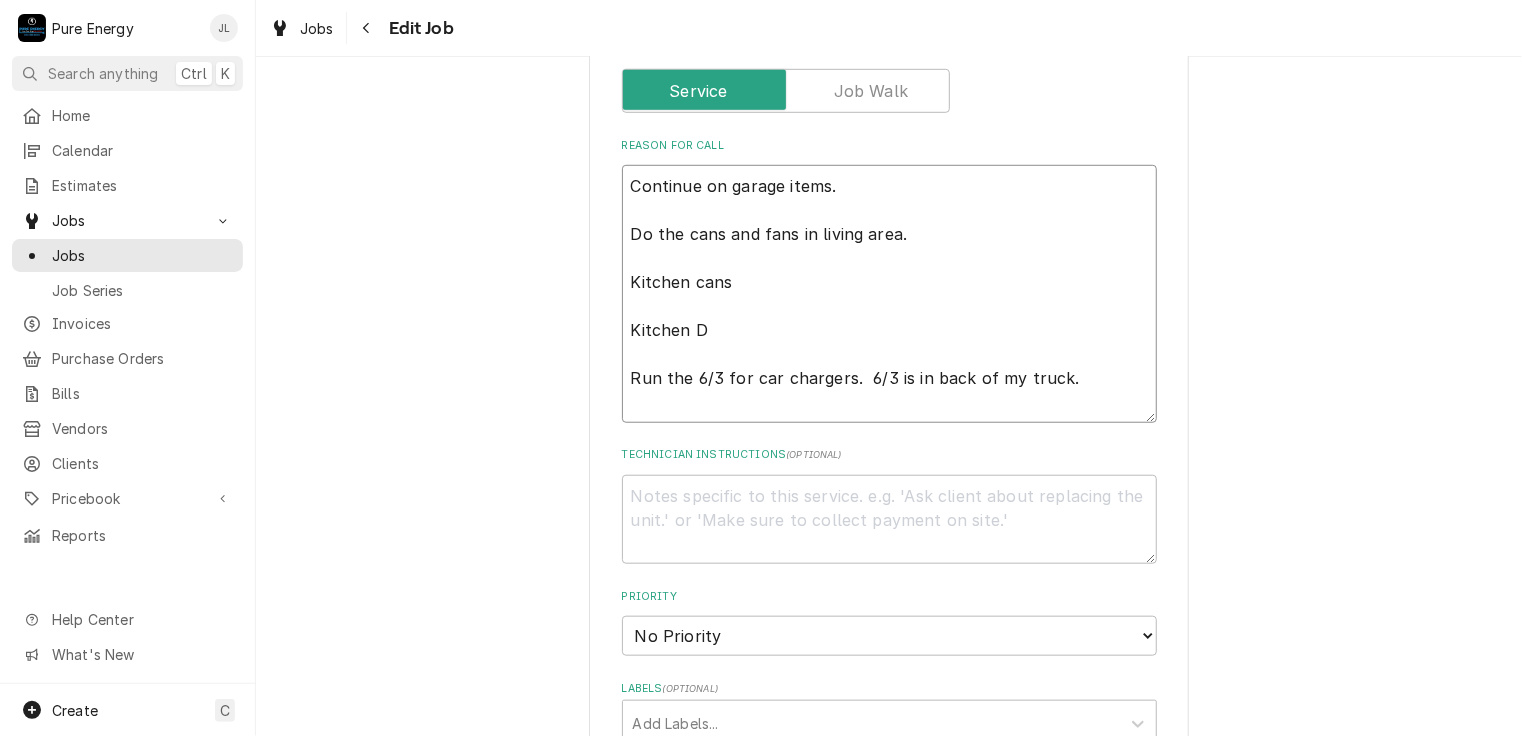 type on "x" 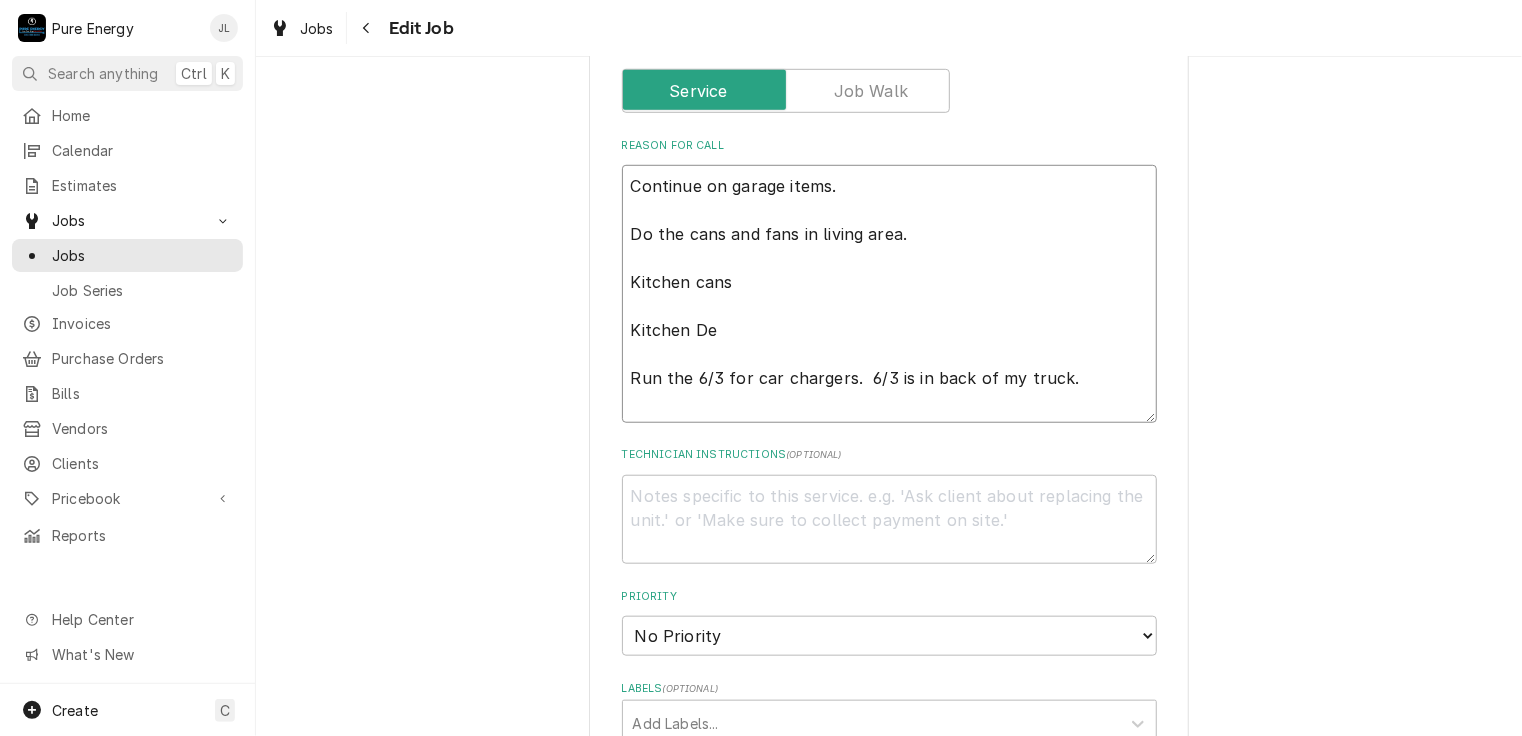 type 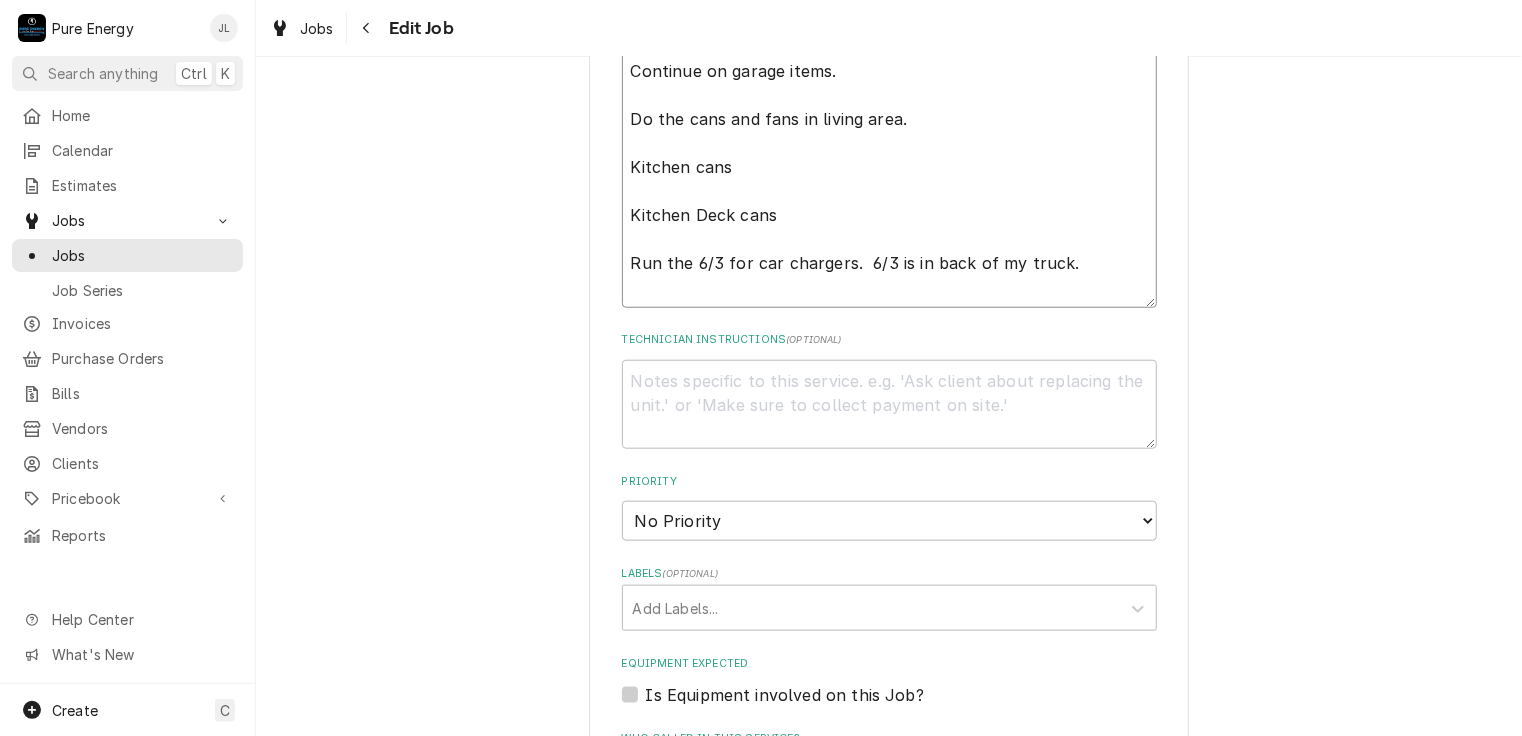scroll, scrollTop: 715, scrollLeft: 0, axis: vertical 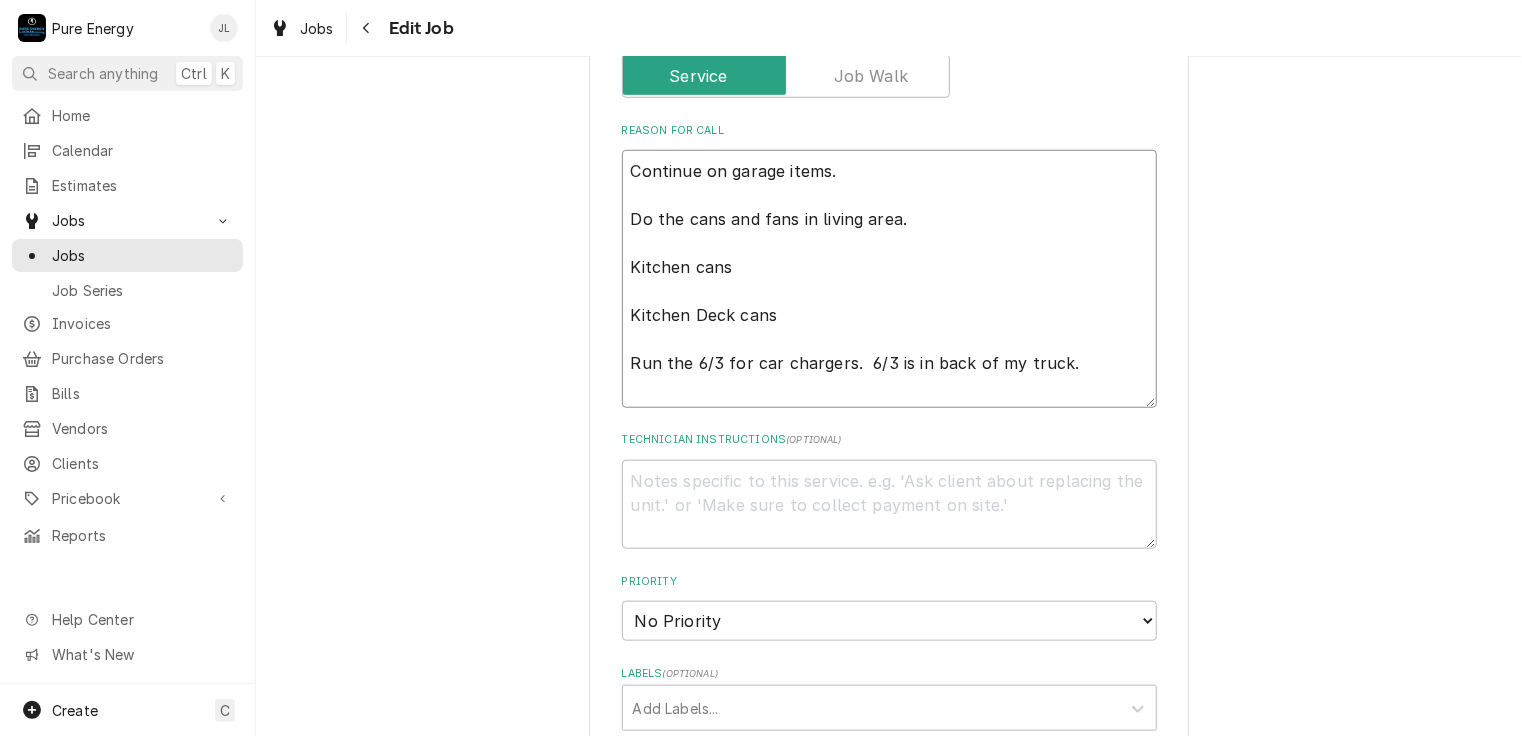 click on "Continue on garage items.
Do the cans and fans in living area.
Kitchen cans
Kitchen Deck cans
Run the 6/3 for car chargers.  6/3 is in back of my truck." at bounding box center (889, 279) 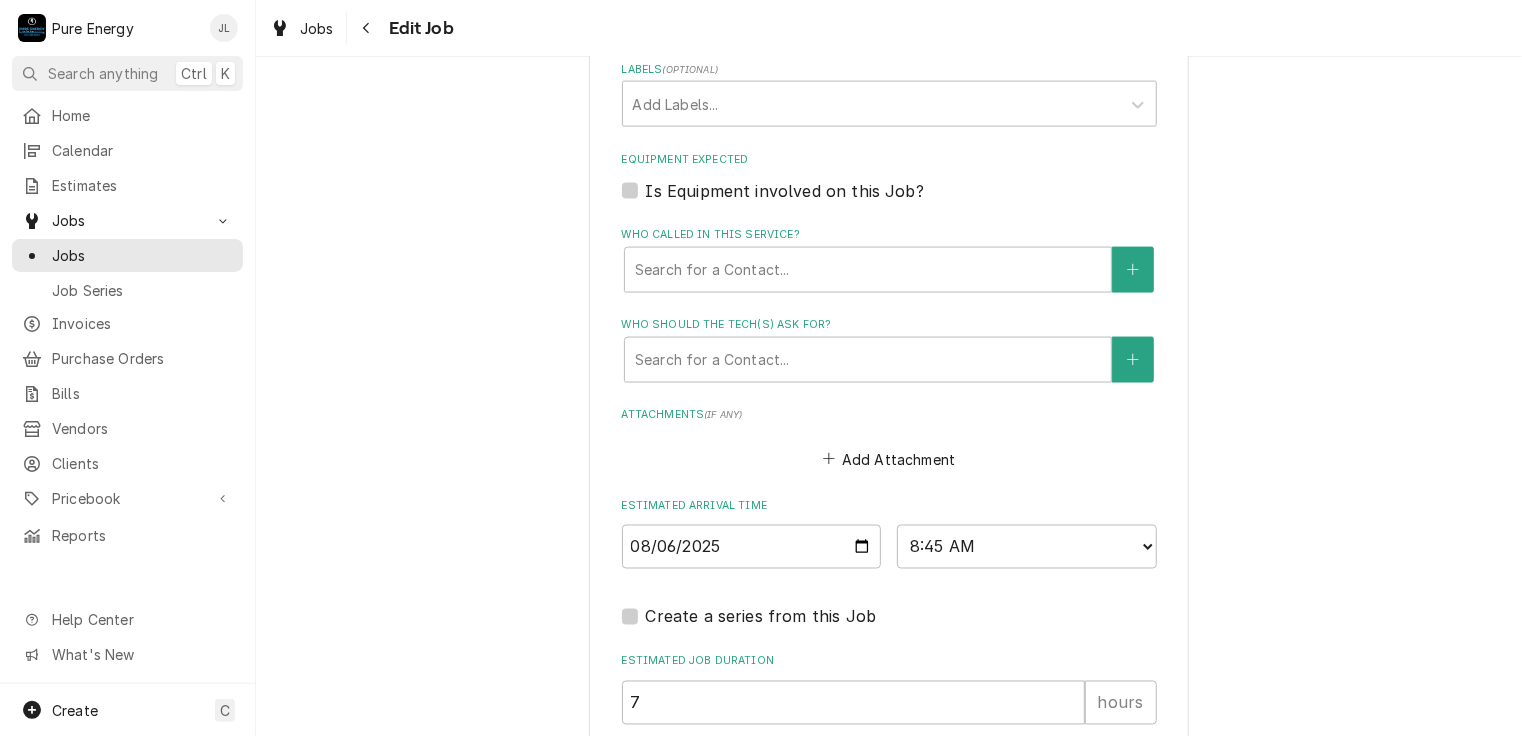 scroll, scrollTop: 1611, scrollLeft: 0, axis: vertical 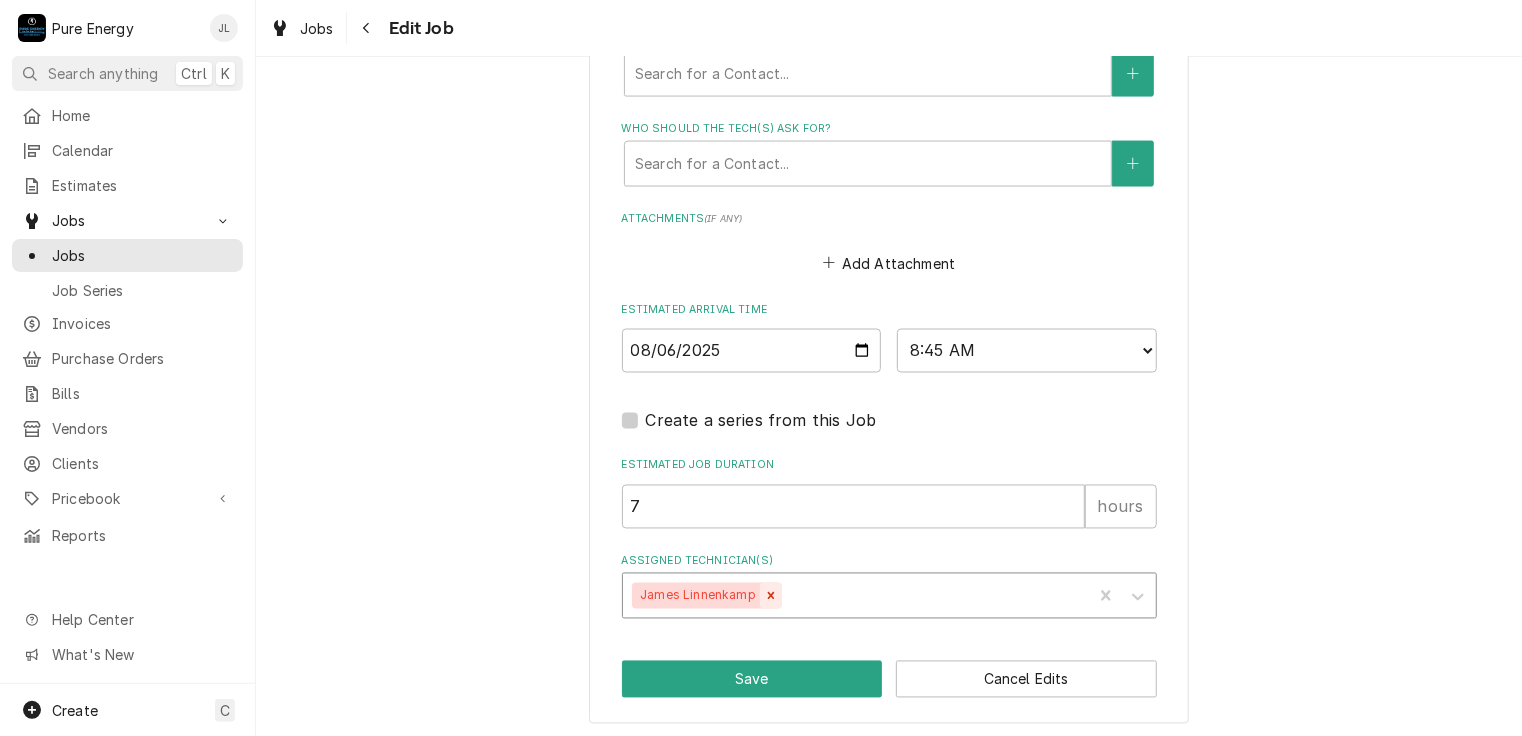click 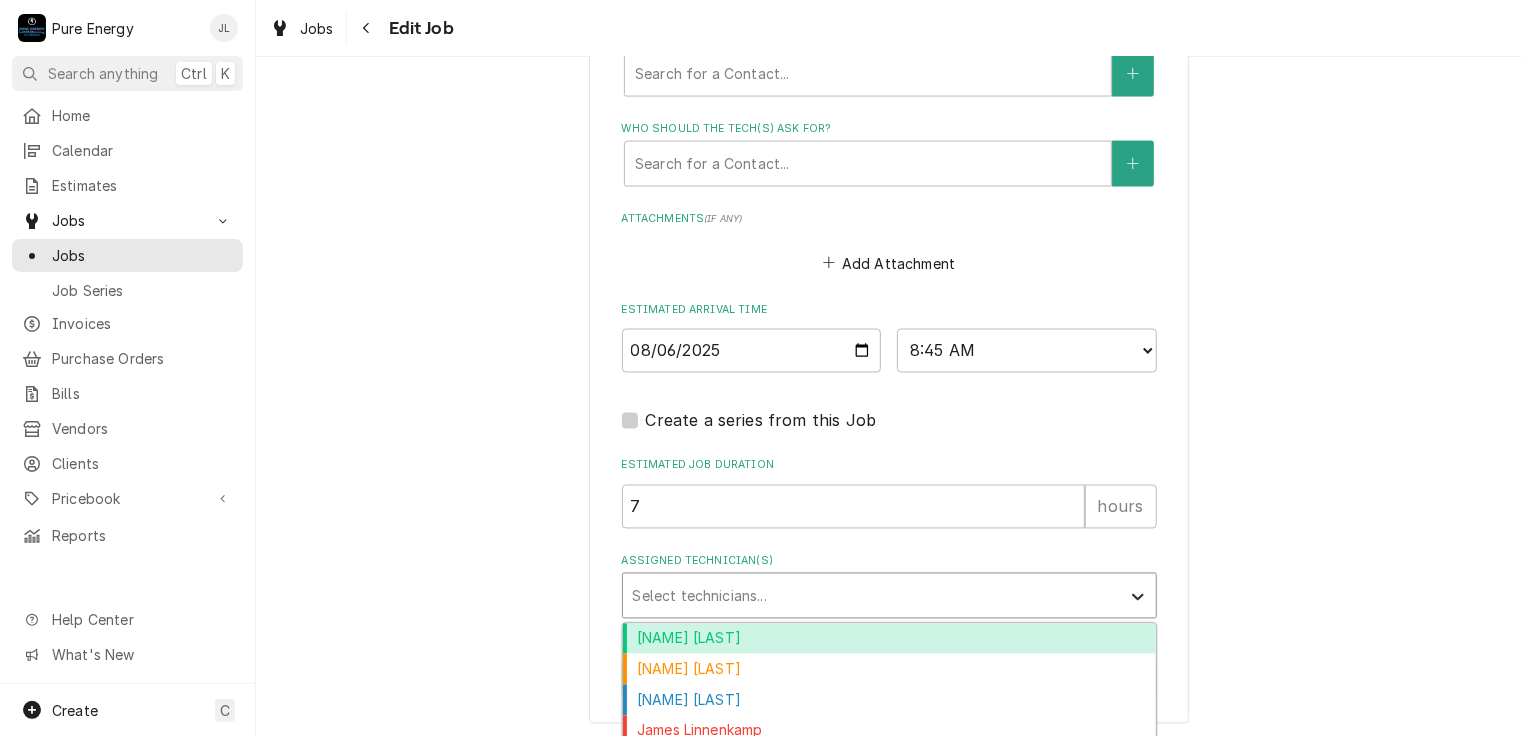 click 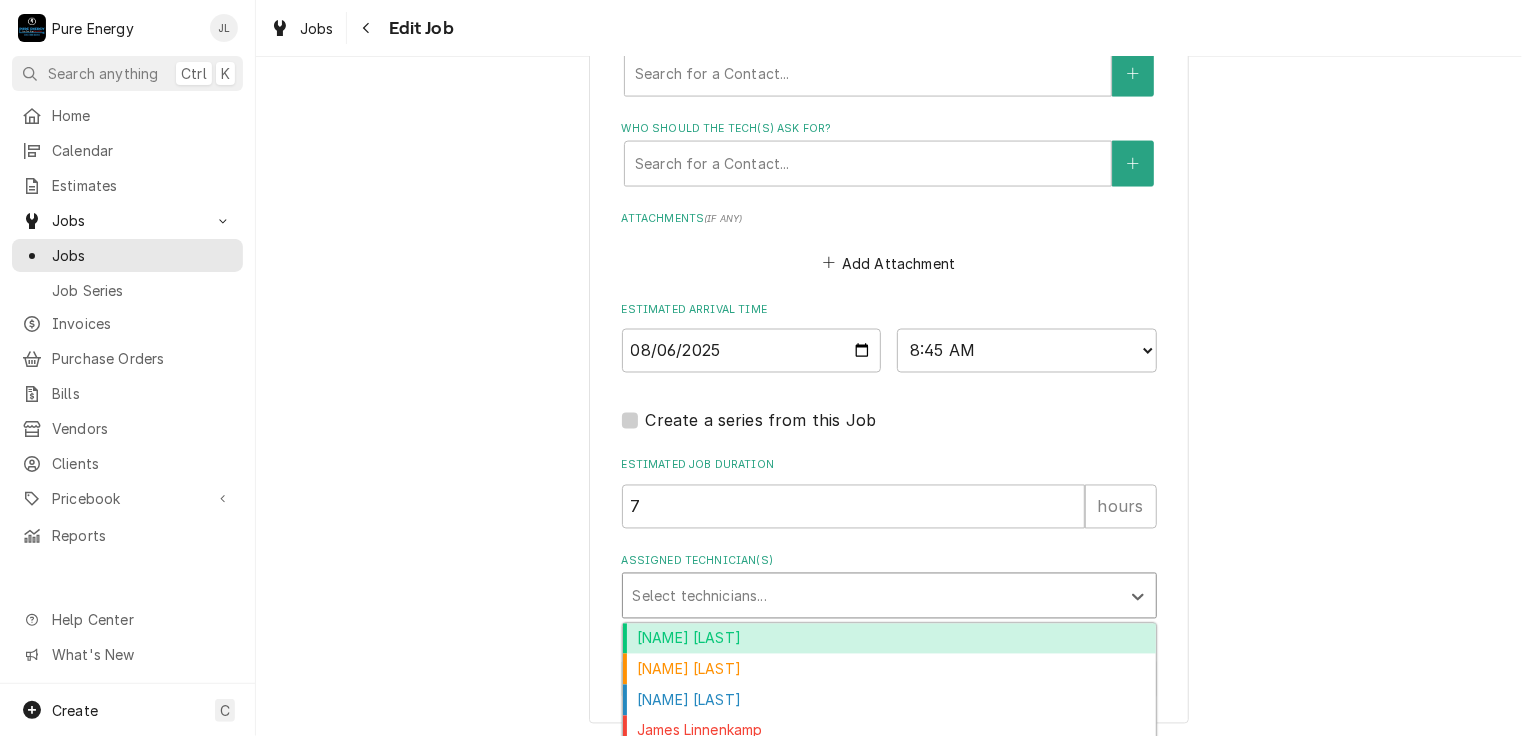 click on "Albert Hernandez Soto" at bounding box center [889, 639] 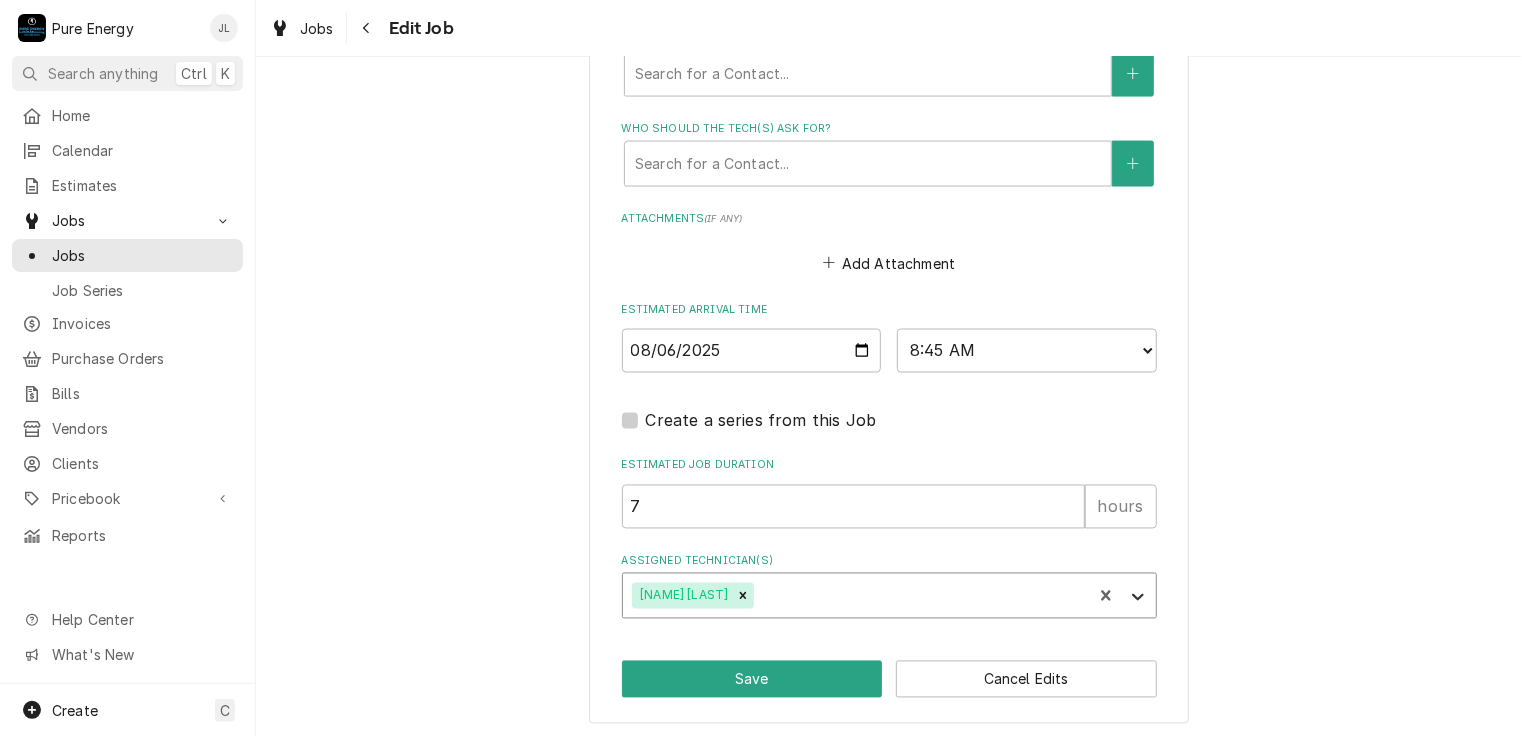 click 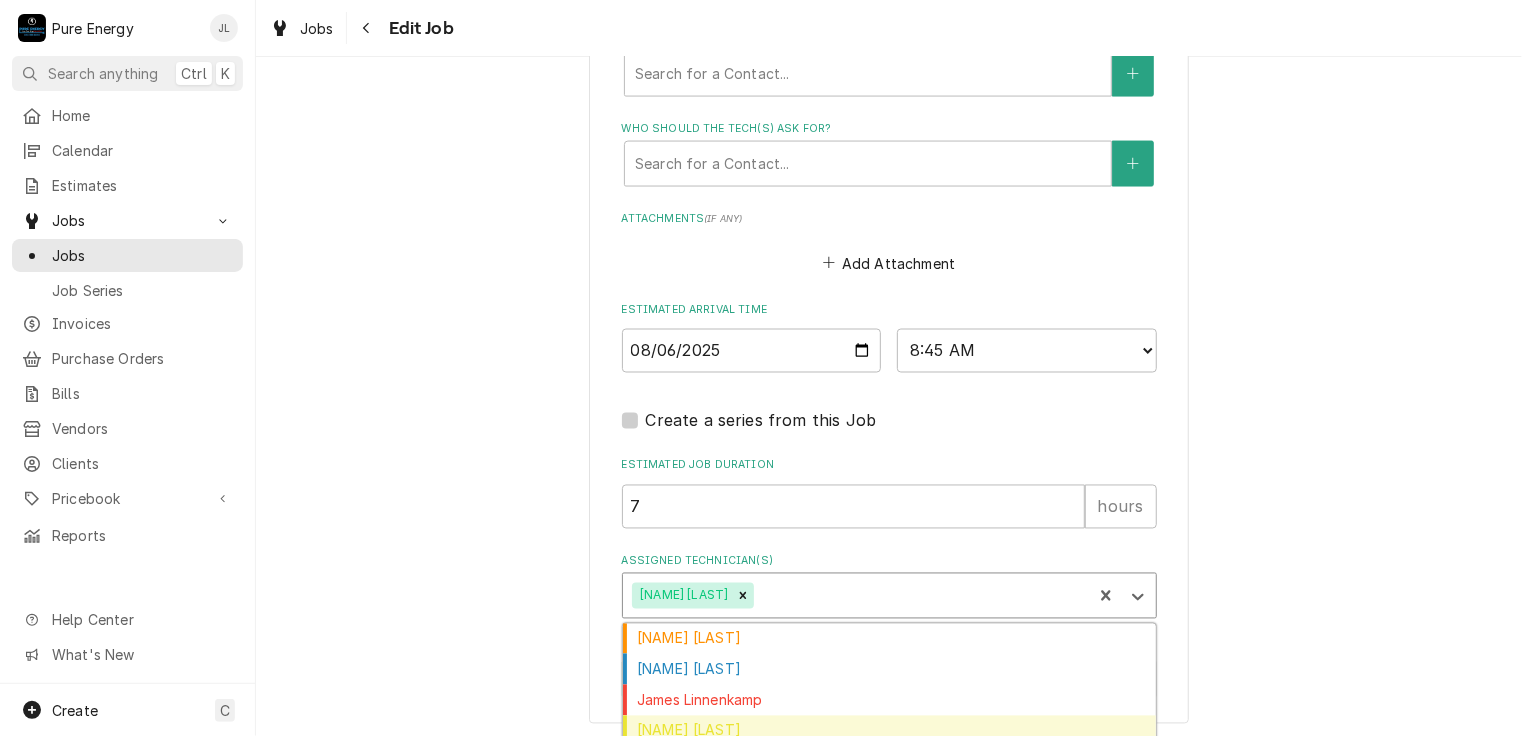 click on "Rodolfo Hernandez Lorenzo" at bounding box center [889, 731] 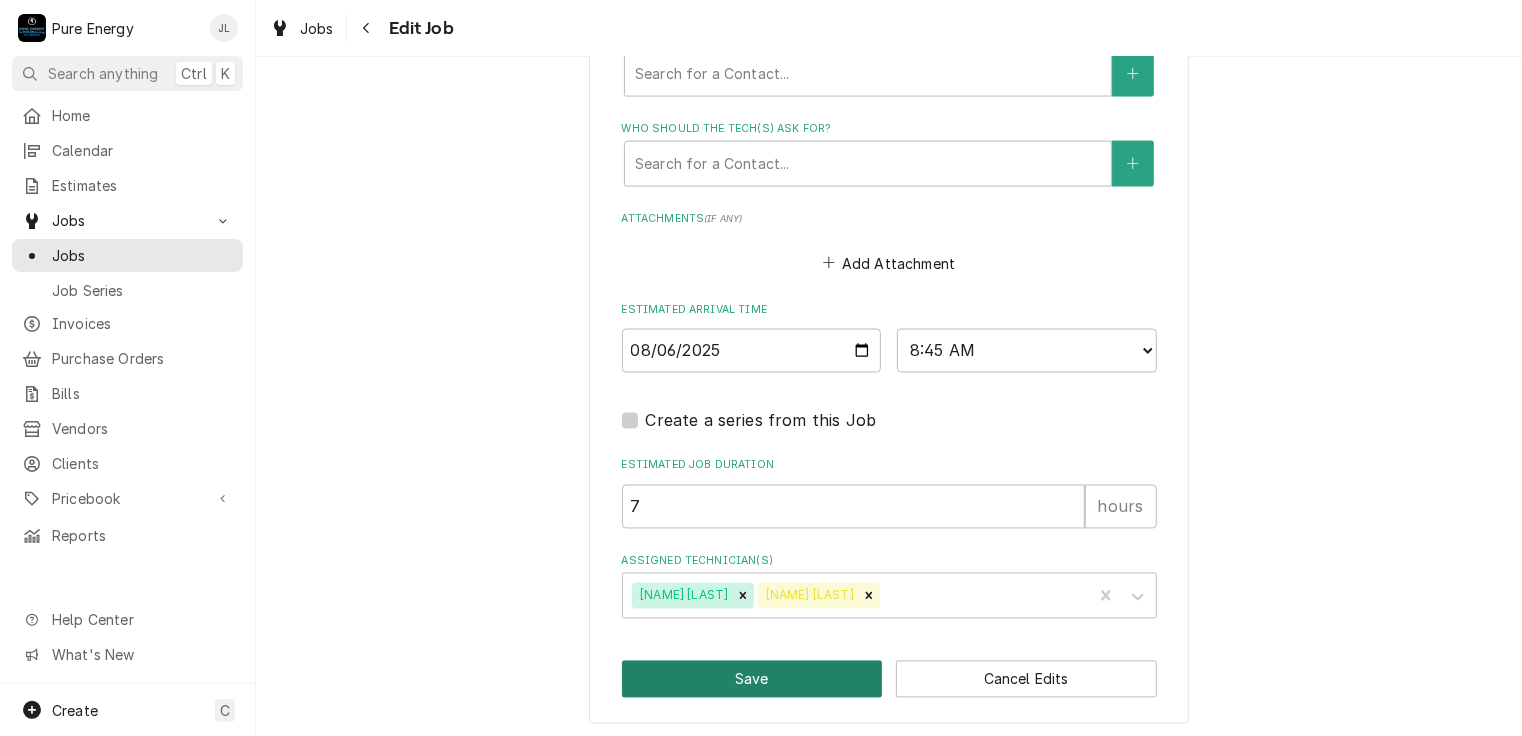 click on "Save" at bounding box center (752, 679) 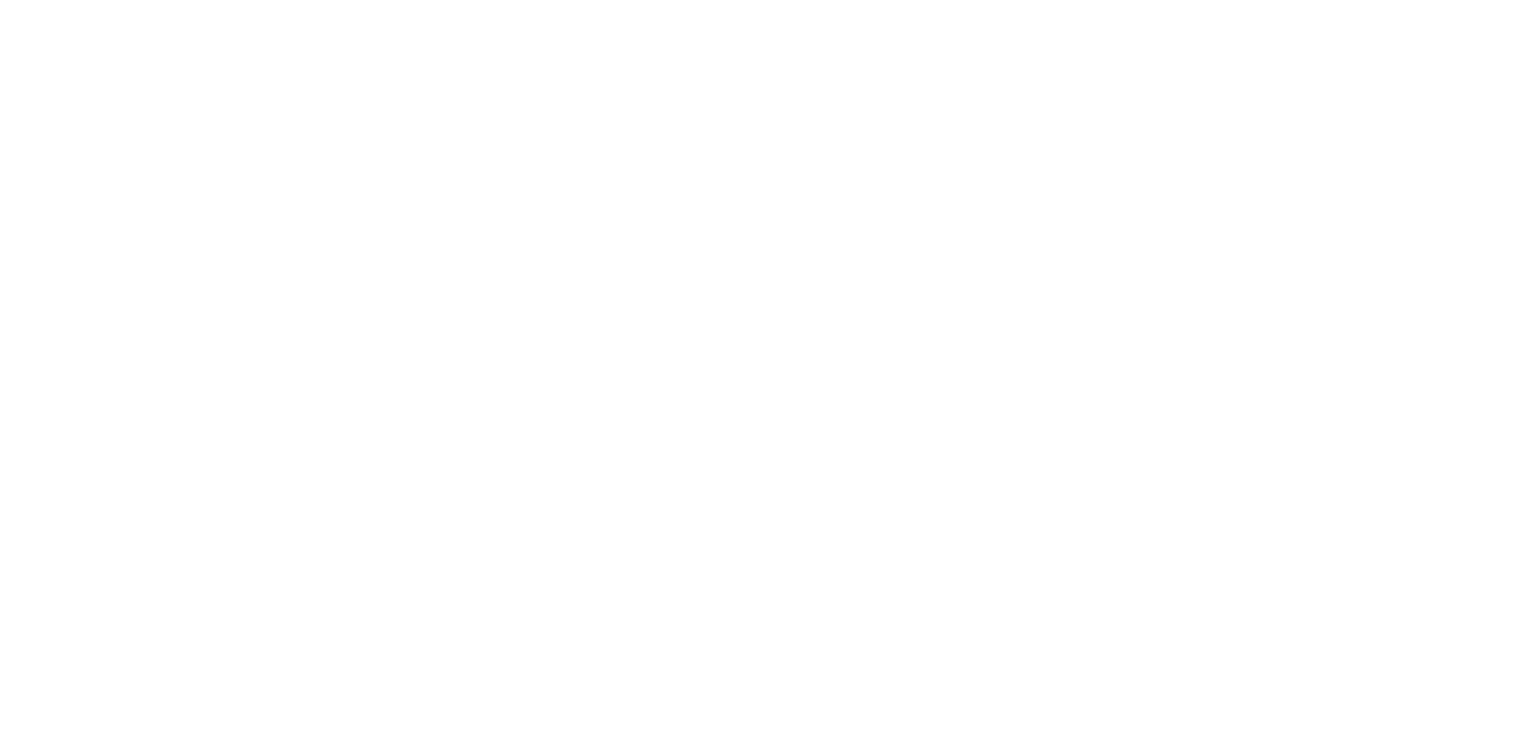 scroll, scrollTop: 0, scrollLeft: 0, axis: both 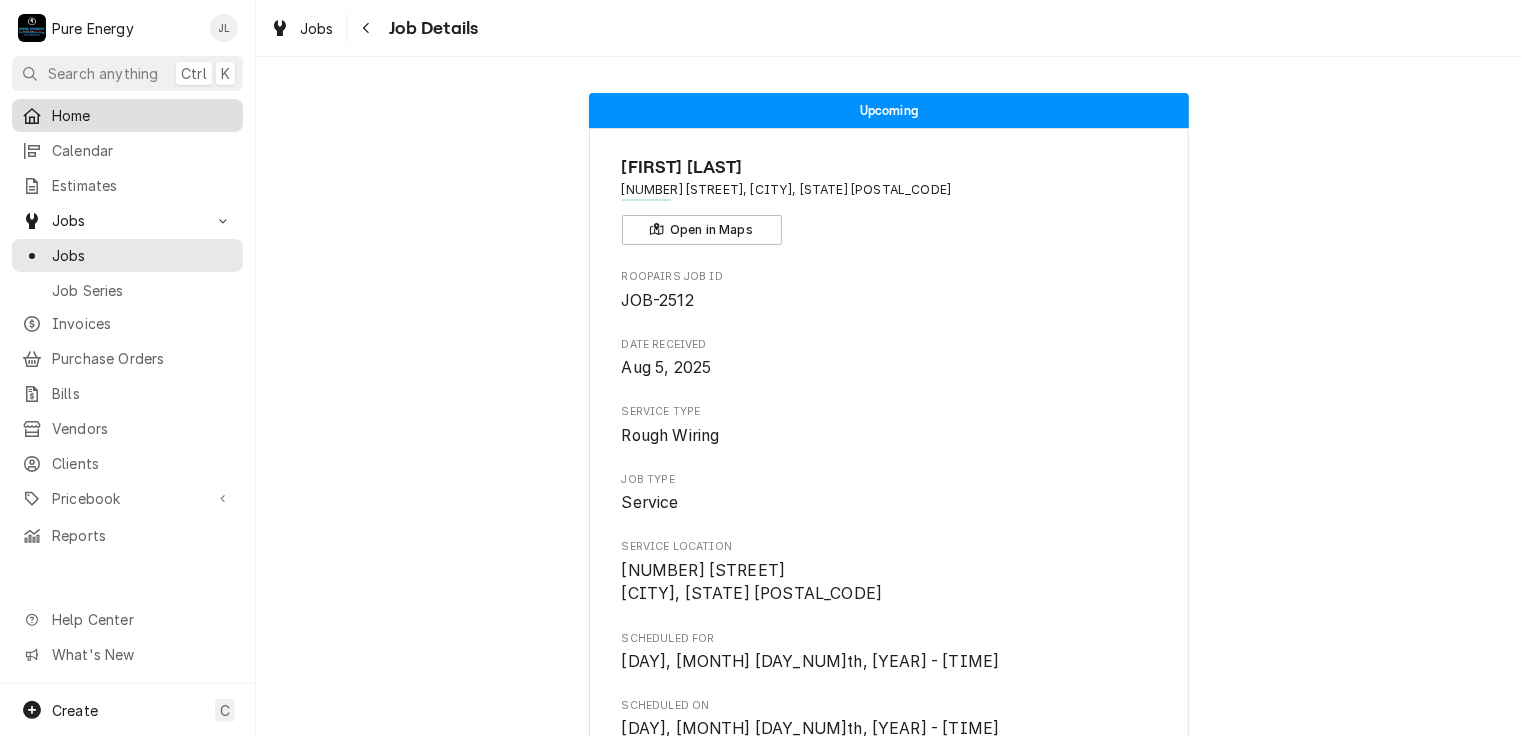 click on "Home" at bounding box center [142, 115] 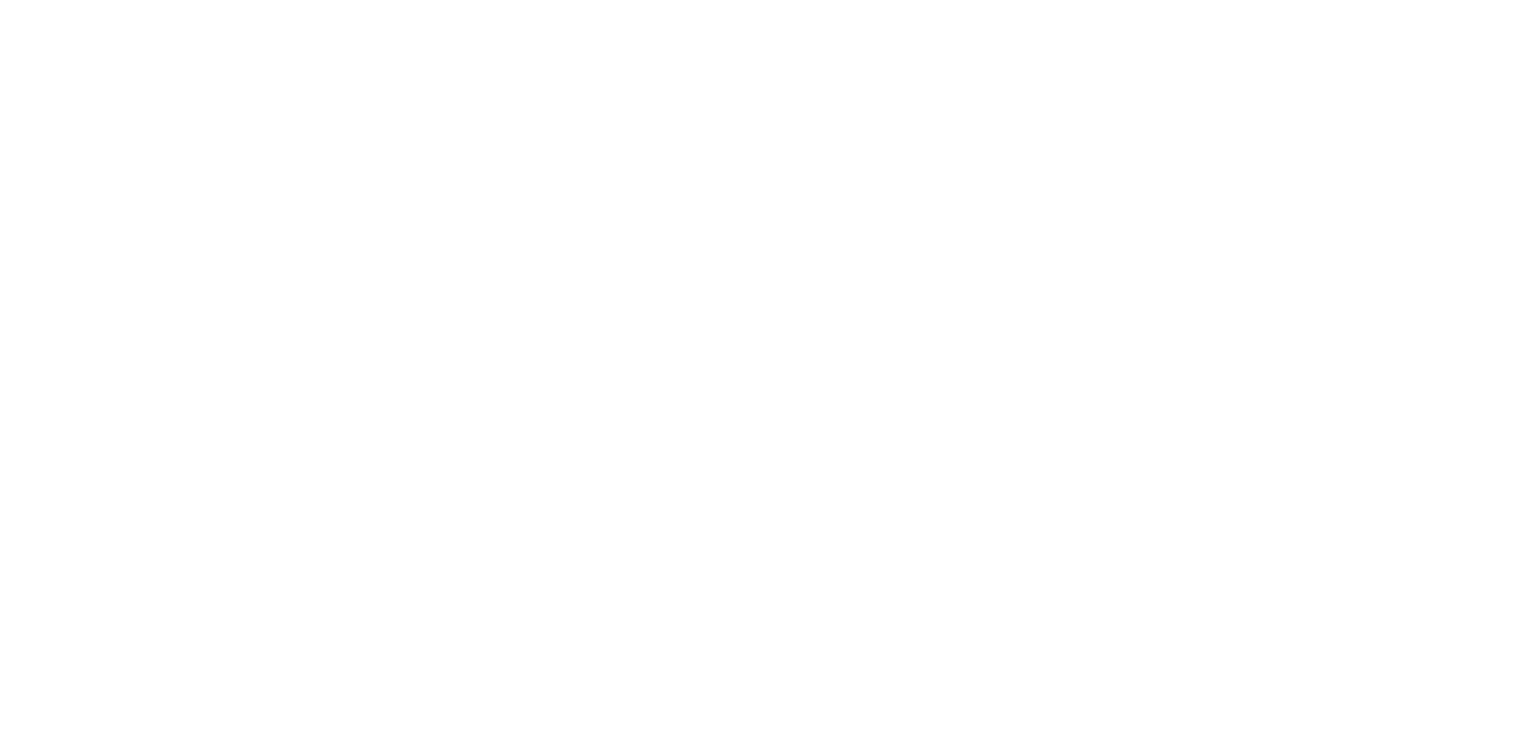 scroll, scrollTop: 0, scrollLeft: 0, axis: both 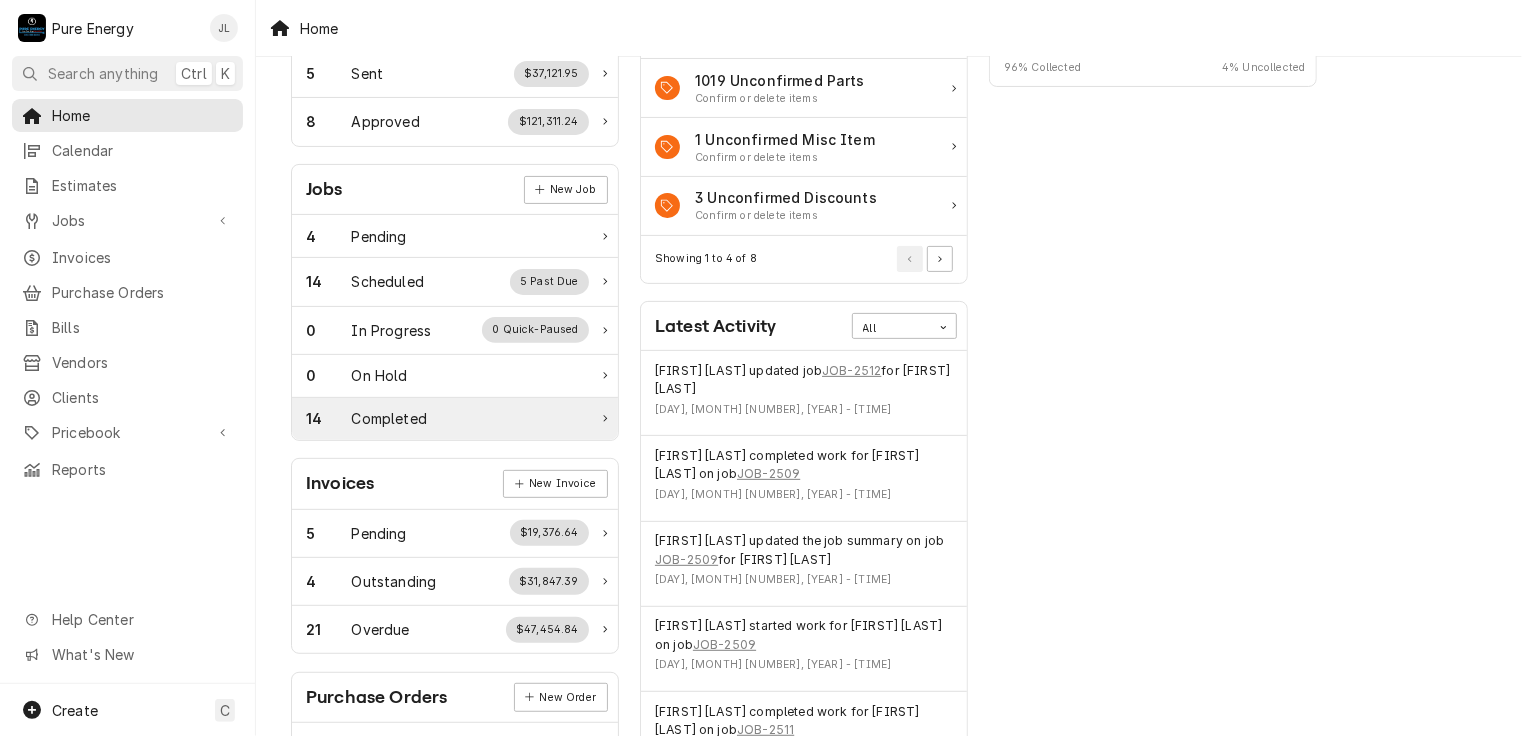 click on "Completed" at bounding box center [389, 418] 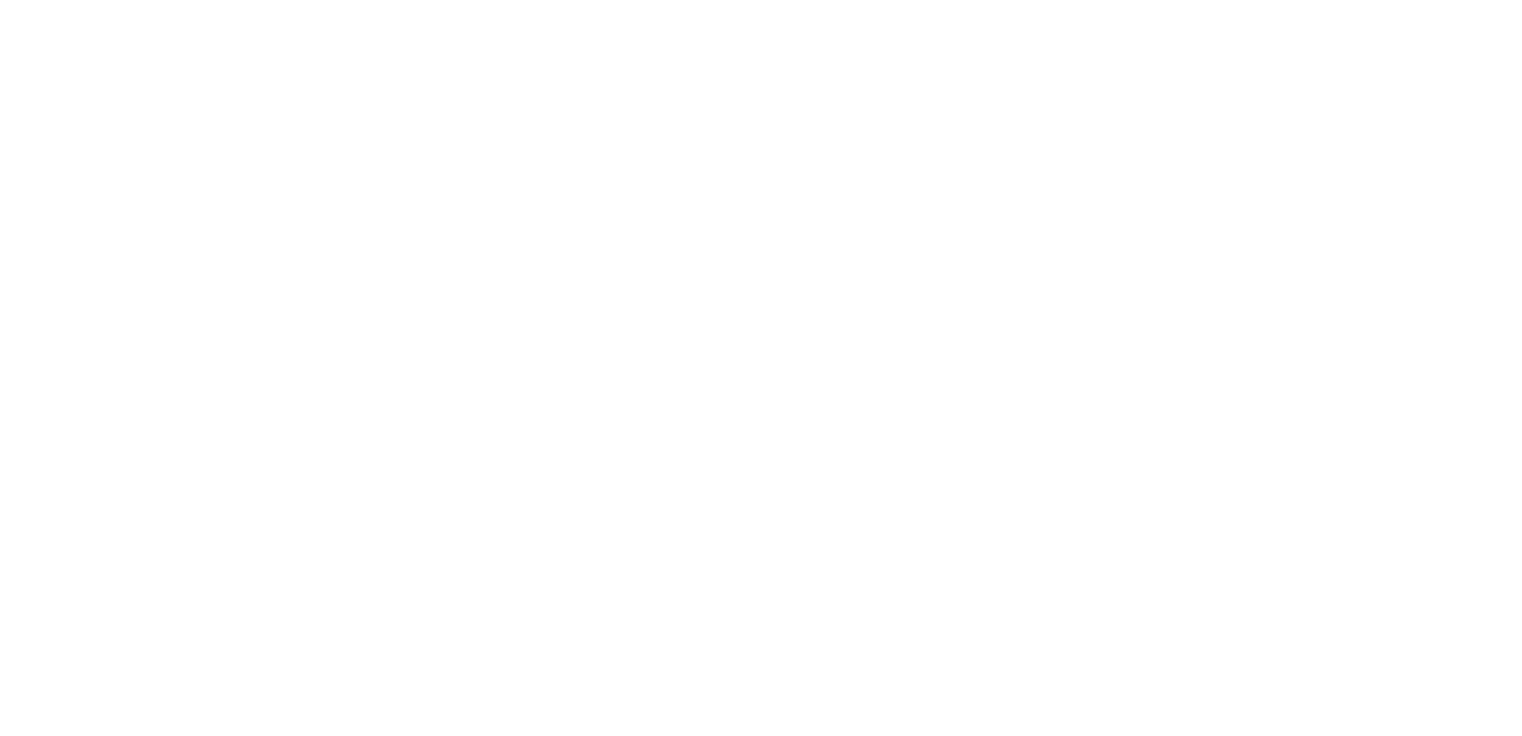 scroll, scrollTop: 0, scrollLeft: 0, axis: both 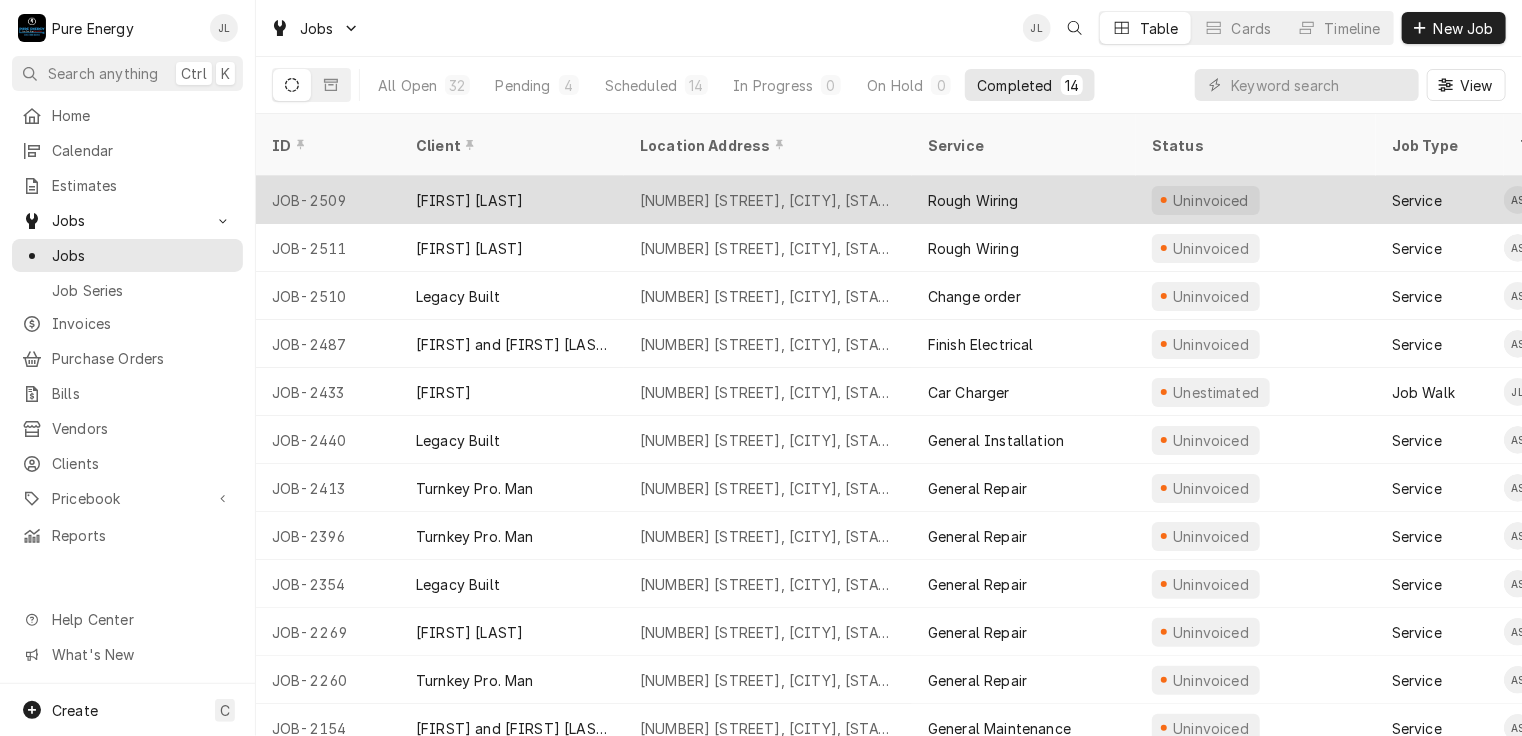 click on "Rough Wiring" at bounding box center (1024, 200) 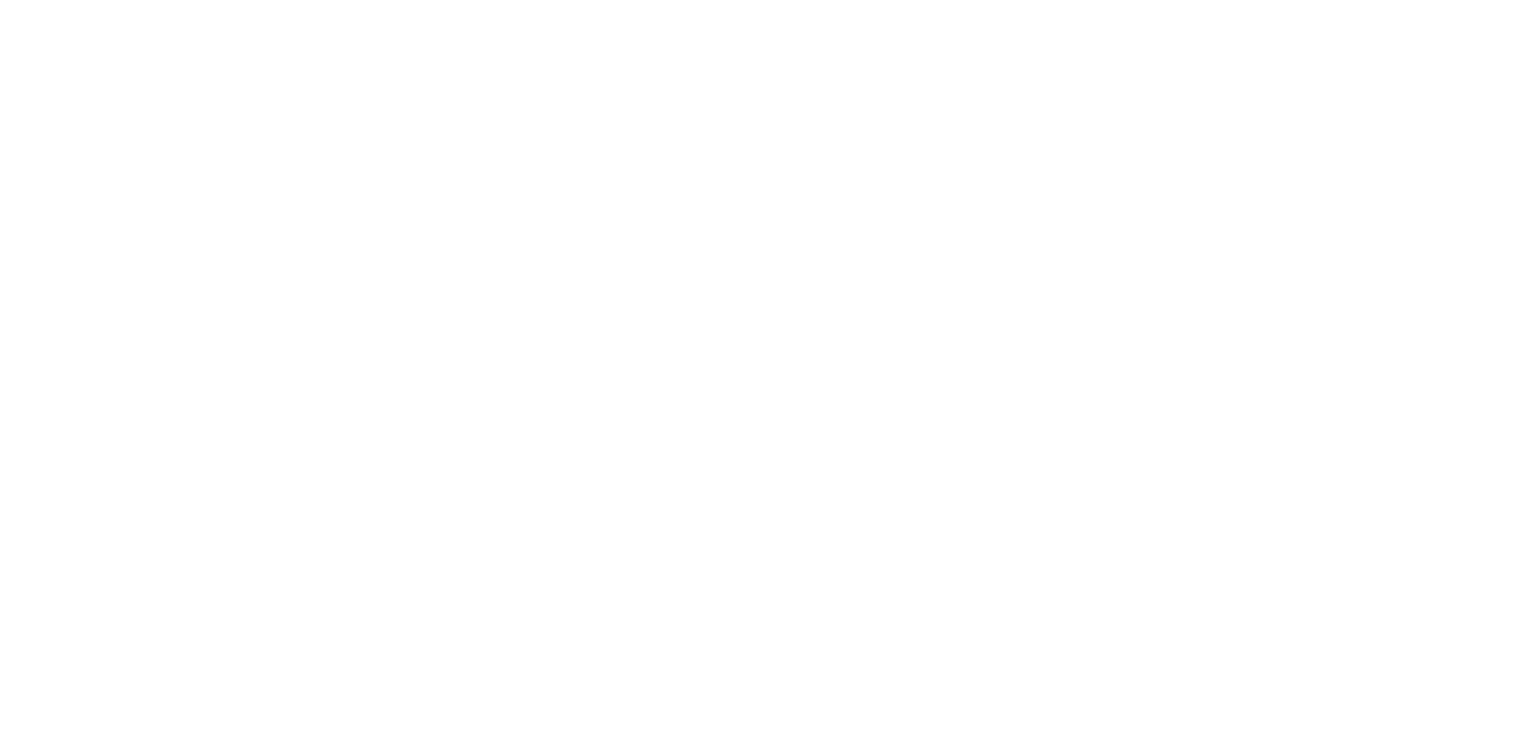 scroll, scrollTop: 0, scrollLeft: 0, axis: both 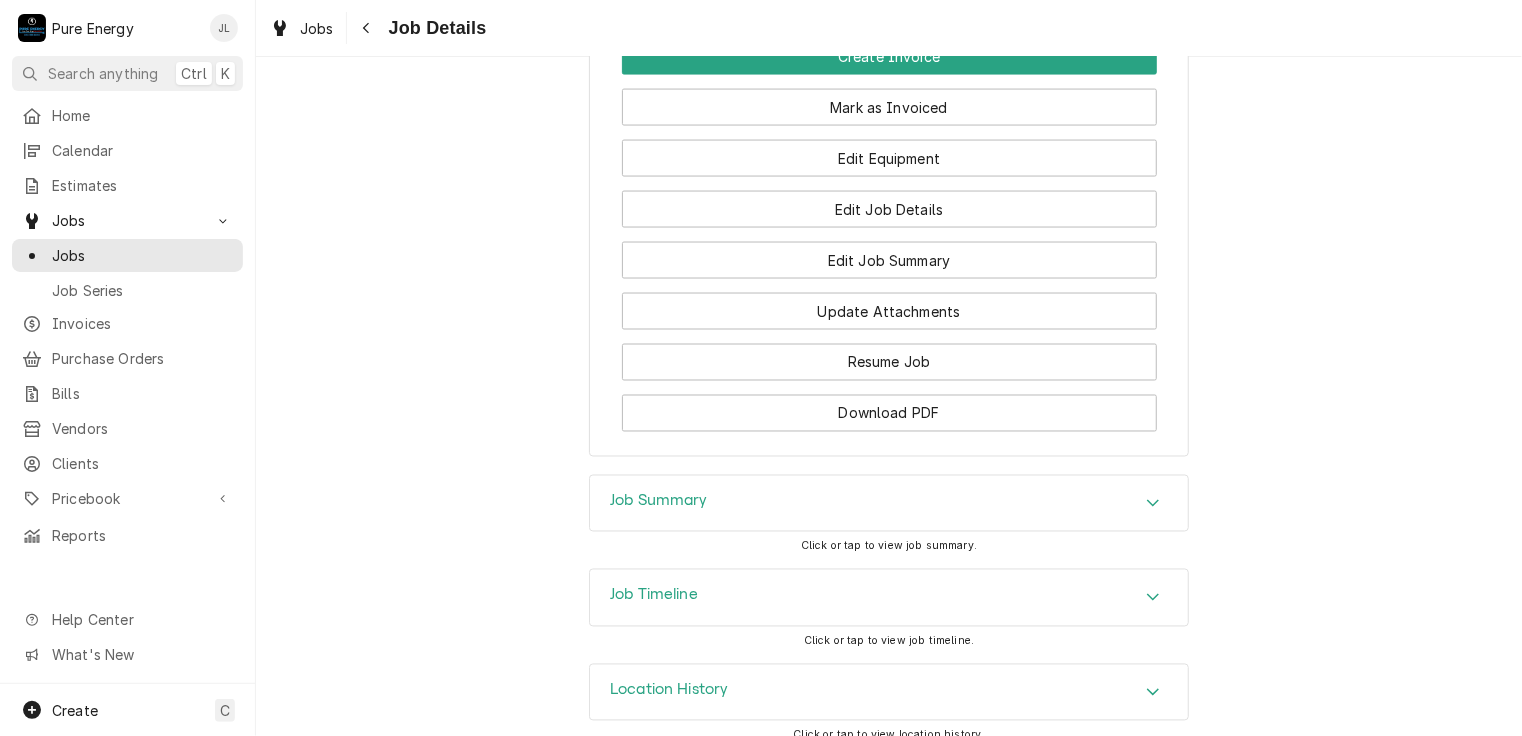 click on "Job Summary" at bounding box center (889, 504) 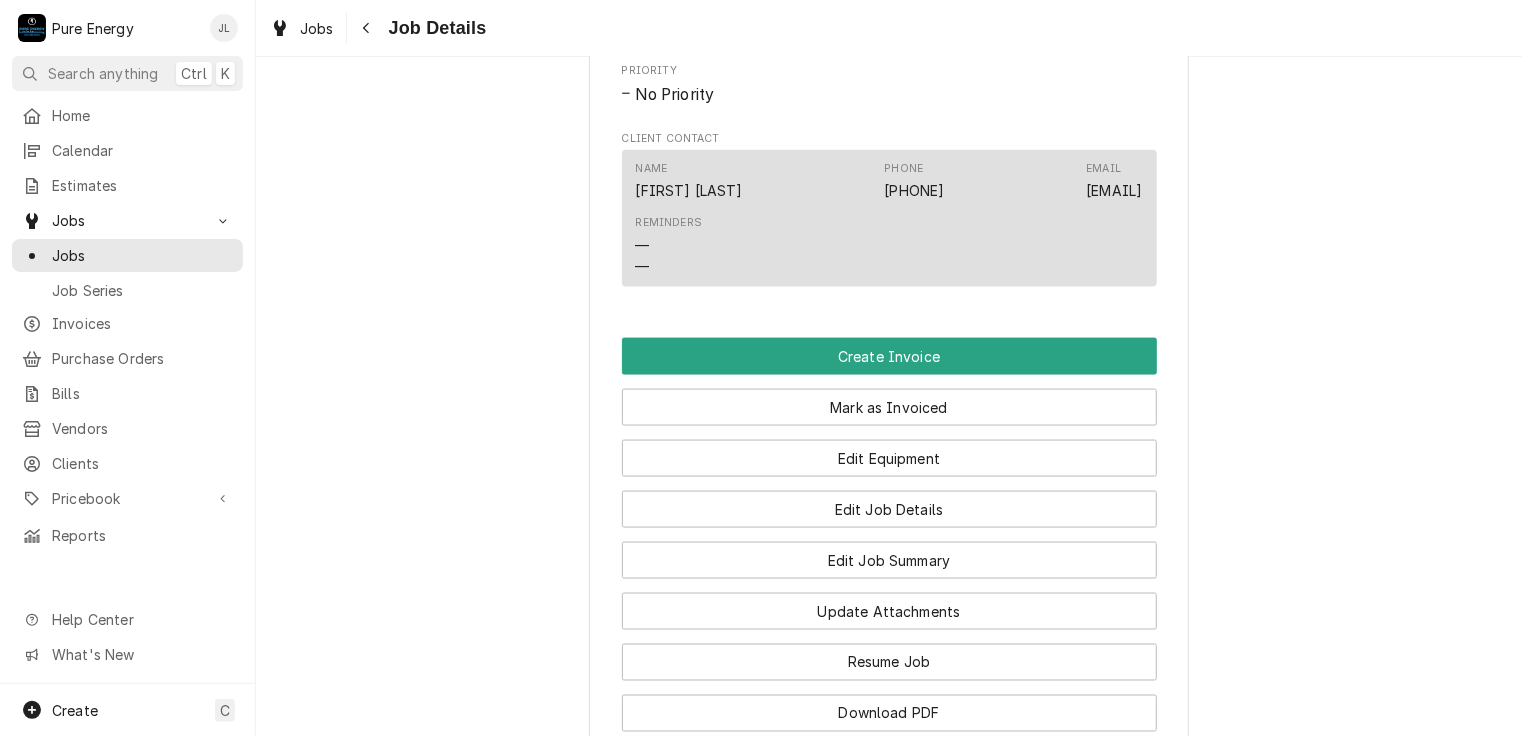 scroll, scrollTop: 1400, scrollLeft: 0, axis: vertical 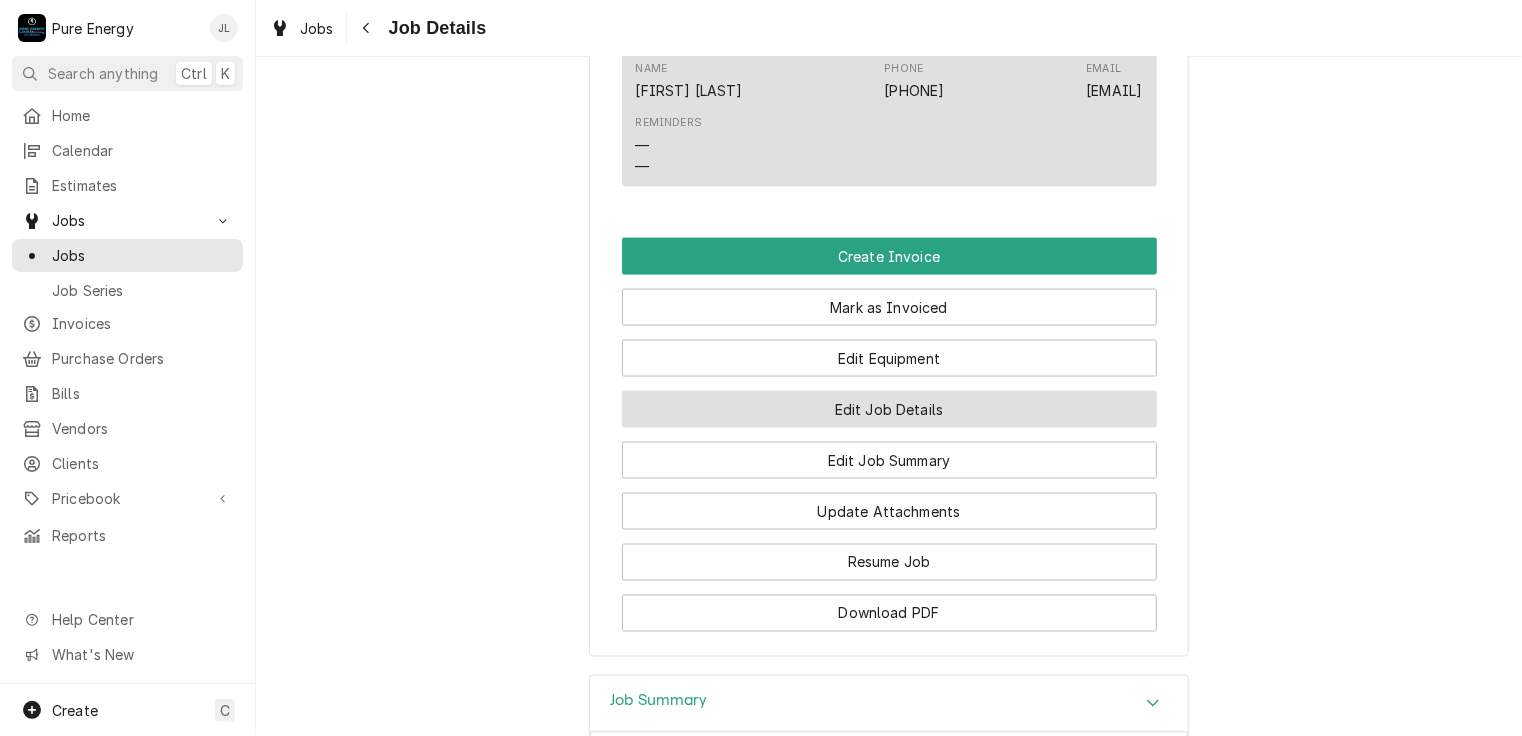 click on "Edit Job Details" at bounding box center (889, 409) 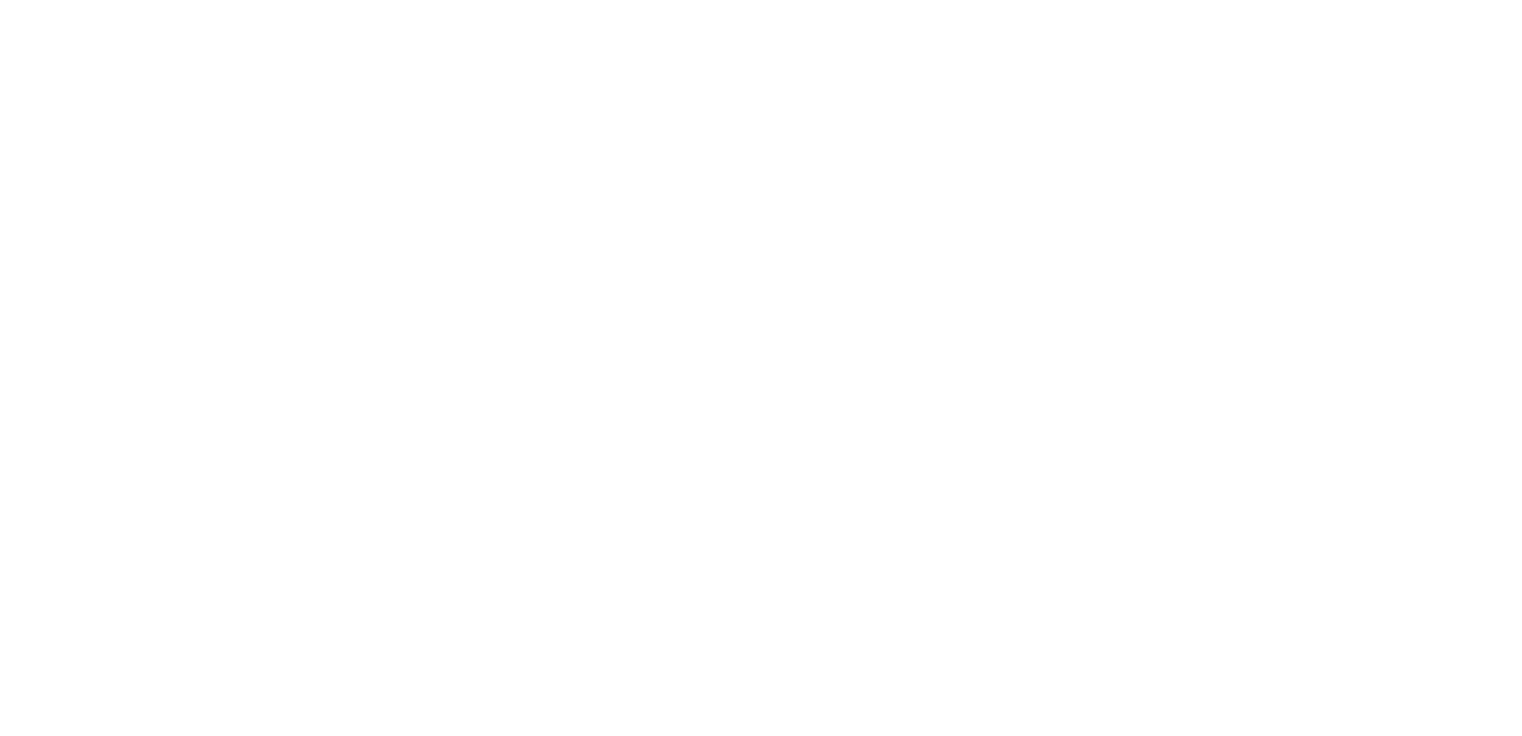 scroll, scrollTop: 0, scrollLeft: 0, axis: both 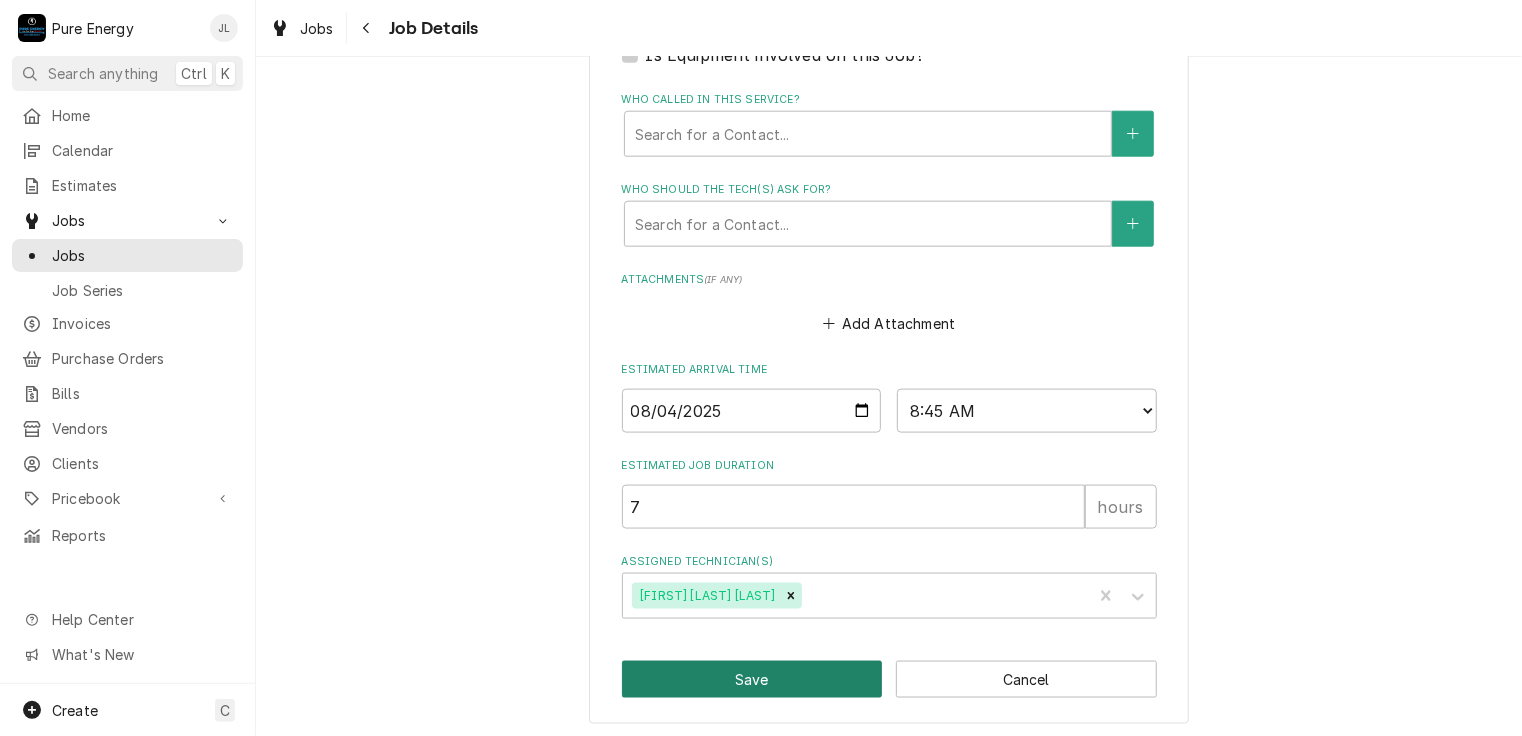 click on "Save" at bounding box center (752, 679) 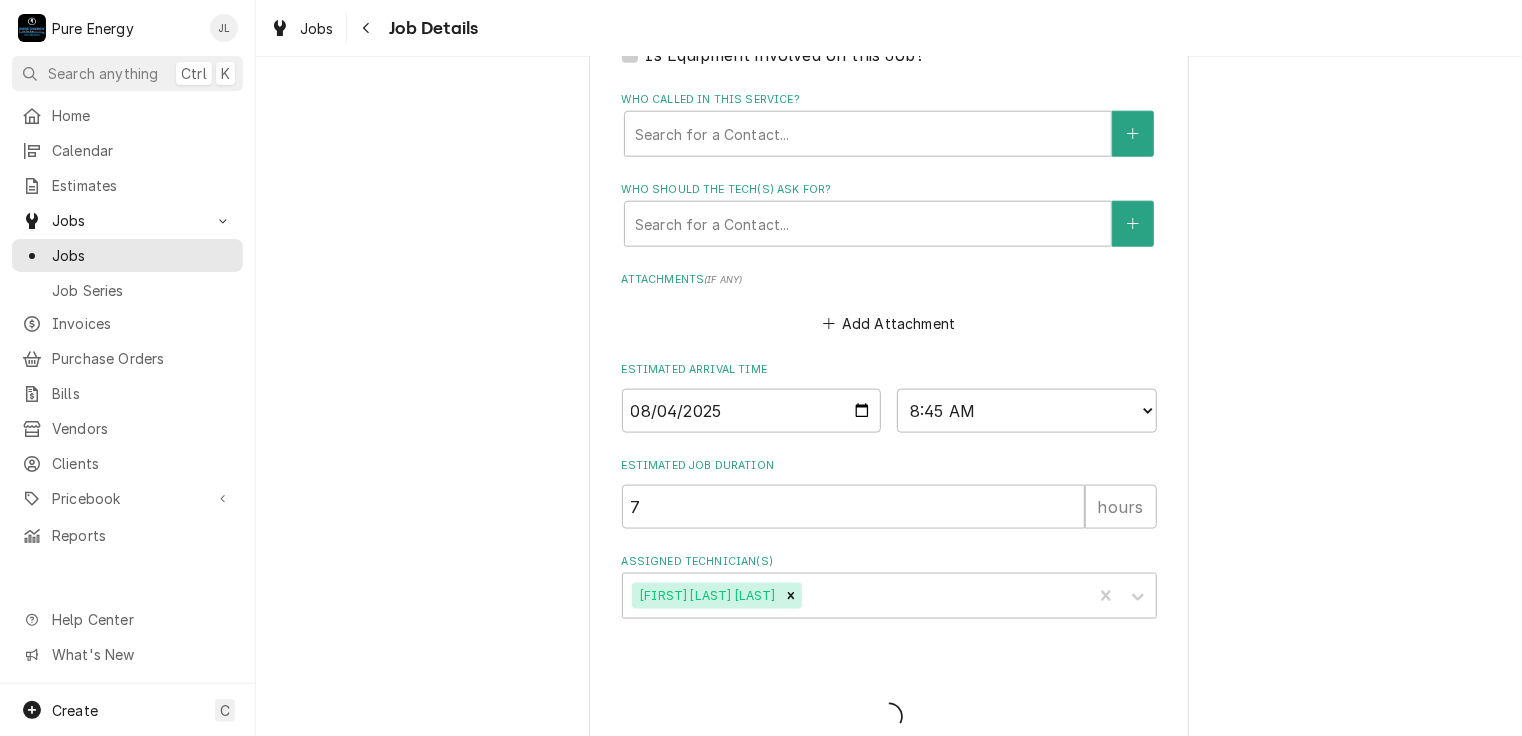 type on "x" 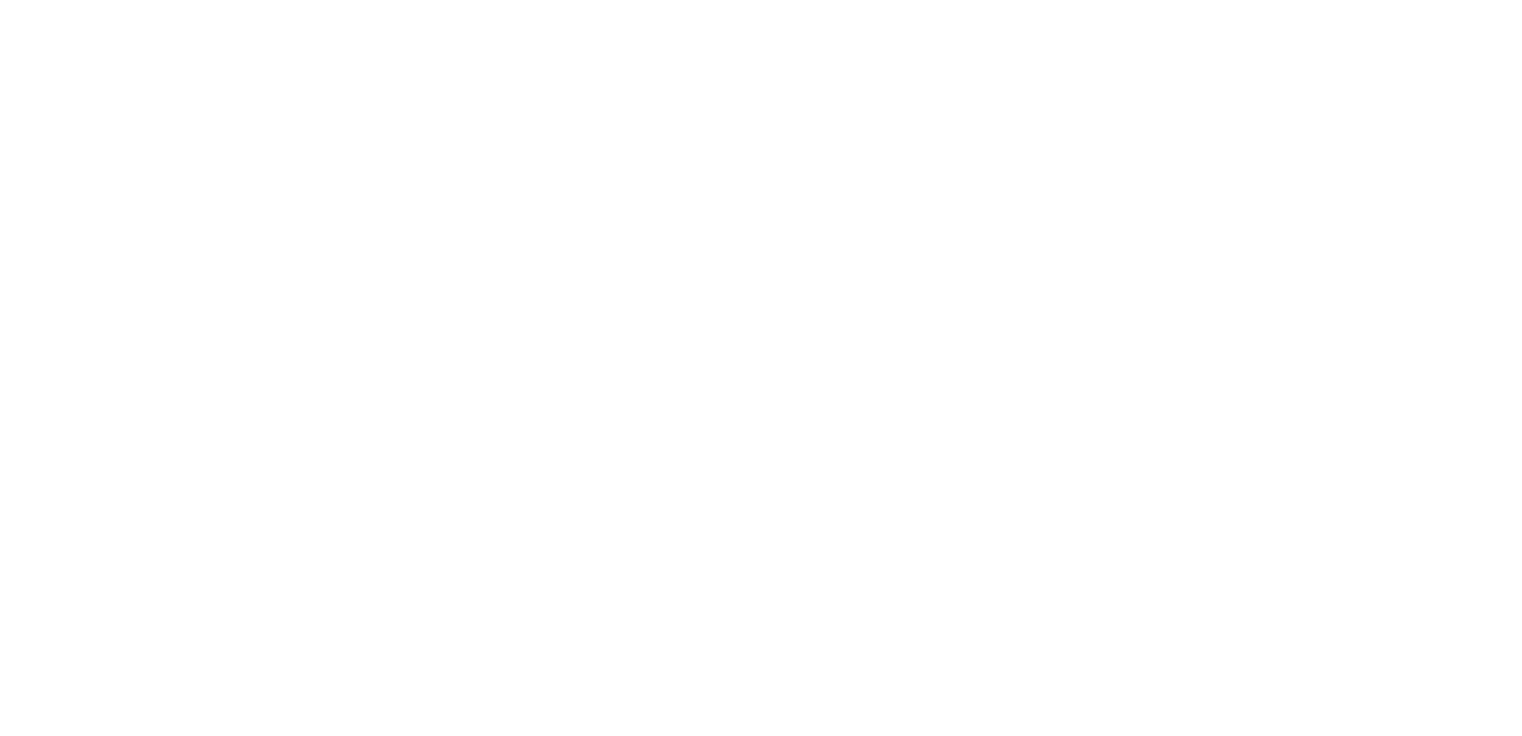 scroll, scrollTop: 0, scrollLeft: 0, axis: both 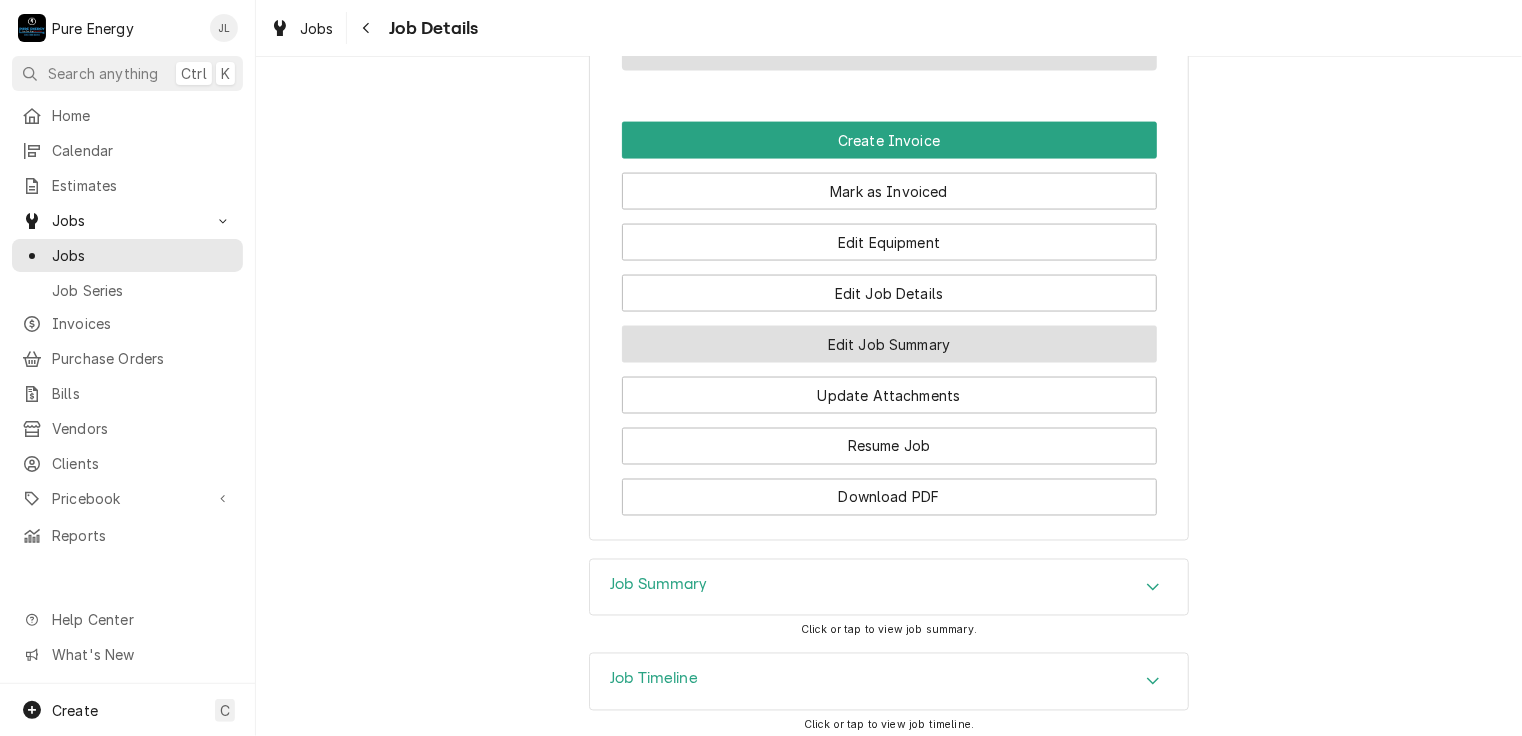 click on "Edit Job Summary" at bounding box center [889, 344] 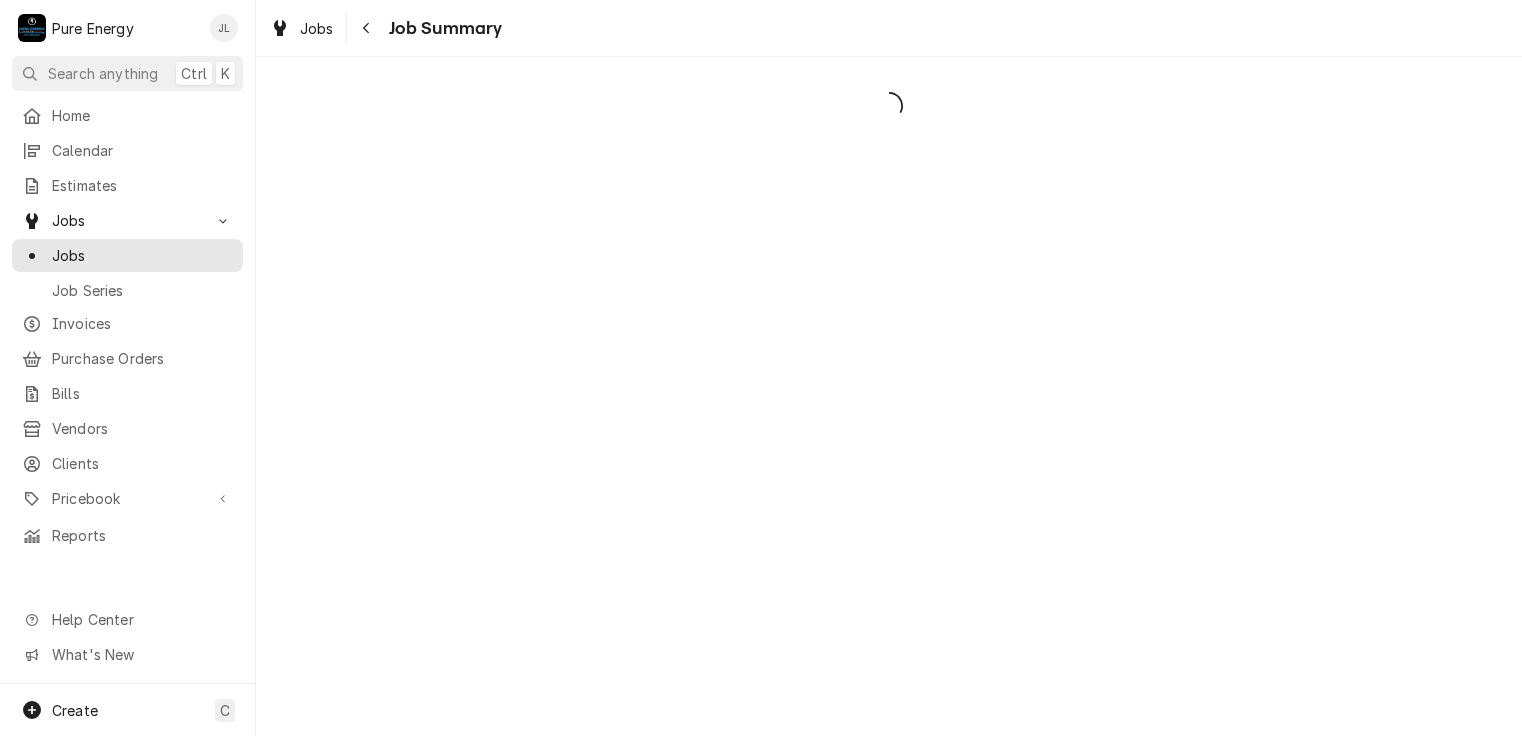 scroll, scrollTop: 0, scrollLeft: 0, axis: both 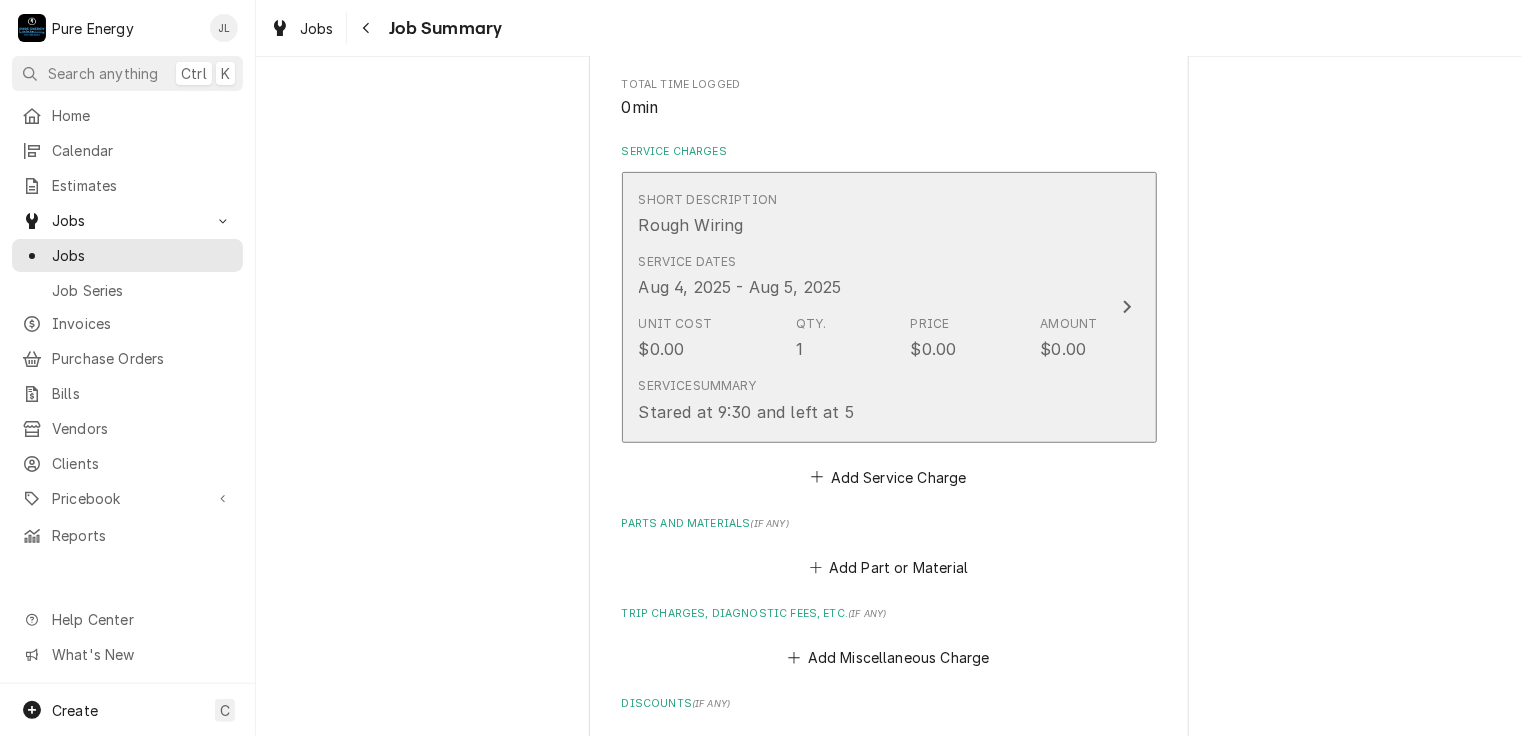 click on "Service  Summary Stared at 9:30 and left at 5" at bounding box center [868, 400] 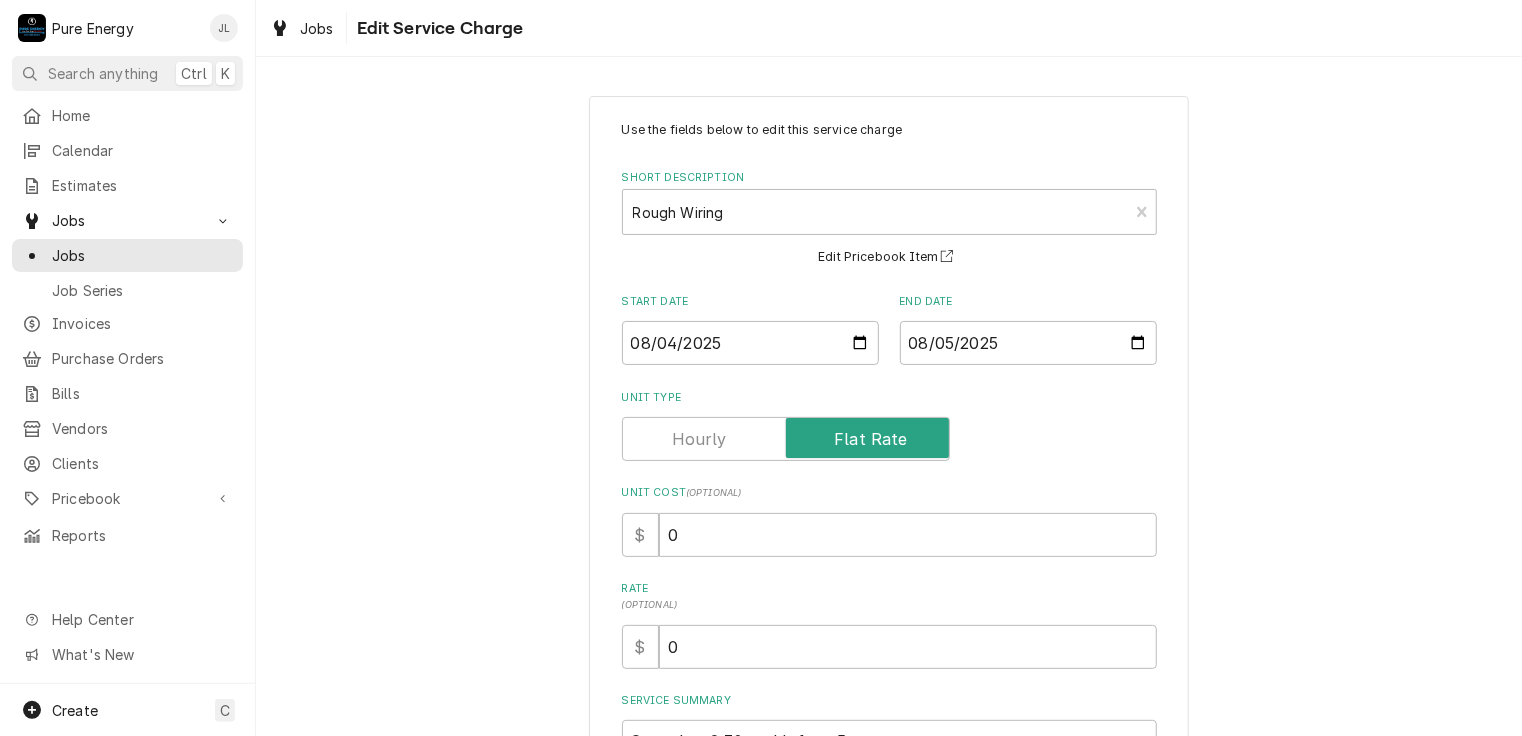 scroll, scrollTop: 245, scrollLeft: 0, axis: vertical 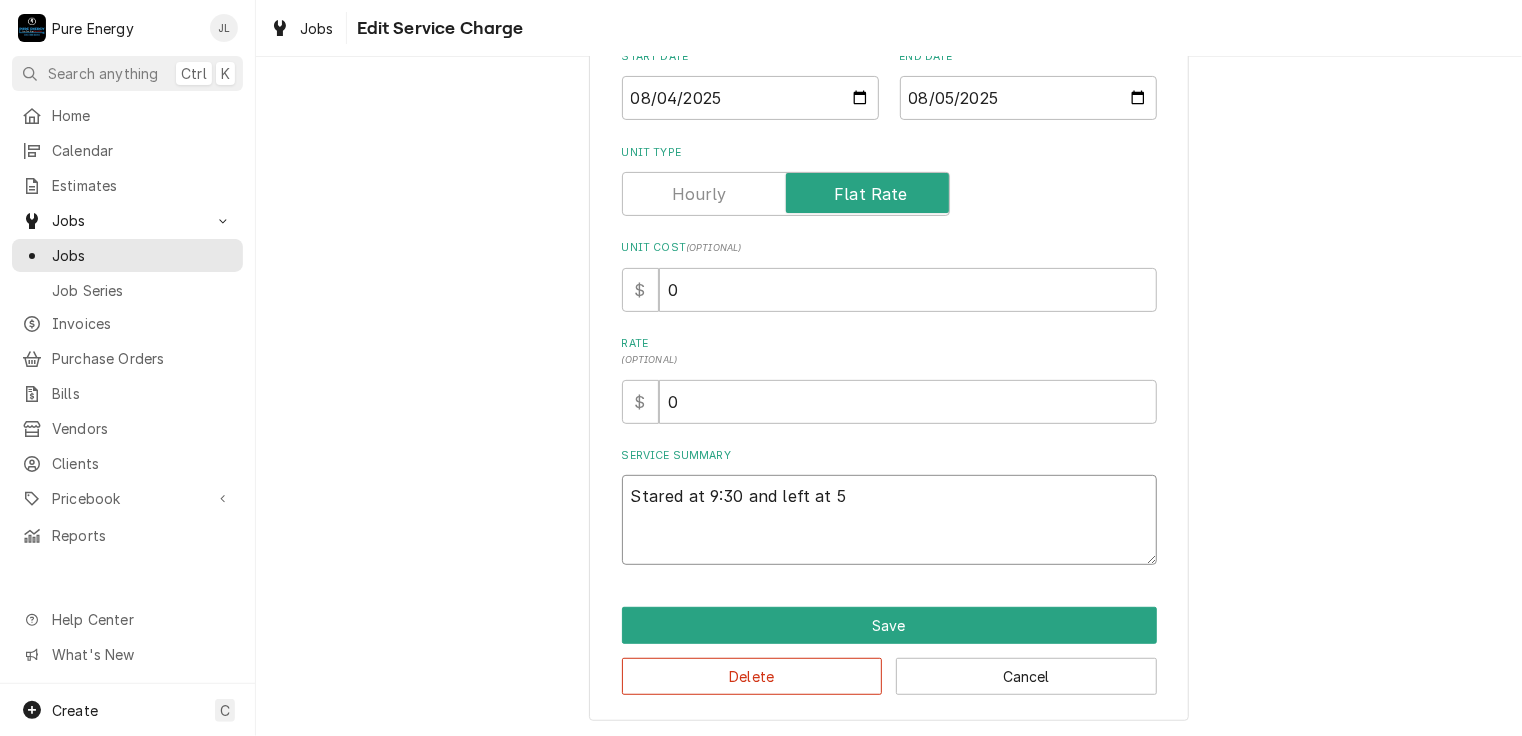 click on "Stared at 9:30 and left at 5" at bounding box center (889, 520) 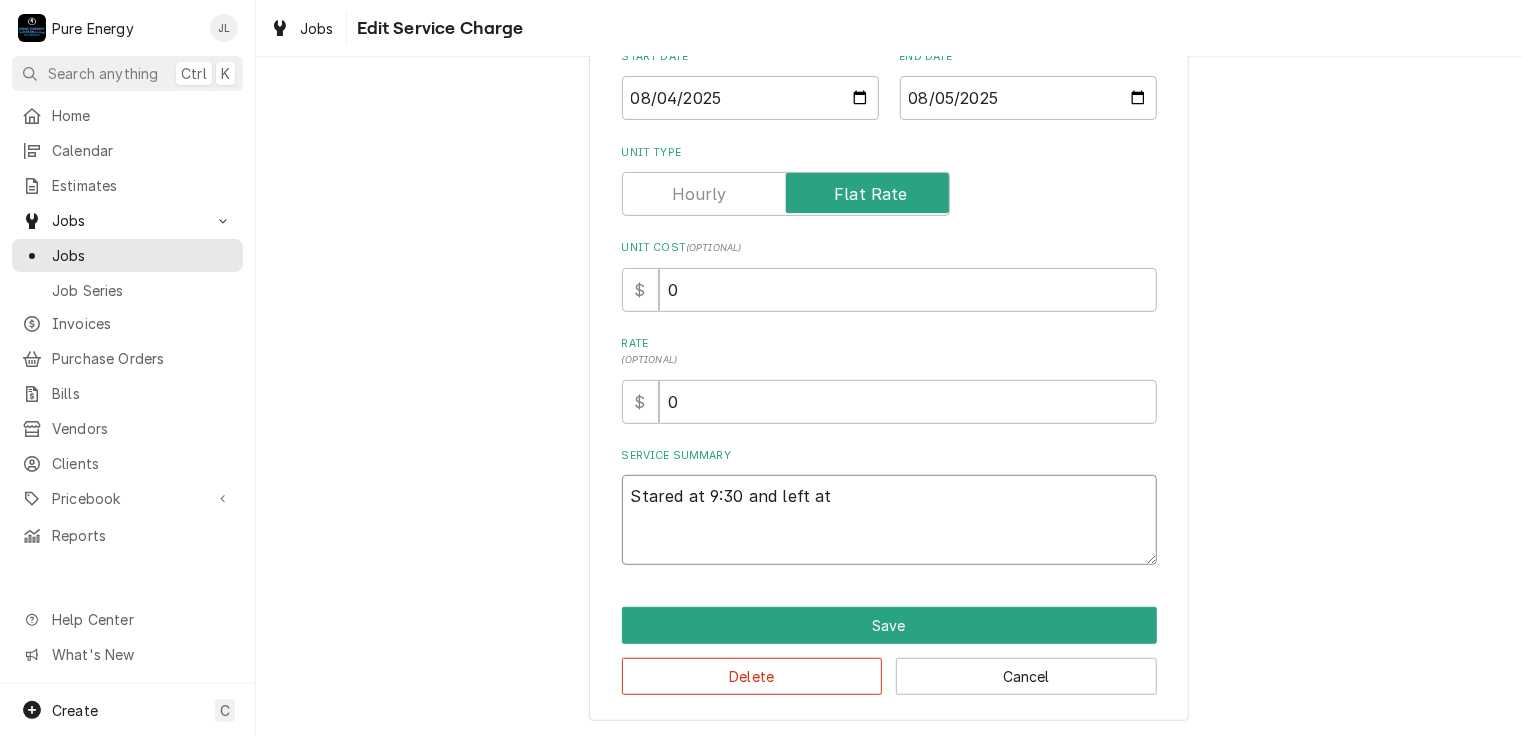 type on "x" 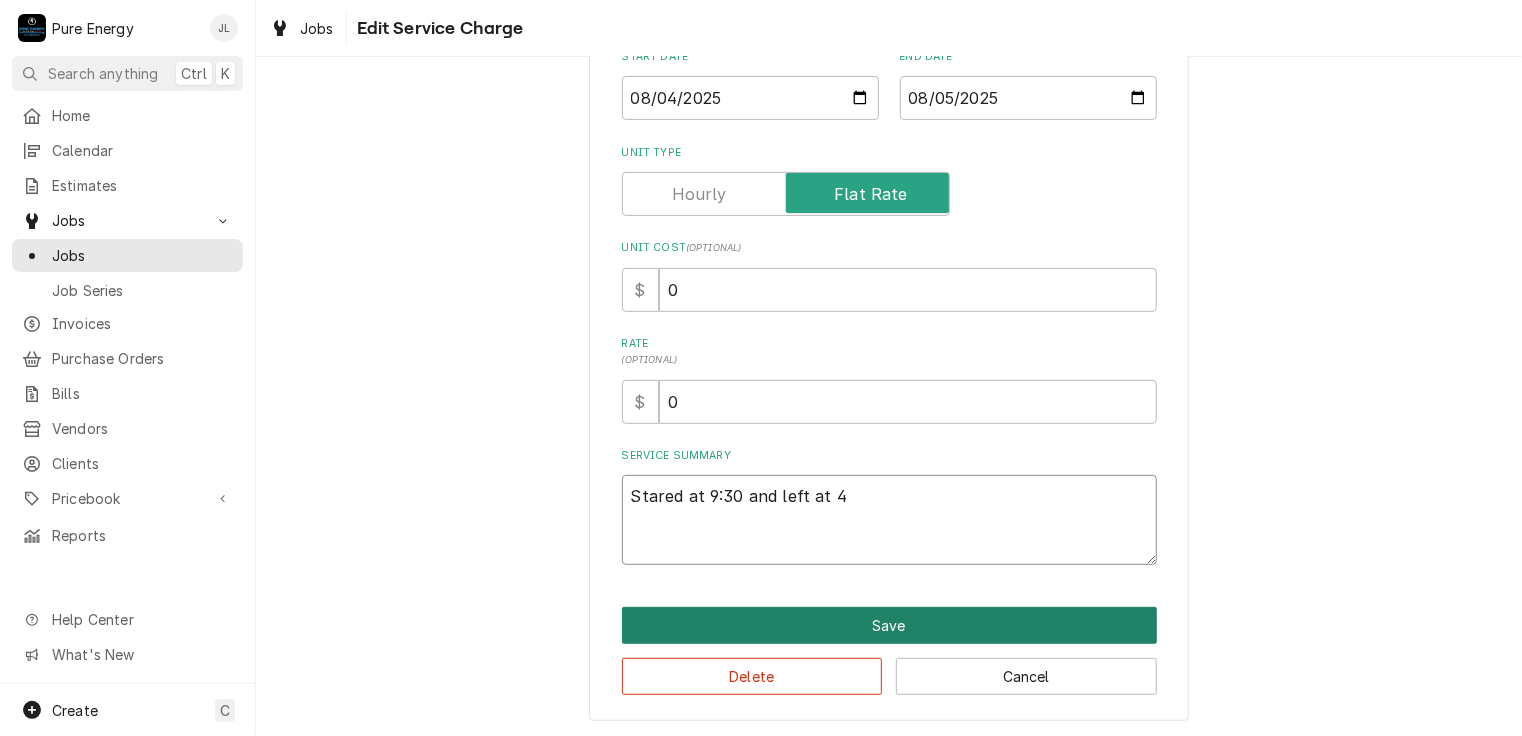 type on "Stared at 9:30 and left at 4" 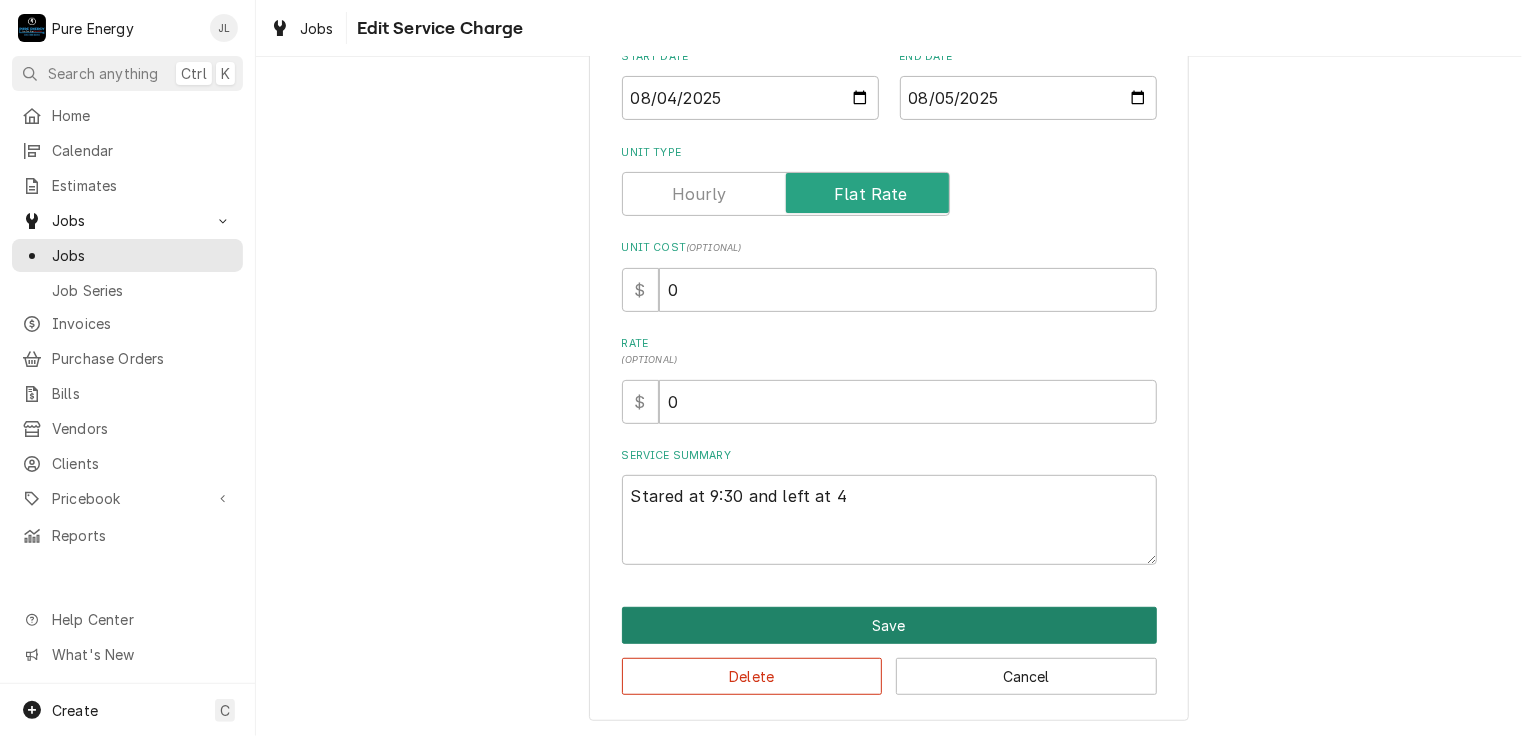 click on "Save" at bounding box center (889, 625) 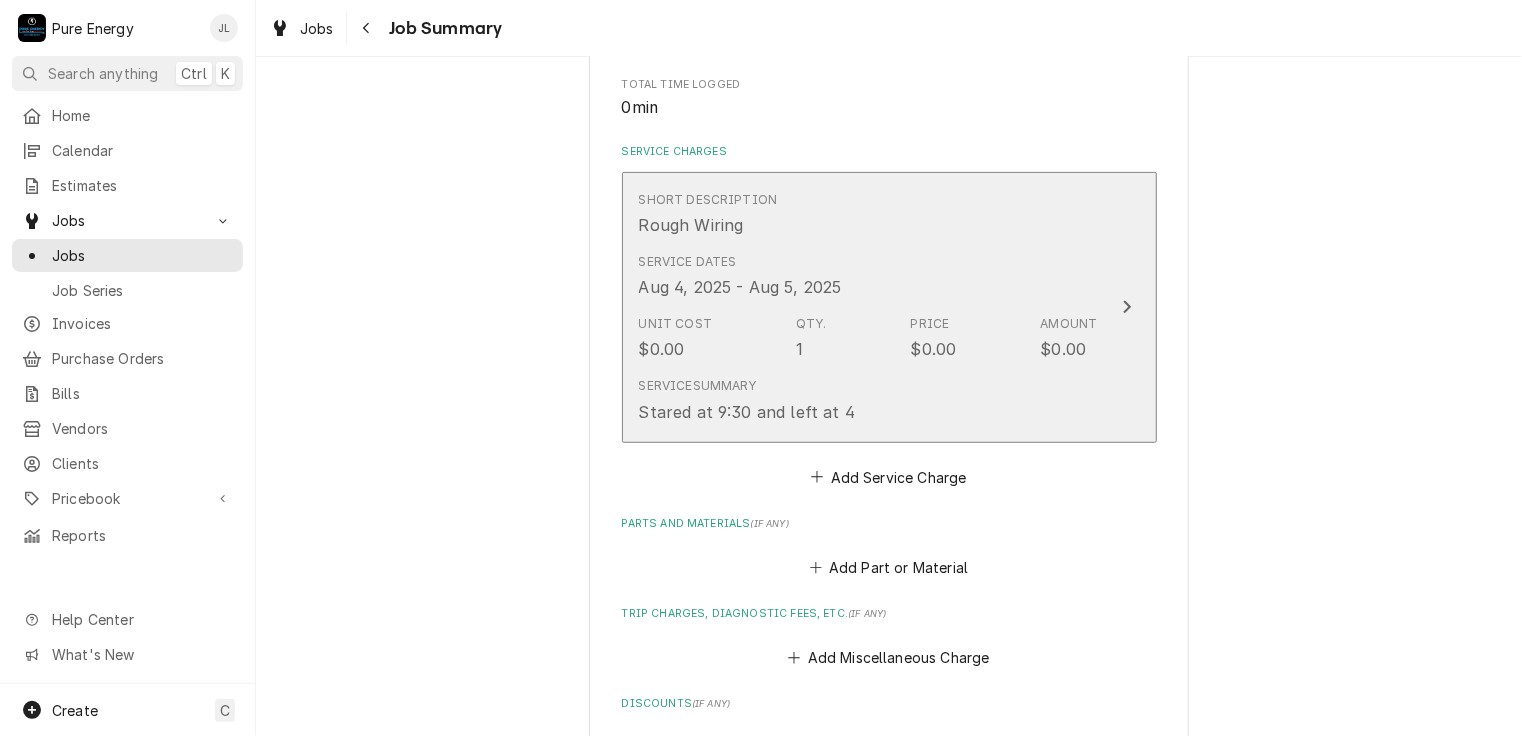 scroll, scrollTop: 900, scrollLeft: 0, axis: vertical 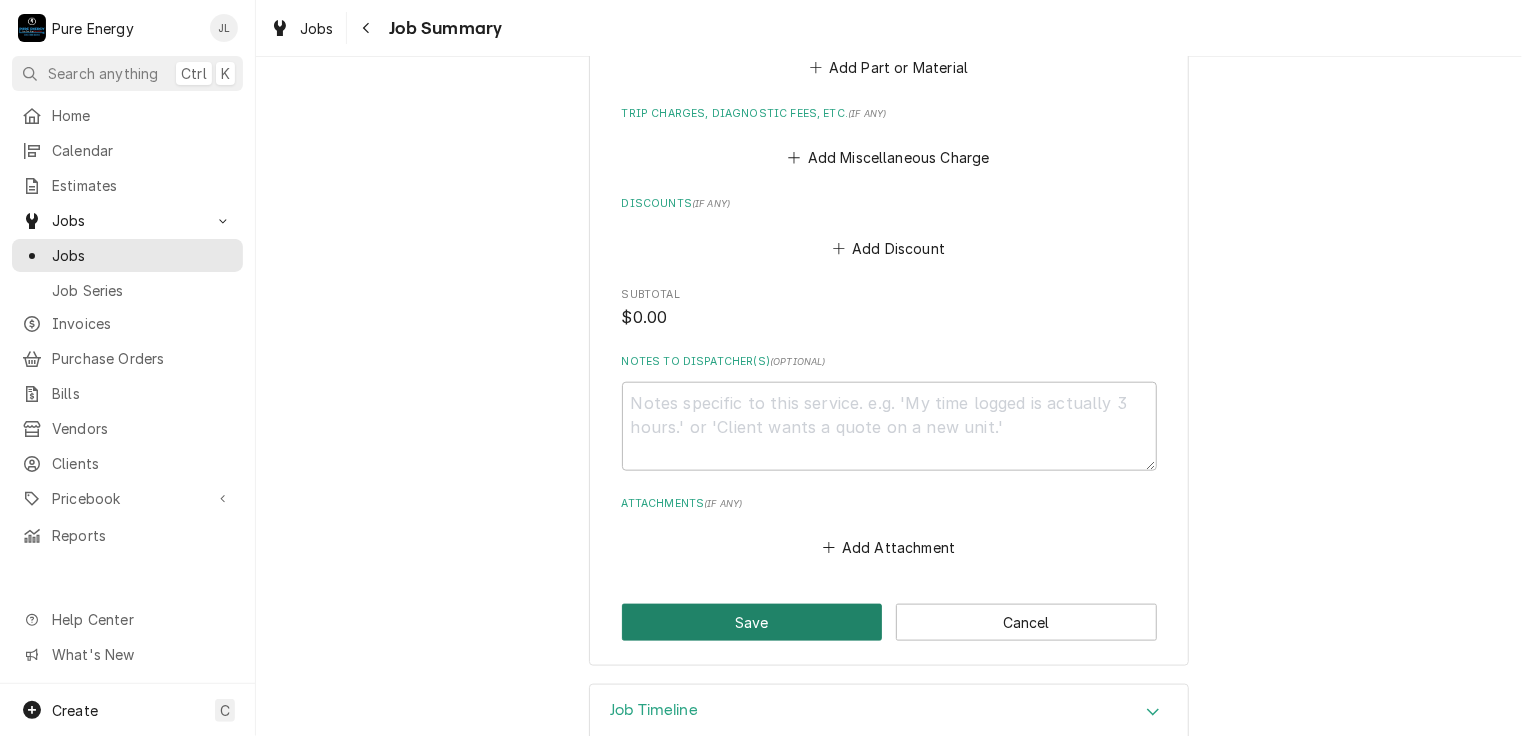 click on "Save" at bounding box center [752, 622] 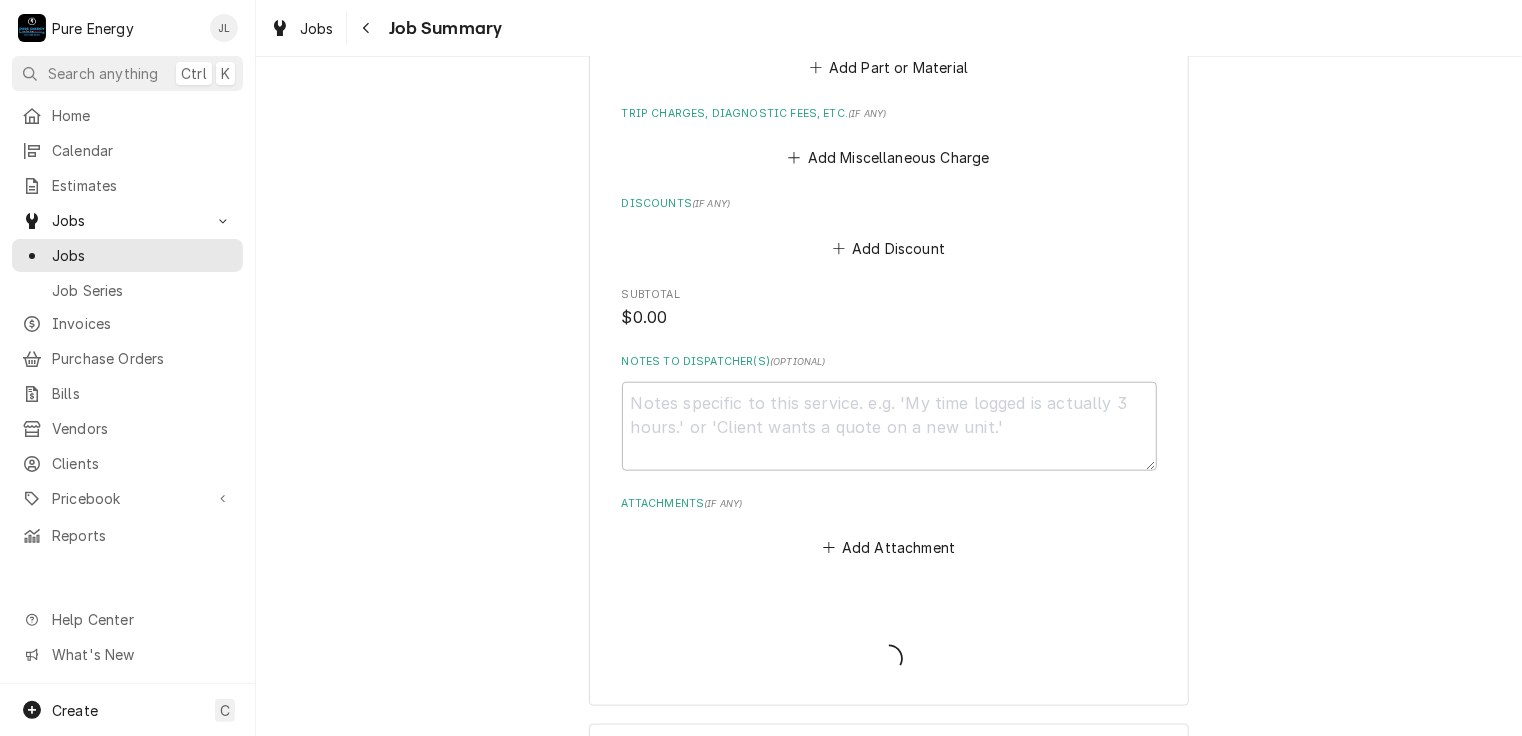 type on "x" 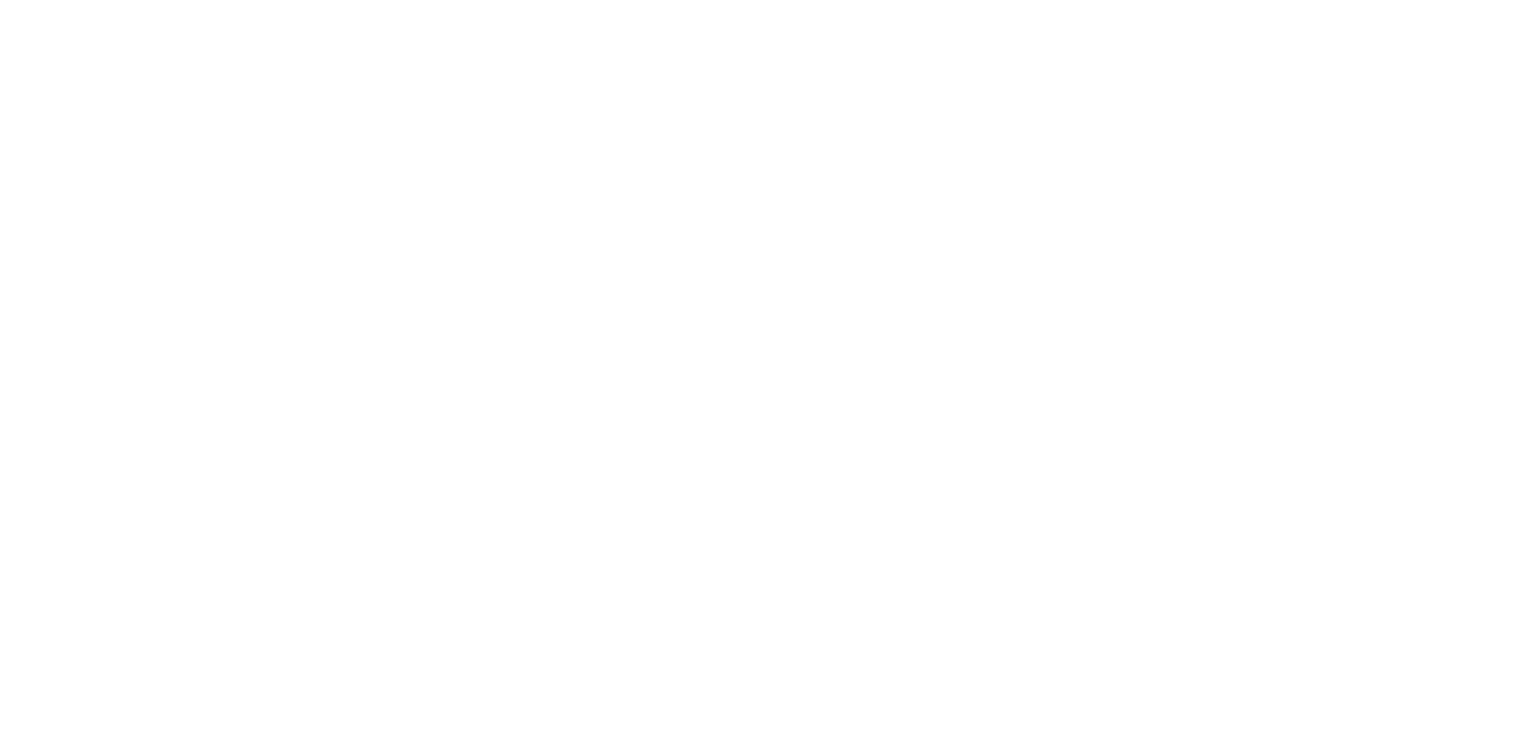 scroll, scrollTop: 0, scrollLeft: 0, axis: both 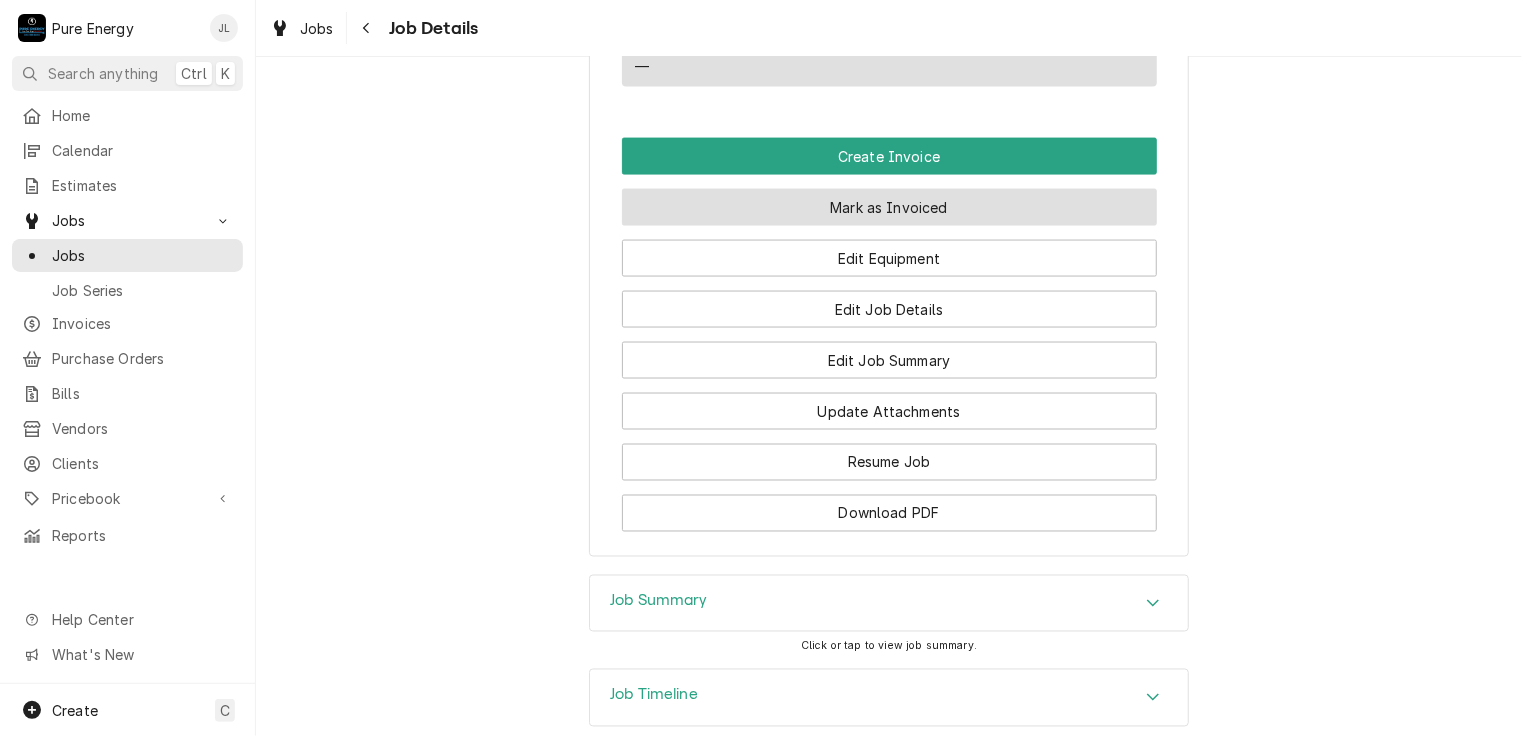 click on "Mark as Invoiced" at bounding box center (889, 207) 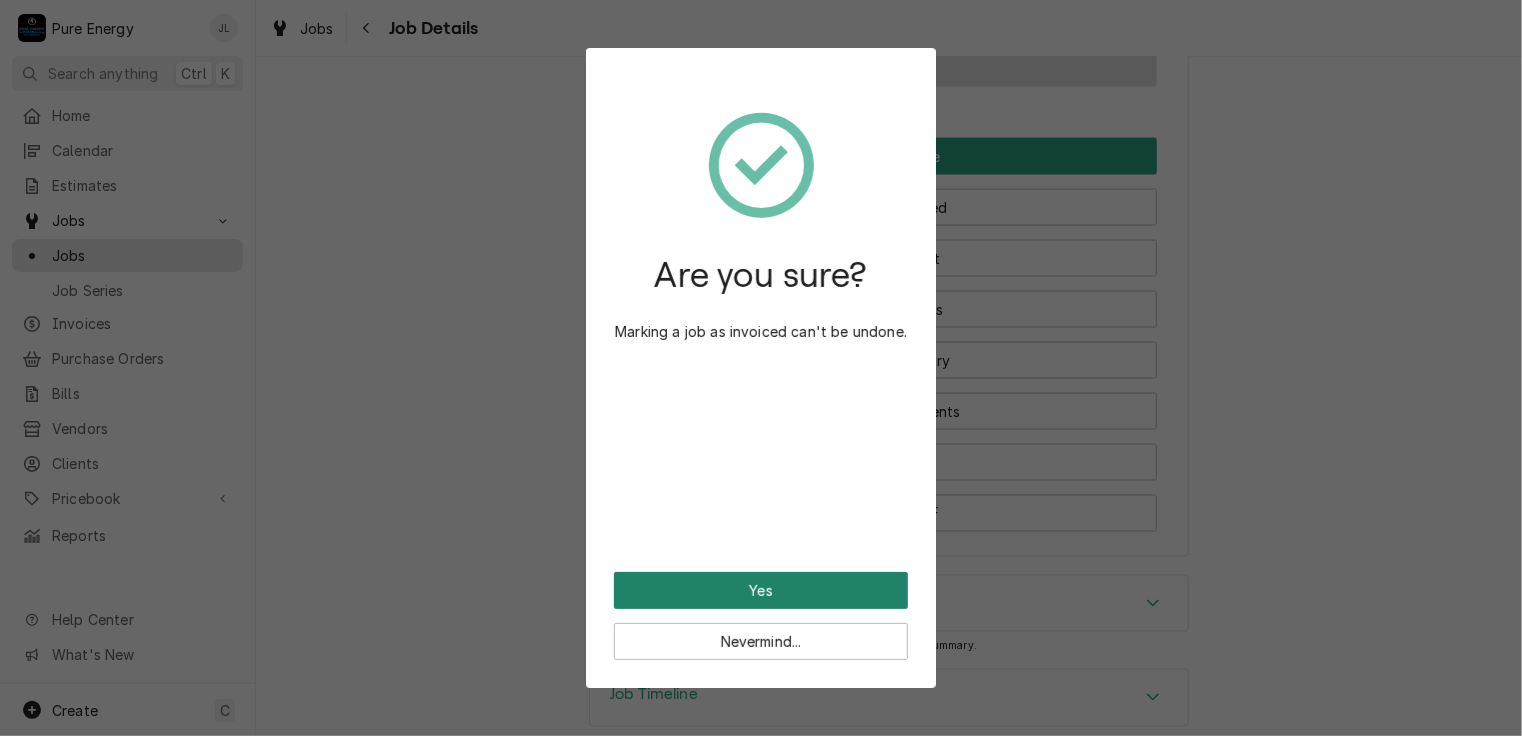 click on "Yes" at bounding box center [761, 590] 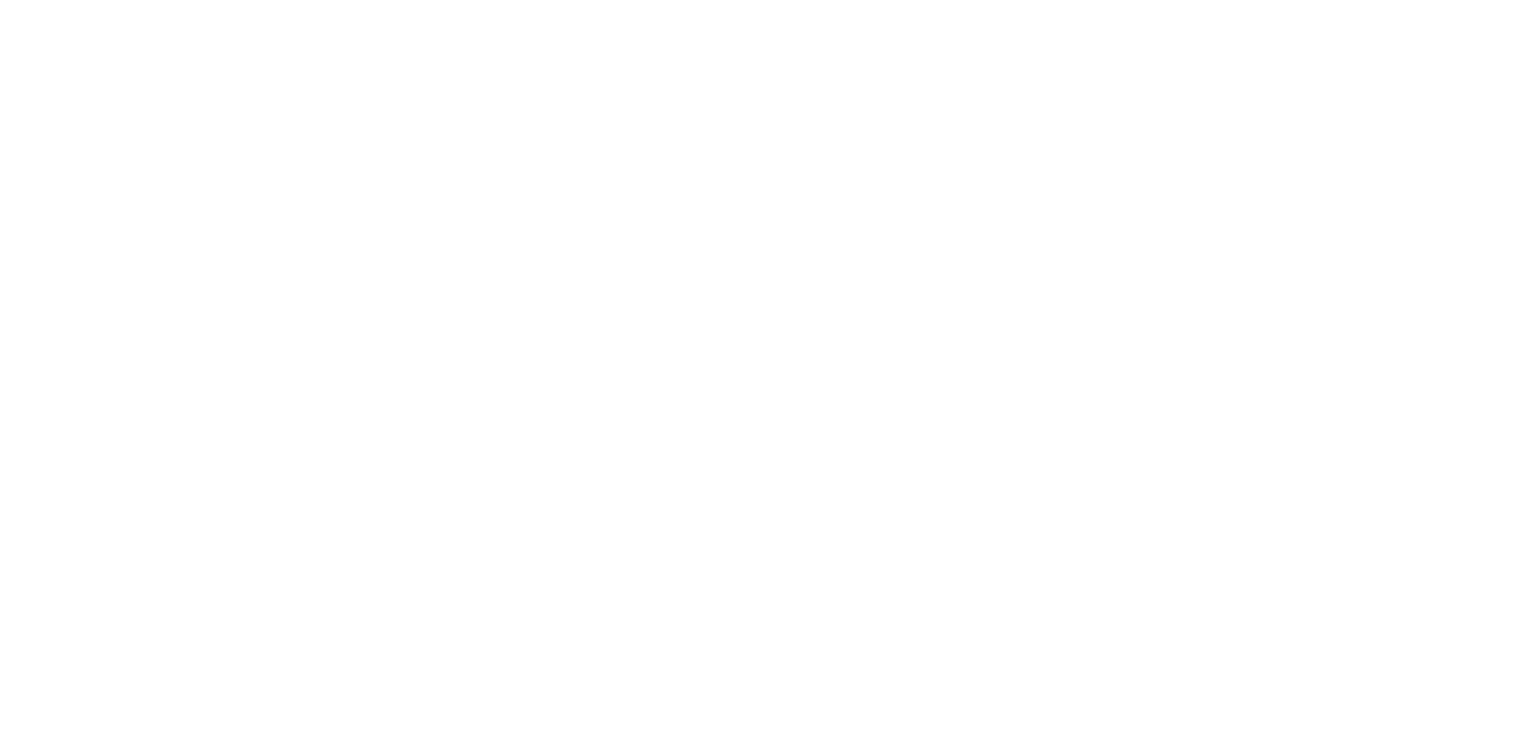scroll, scrollTop: 0, scrollLeft: 0, axis: both 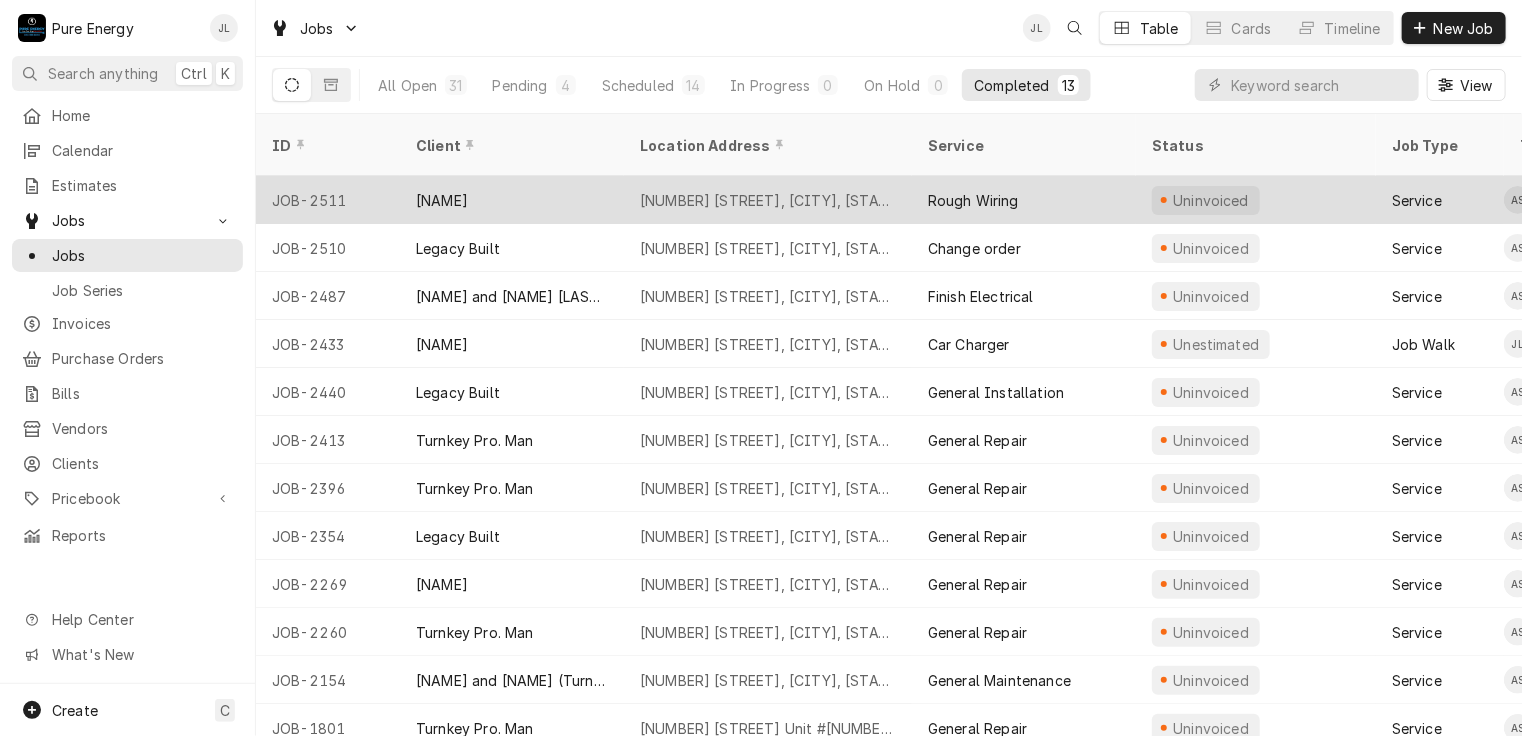 click on "Rough Wiring" at bounding box center (1024, 200) 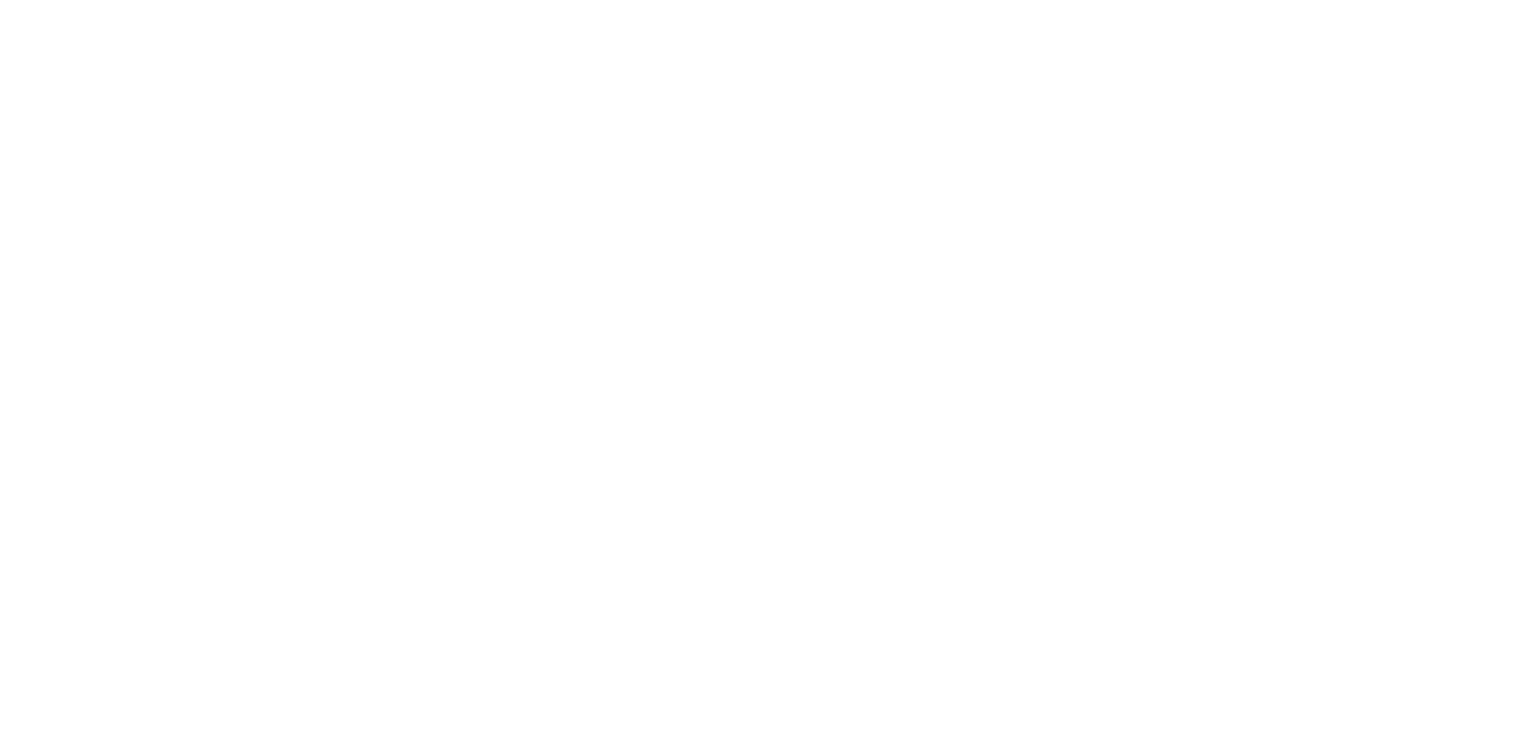scroll, scrollTop: 0, scrollLeft: 0, axis: both 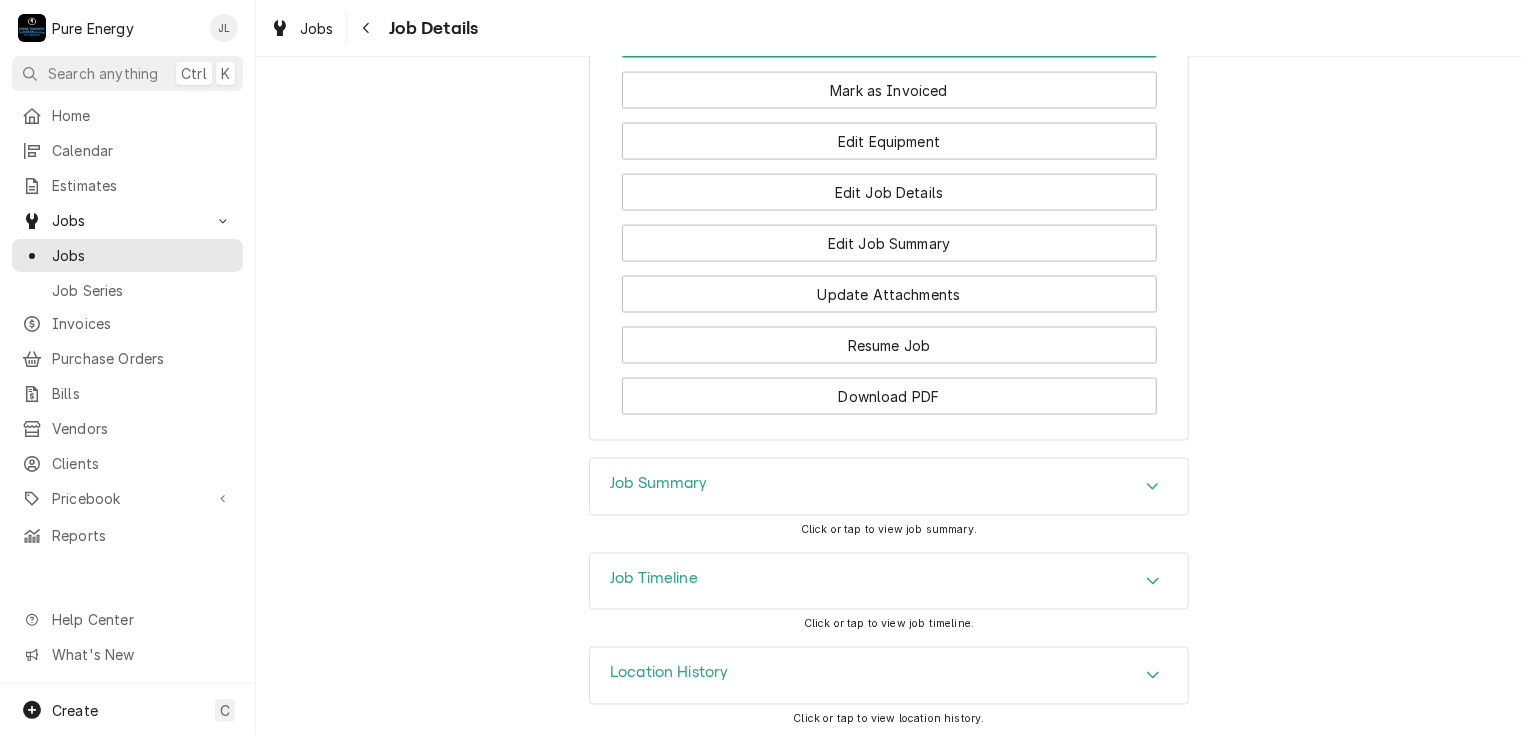 click on "Job Summary" at bounding box center (889, 487) 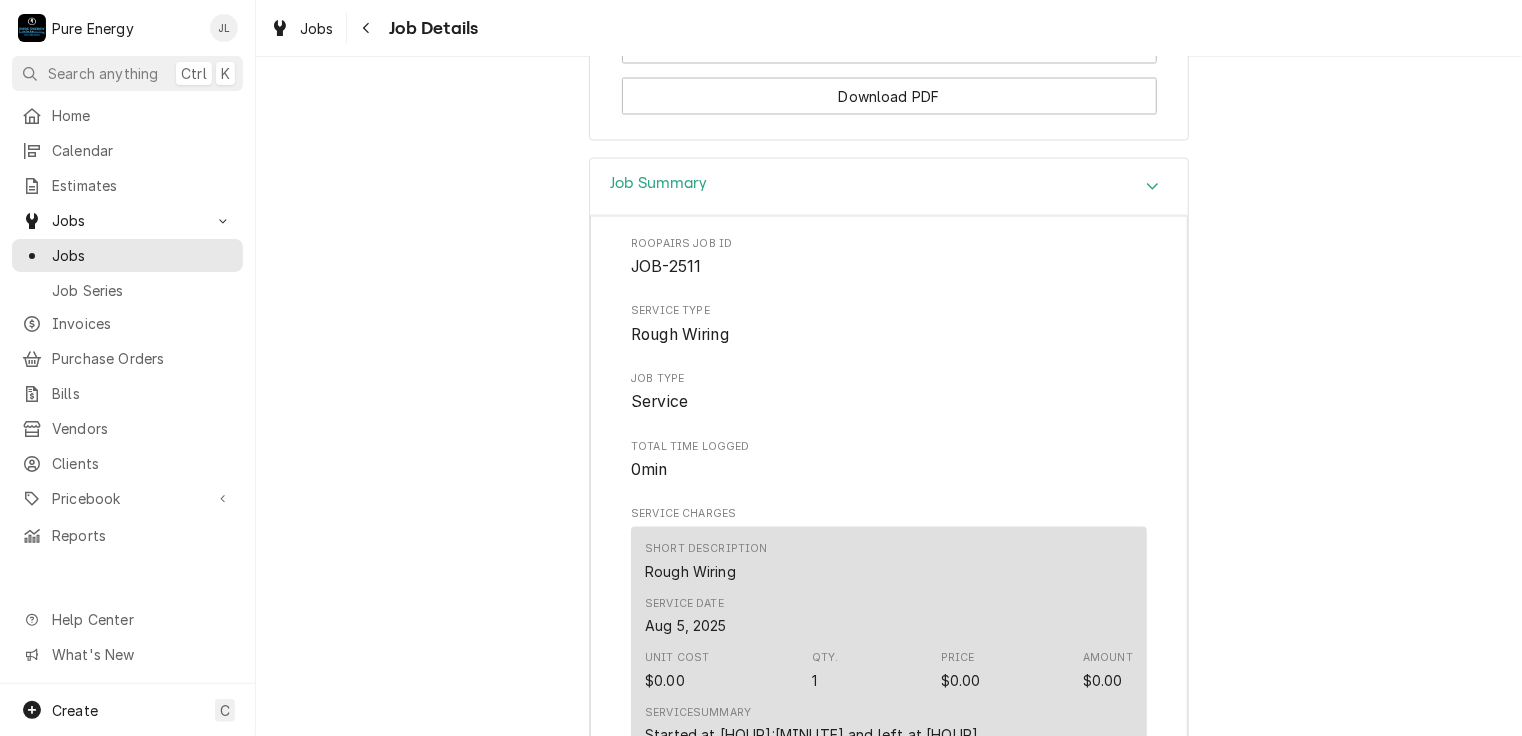 scroll, scrollTop: 2122, scrollLeft: 0, axis: vertical 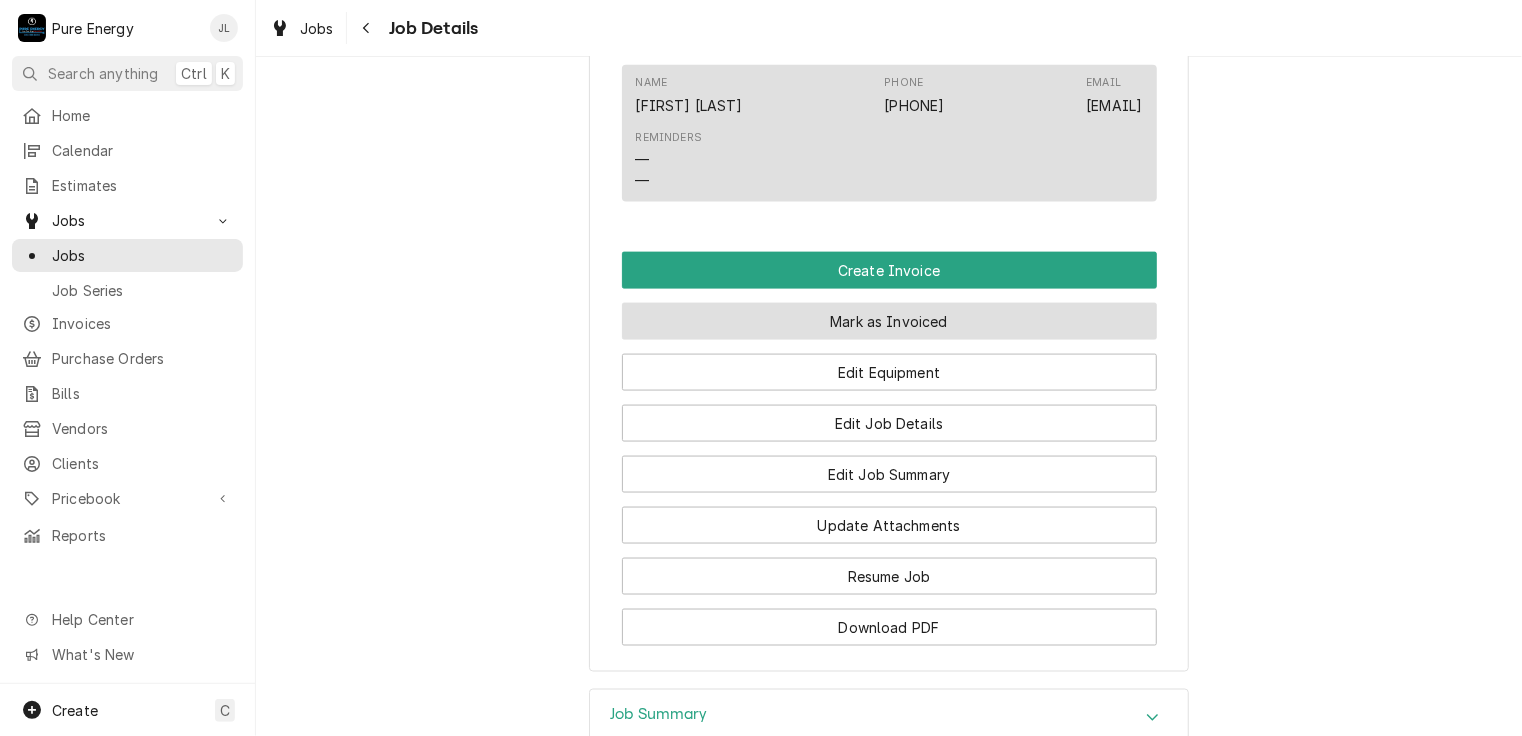 click on "Mark as Invoiced" at bounding box center [889, 321] 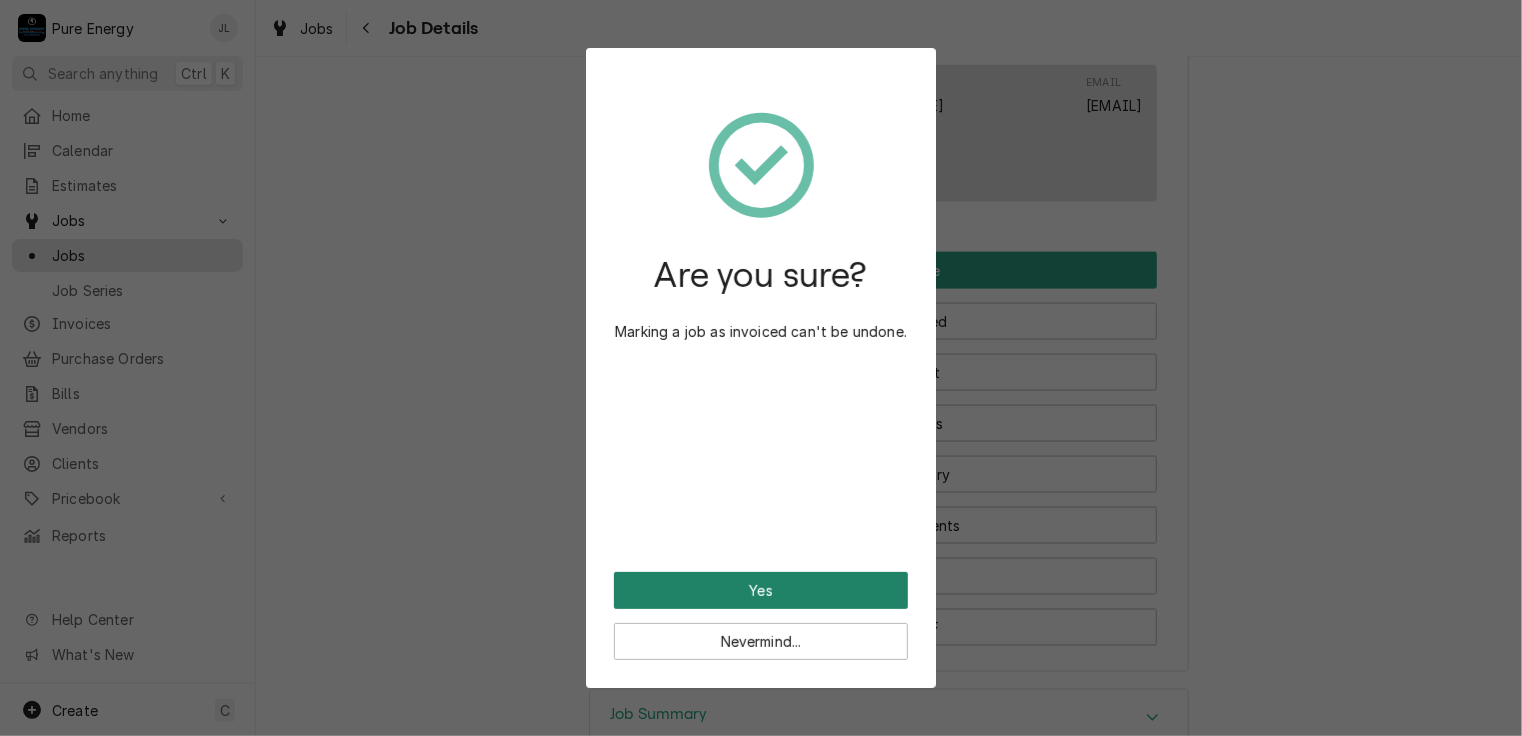 click on "Yes" at bounding box center (761, 590) 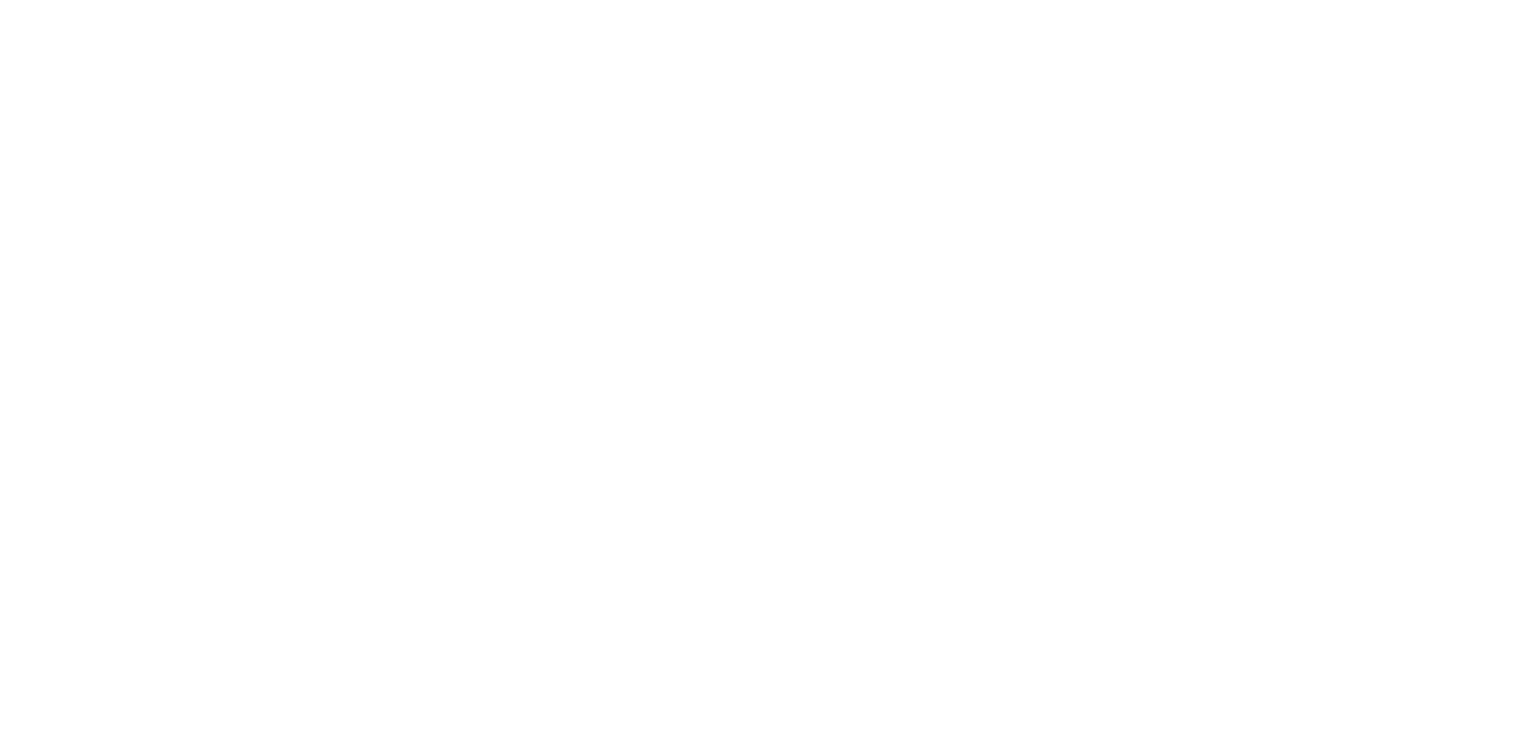 scroll, scrollTop: 0, scrollLeft: 0, axis: both 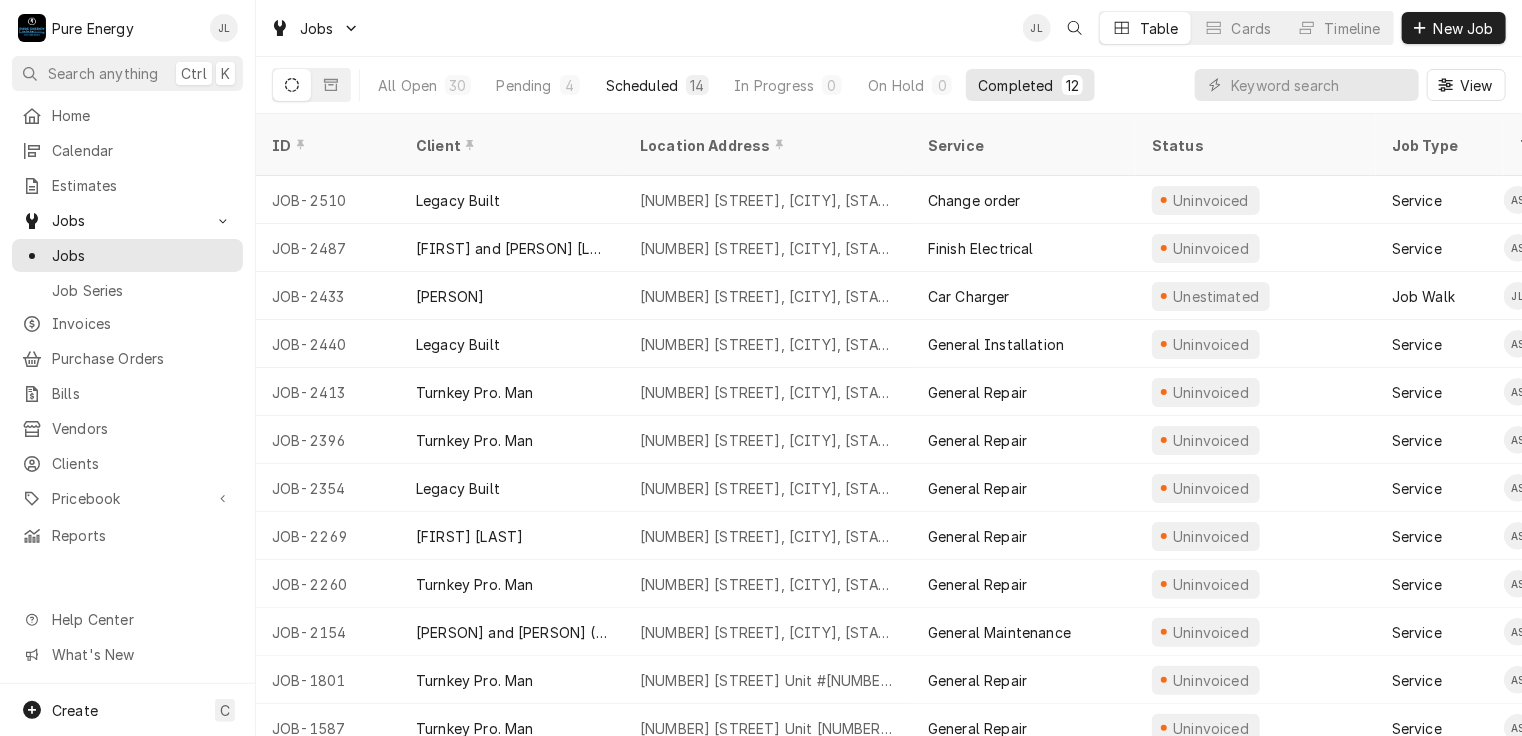 click on "Scheduled" at bounding box center [642, 85] 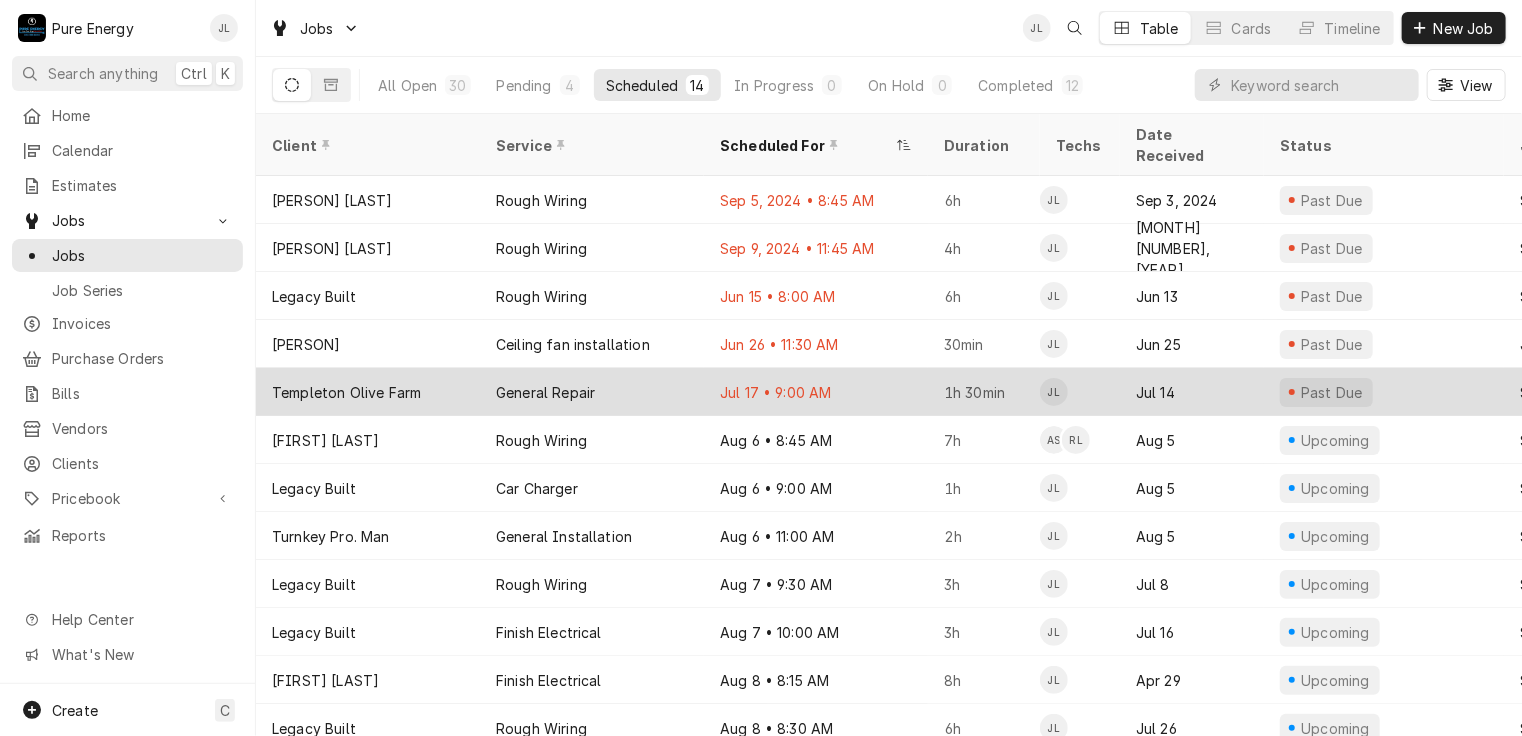 scroll, scrollTop: 103, scrollLeft: 0, axis: vertical 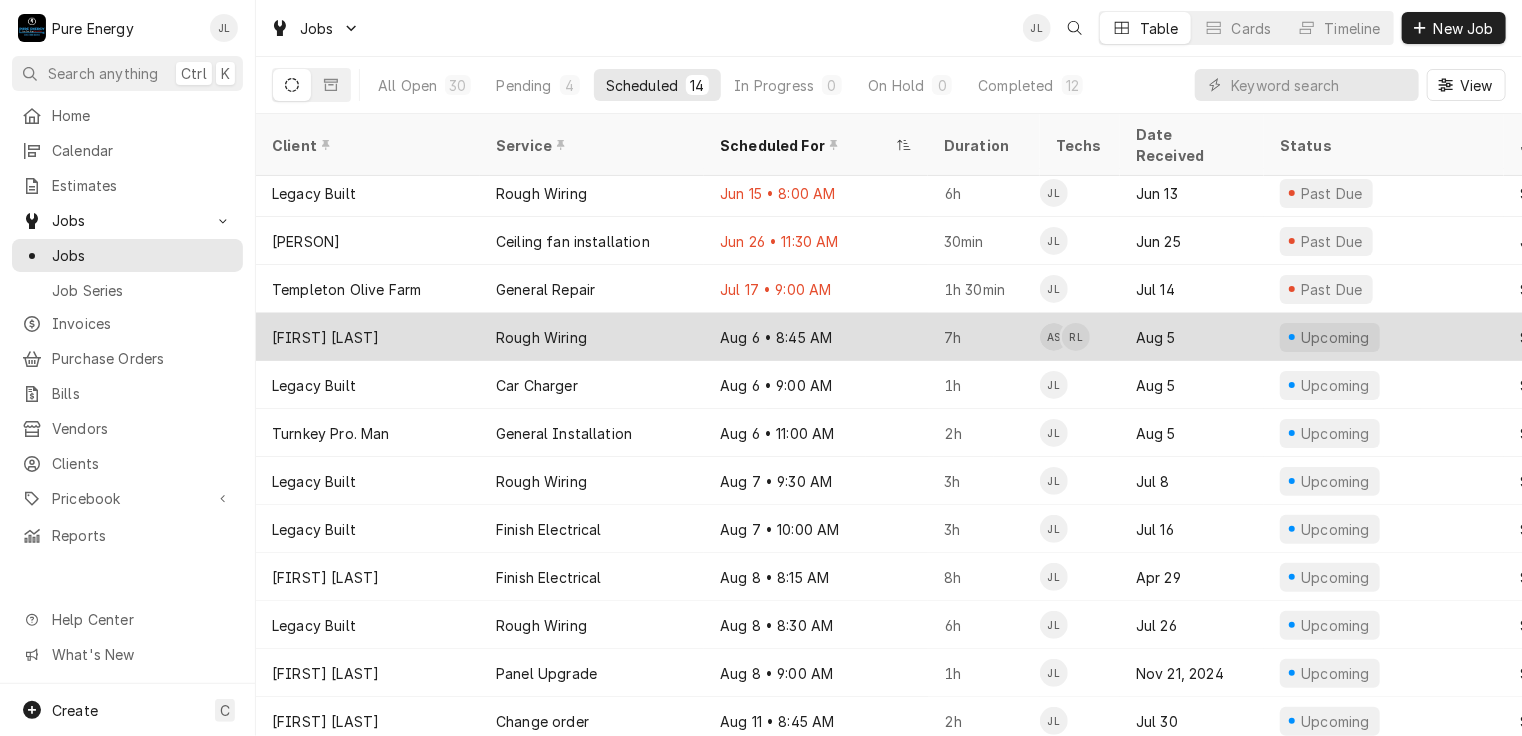 click on "Aug 6   • 8:45 AM" at bounding box center (816, 337) 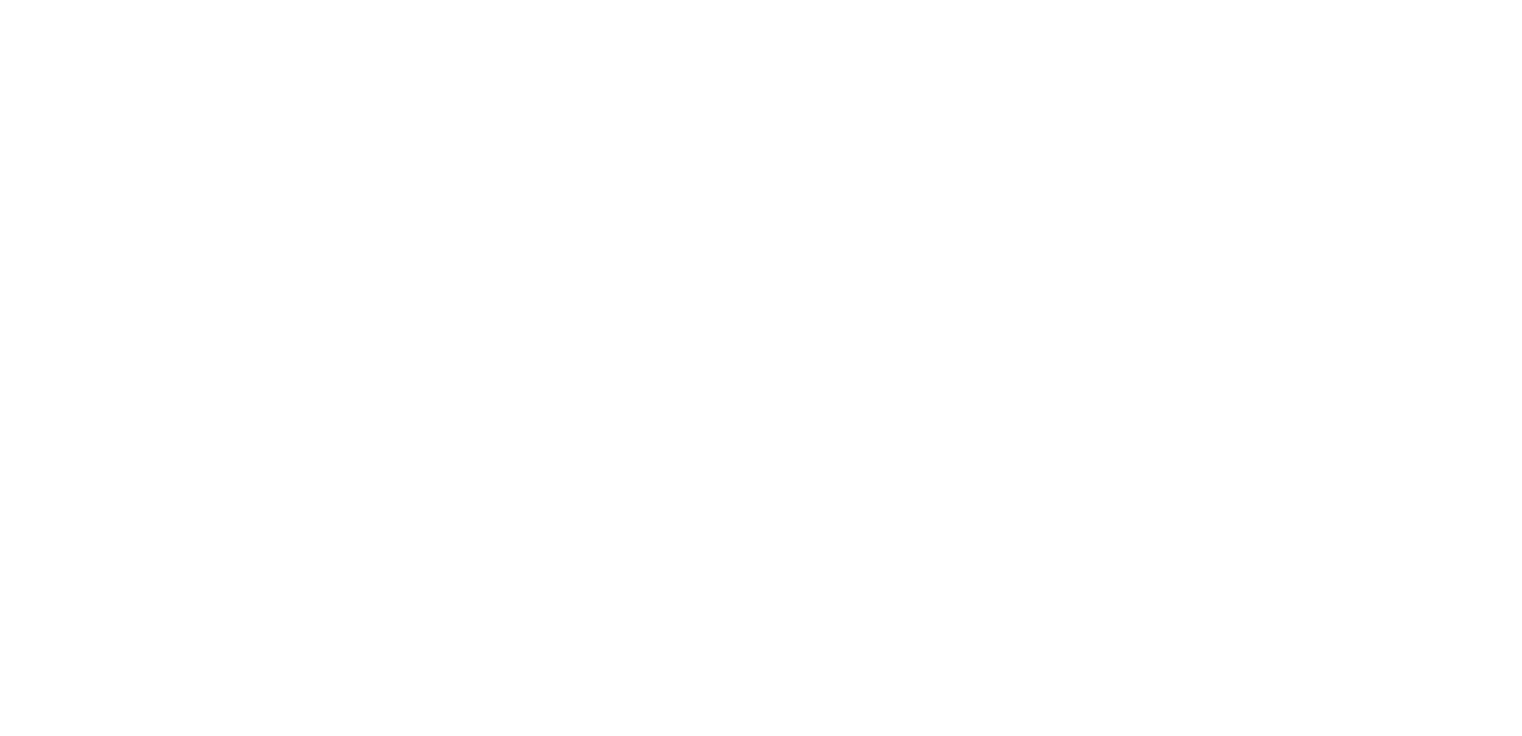 scroll, scrollTop: 0, scrollLeft: 0, axis: both 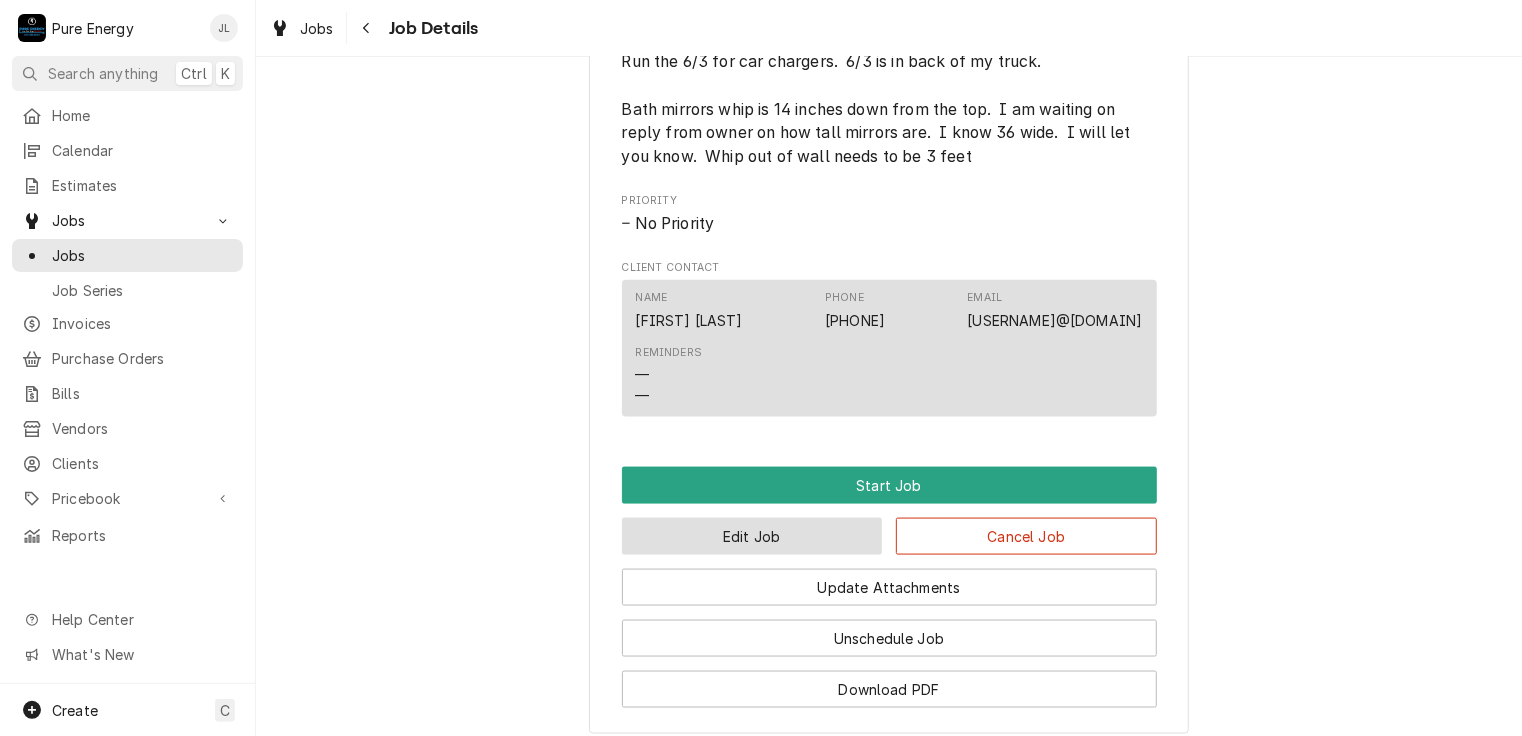 click on "Edit Job" at bounding box center [752, 536] 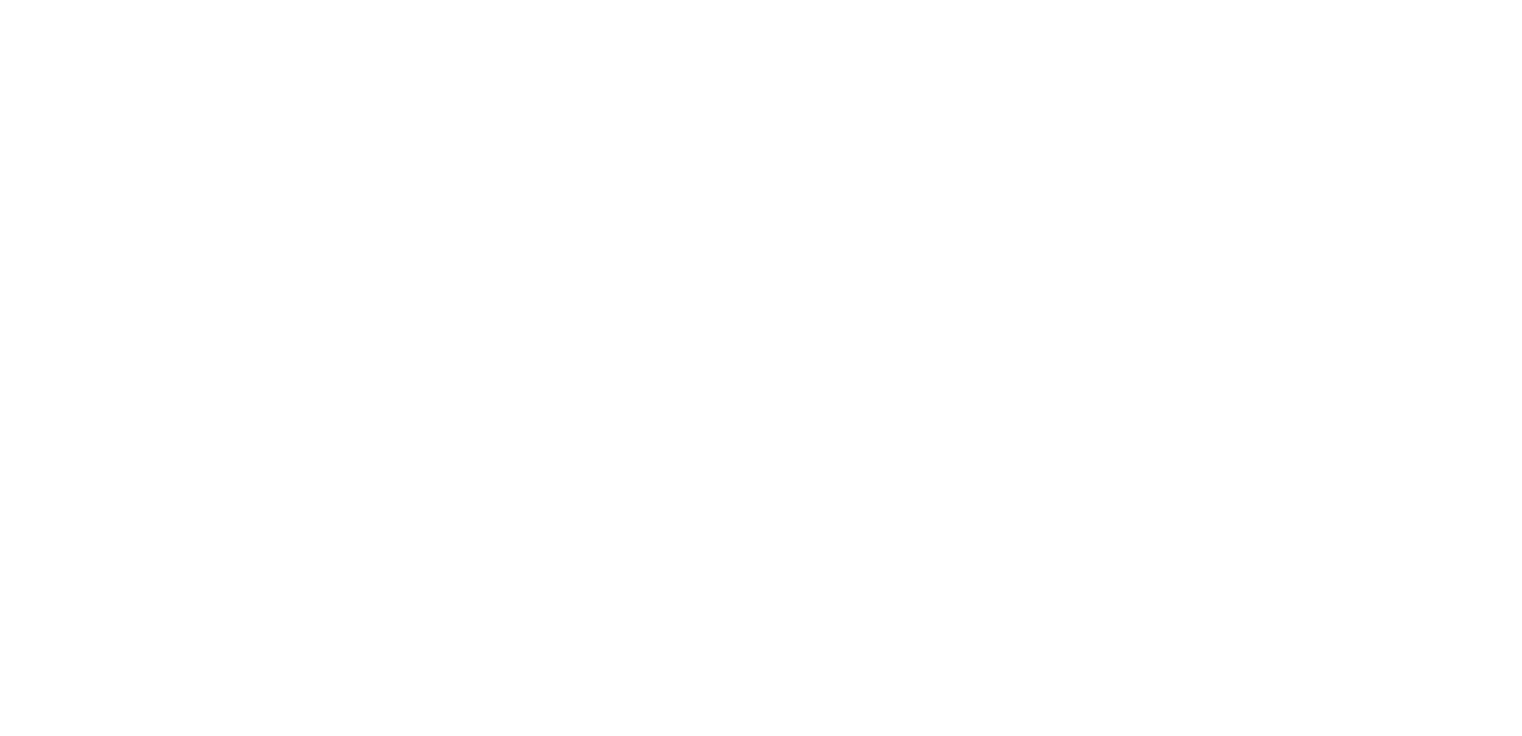 scroll, scrollTop: 0, scrollLeft: 0, axis: both 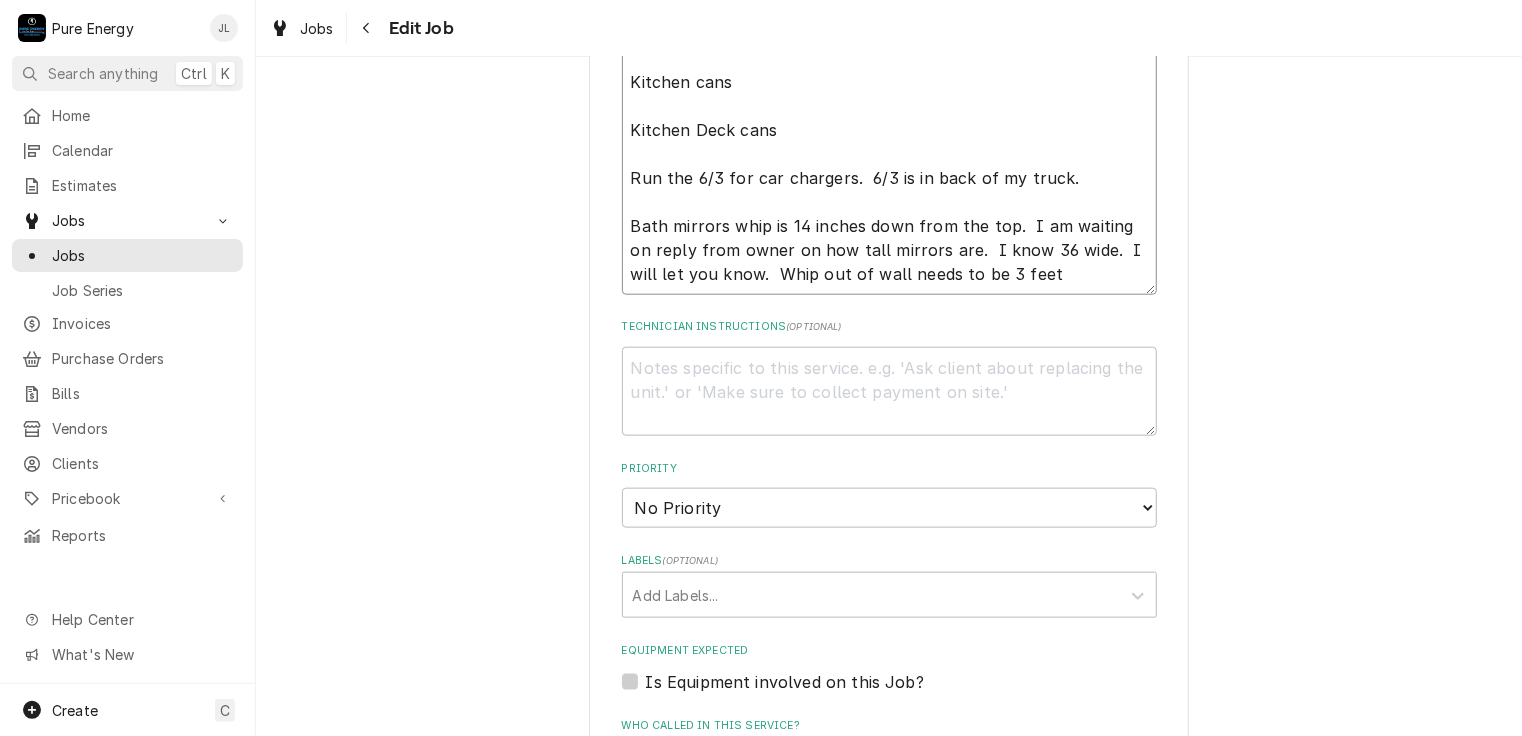 click on "Continue on garage items.
Do the cans and fans in living area.
Kitchen cans
Kitchen Deck cans
Run the 6/3 for car chargers.  6/3 is in back of my truck.
Bath mirrors whip is 14 inches down from the top.  I am waiting on reply from owner on how tall mirrors are.  I know 36 wide.  I will let you know.  Whip out of wall needs to be 3 feet" at bounding box center (889, 130) 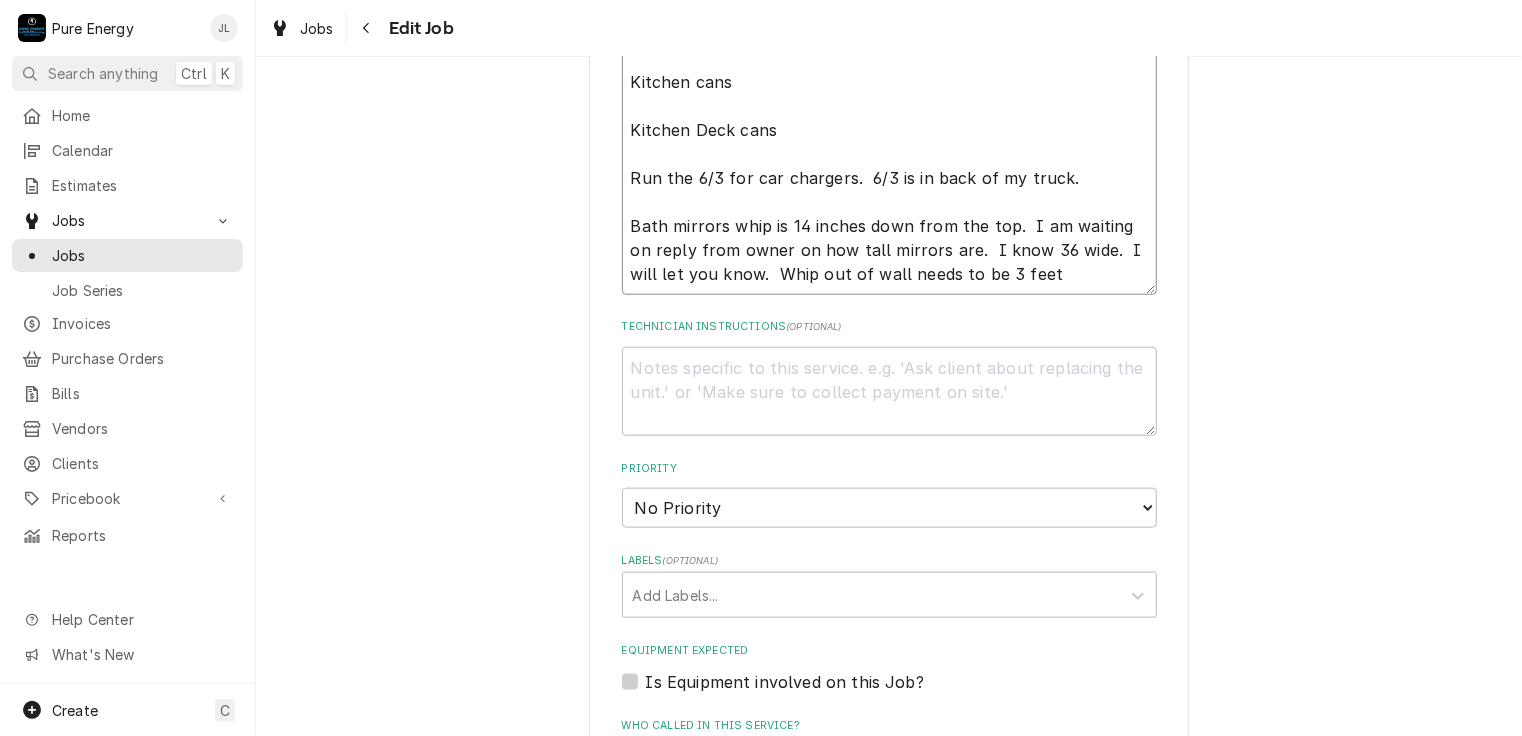 type on "x" 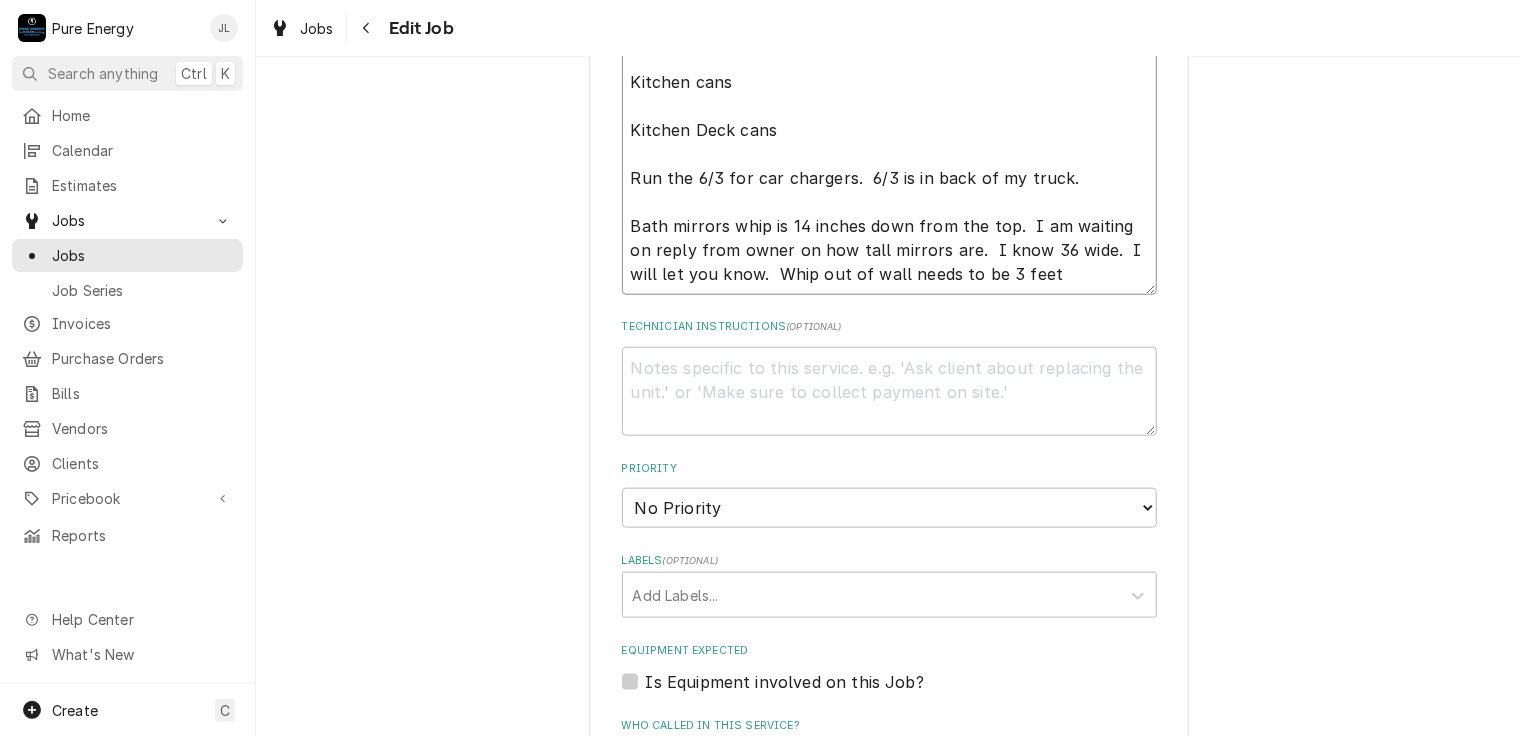 type on "Continue on garage items.
Do the cans and fans in living area.
Kitchen cans
Kitchen Deck cans
Run the 6/3 for car chargers.  6/3 is in back of my truck.
Bath mirrors whip is 14 inches down from the top.  I am waiting on reply from owner on how tall mirrors are.  I know 3 wide.  I will let you know.  Whip out of wall needs to be 3 feet" 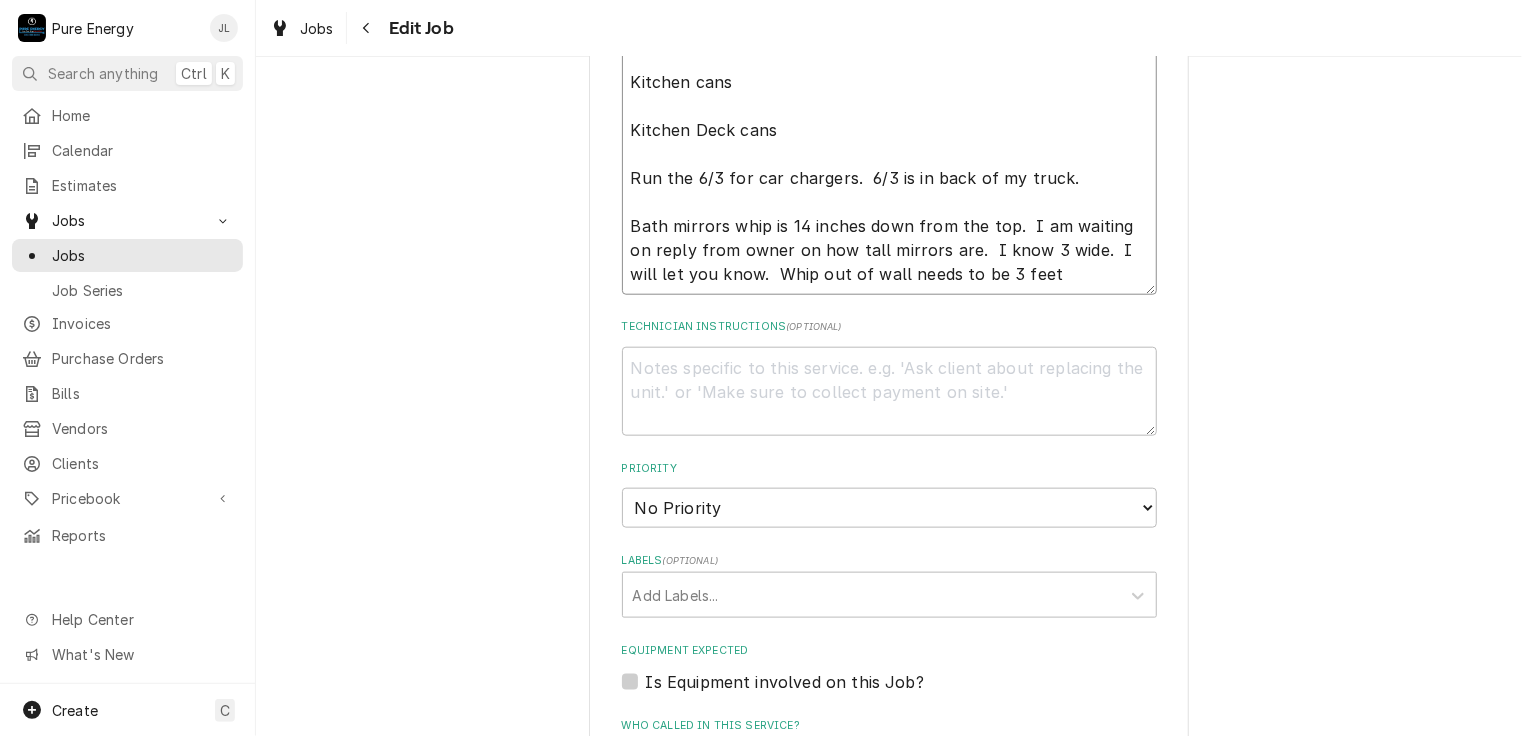 type on "x" 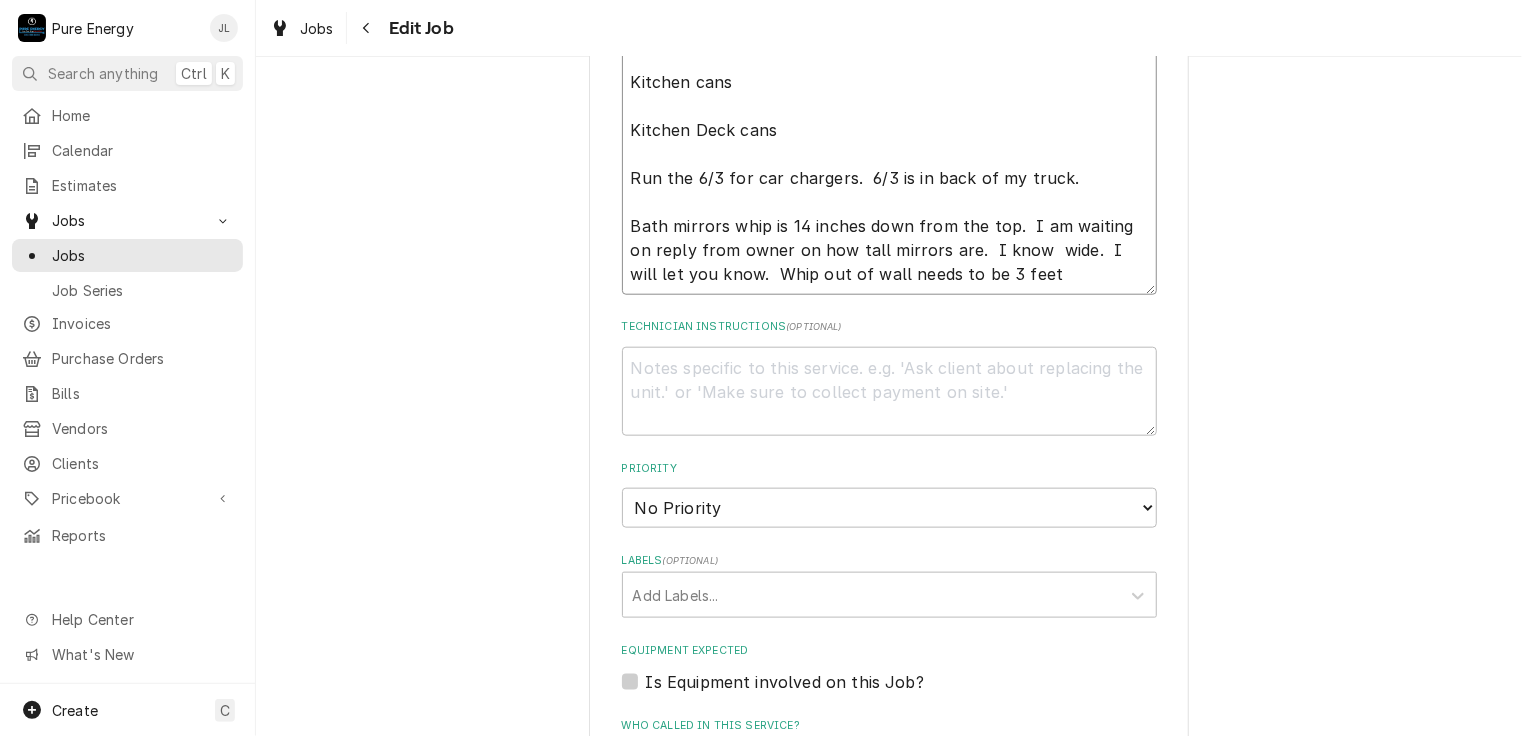 type on "x" 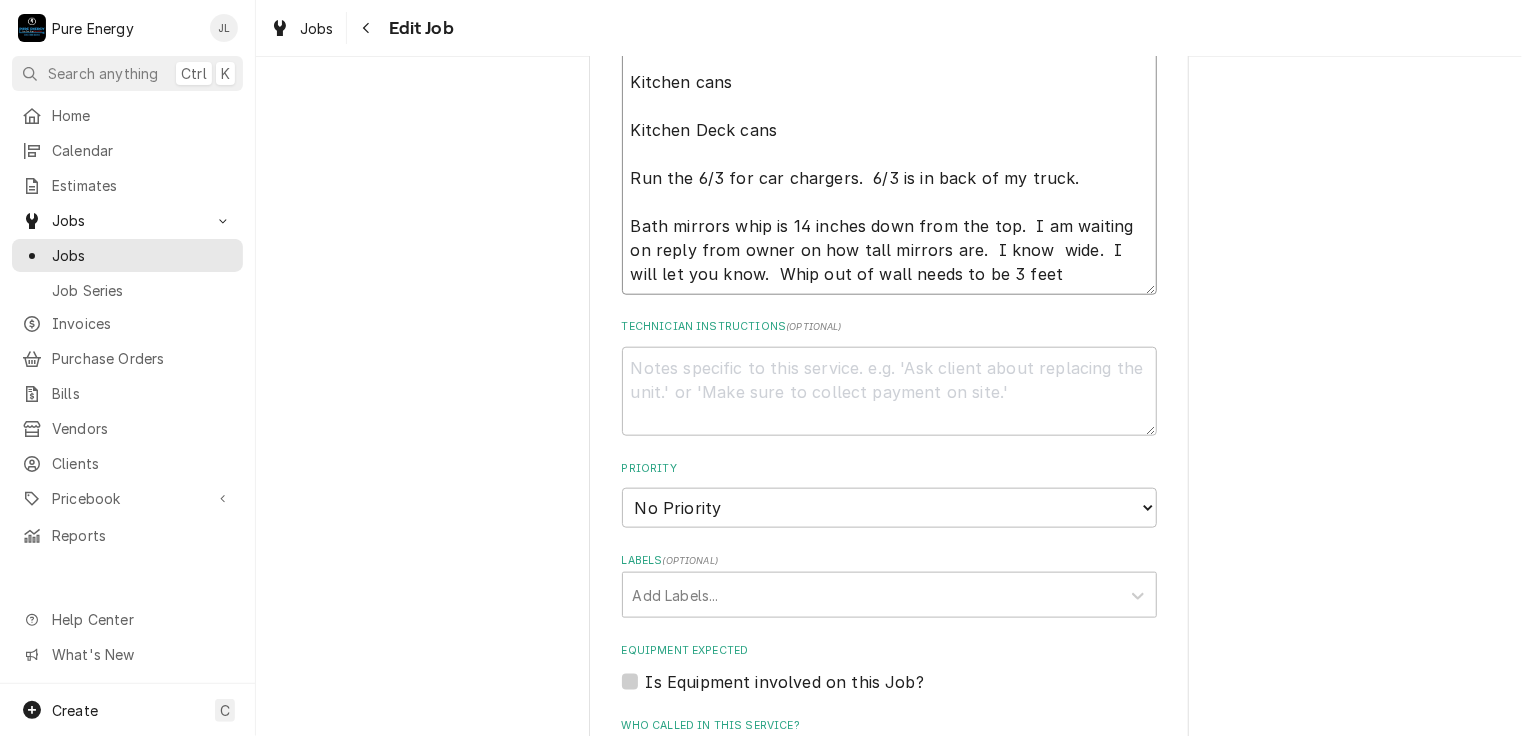 type on "x" 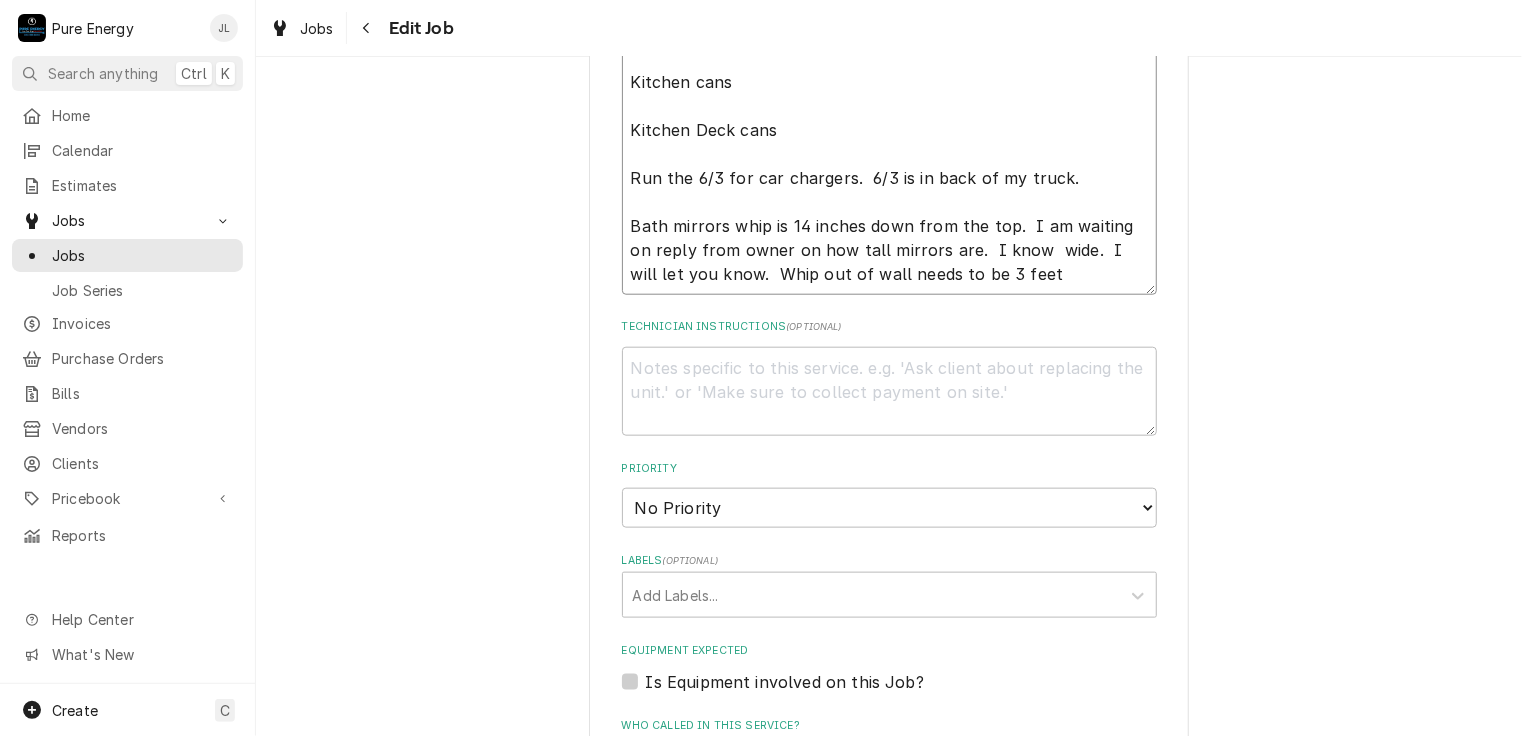 type on "Continue on garage items.
Do the cans and fans in living area.
Kitchen cans
Kitchen Deck cans
Run the 6/3 for car chargers.  6/3 is in back of my truck.
Bath mirrors whip is 14 inches down from the top.  I am waiting on reply from owner on how tall mirrors are.  I know  wide.  I will let you know.  Whip out of wall needs to be 3 feet" 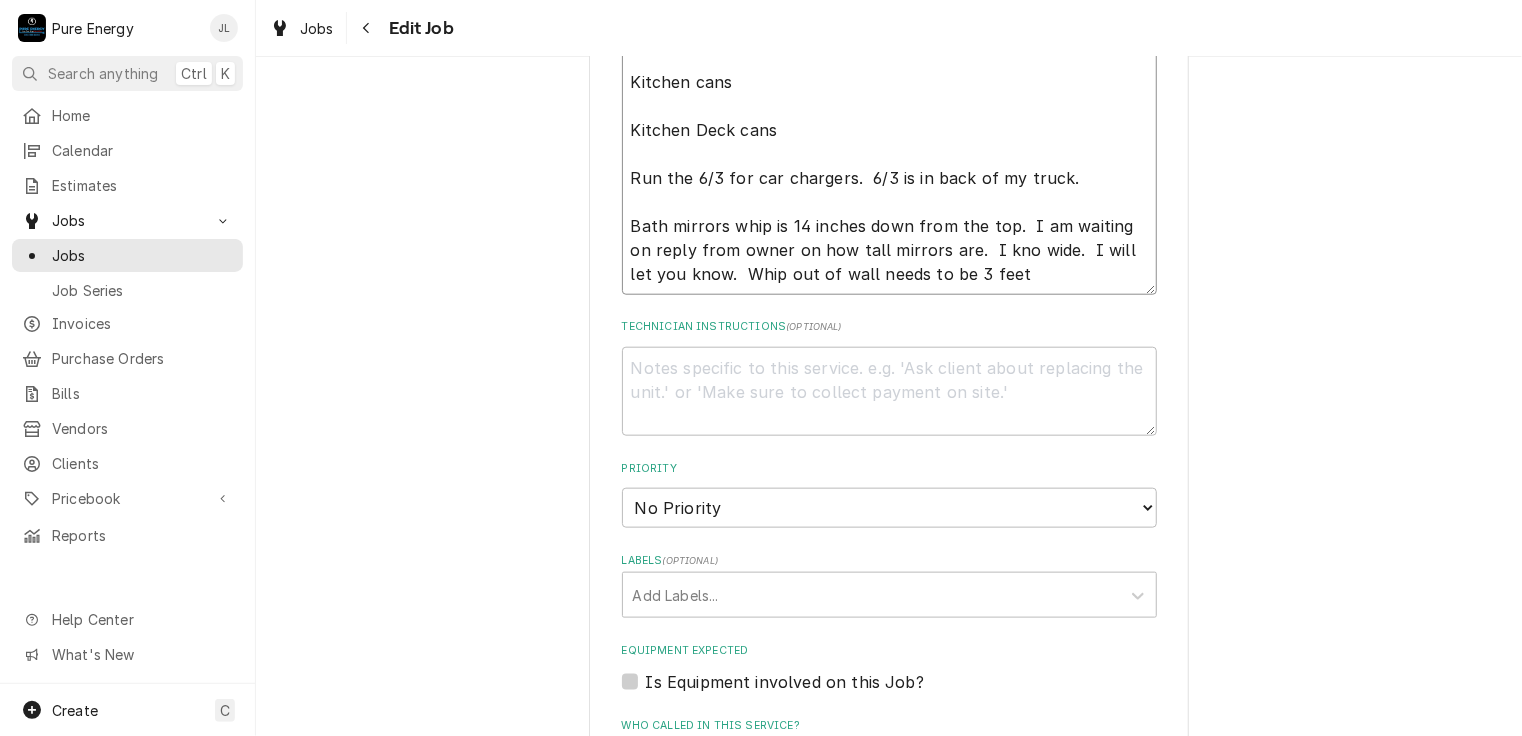 type on "x" 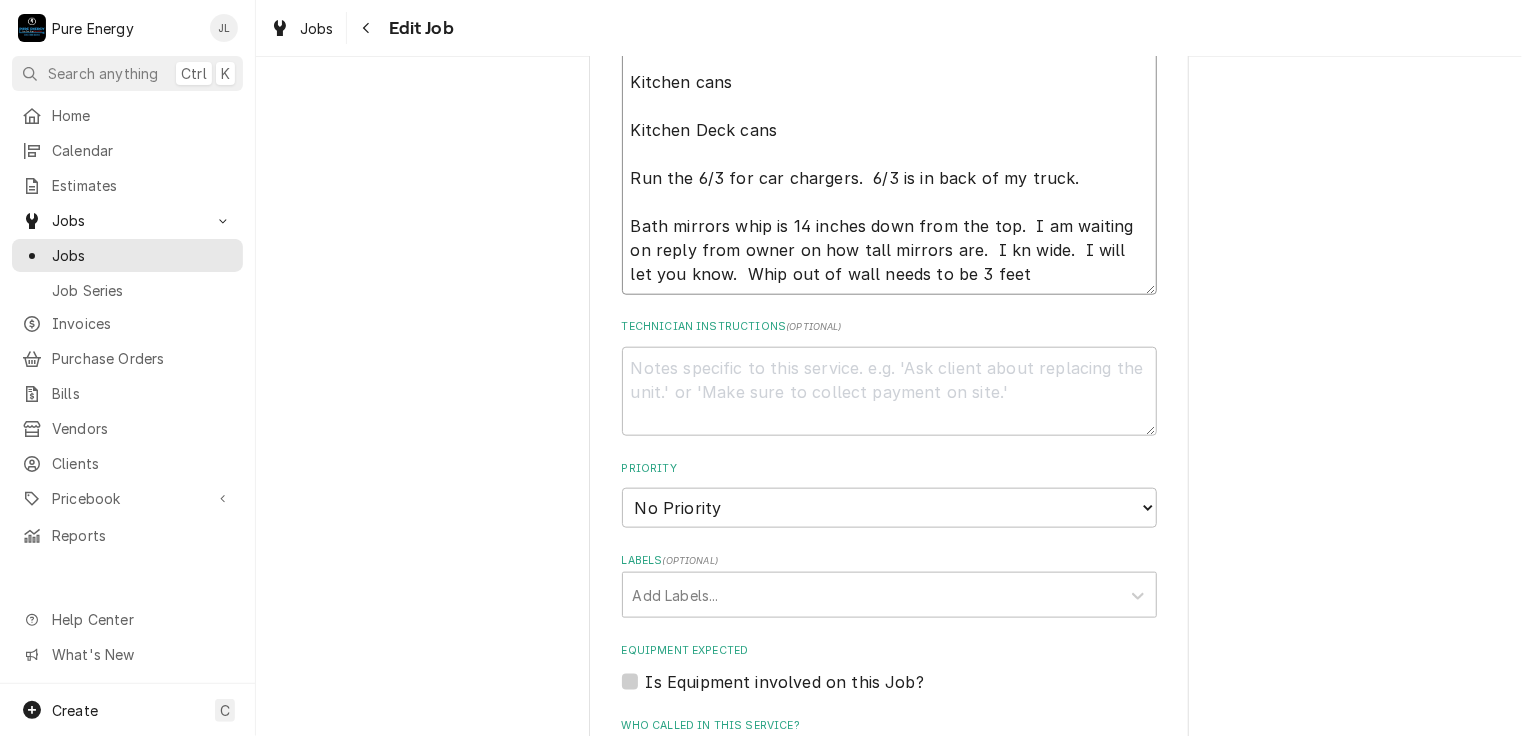 type on "x" 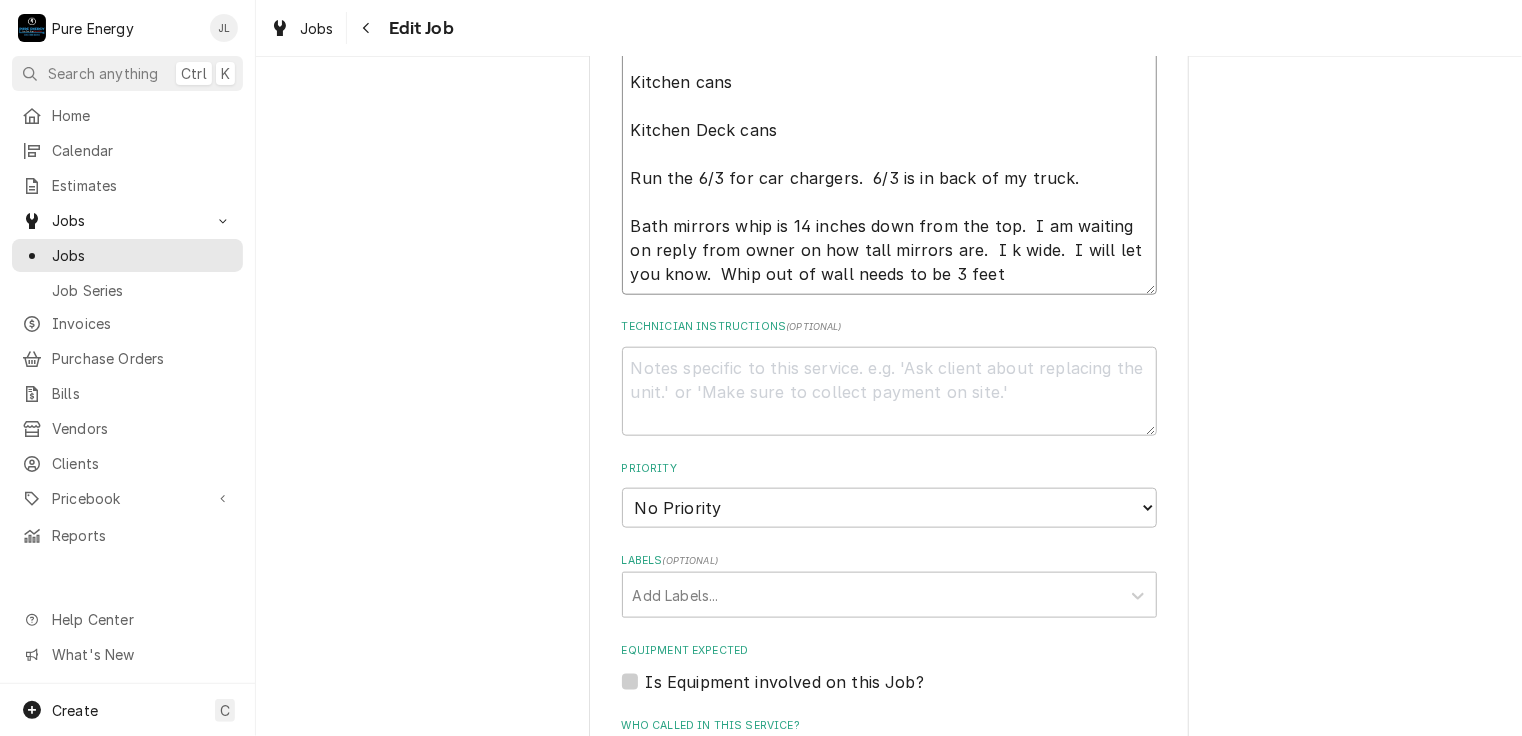 type on "x" 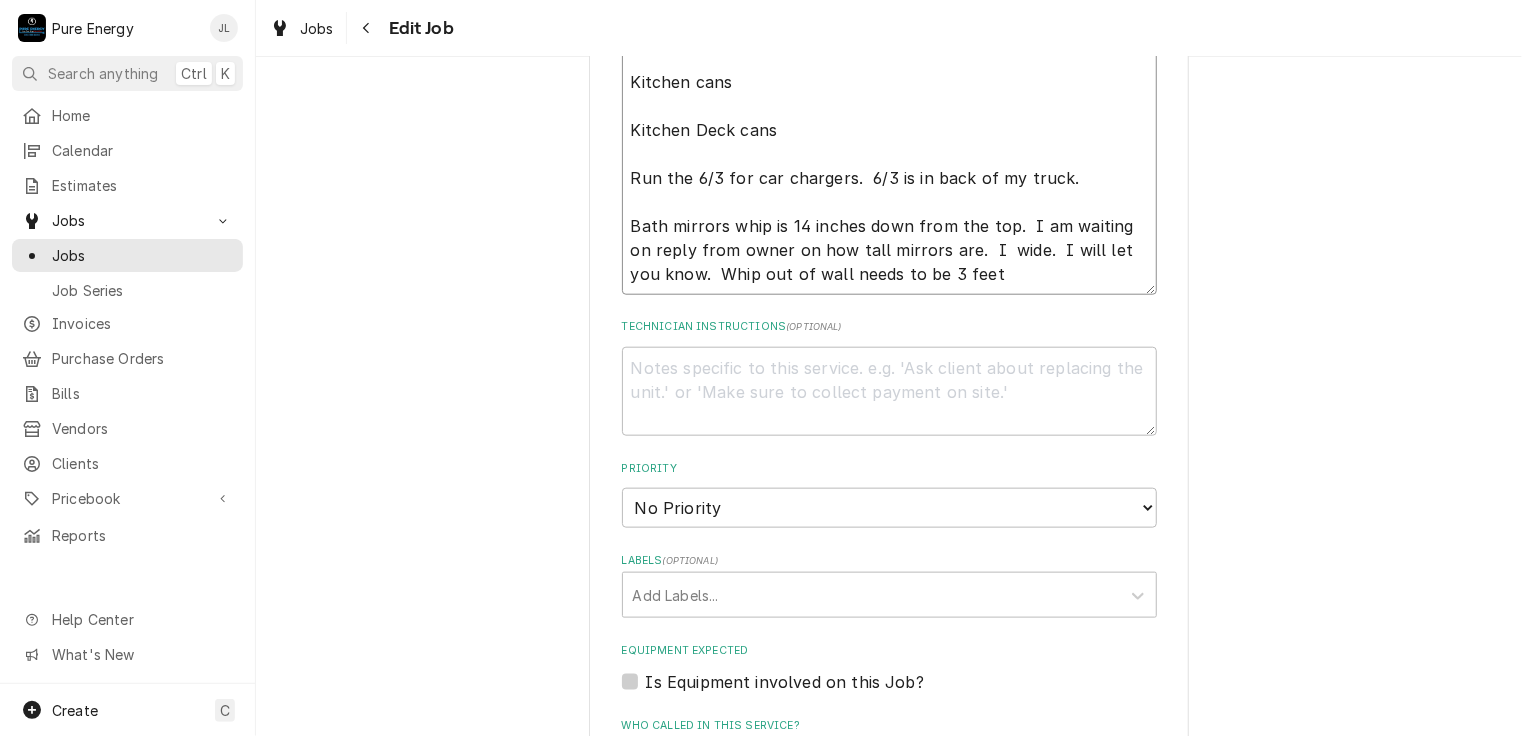type on "x" 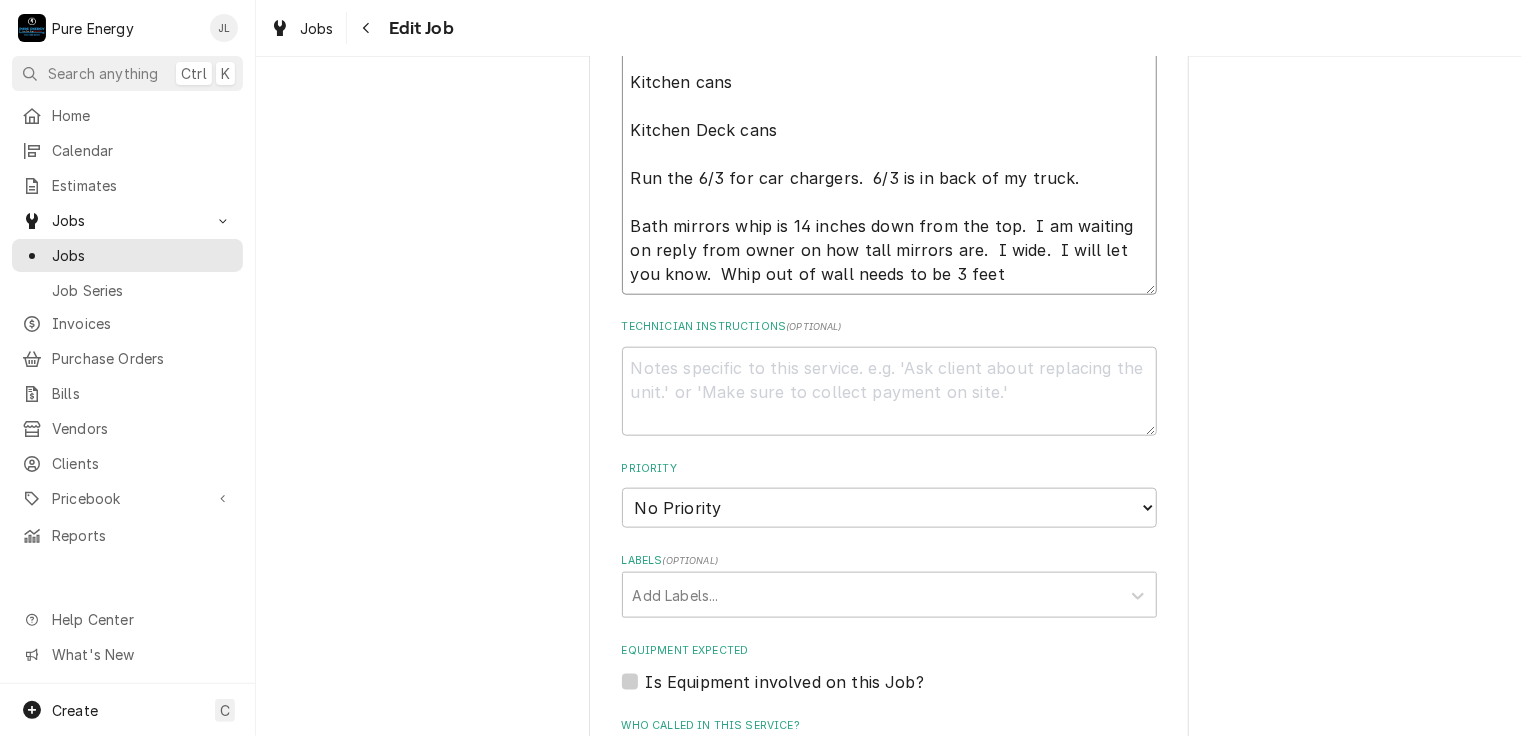 type on "x" 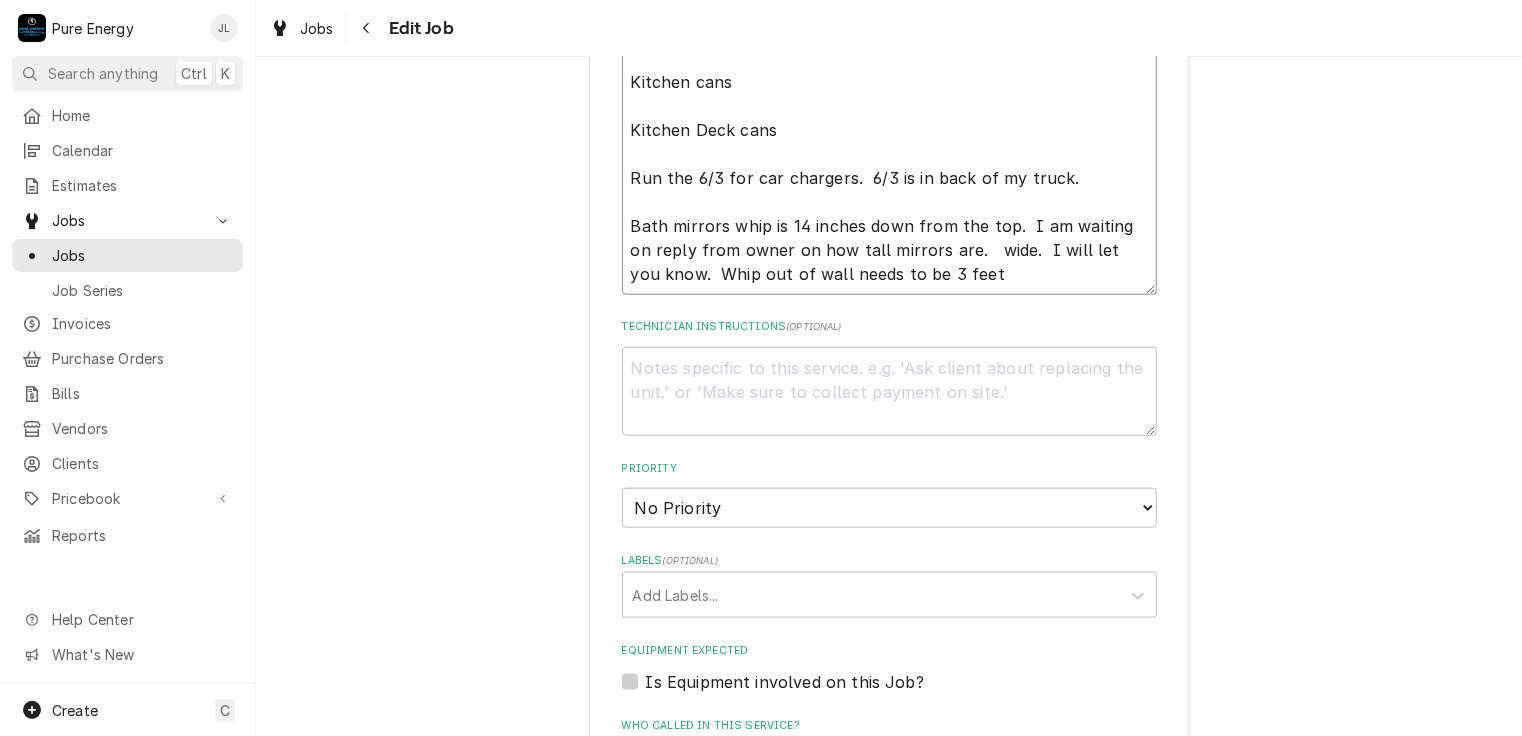 type on "x" 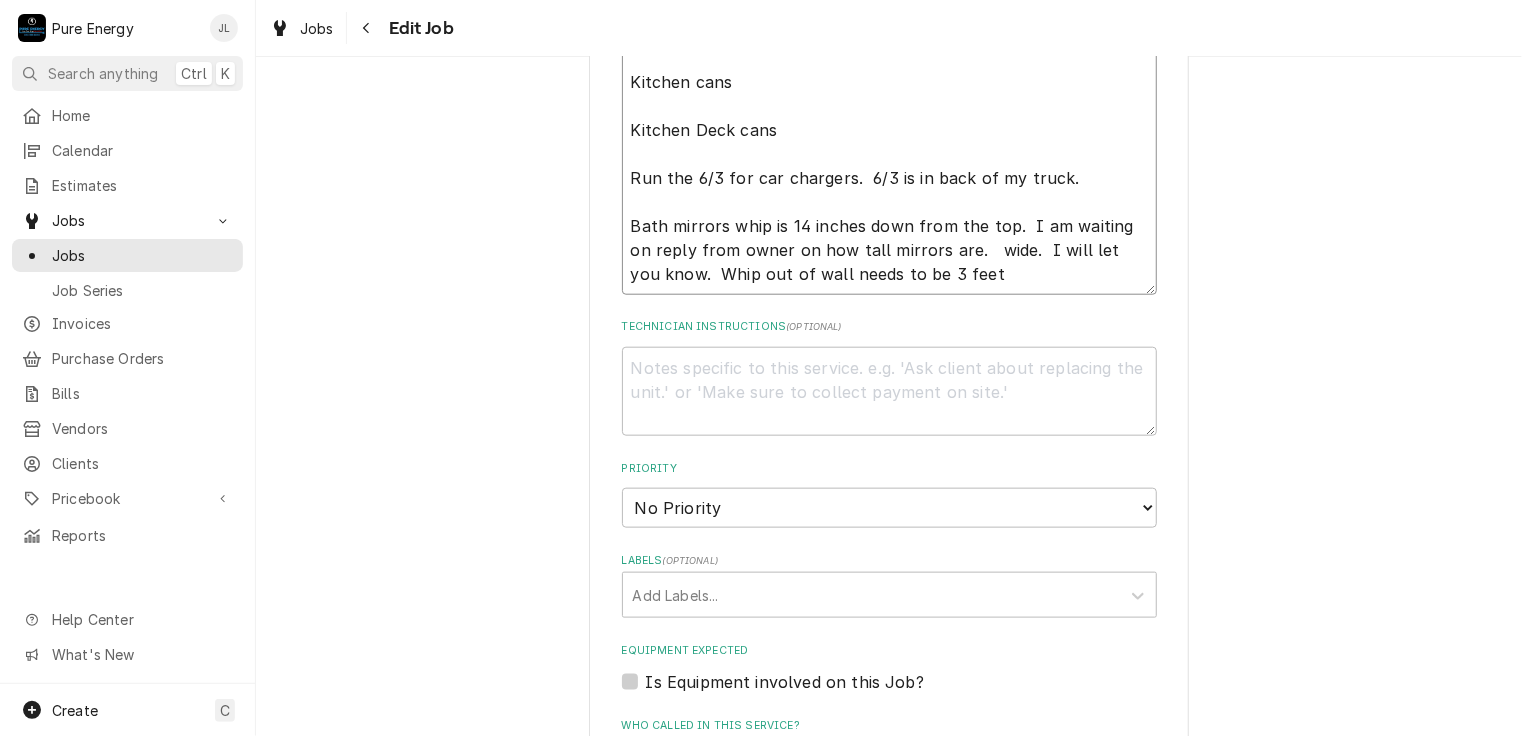 type on "Continue on garage items.
Do the cans and fans in living area.
Kitchen cans
Kitchen Deck cans
Run the 6/3 for car chargers.  6/3 is in back of my truck.
Bath mirrors whip is 14 inches down from the top.  I am waiting on reply from owner on how tall mirrors are.  M wide.  I will let you know.  Whip out of wall needs to be 3 feet" 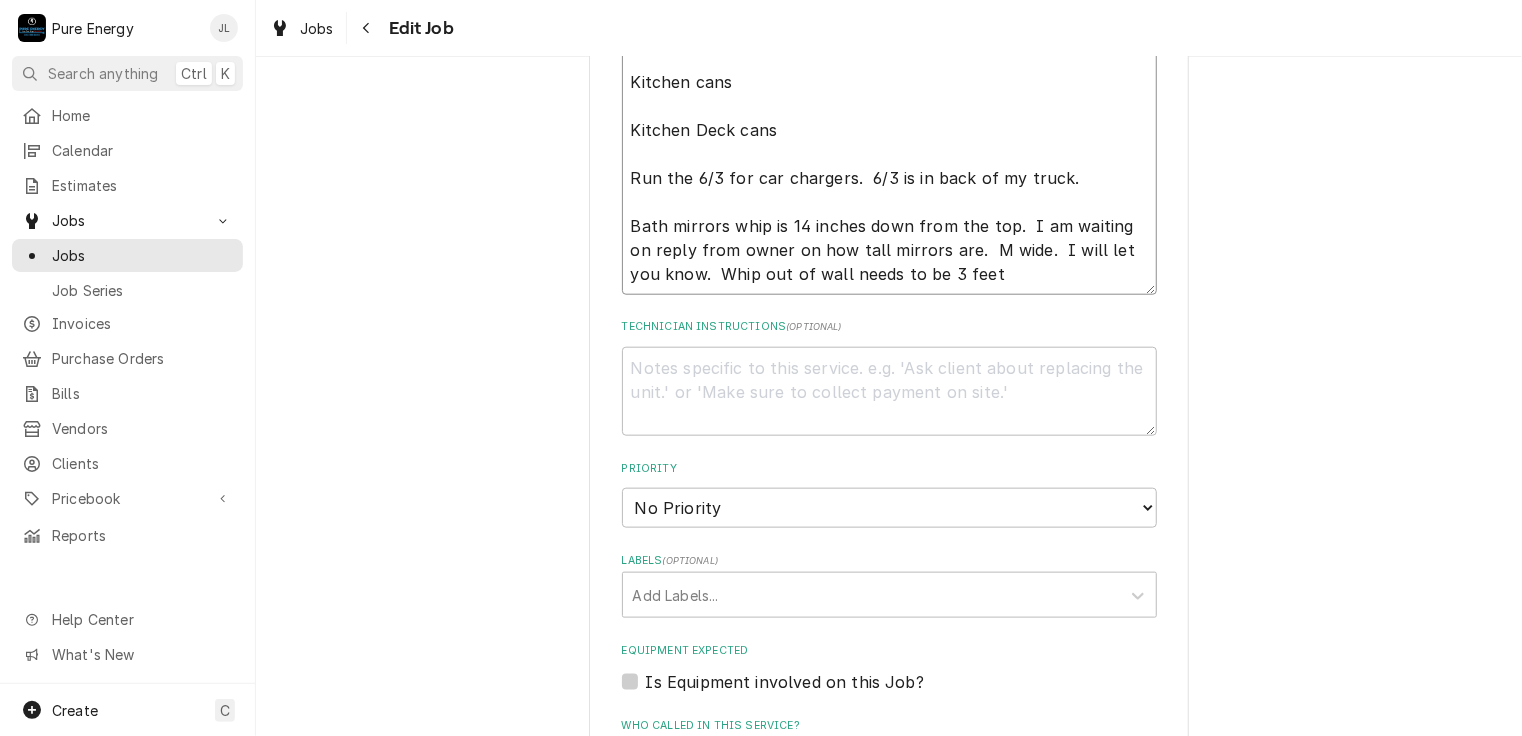 type on "x" 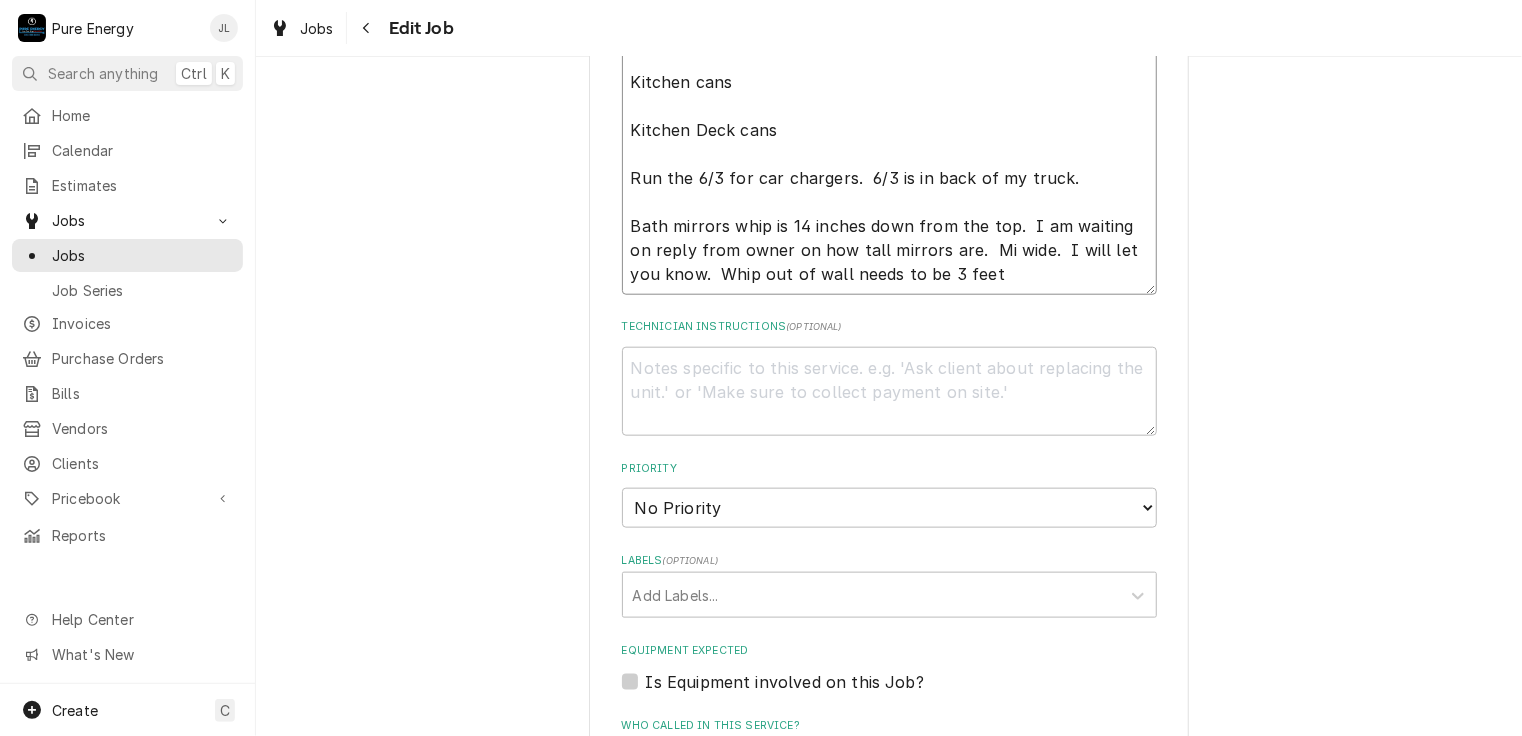 type on "x" 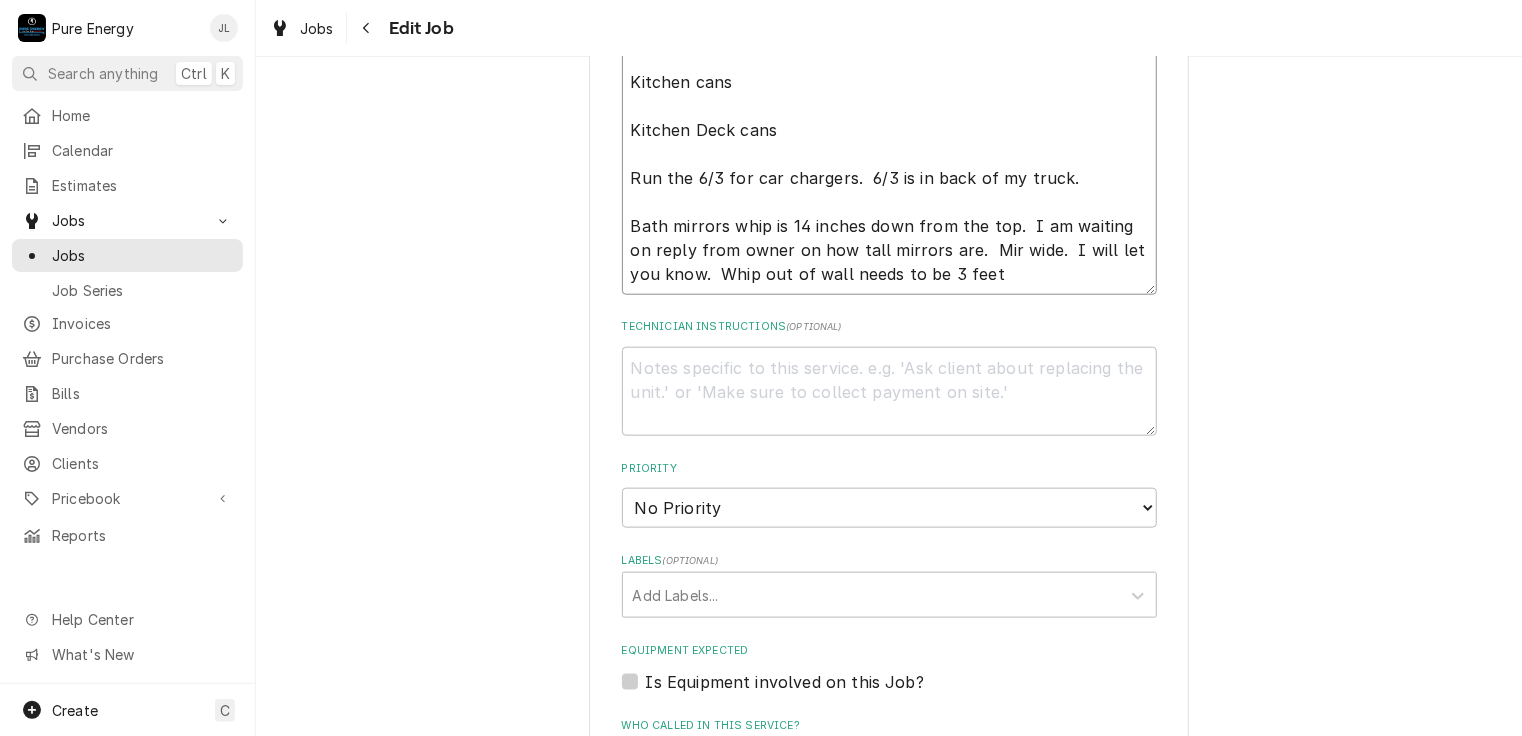 type on "x" 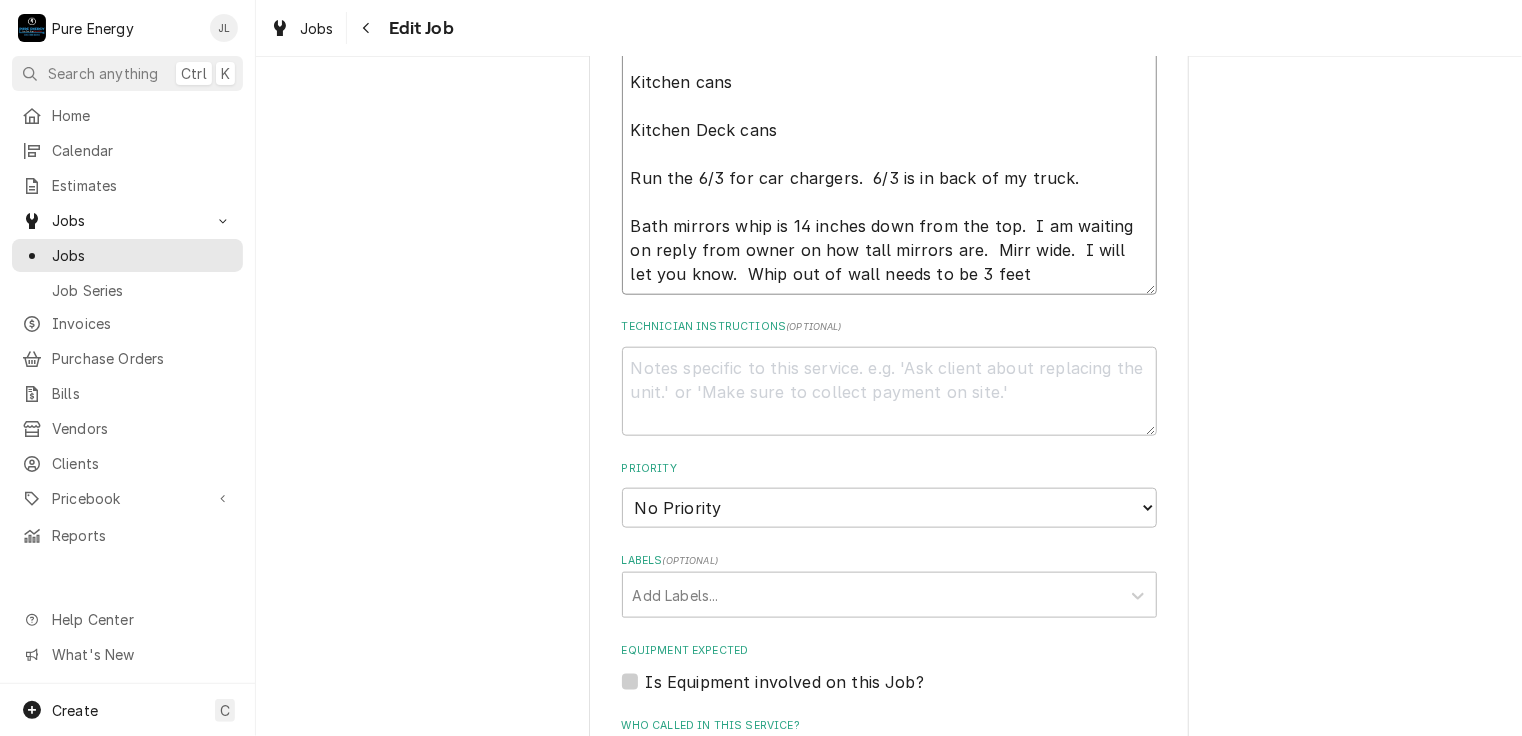 type on "x" 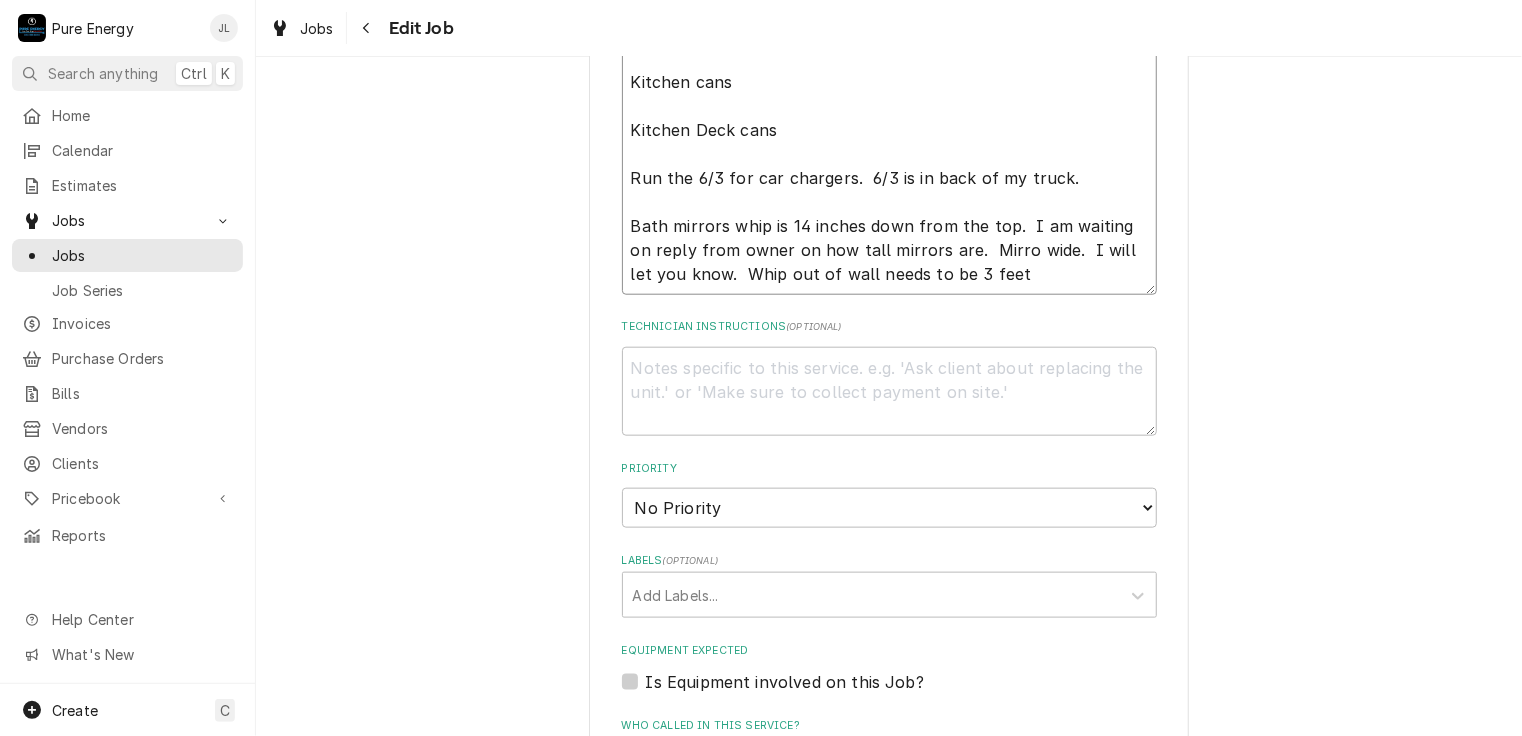 type on "x" 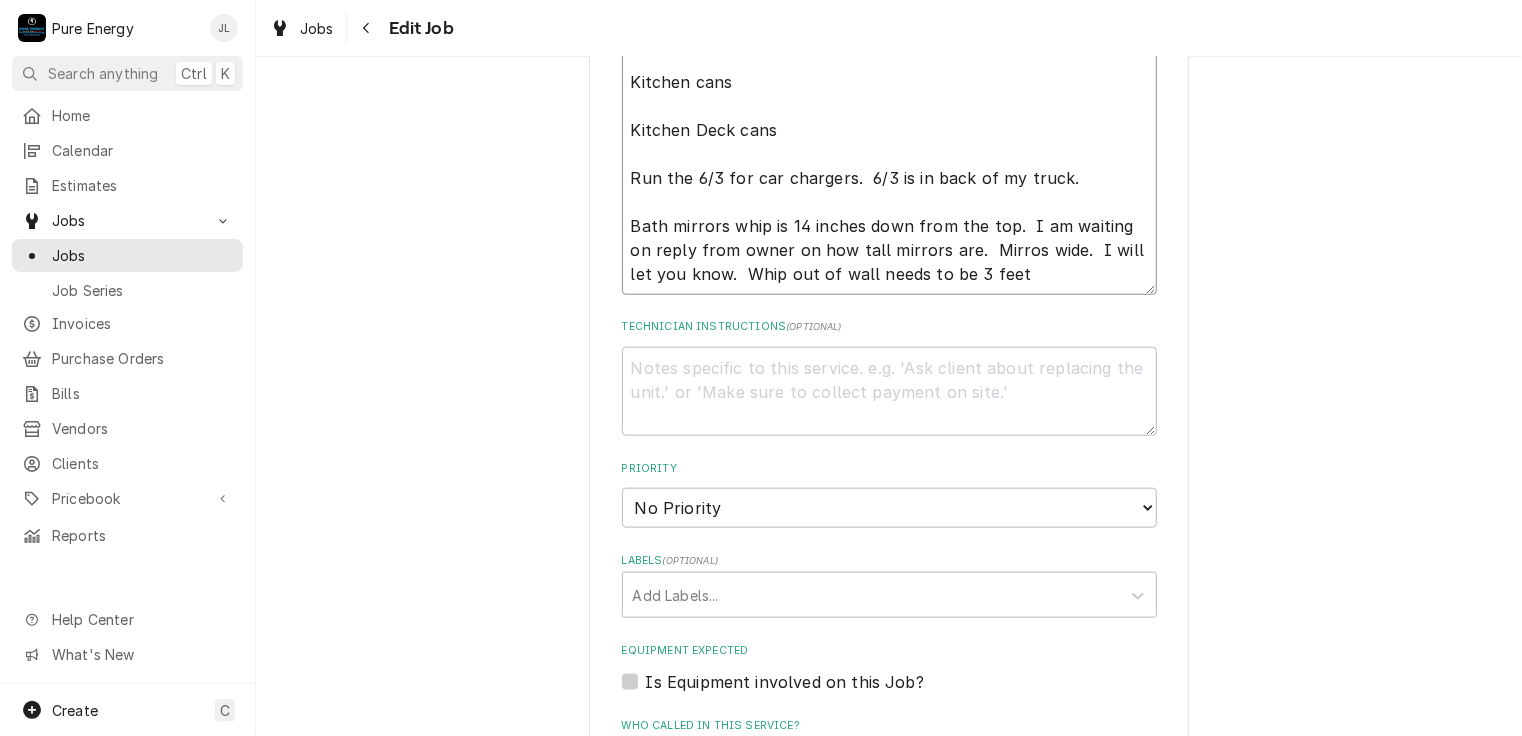 type on "x" 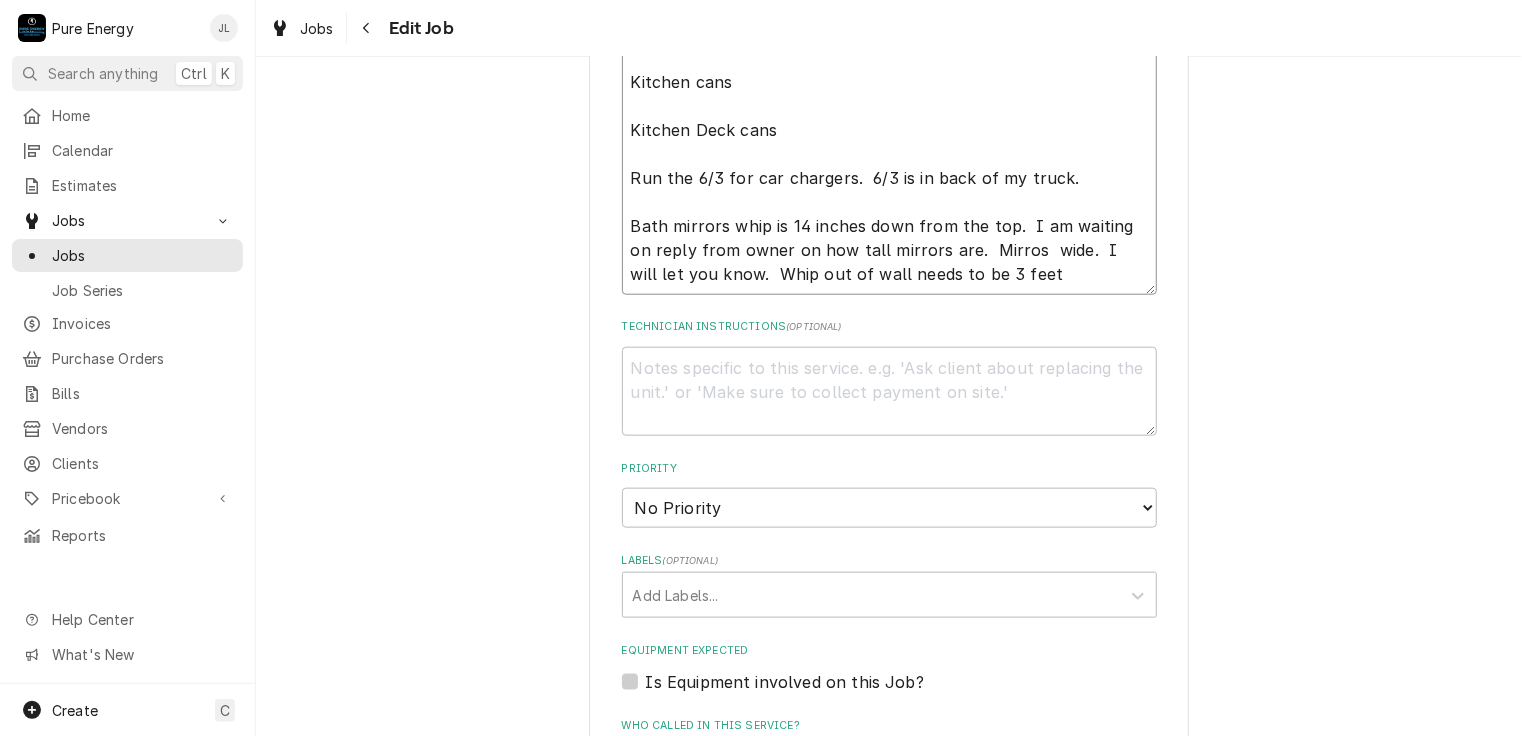 type on "x" 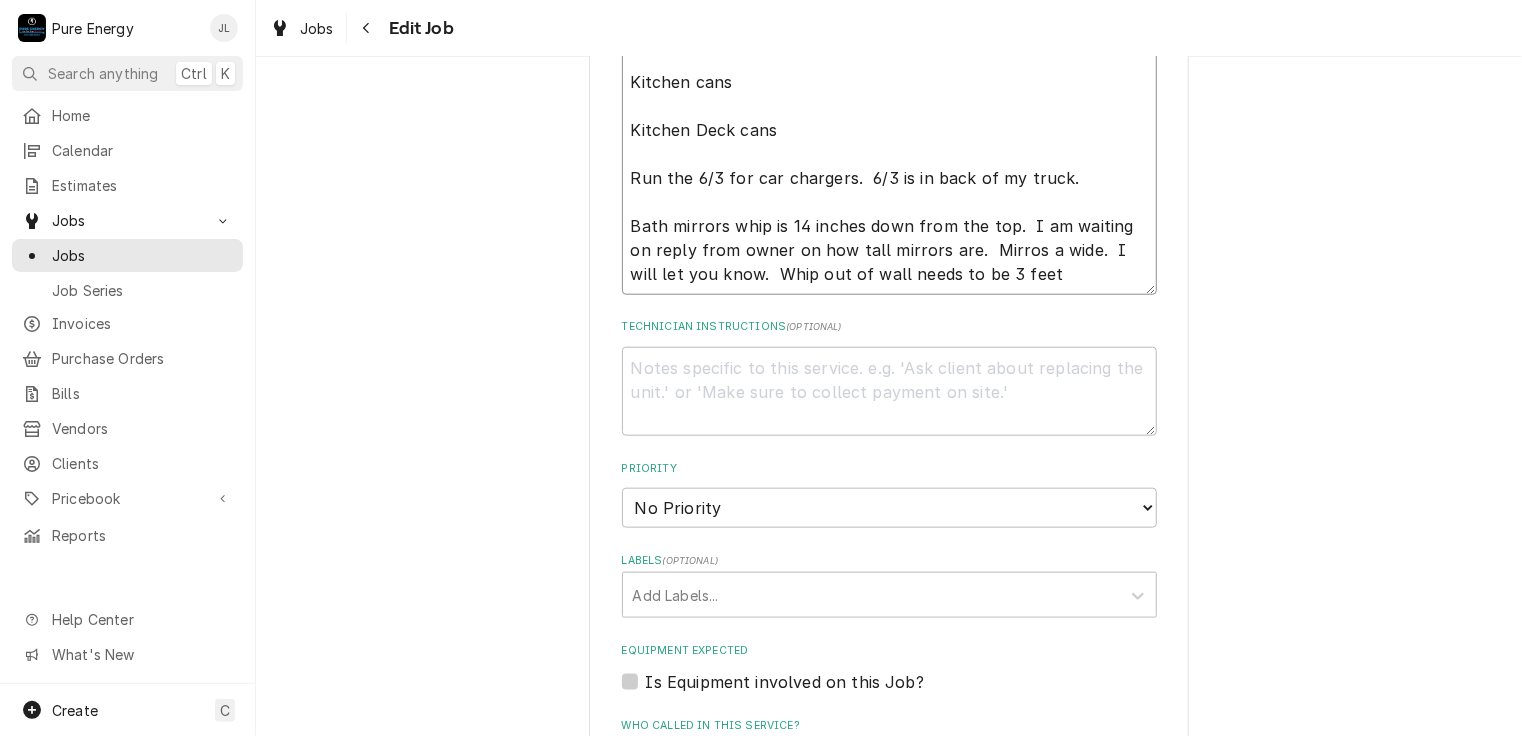 type on "x" 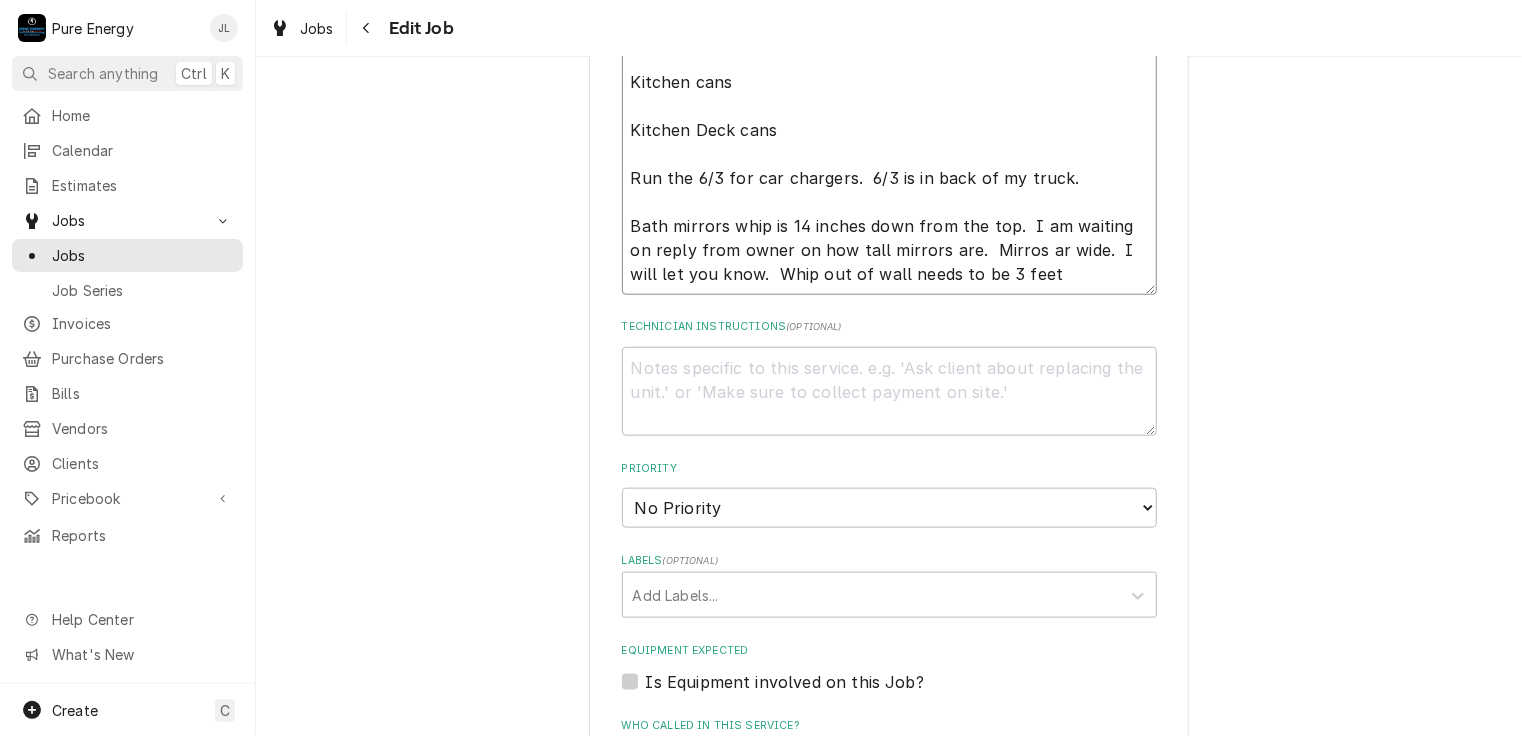 type on "x" 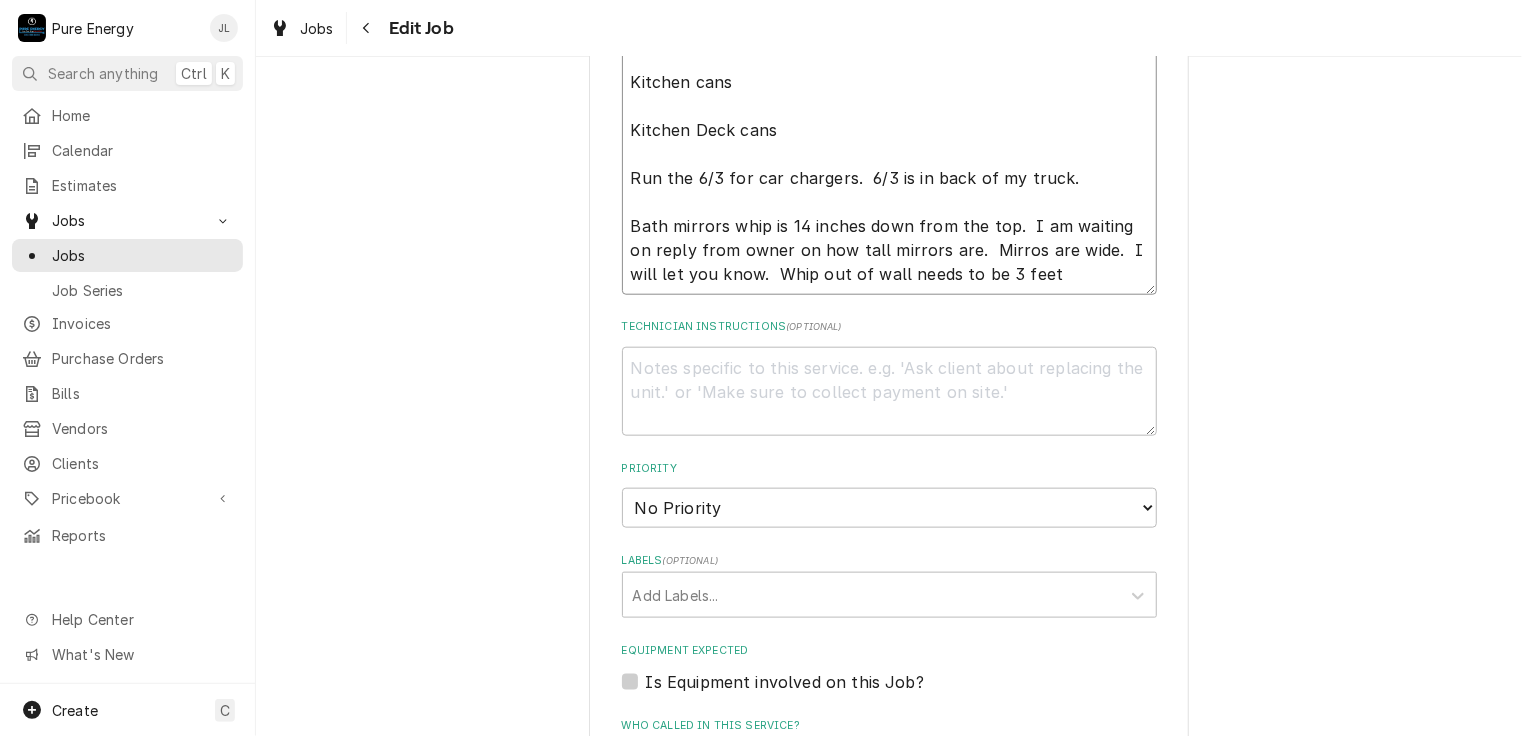 type on "x" 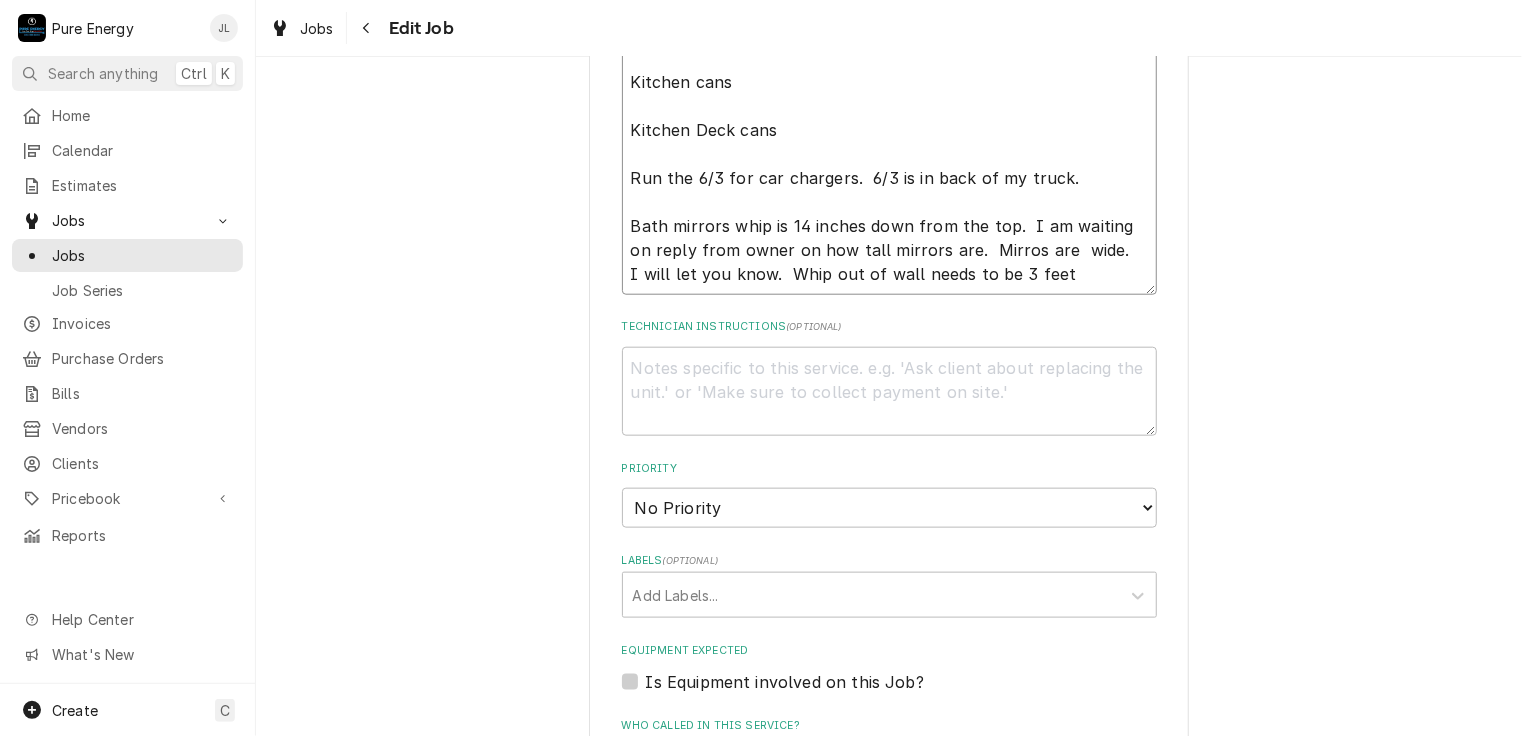 type on "x" 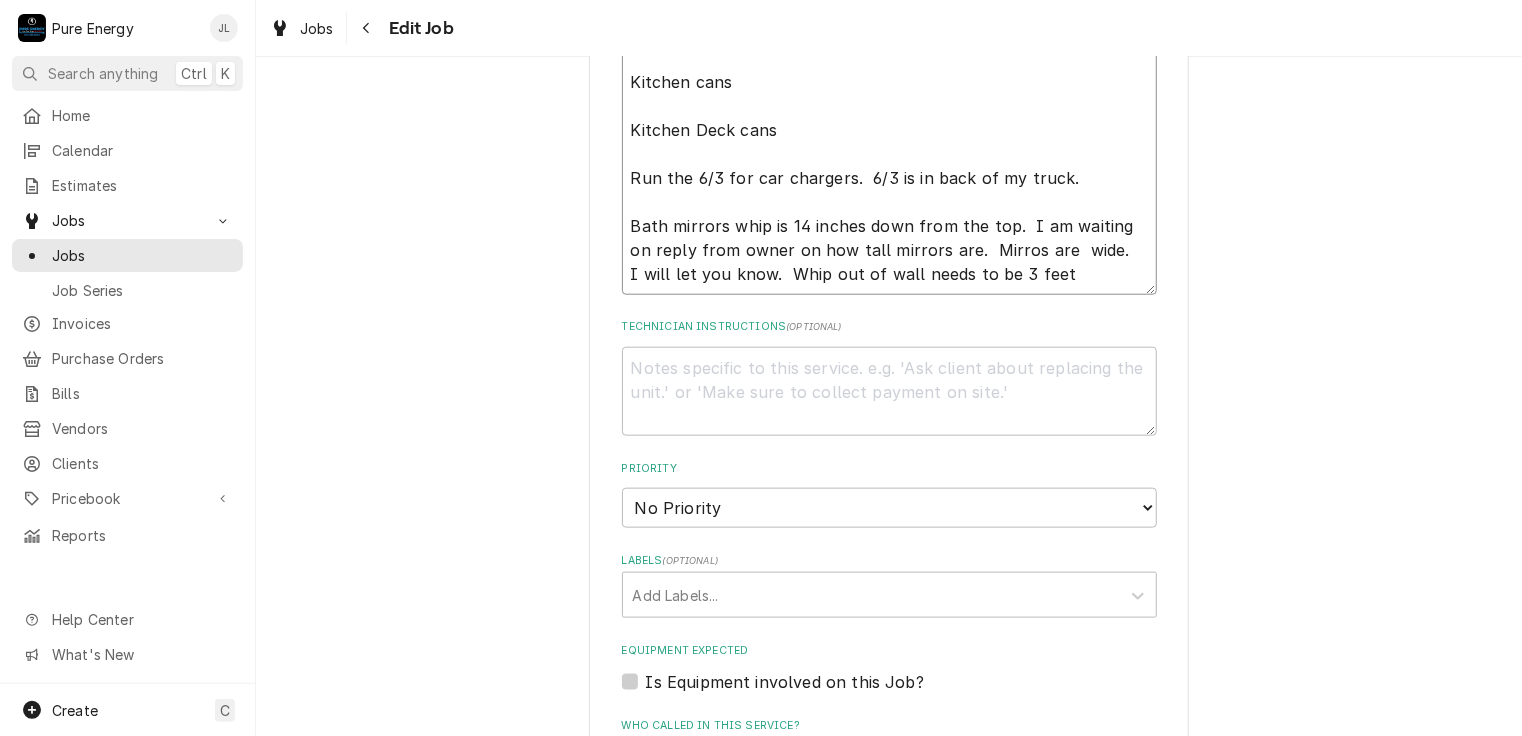type on "Continue on garage items.
Do the cans and fans in living area.
Kitchen cans
Kitchen Deck cans
Run the 6/3 for car chargers.  6/3 is in back of my truck.
Bath mirrors whip is 14 inches down from the top.  I am waiting on reply from owner on how tall mirrors are.  Mirros are 2 wide.  I will let you know.  Whip out of wall needs to be 3 feet" 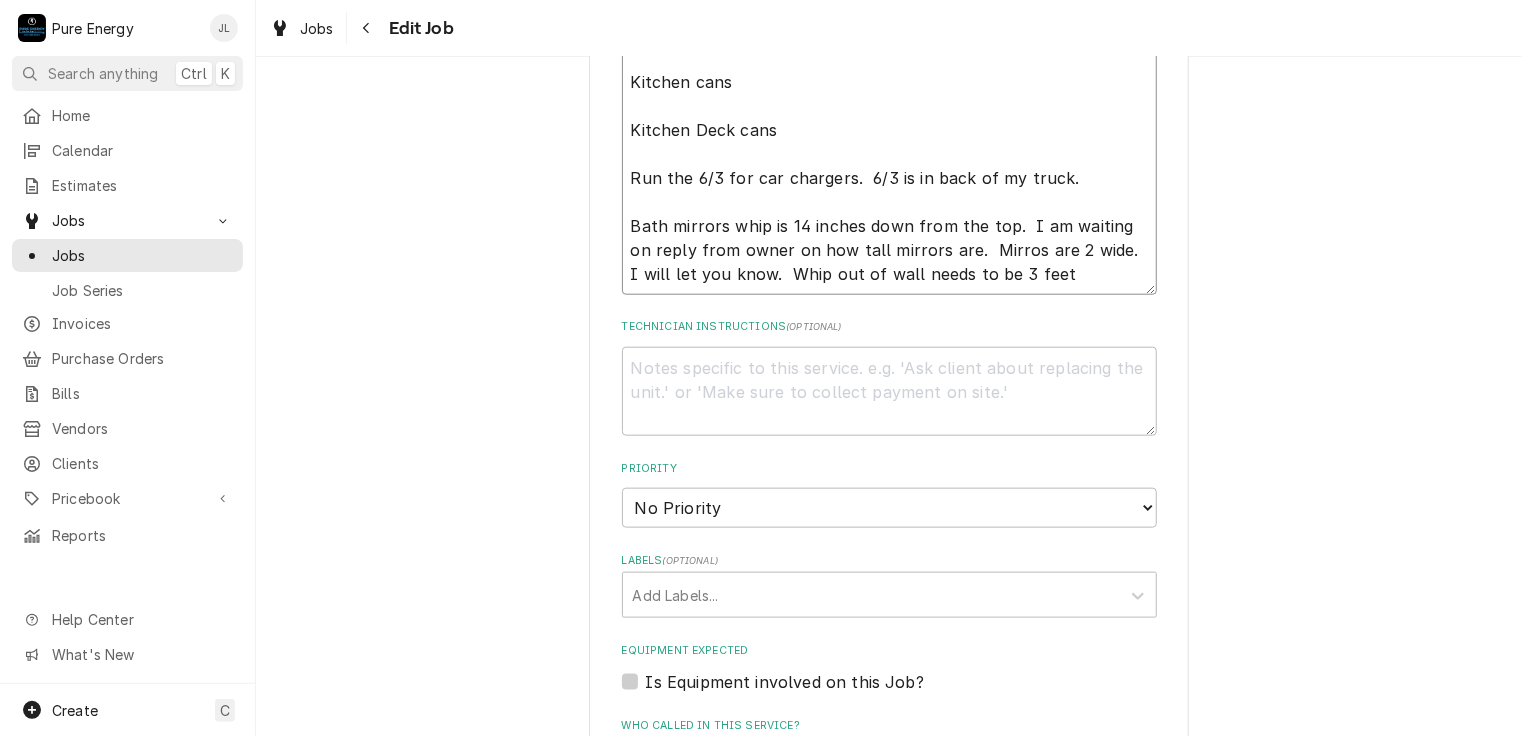 type on "x" 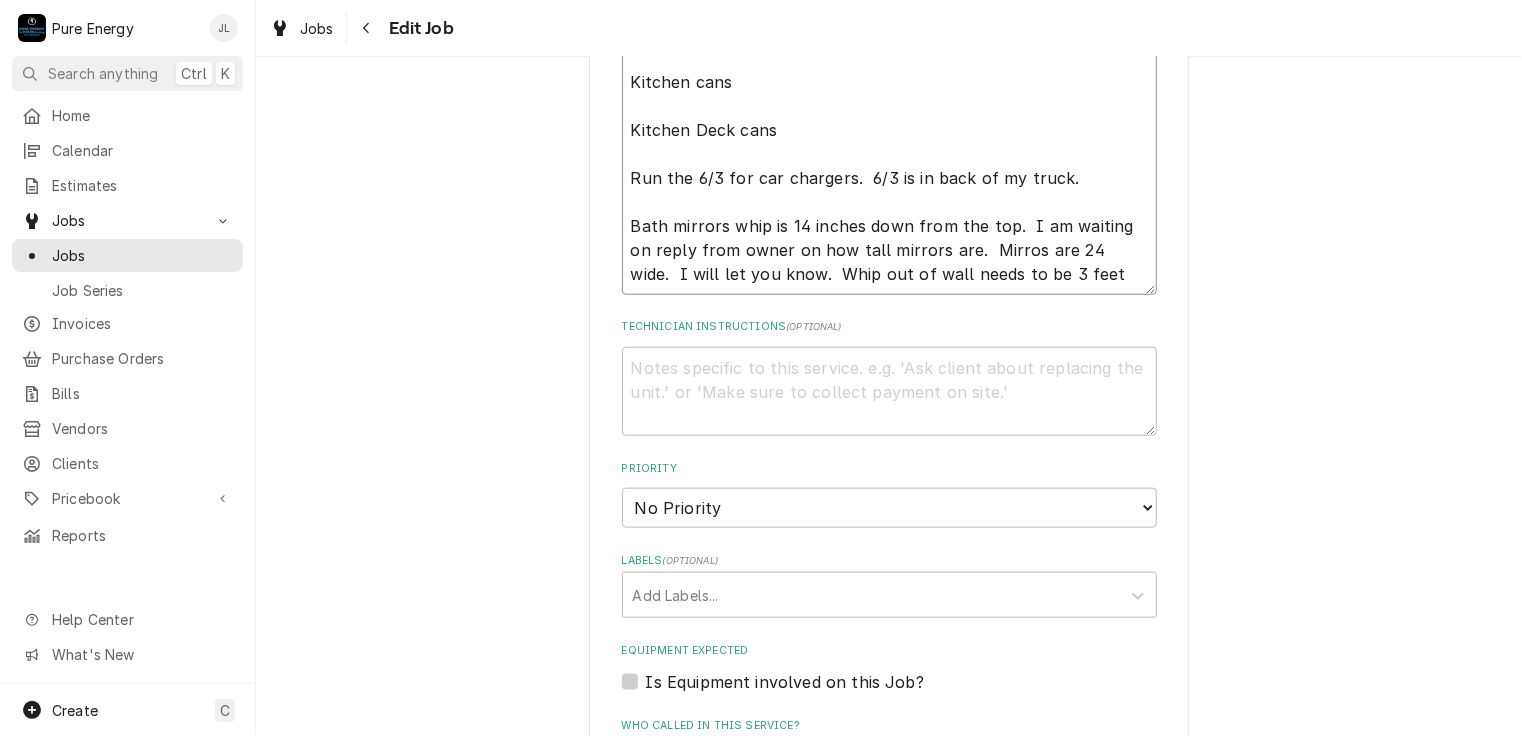 type on "x" 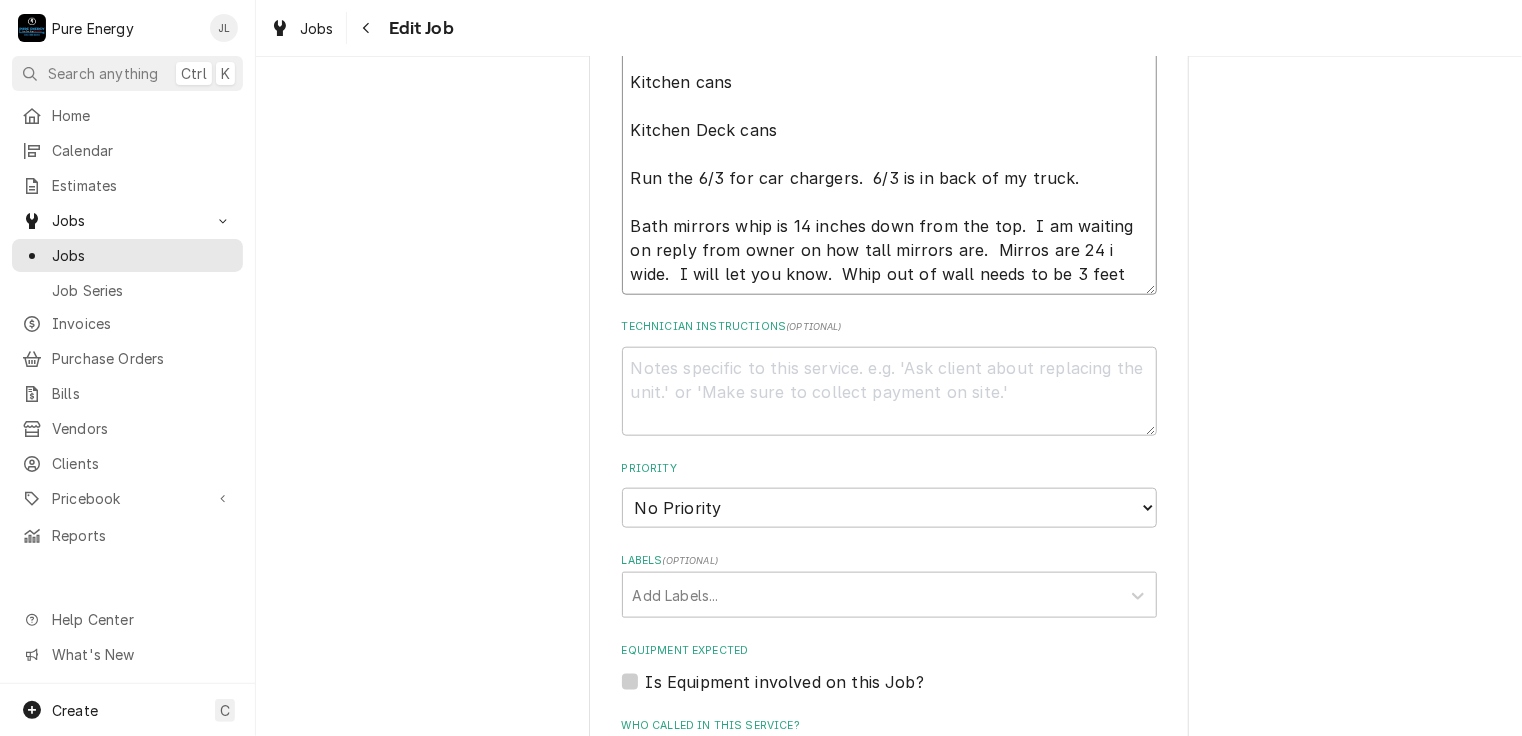 type on "x" 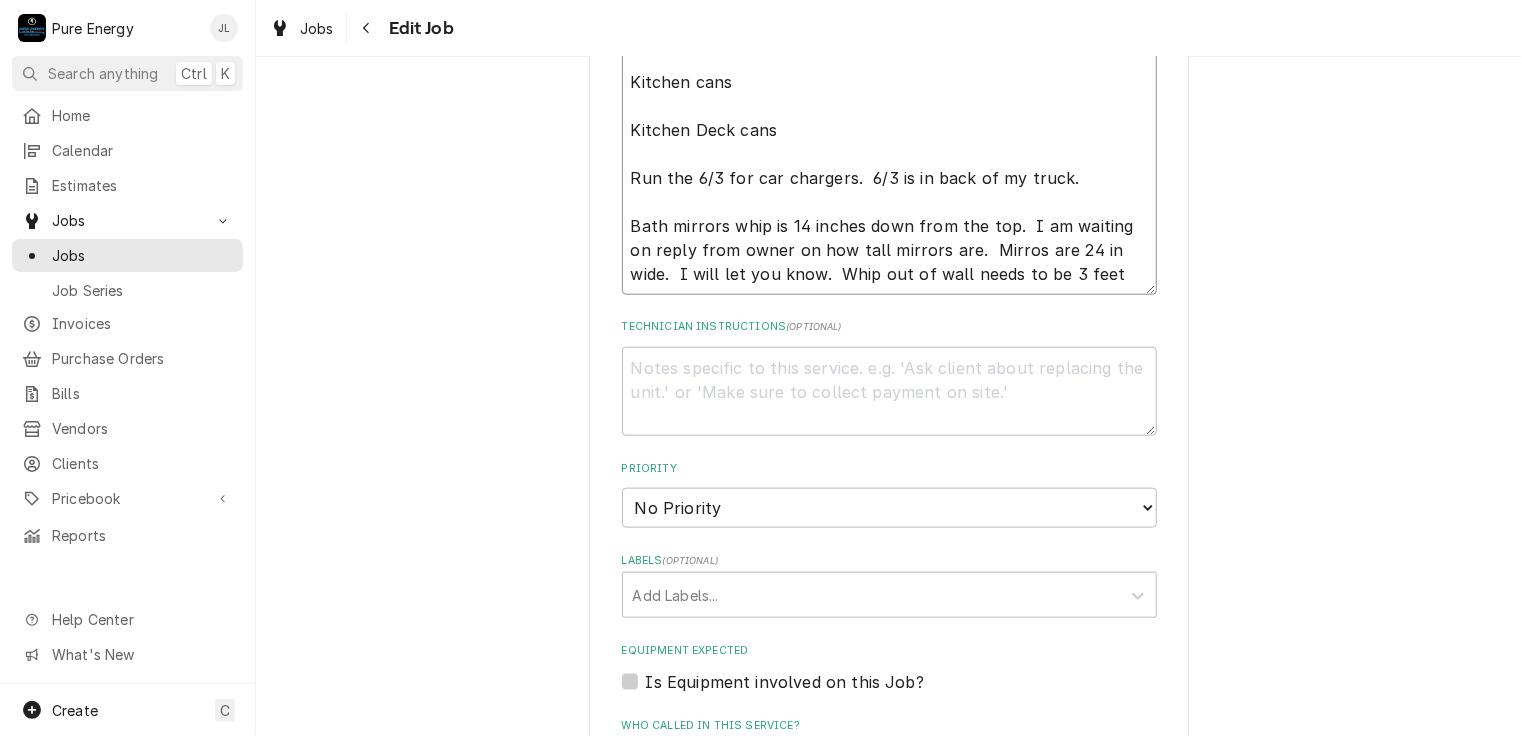 type on "x" 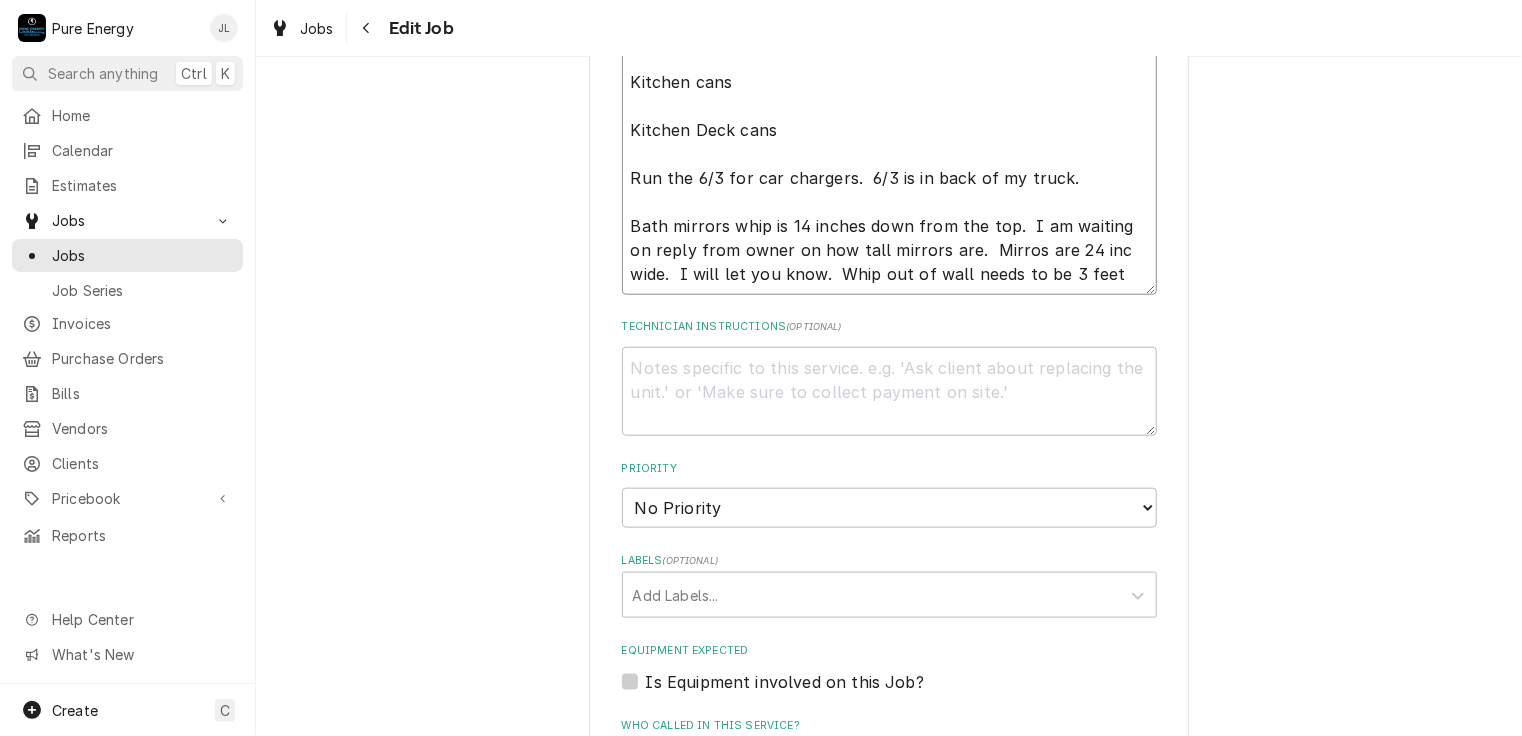 type on "Continue on garage items.
Do the cans and fans in living area.
Kitchen cans
Kitchen Deck cans
Run the 6/3 for car chargers.  6/3 is in back of my truck.
Bath mirrors whip is 14 inches down from the top.  I am waiting on reply from owner on how tall mirrors are.  Mirros are 24 inch wide.  I will let you know.  Whip out of wall needs to be 3 feet" 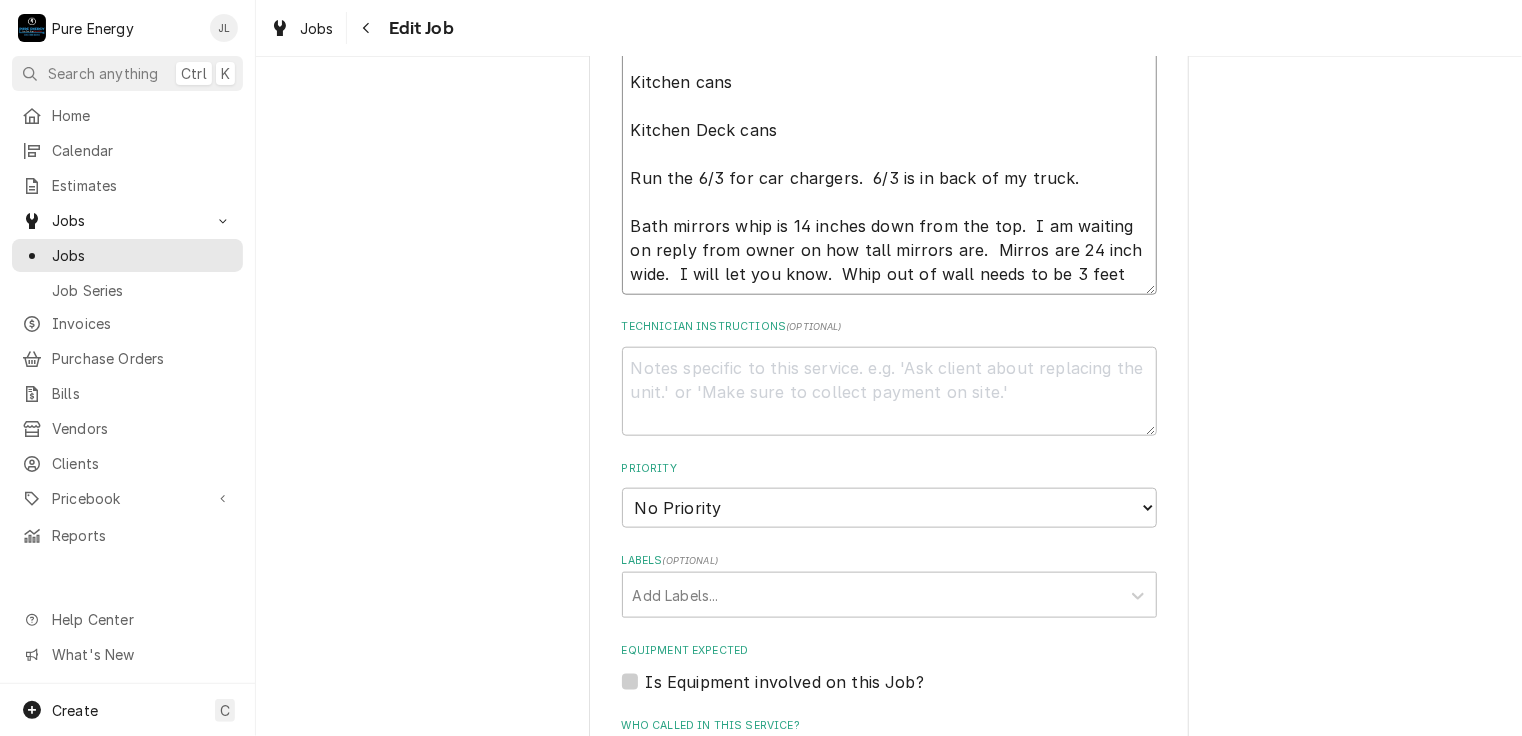type on "x" 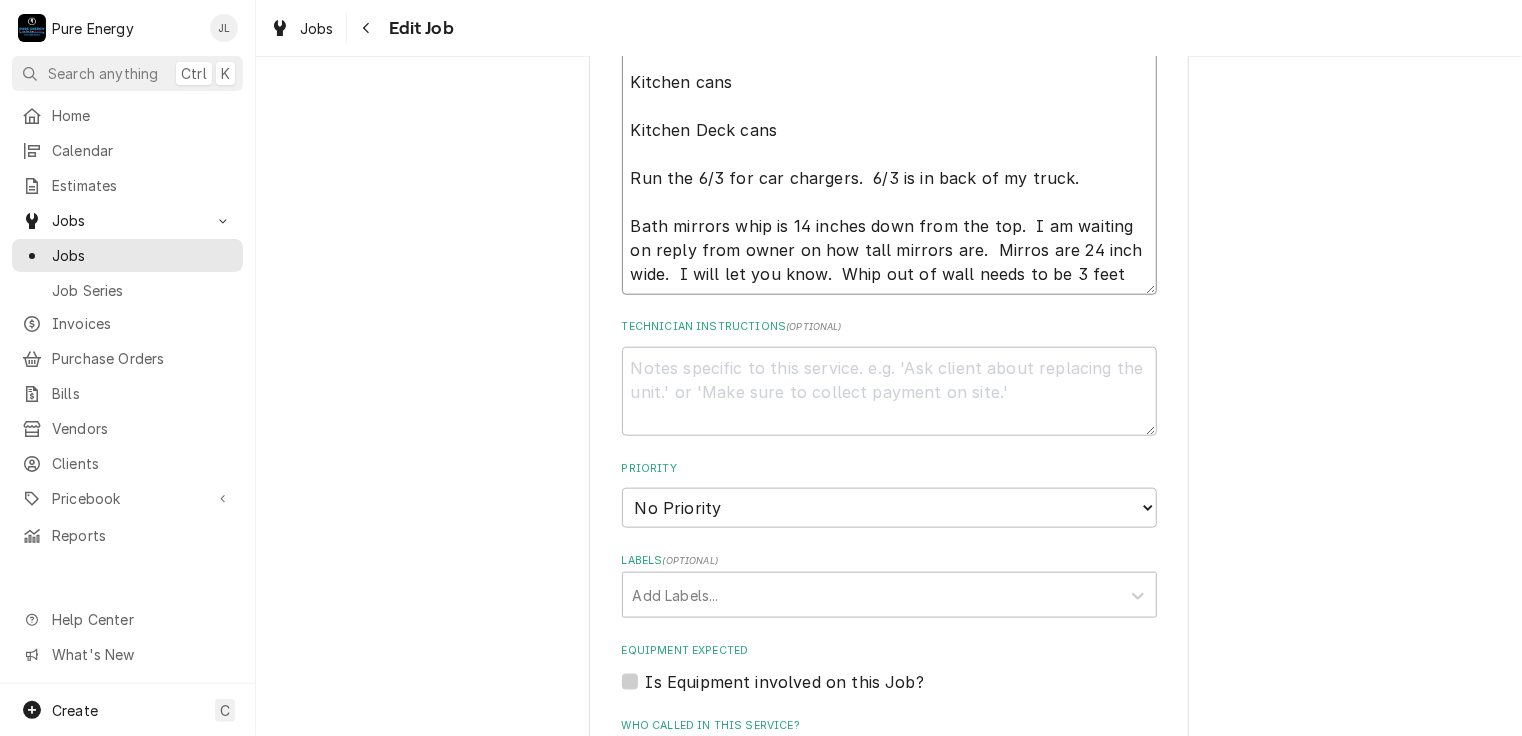 type on "x" 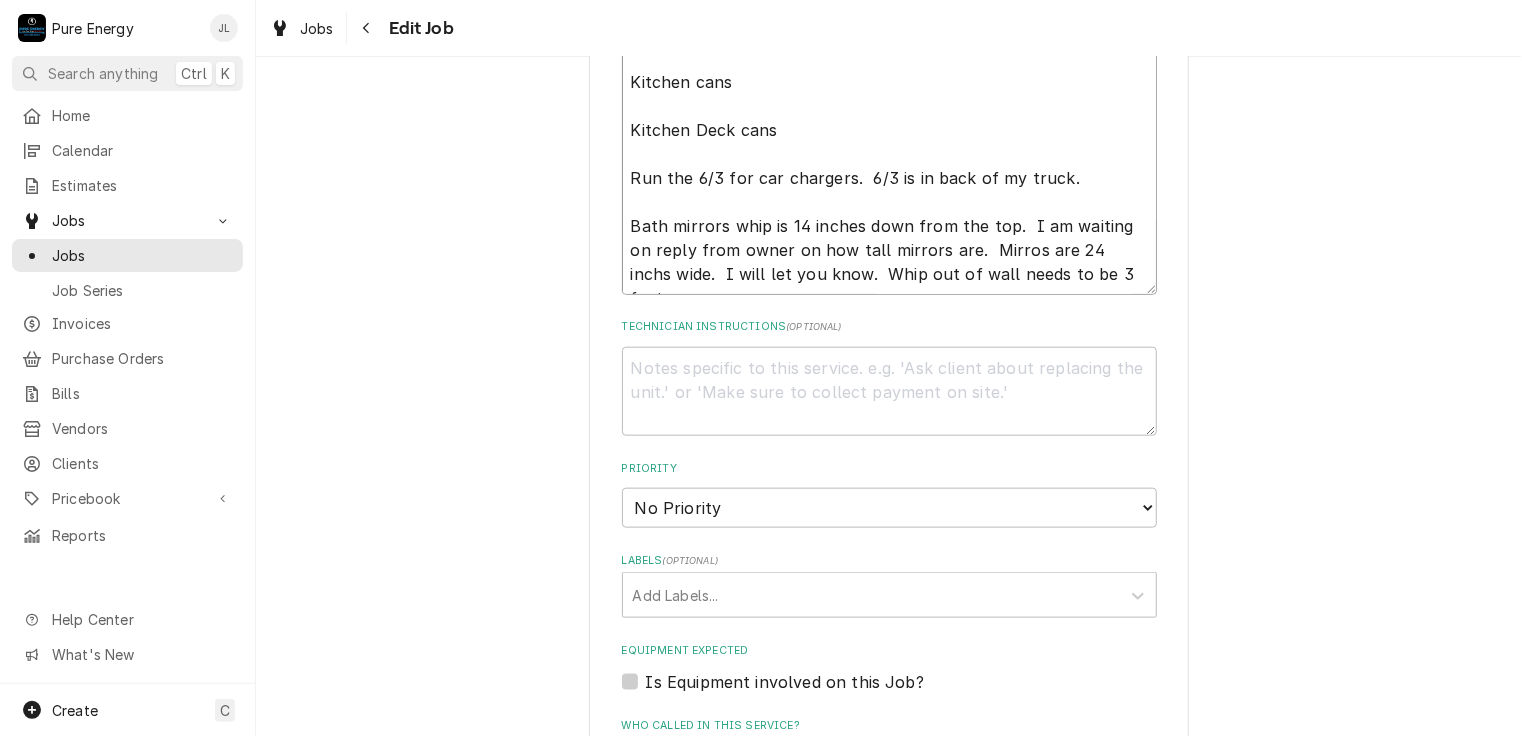click on "Continue on garage items.
Do the cans and fans in living area.
Kitchen cans
Kitchen Deck cans
Run the 6/3 for car chargers.  6/3 is in back of my truck.
Bath mirrors whip is 14 inches down from the top.  I am waiting on reply from owner on how tall mirrors are.  Mirros are 24 inchs wide.  I will let you know.  Whip out of wall needs to be 3 feet" at bounding box center [889, 130] 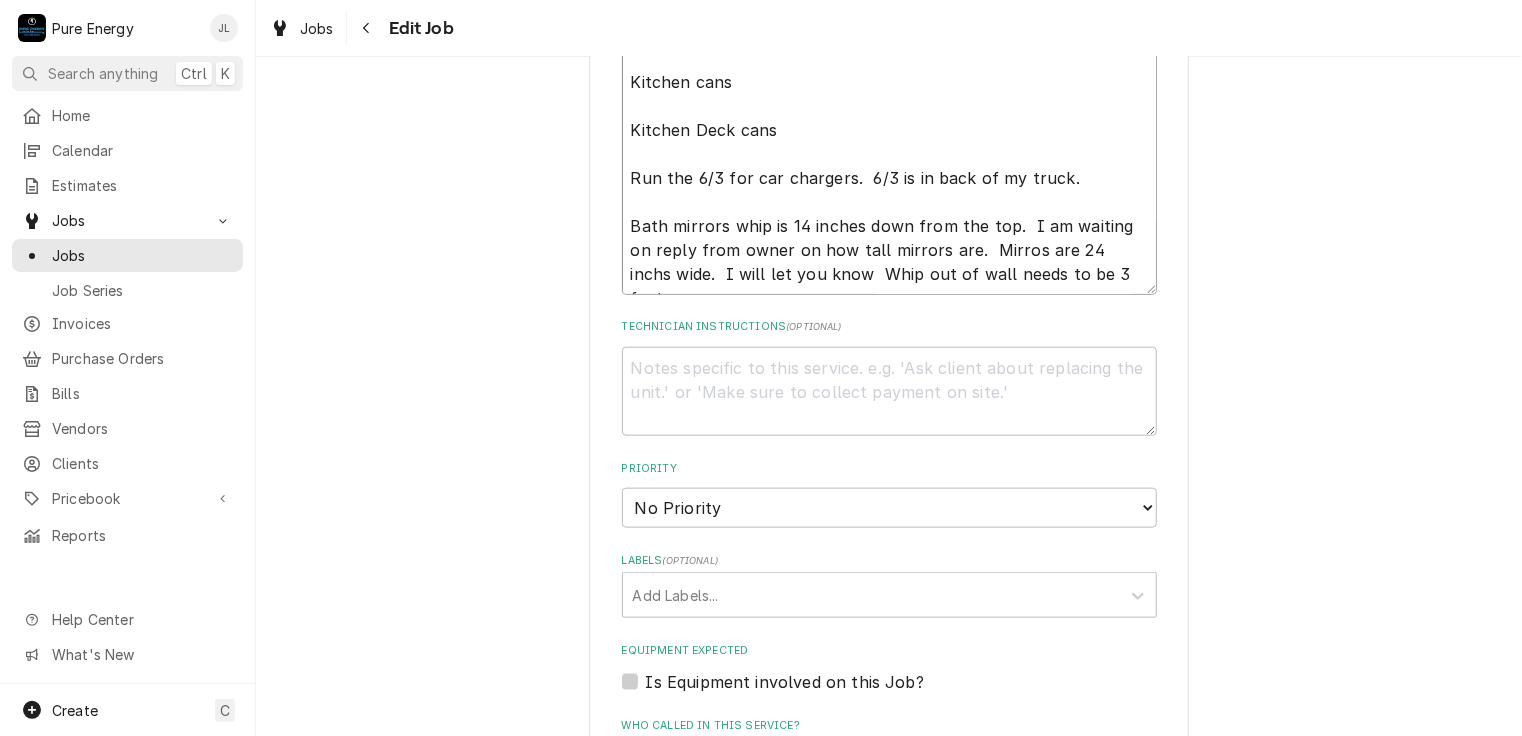 type on "x" 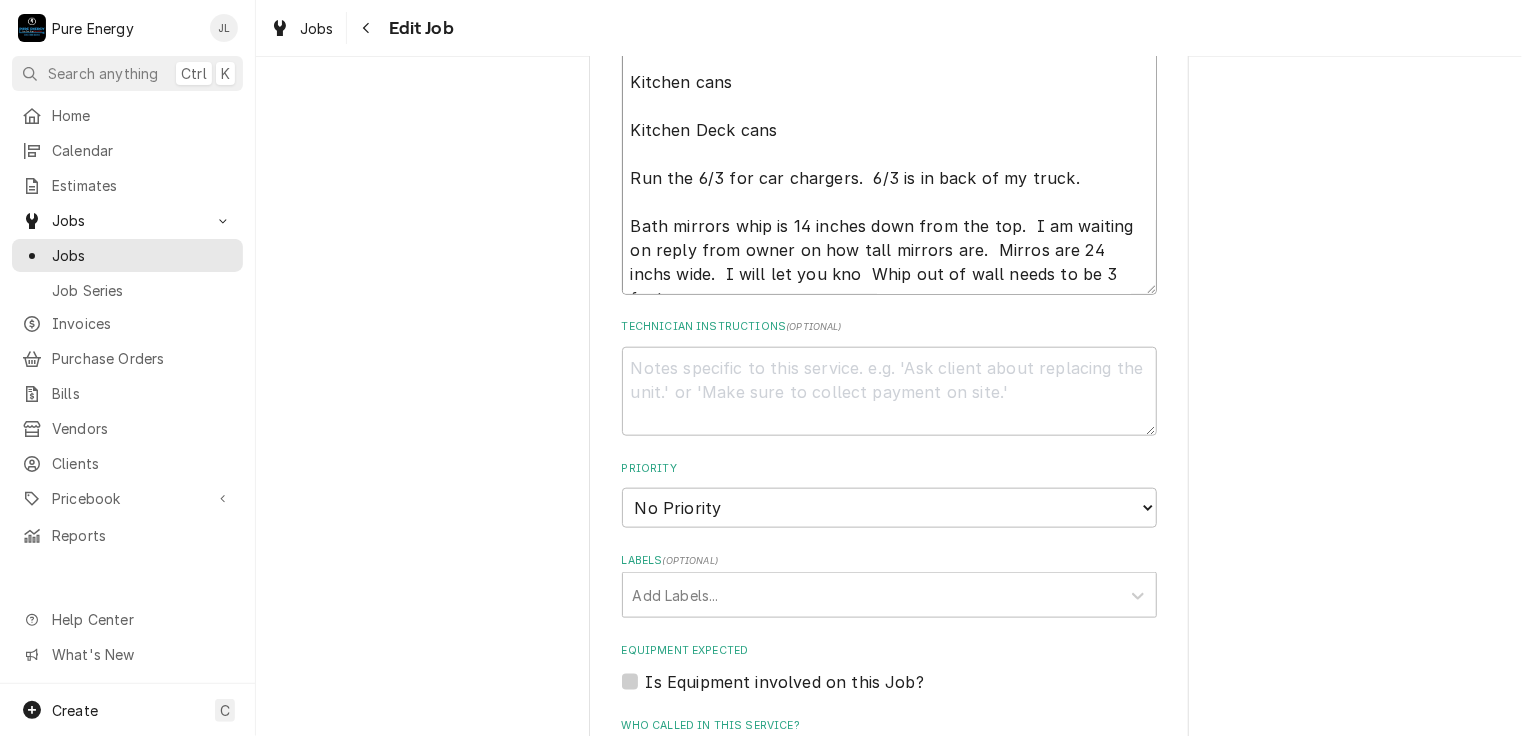 type on "x" 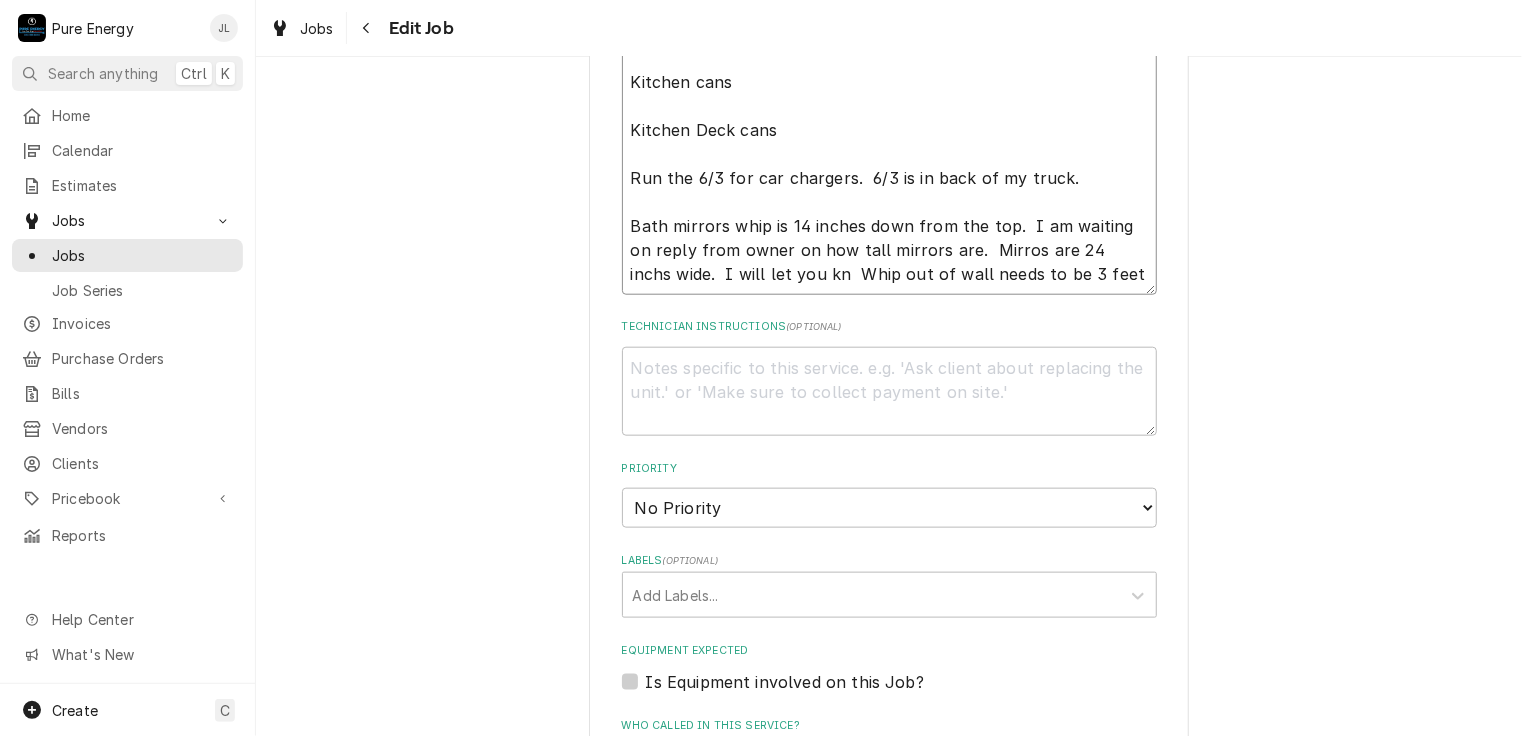 type on "x" 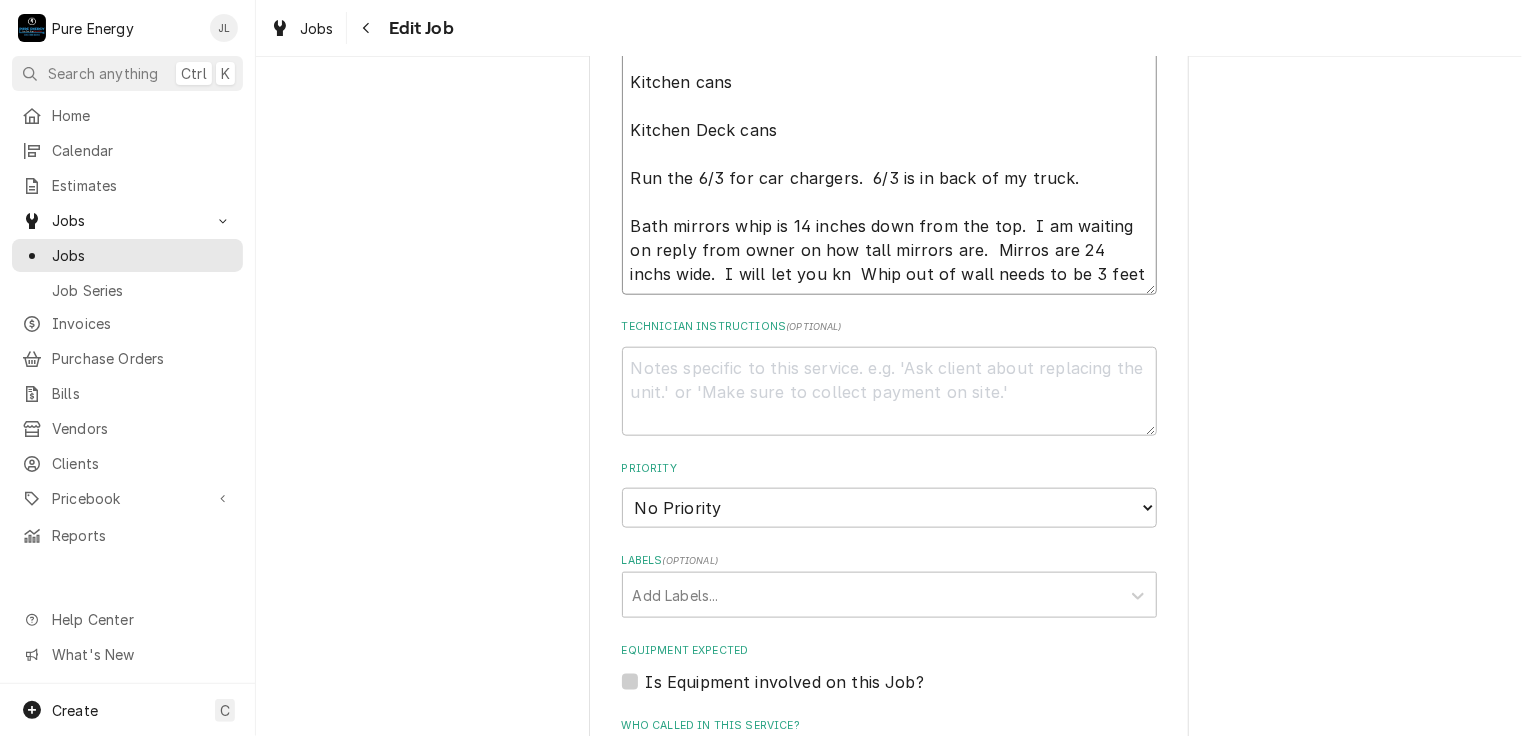 type on "Continue on garage items.
Do the cans and fans in living area.
Kitchen cans
Kitchen Deck cans
Run the 6/3 for car chargers.  6/3 is in back of my truck.
Bath mirrors whip is 14 inches down from the top.  I am waiting on reply from owner on how tall mirrors are.  Mirros are 24 inchs wide.  I will let you k  Whip out of wall needs to be 3 feet" 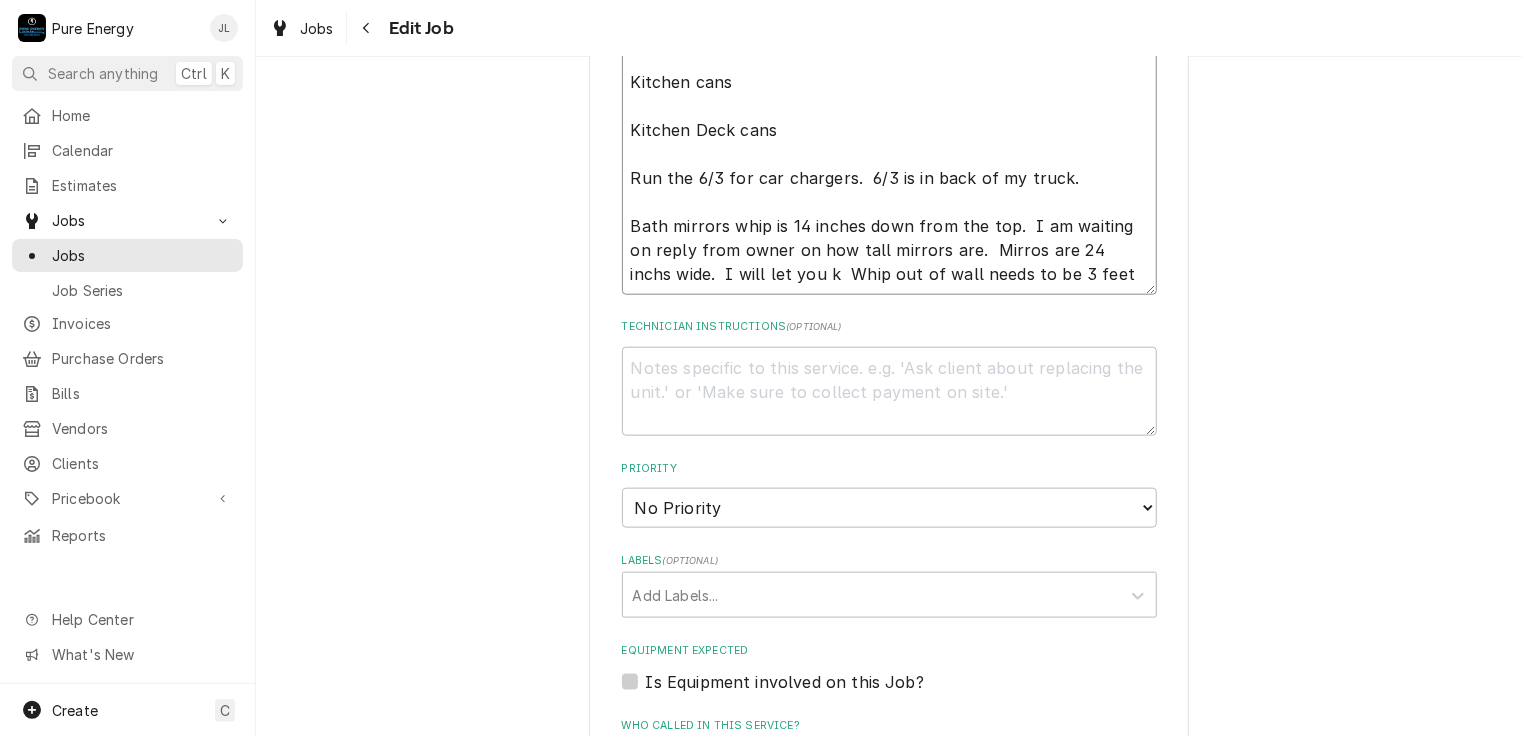 type on "x" 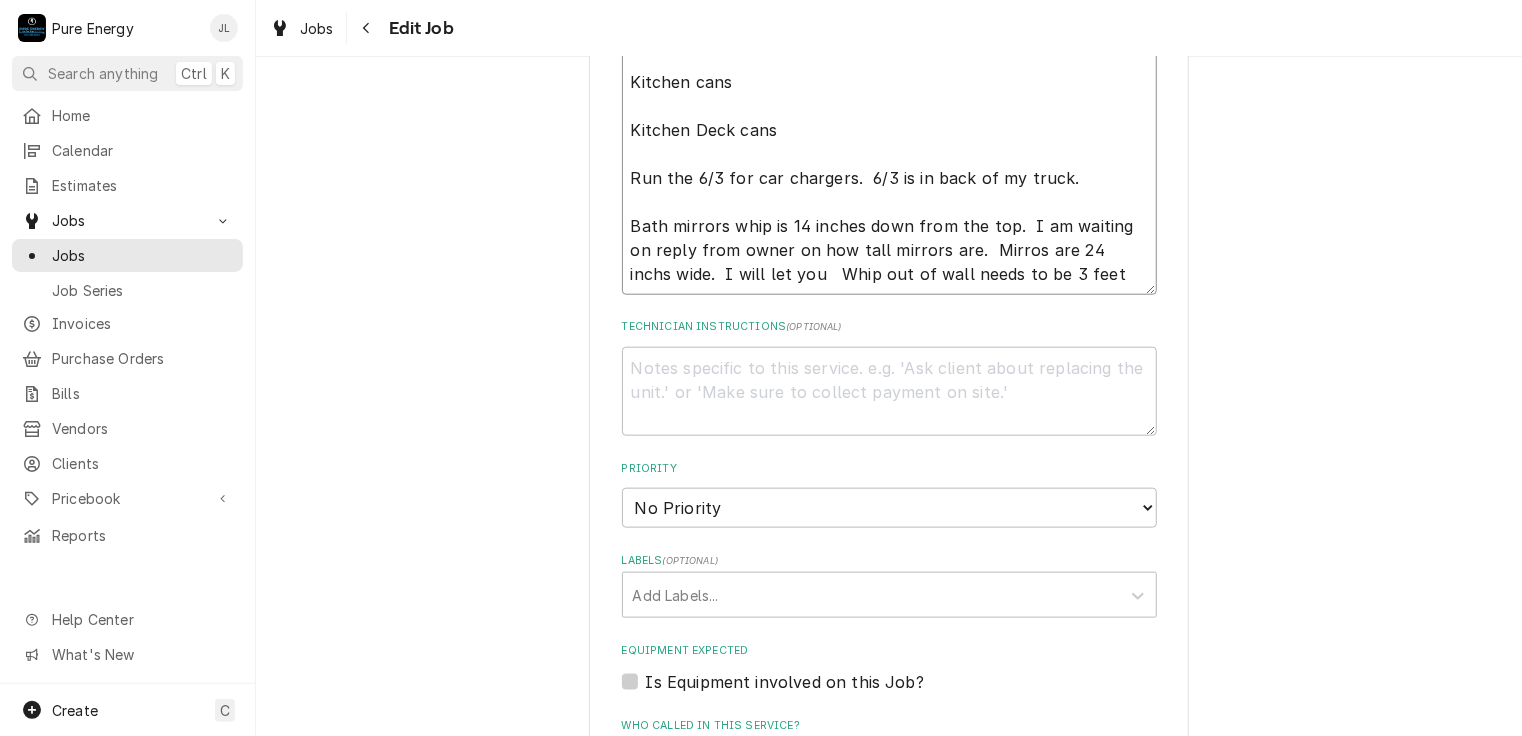 type on "x" 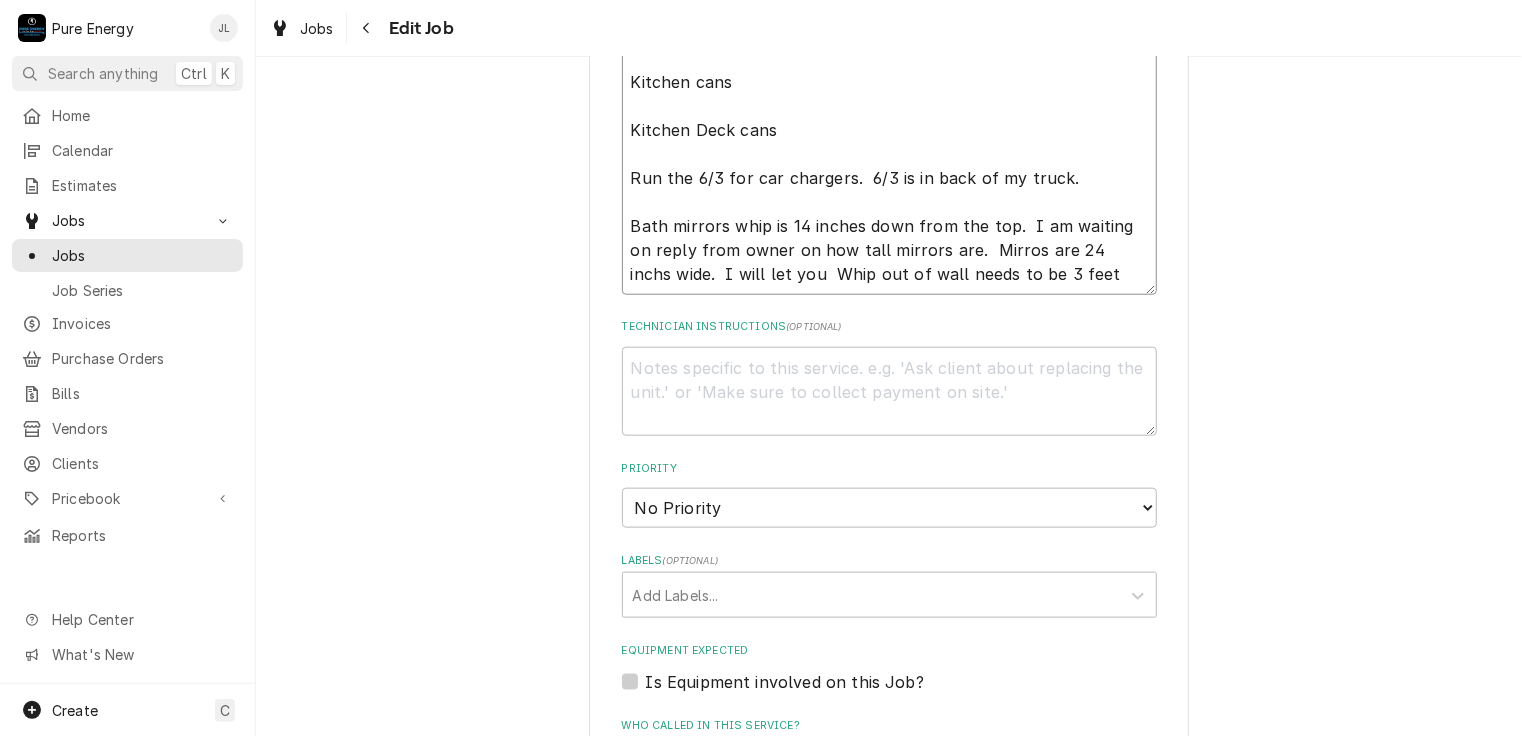 type on "x" 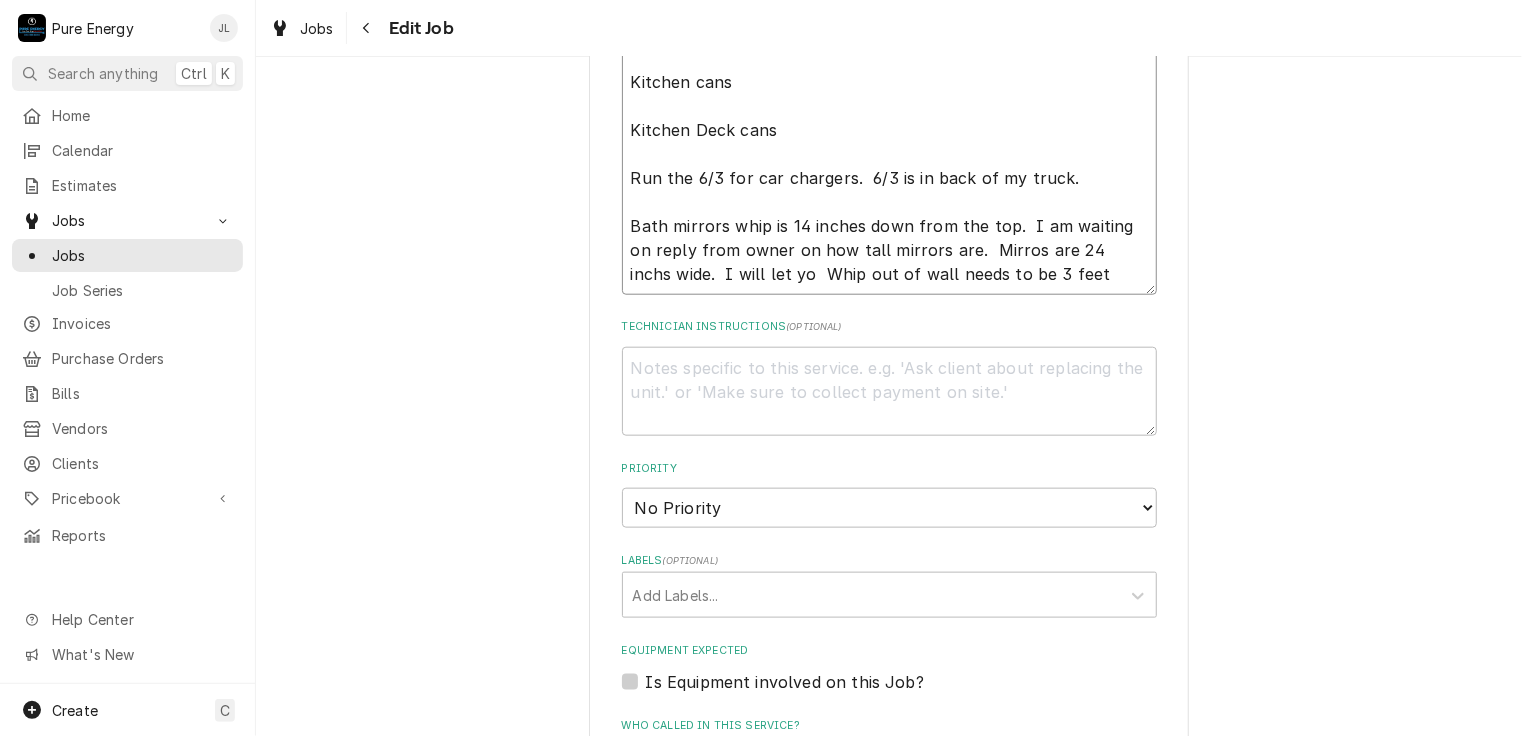 type on "x" 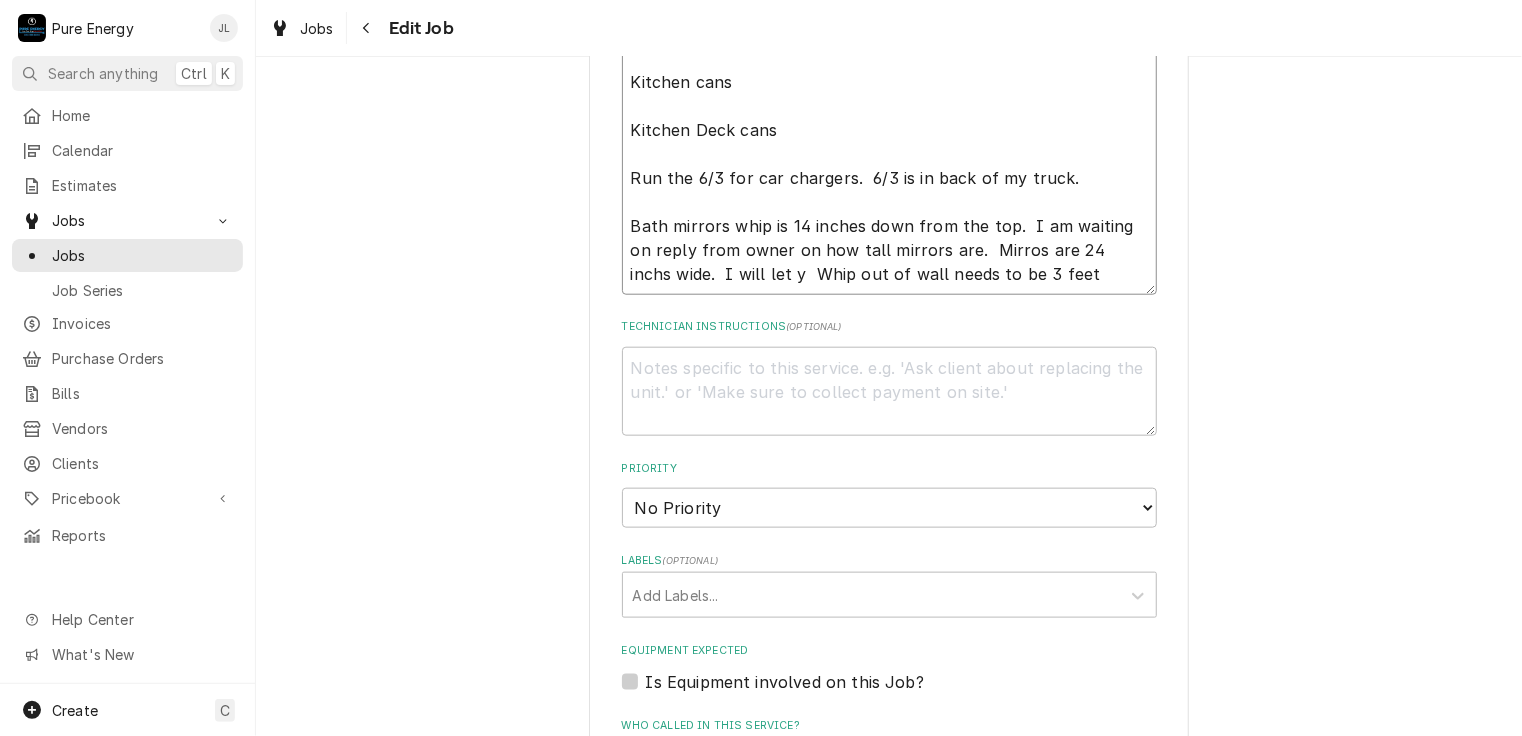 type on "x" 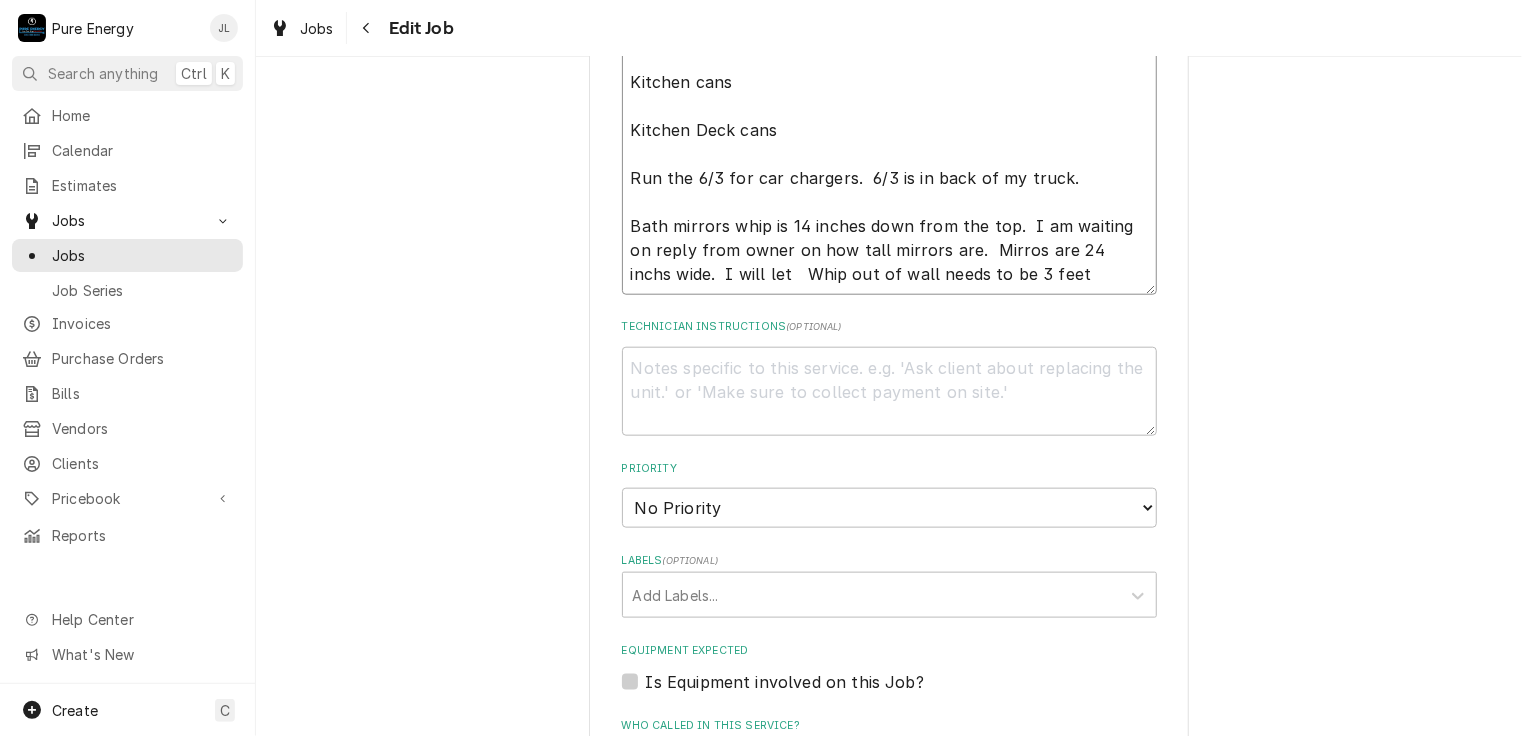 type on "x" 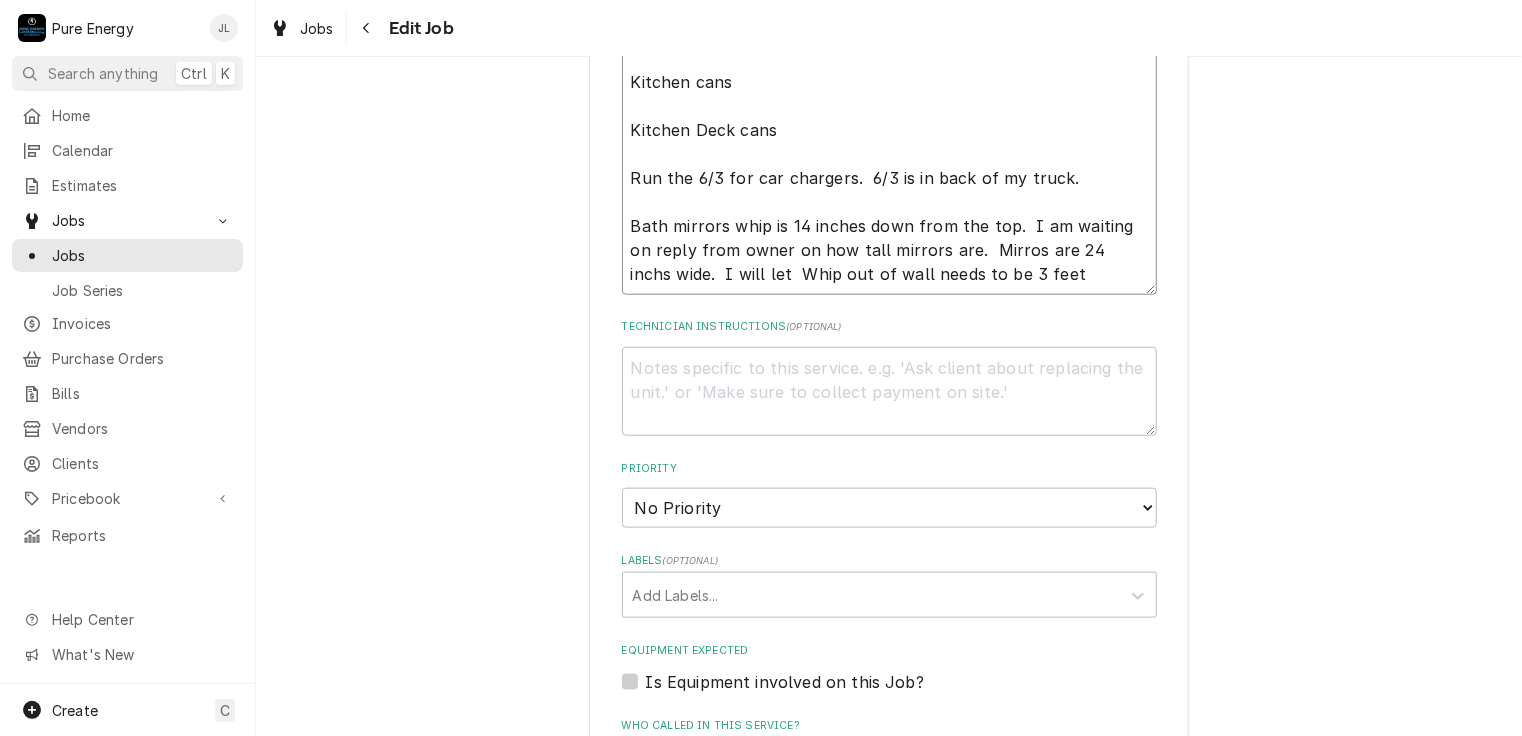 type on "x" 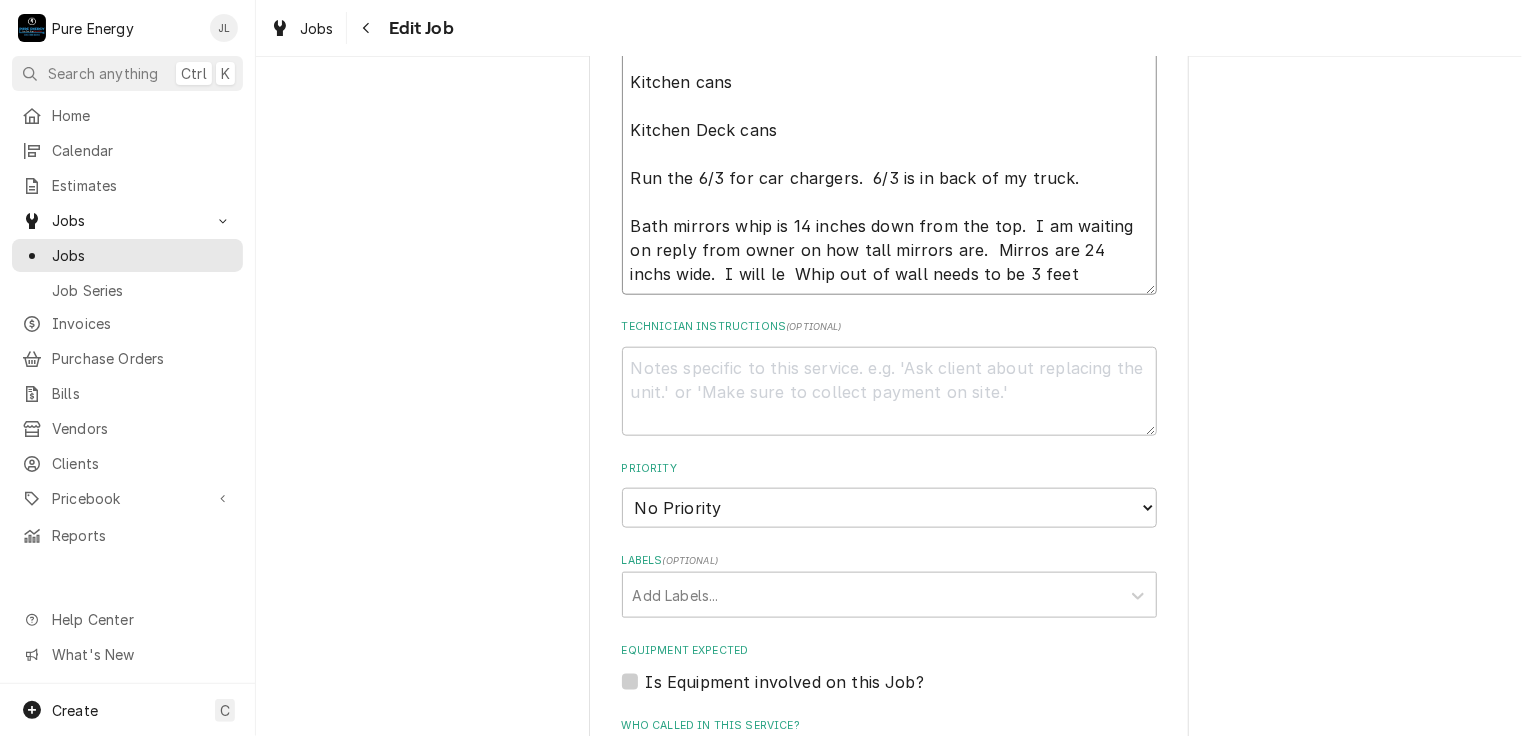 type on "x" 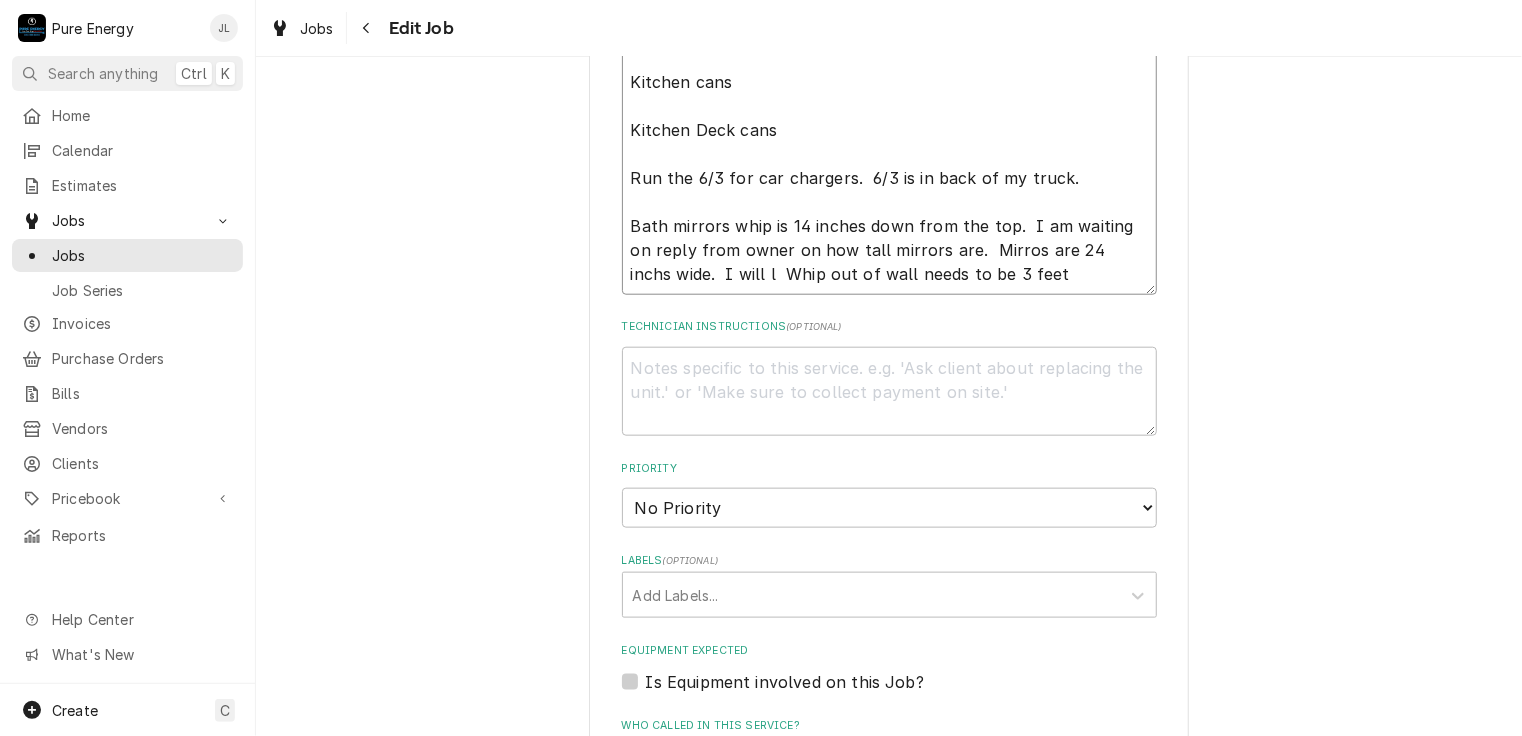 type on "x" 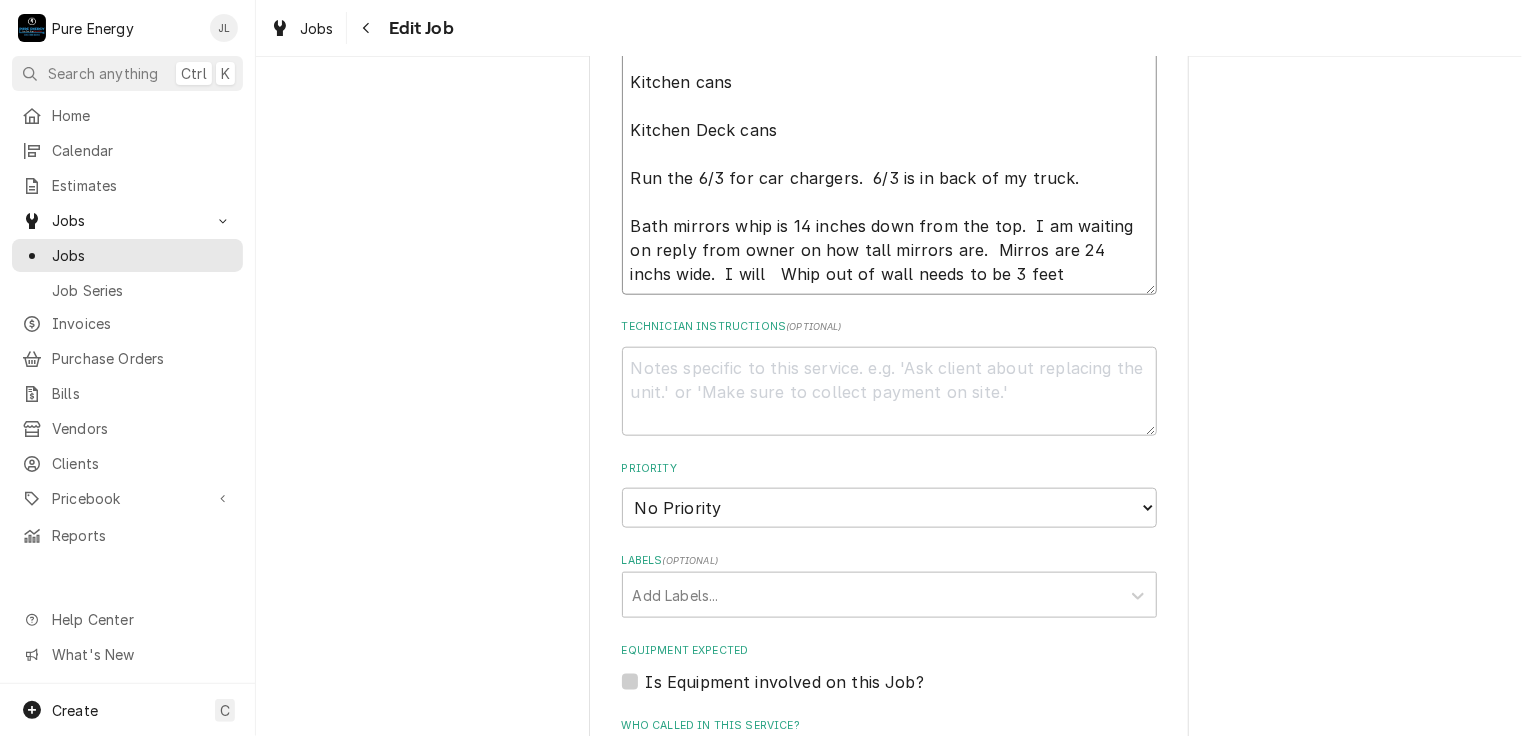 type on "x" 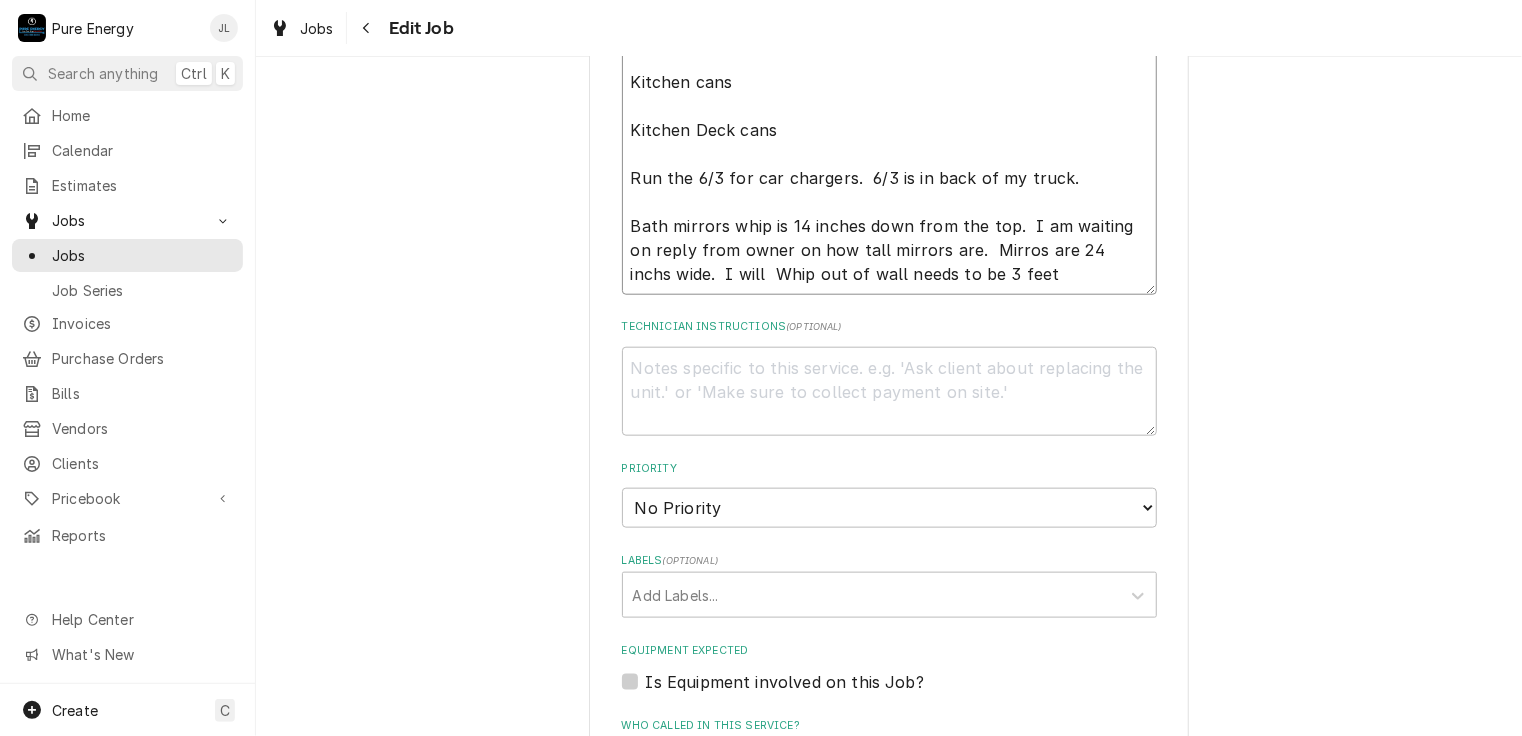 type on "x" 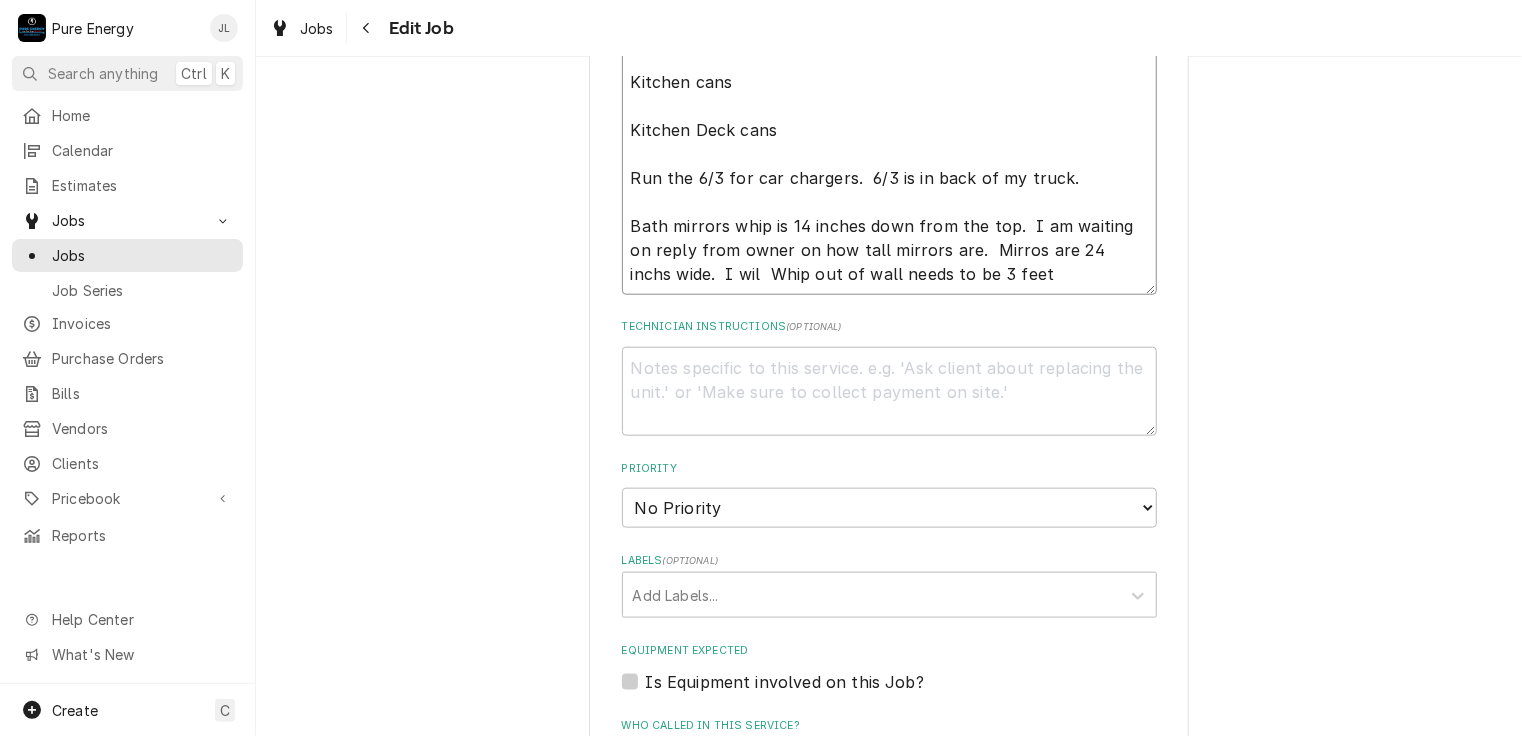 type on "x" 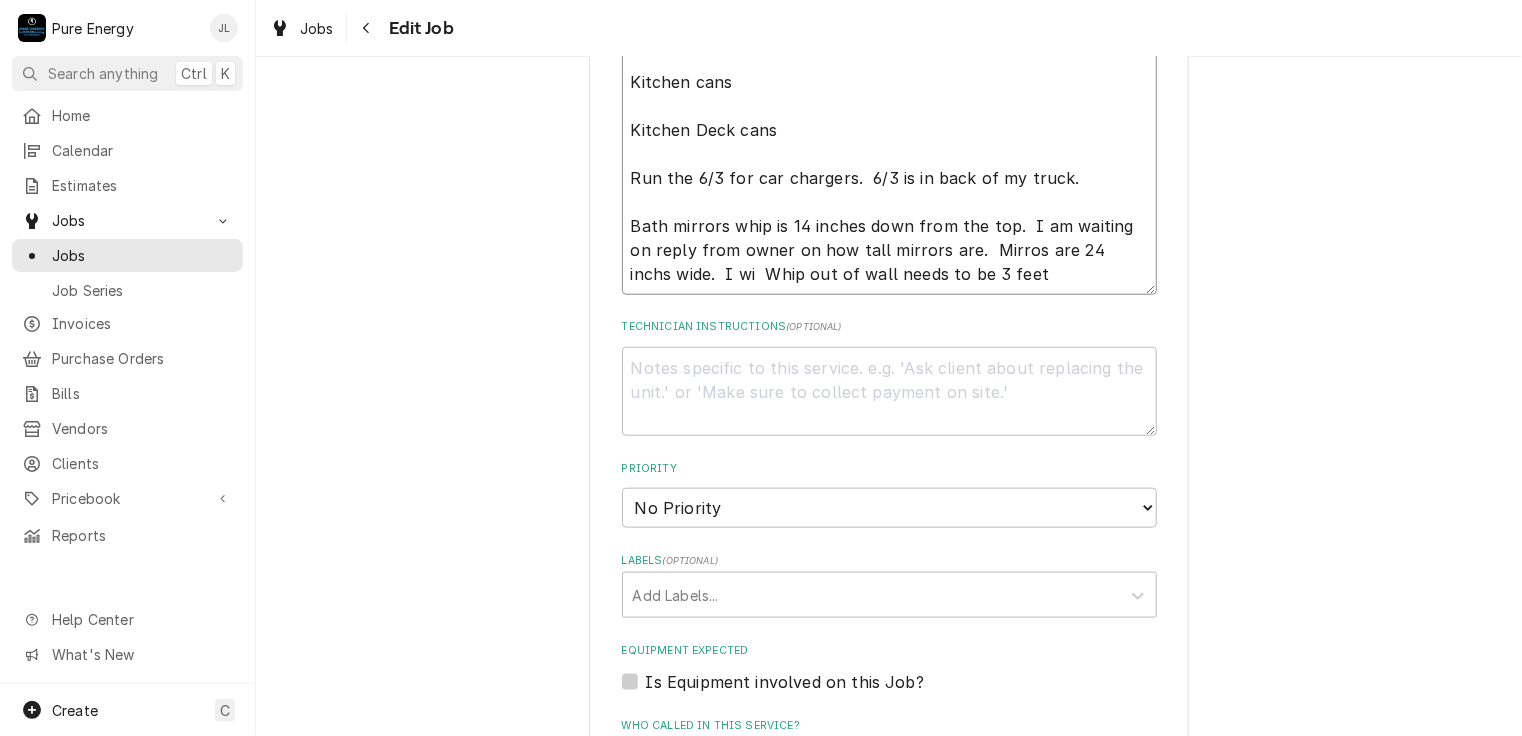 type on "Continue on garage items.
Do the cans and fans in living area.
Kitchen cans
Kitchen Deck cans
Run the 6/3 for car chargers.  6/3 is in back of my truck.
Bath mirrors whip is 14 inches down from the top.  I am waiting on reply from owner on how tall mirrors are.  Mirros are 24 inchs wide.  I w  Whip out of wall needs to be 3 feet" 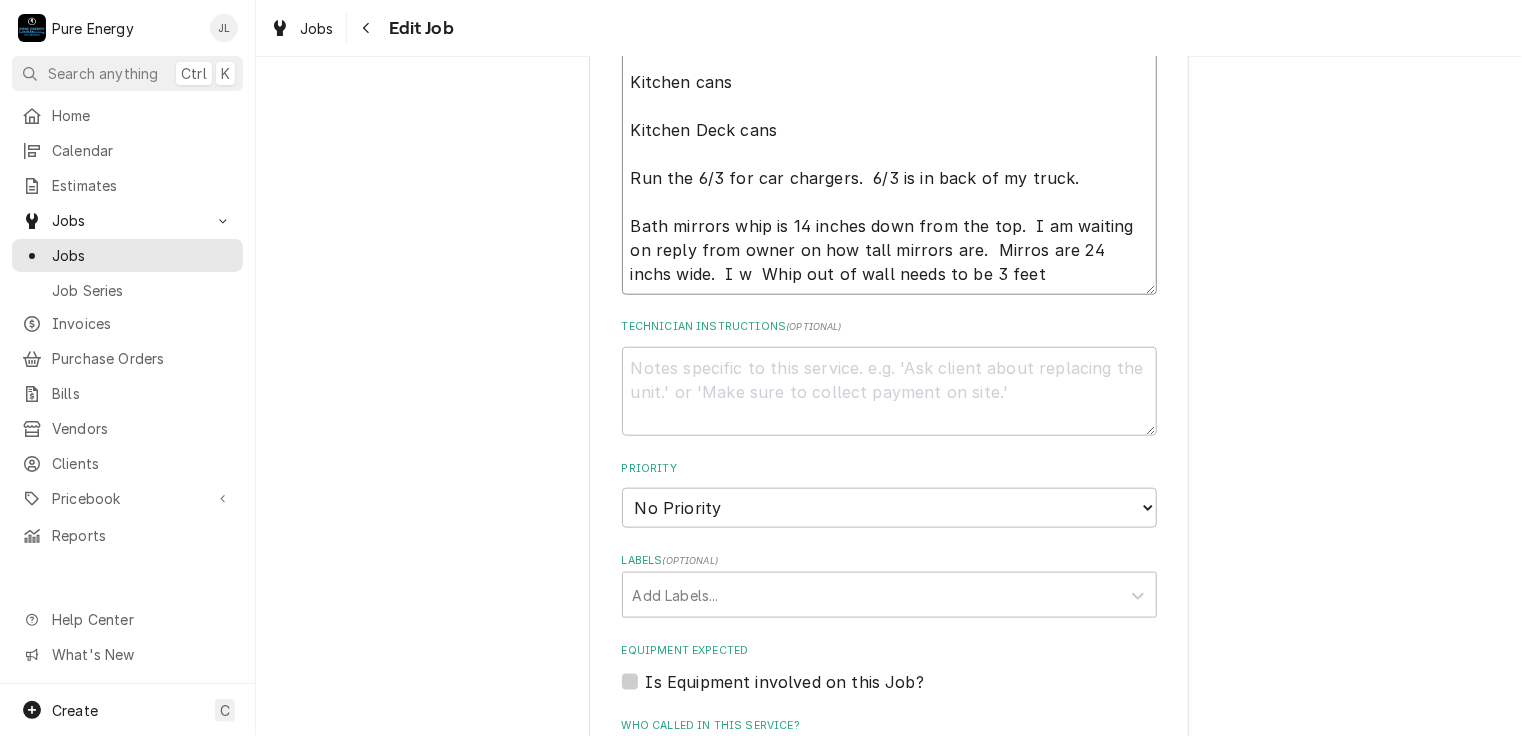 type on "x" 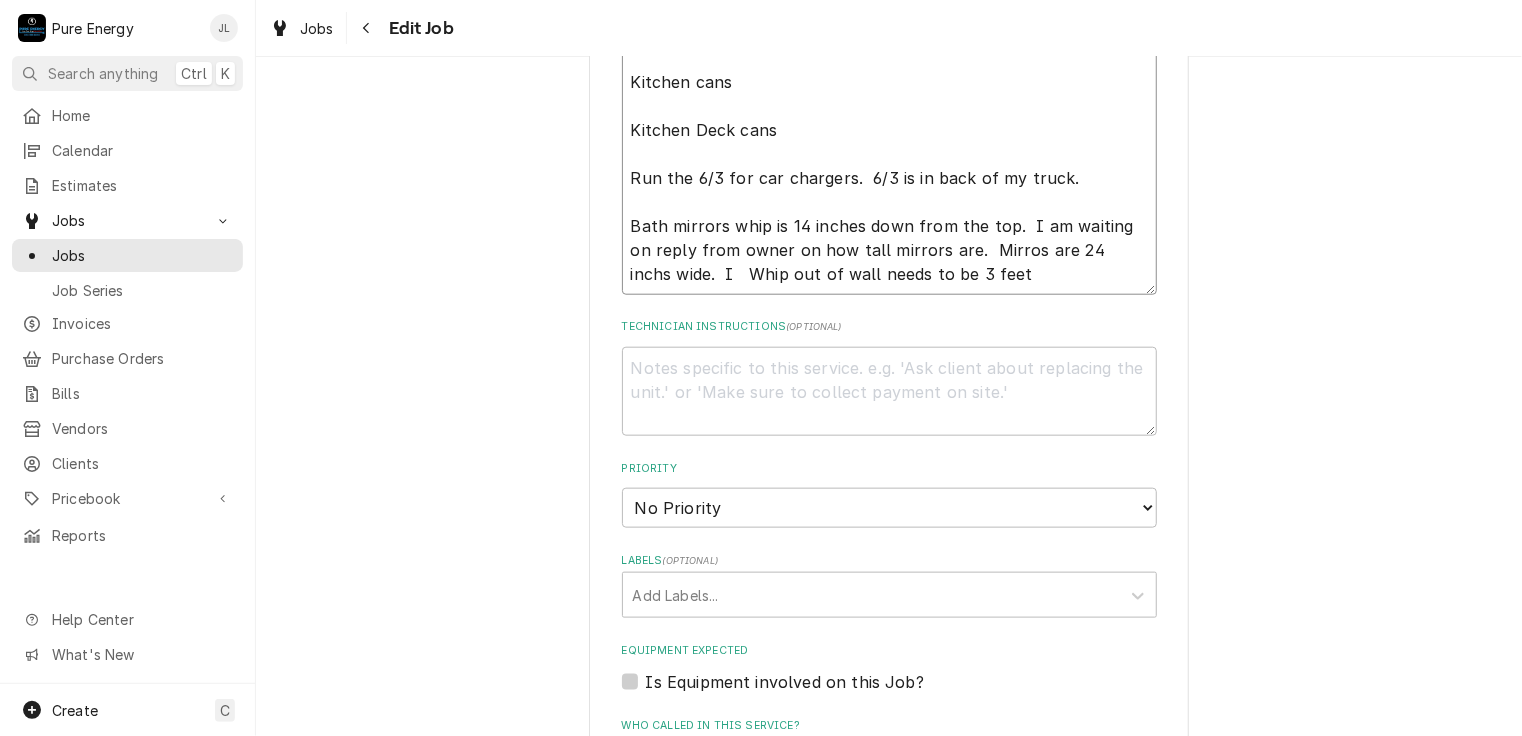 type on "x" 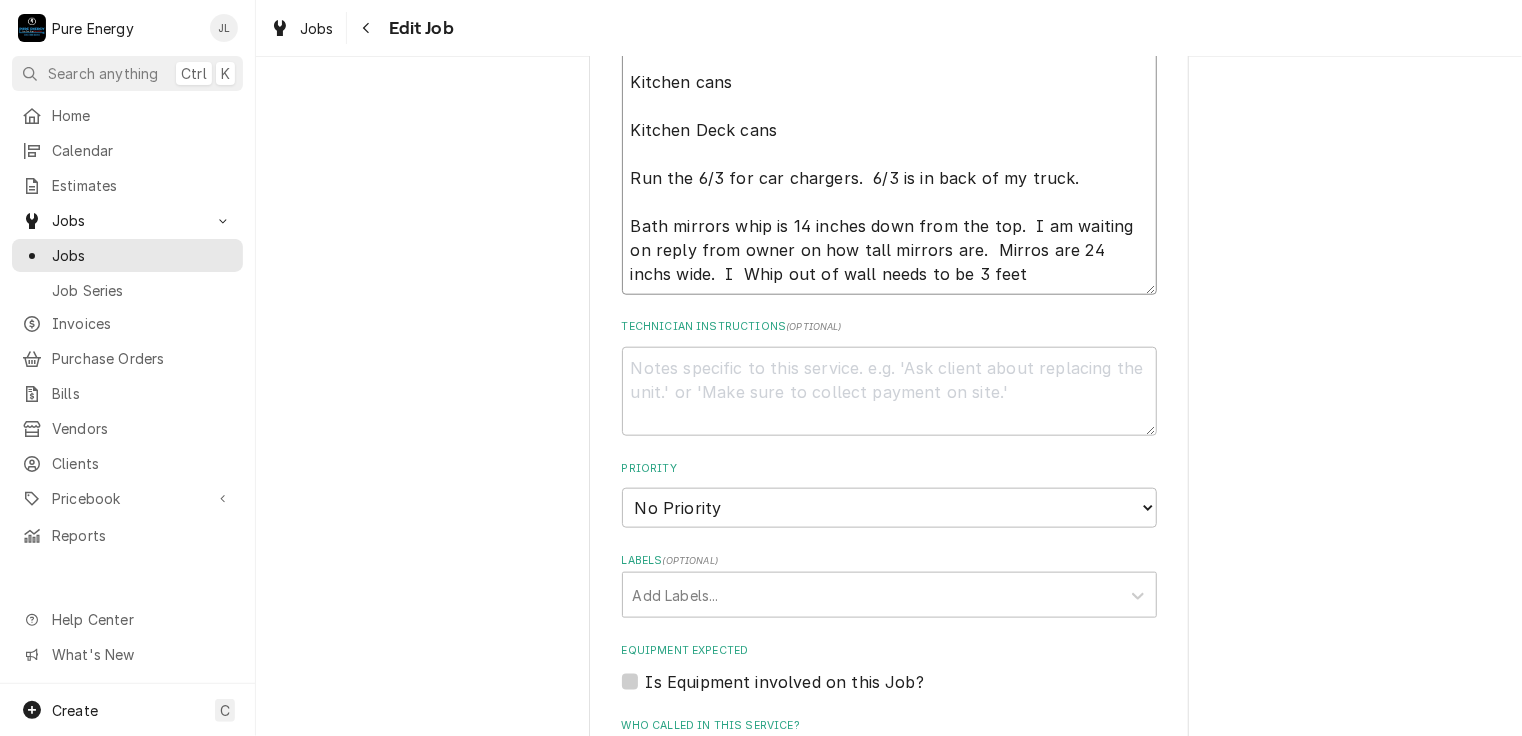 type on "x" 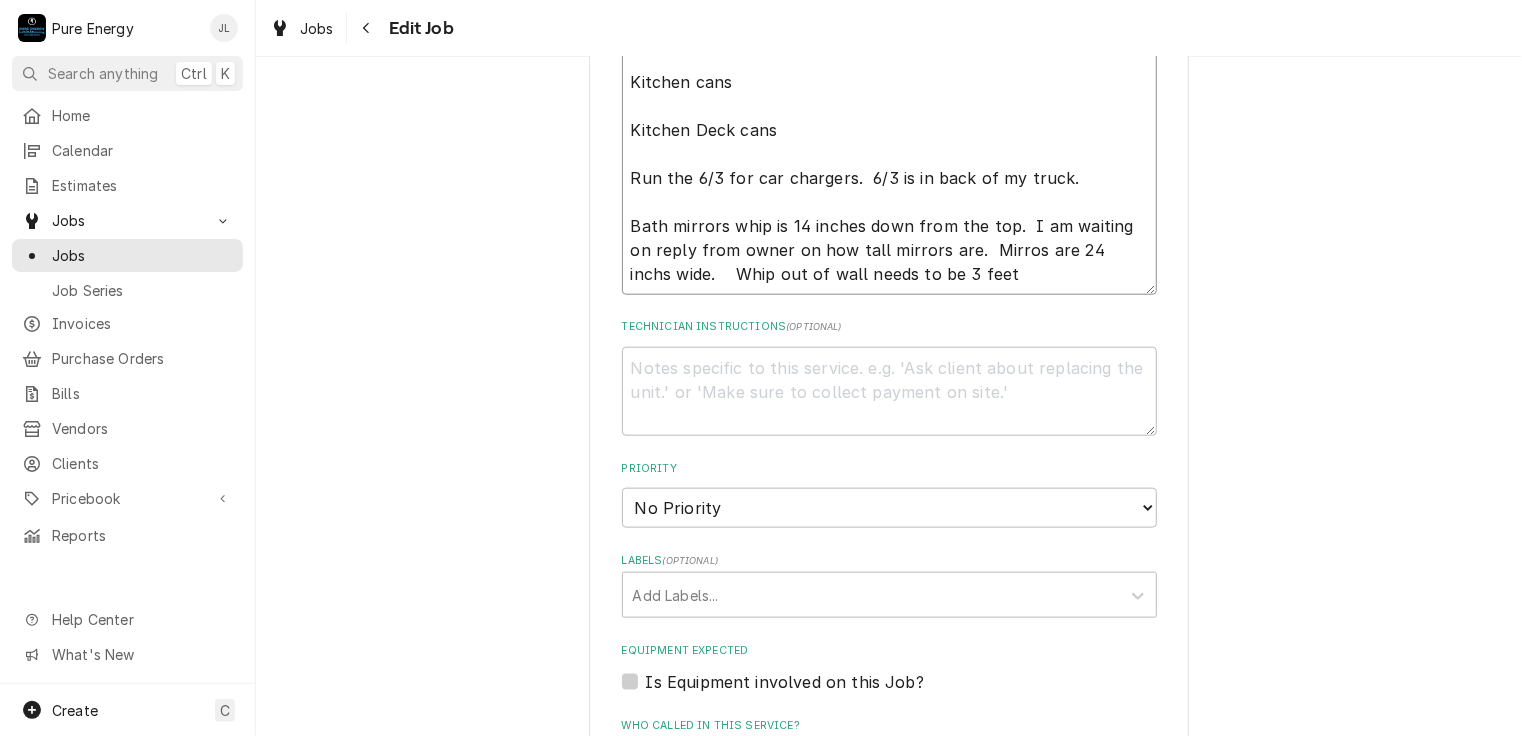 type on "x" 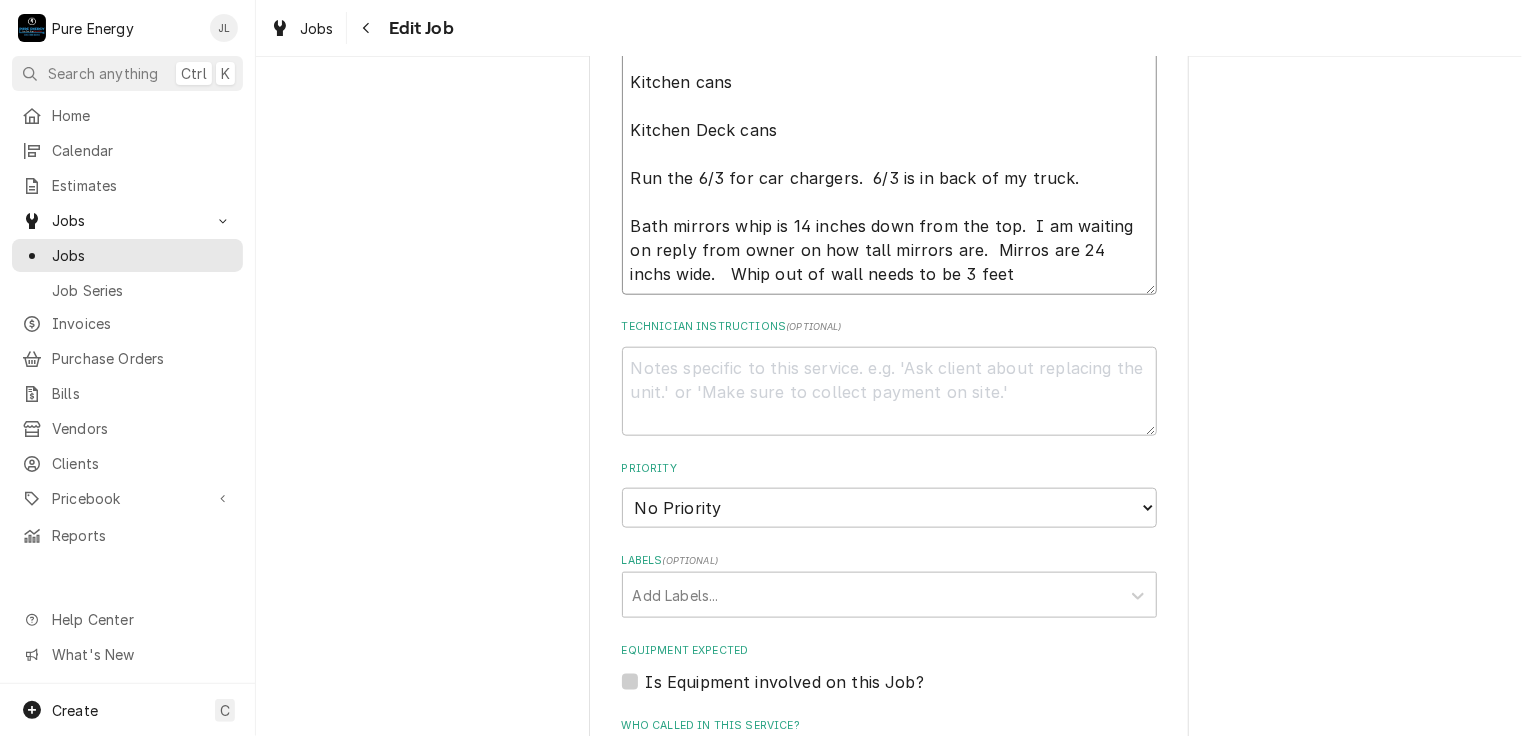 type on "x" 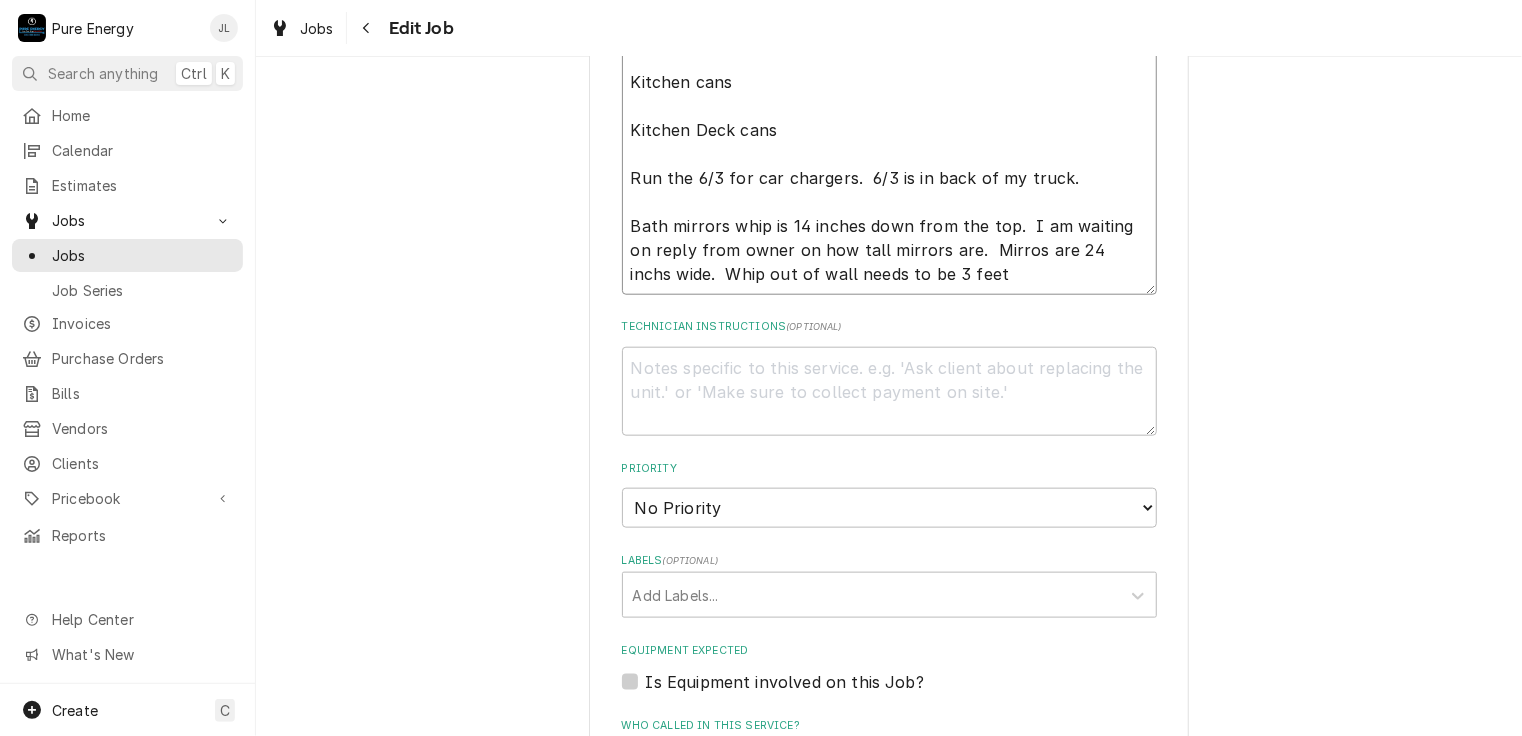 type on "x" 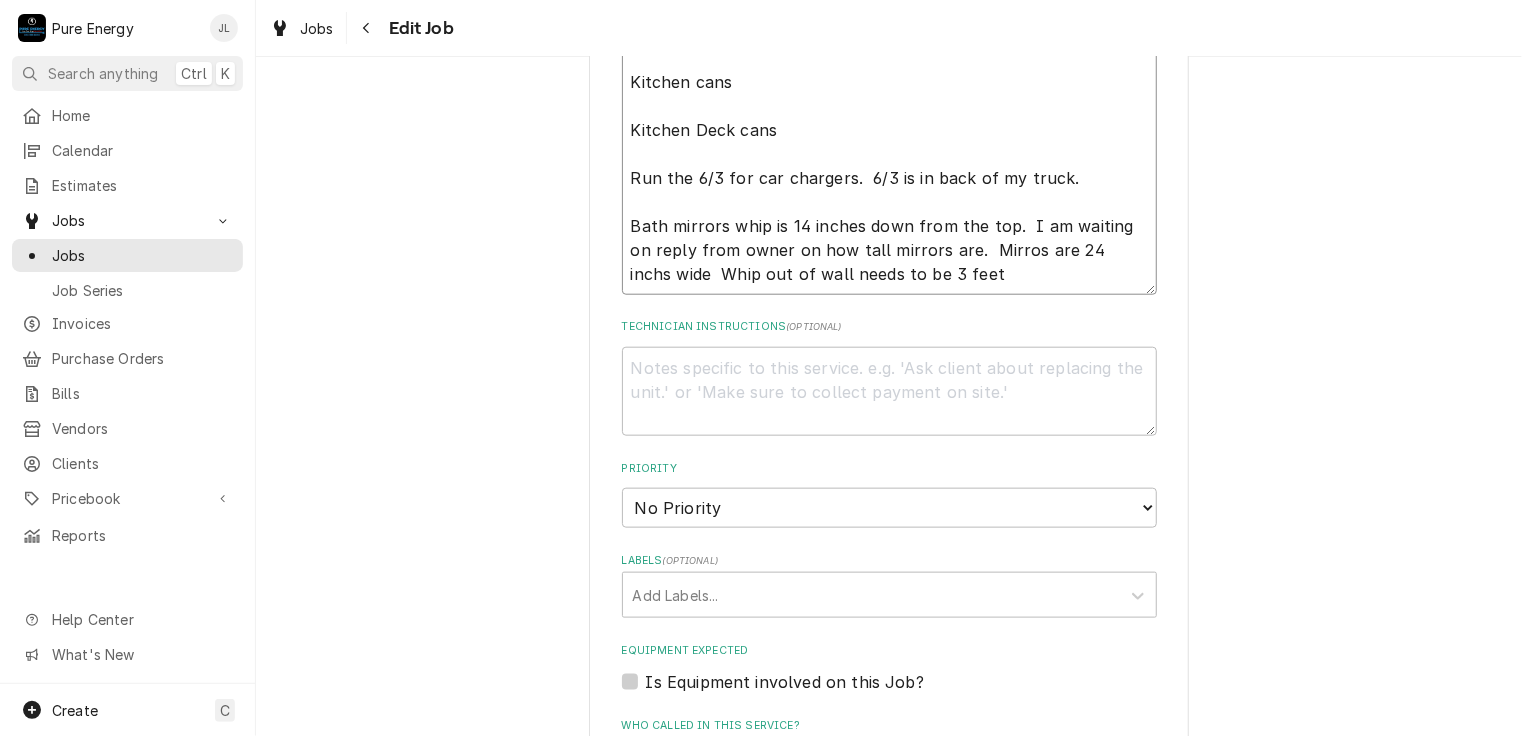 type on "x" 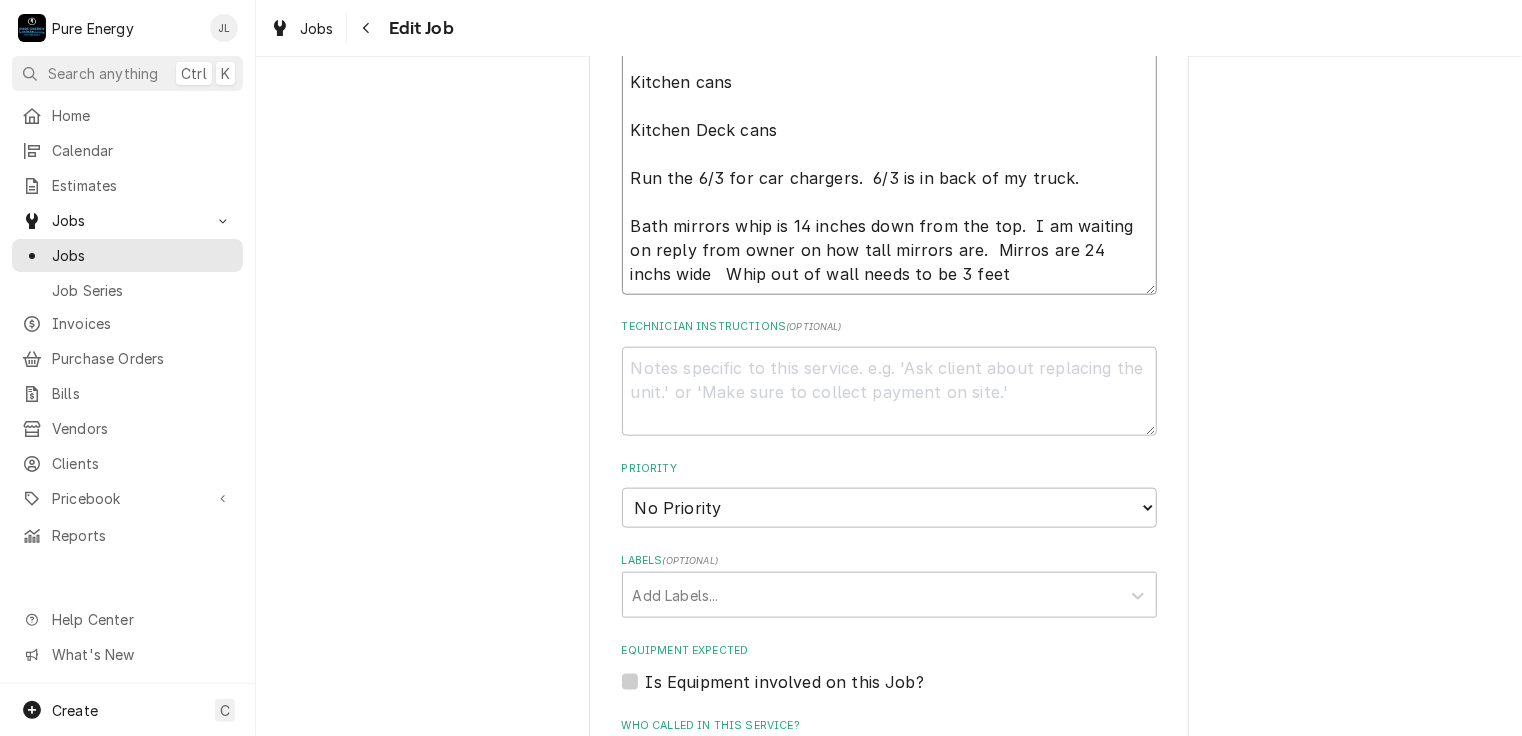 type on "x" 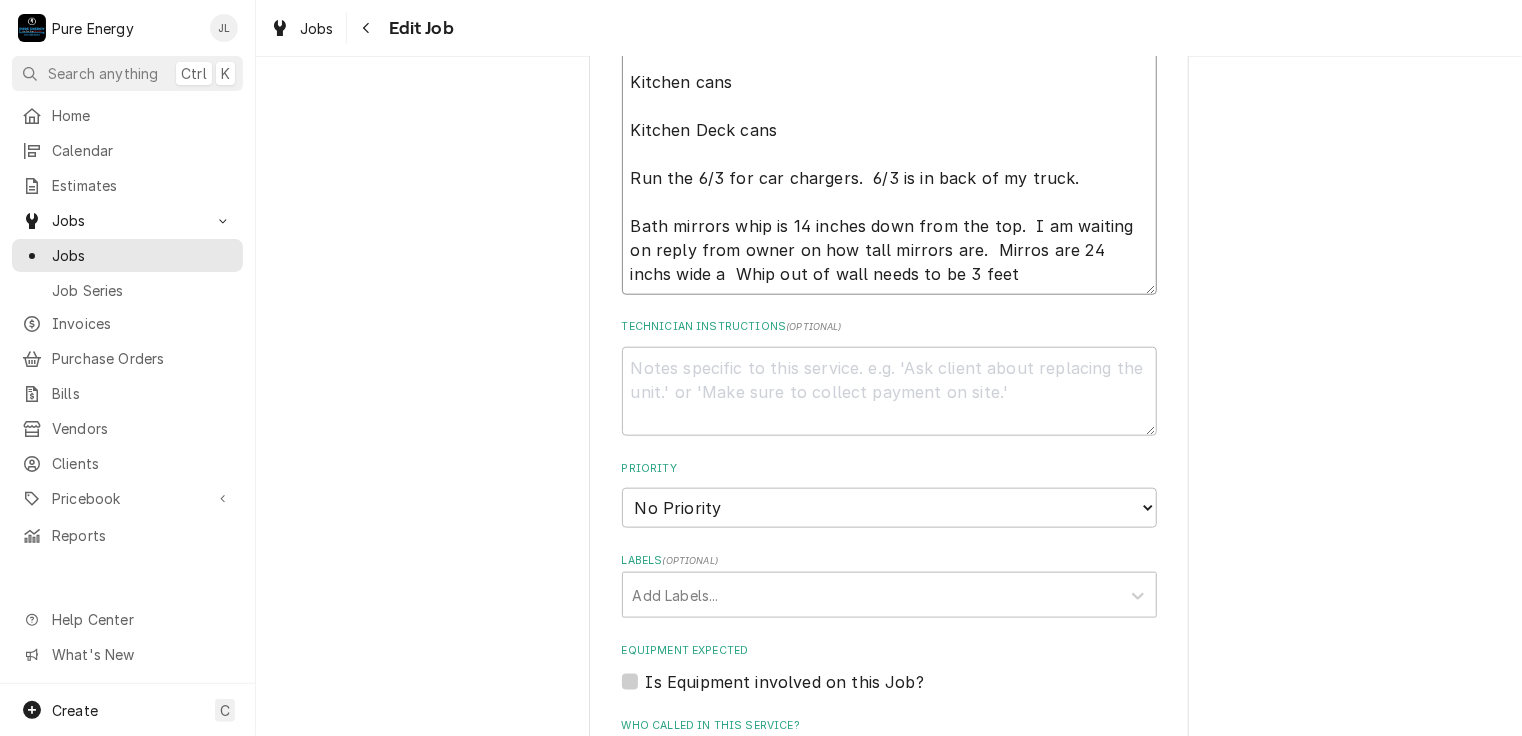 type on "x" 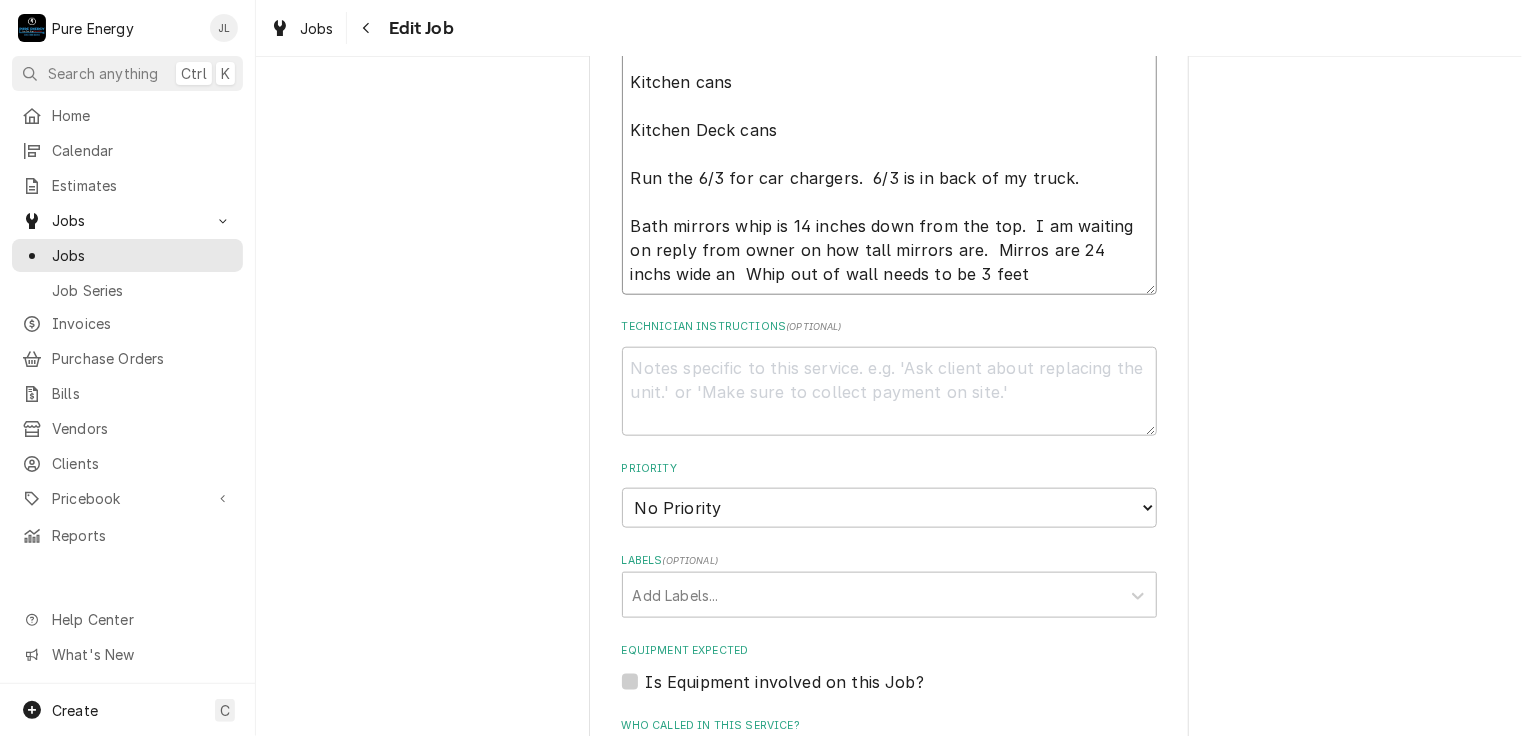 type on "x" 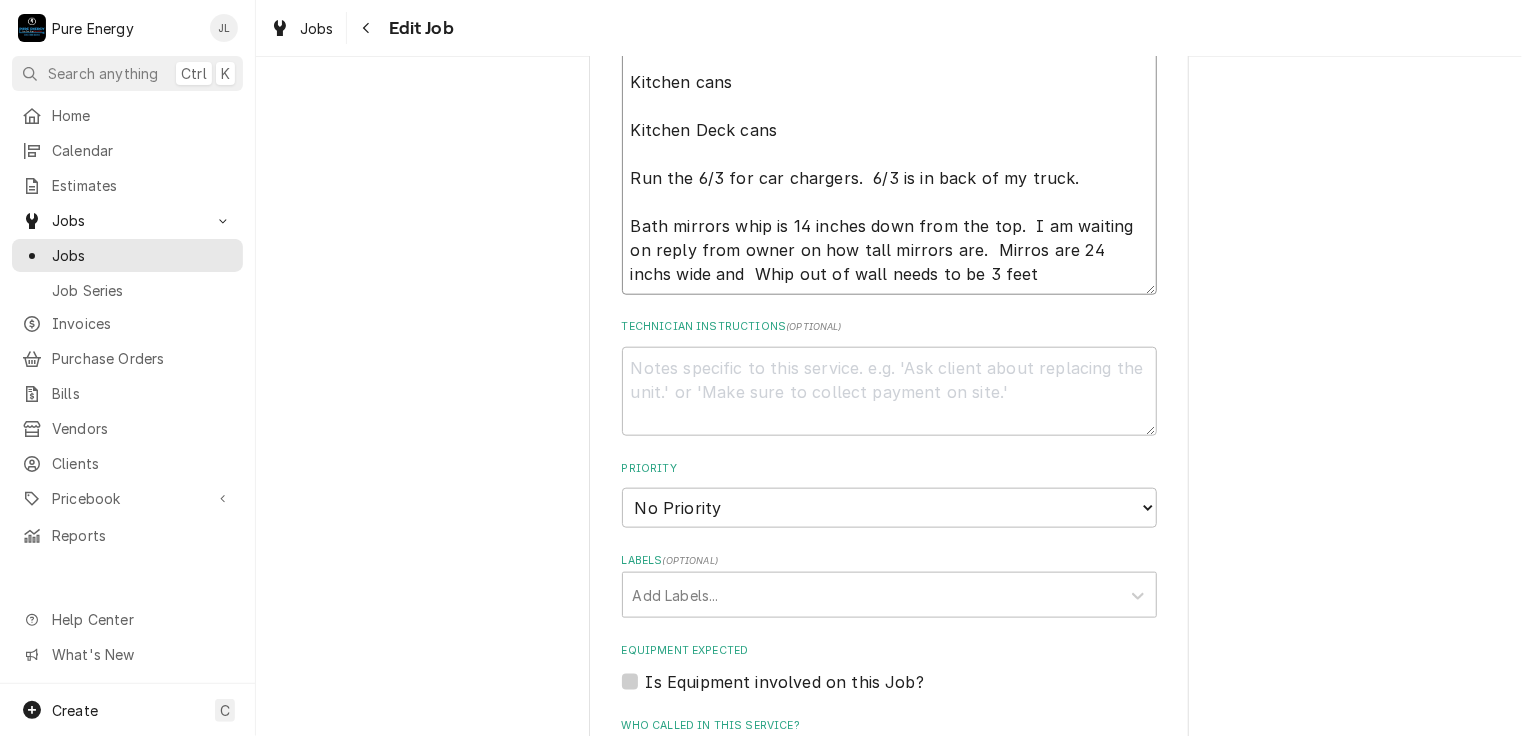 type on "x" 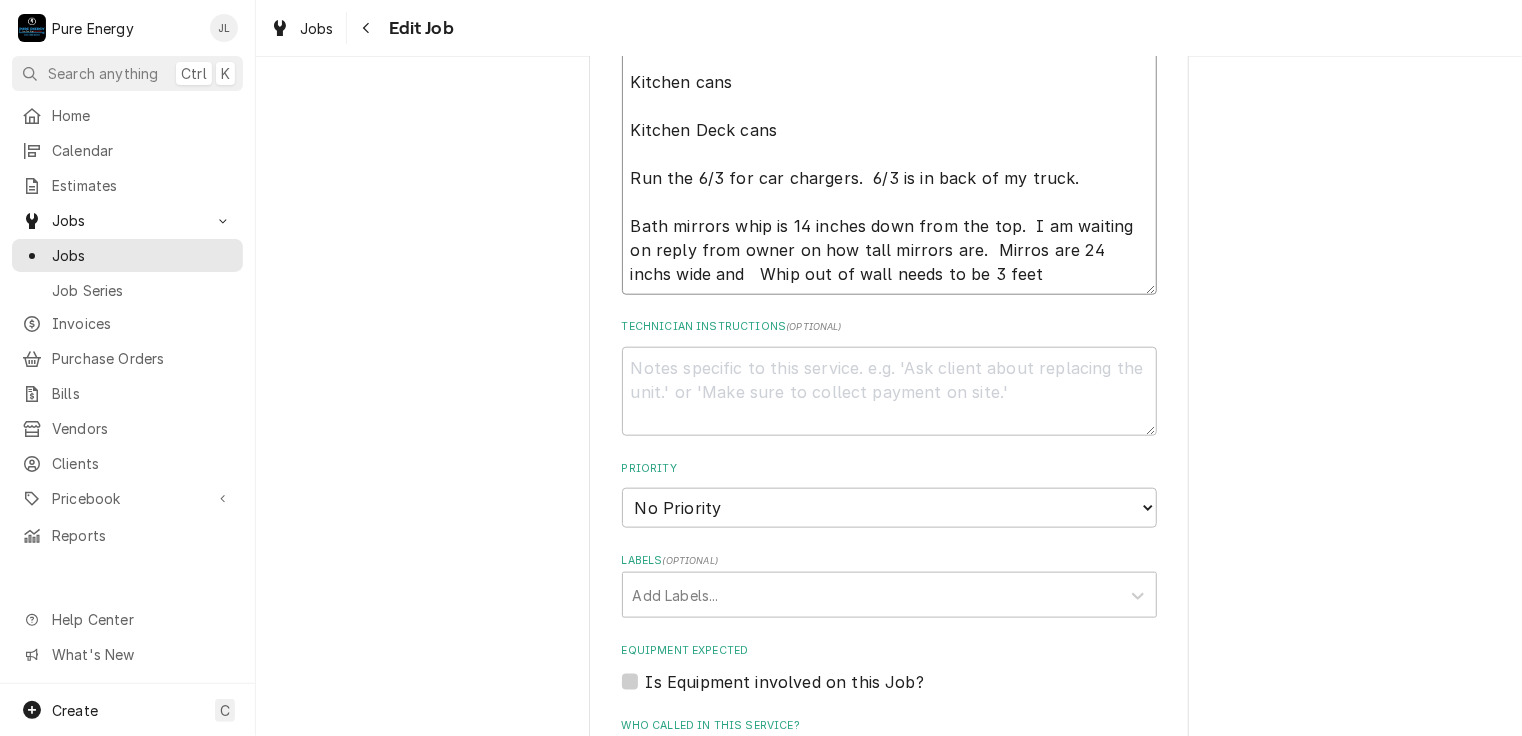 type on "x" 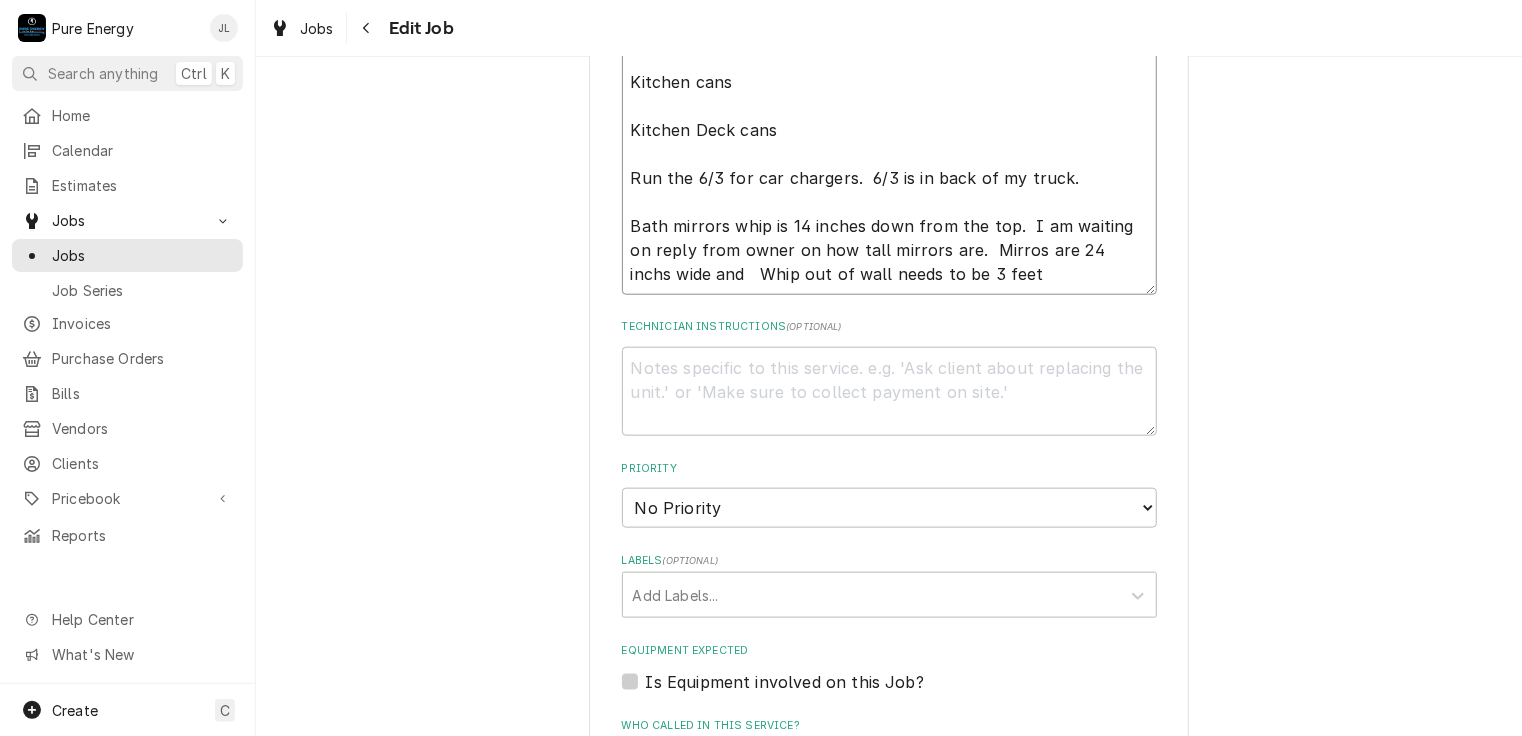 type on "Continue on garage items.
Do the cans and fans in living area.
Kitchen cans
Kitchen Deck cans
Run the 6/3 for car chargers.  6/3 is in back of my truck.
Bath mirrors whip is 14 inches down from the top.  I am waiting on reply from owner on how tall mirrors are.  Mirros are 24 inchs wide and 3  Whip out of wall needs to be 3 feet" 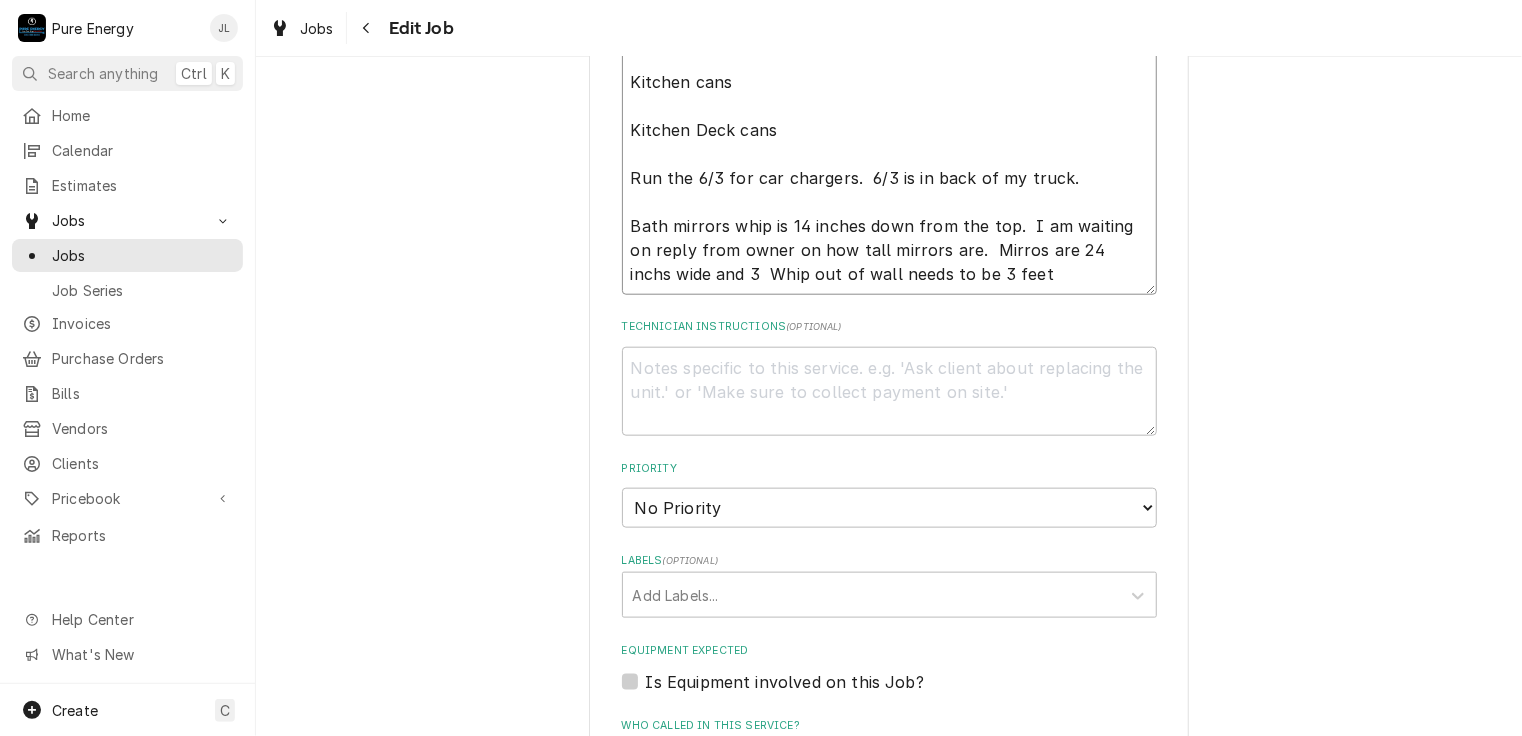 type on "x" 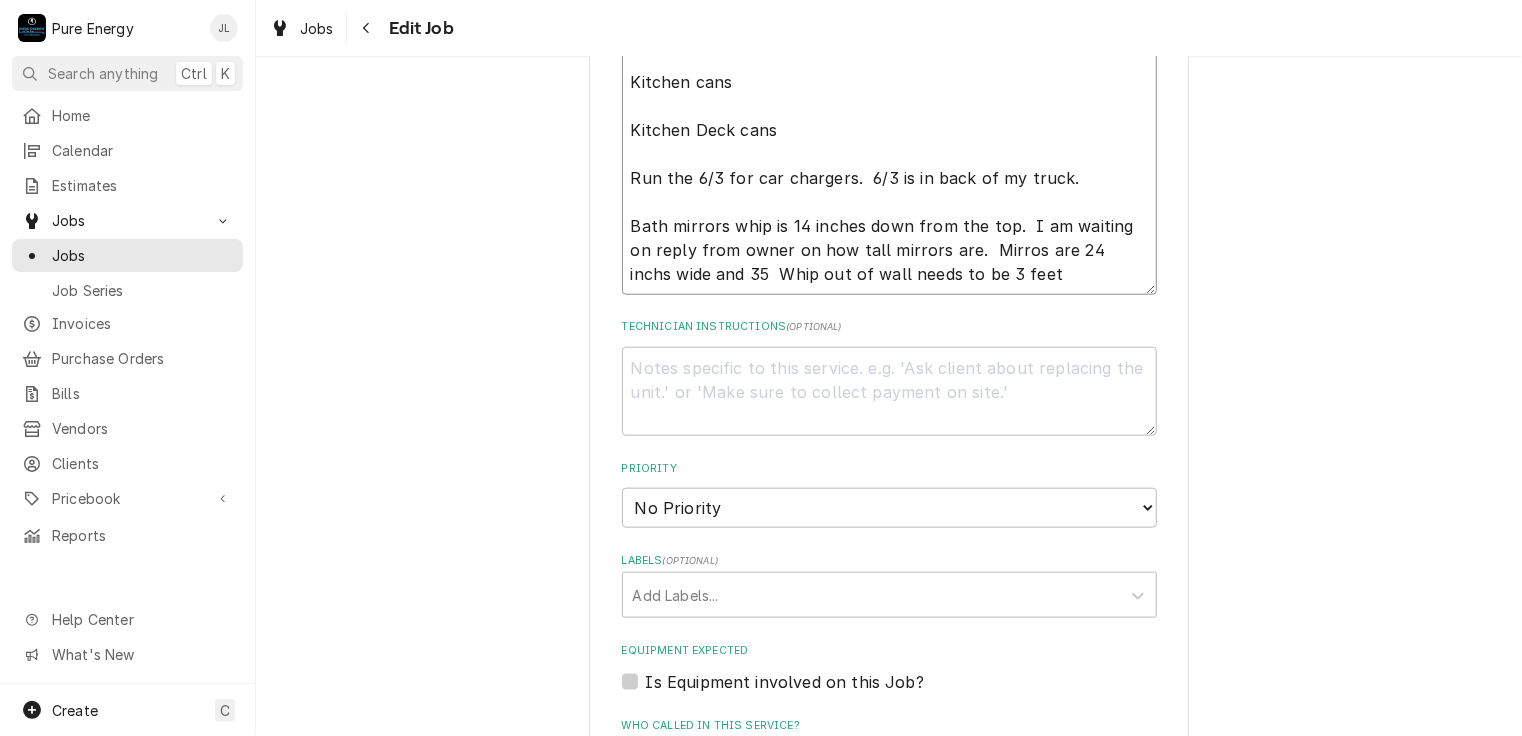 type on "x" 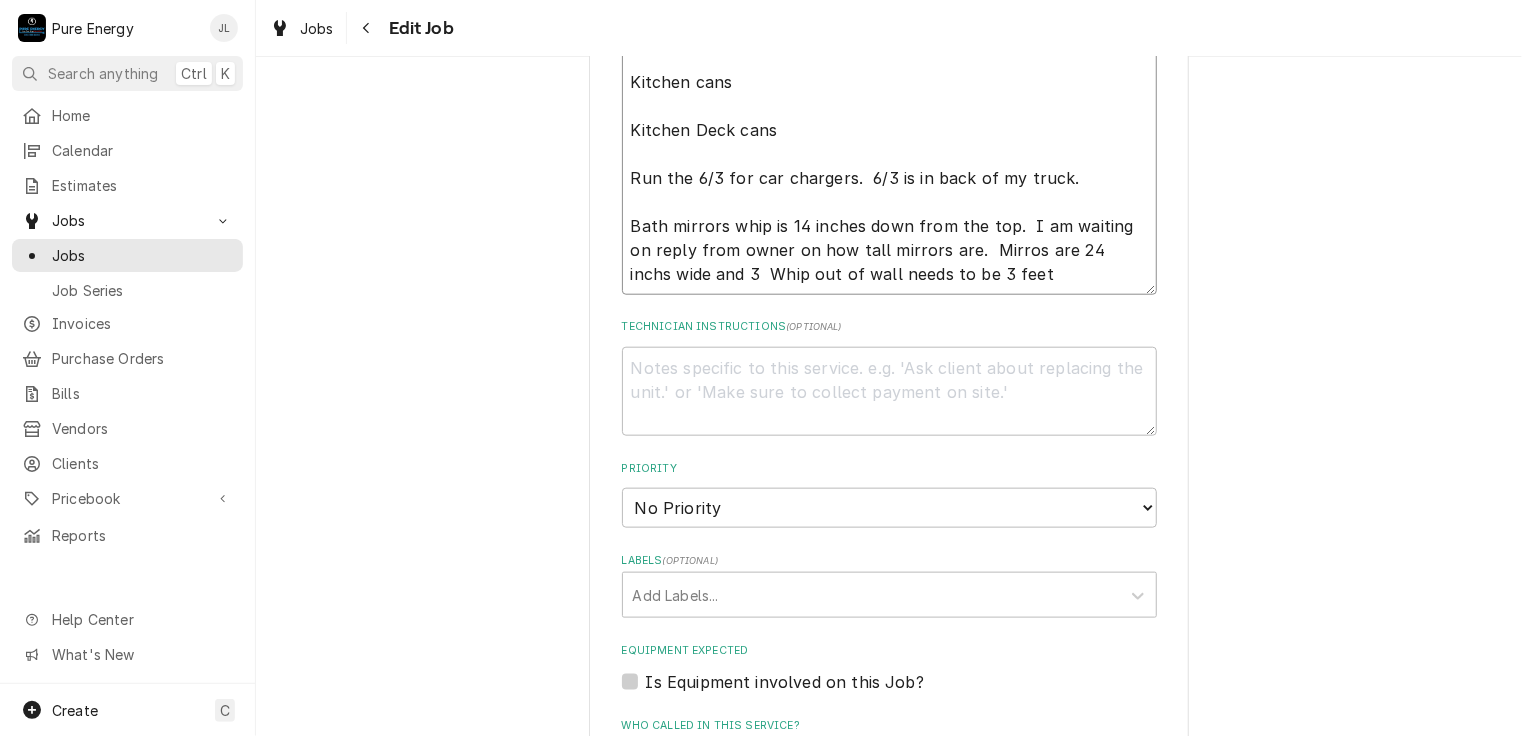 type on "x" 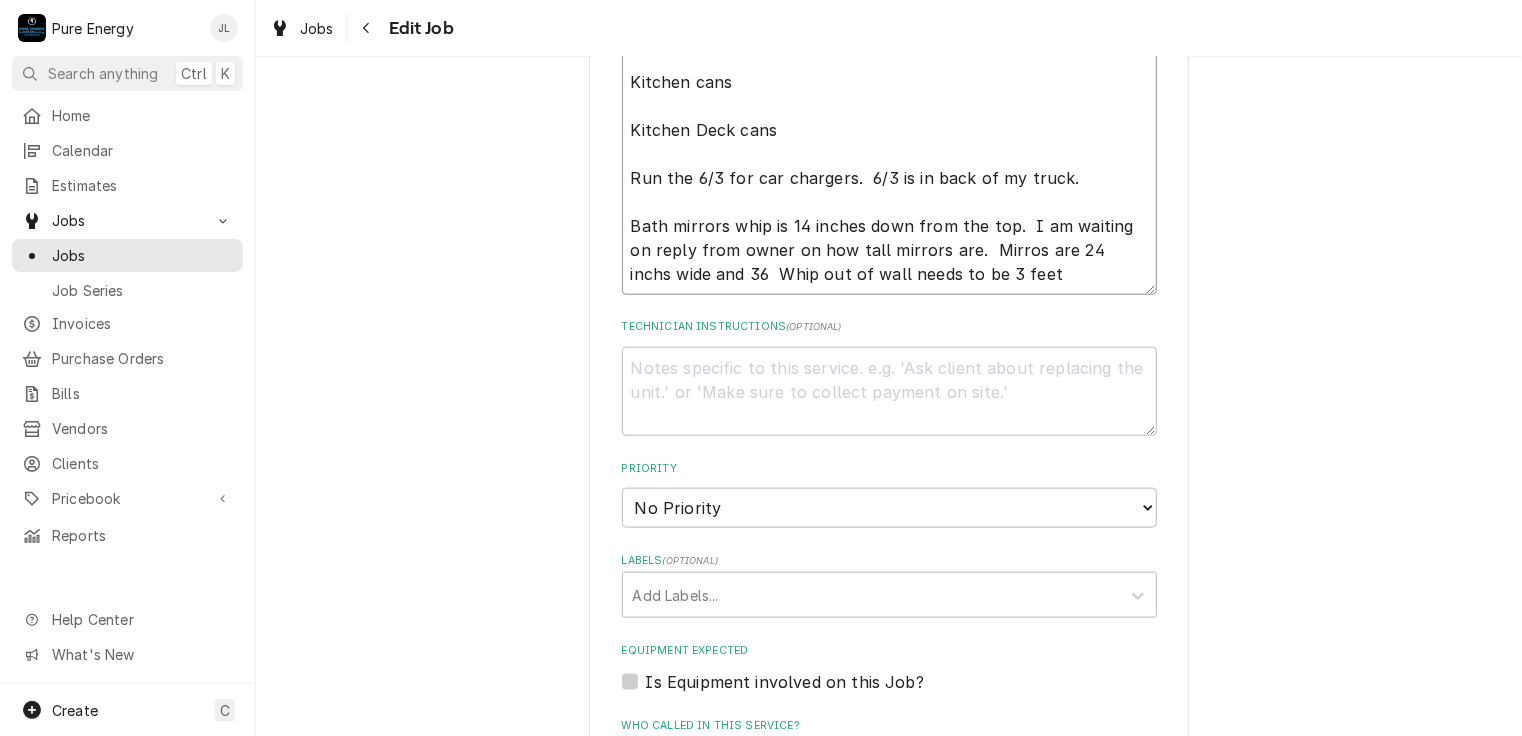 type on "x" 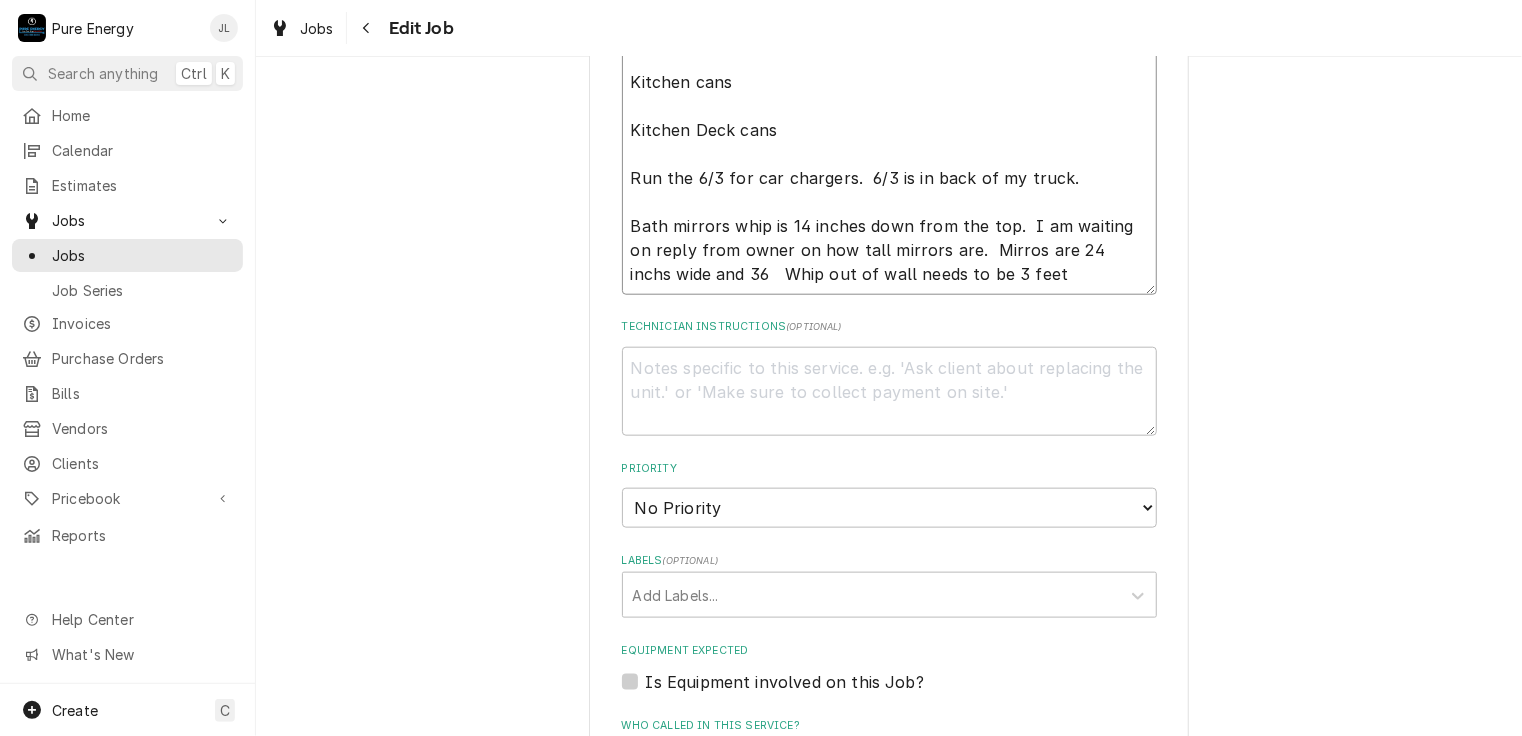 type on "x" 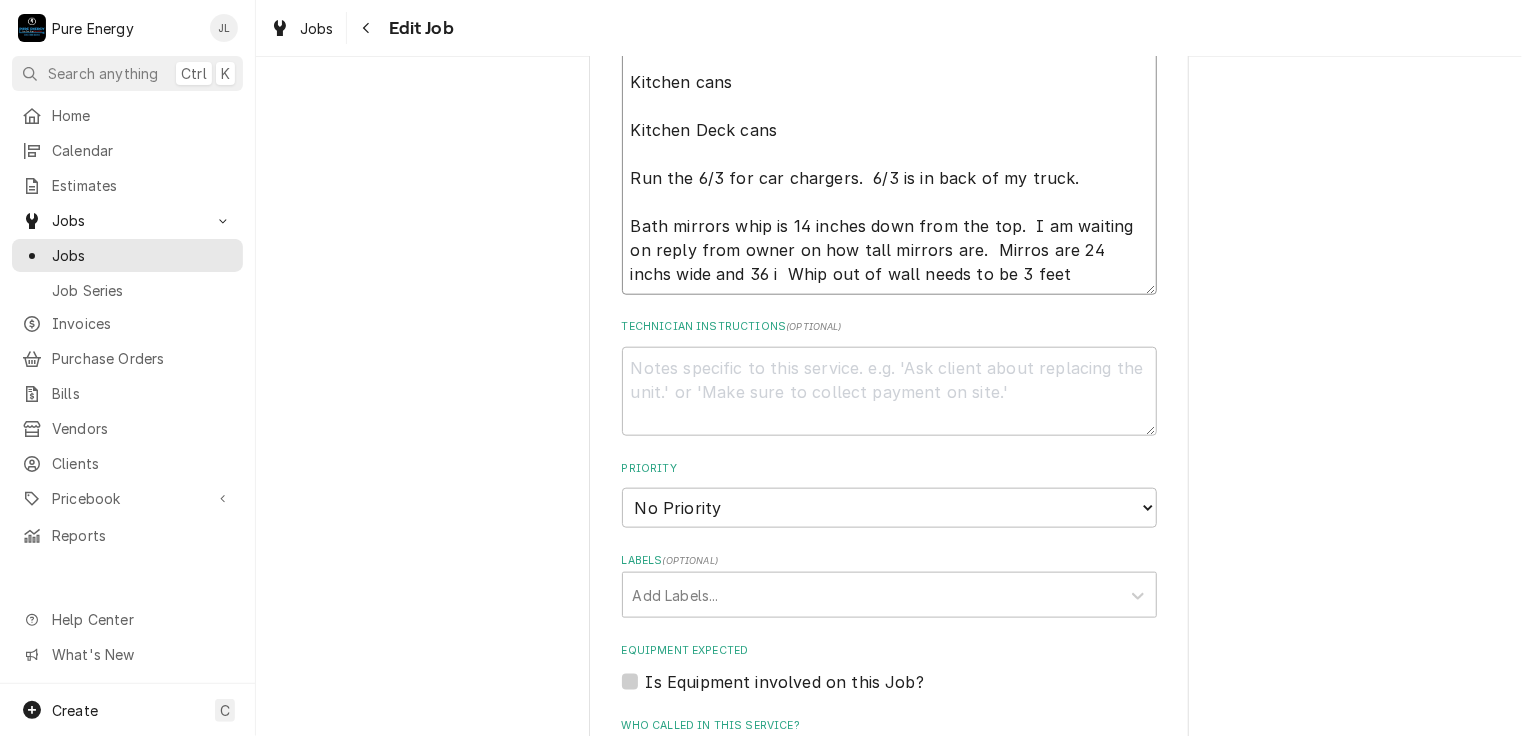 type on "x" 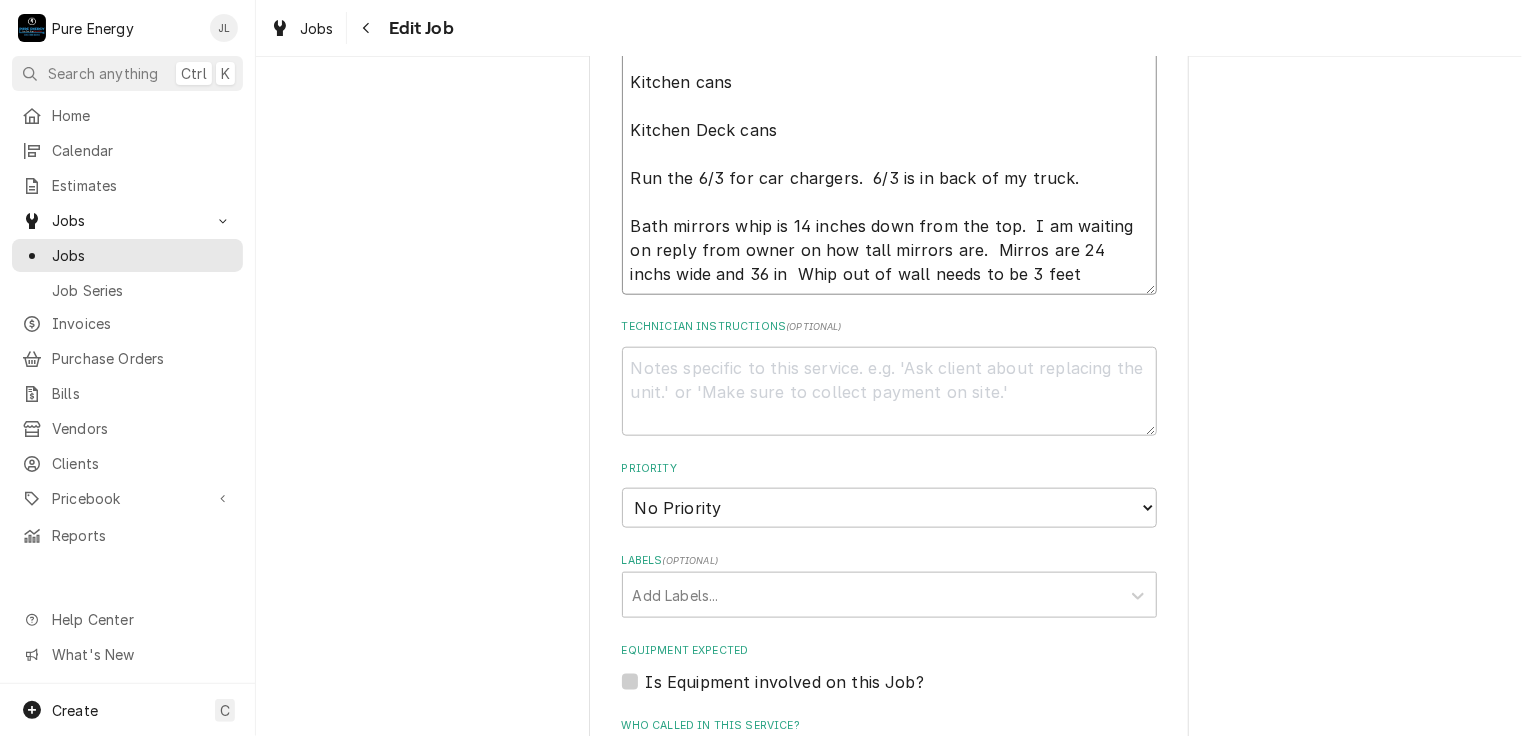type on "x" 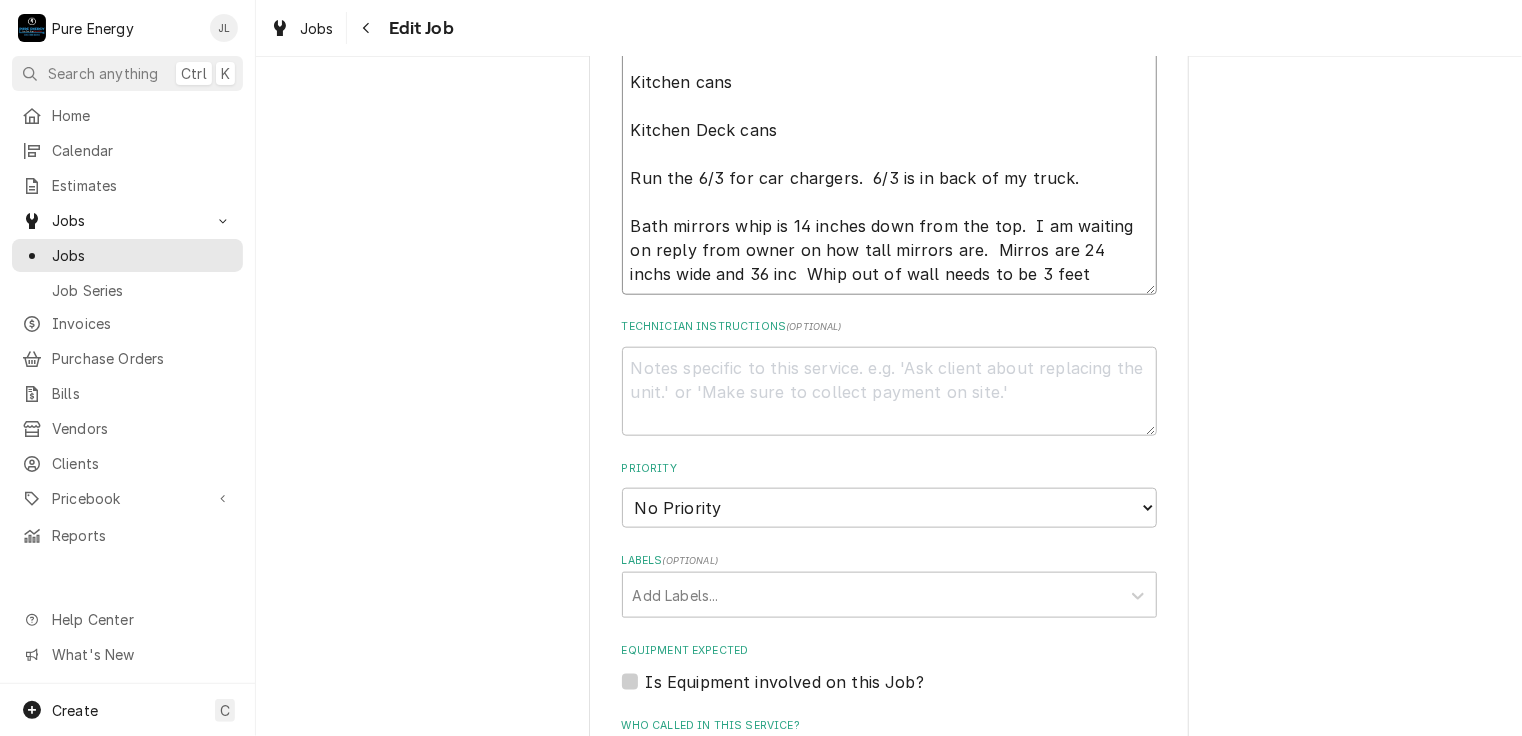 type on "Continue on garage items.
Do the cans and fans in living area.
Kitchen cans
Kitchen Deck cans
Run the 6/3 for car chargers.  6/3 is in back of my truck.
Bath mirrors whip is 14 inches down from the top.  I am waiting on reply from owner on how tall mirrors are.  Mirros are 24 inchs wide and 36 inch  Whip out of wall needs to be 3 feet" 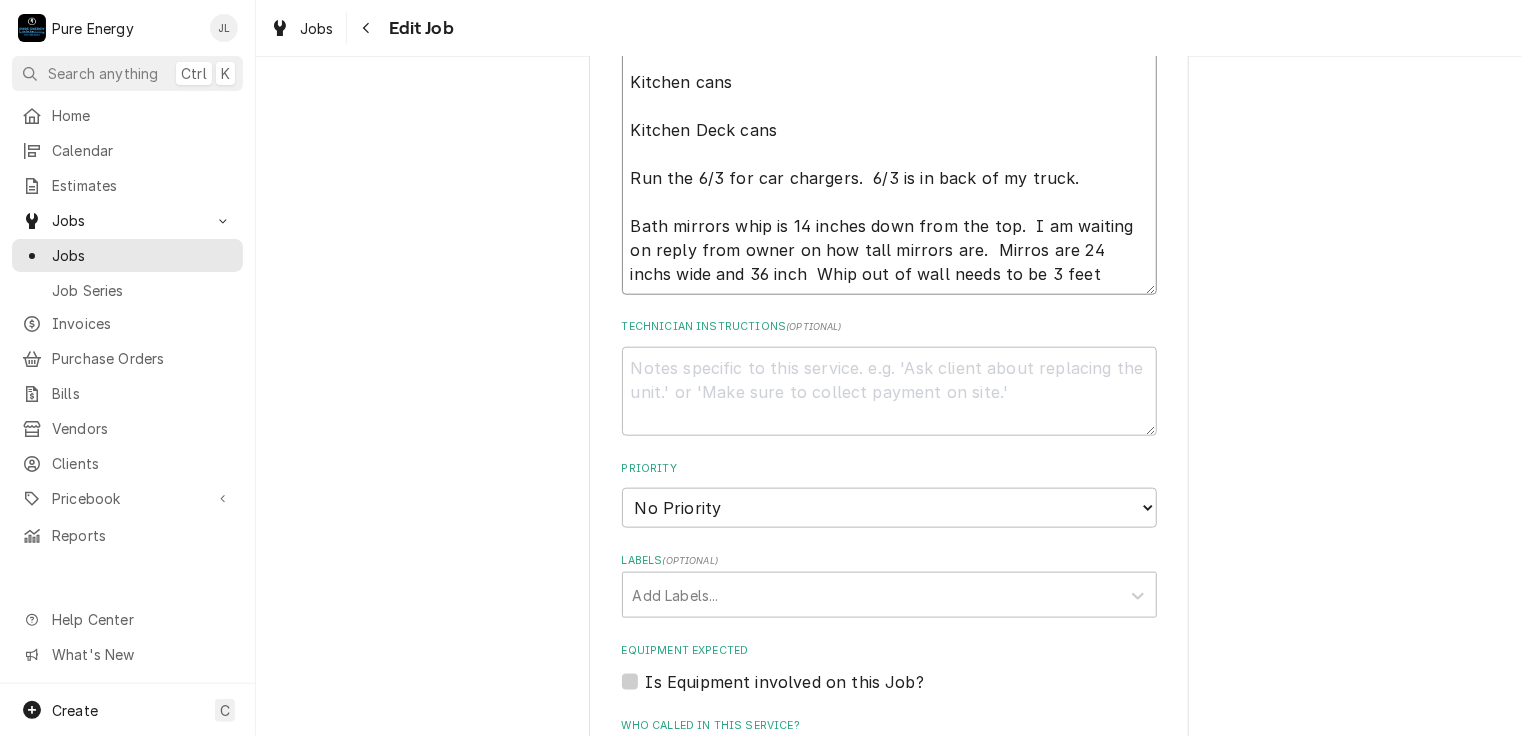 type on "x" 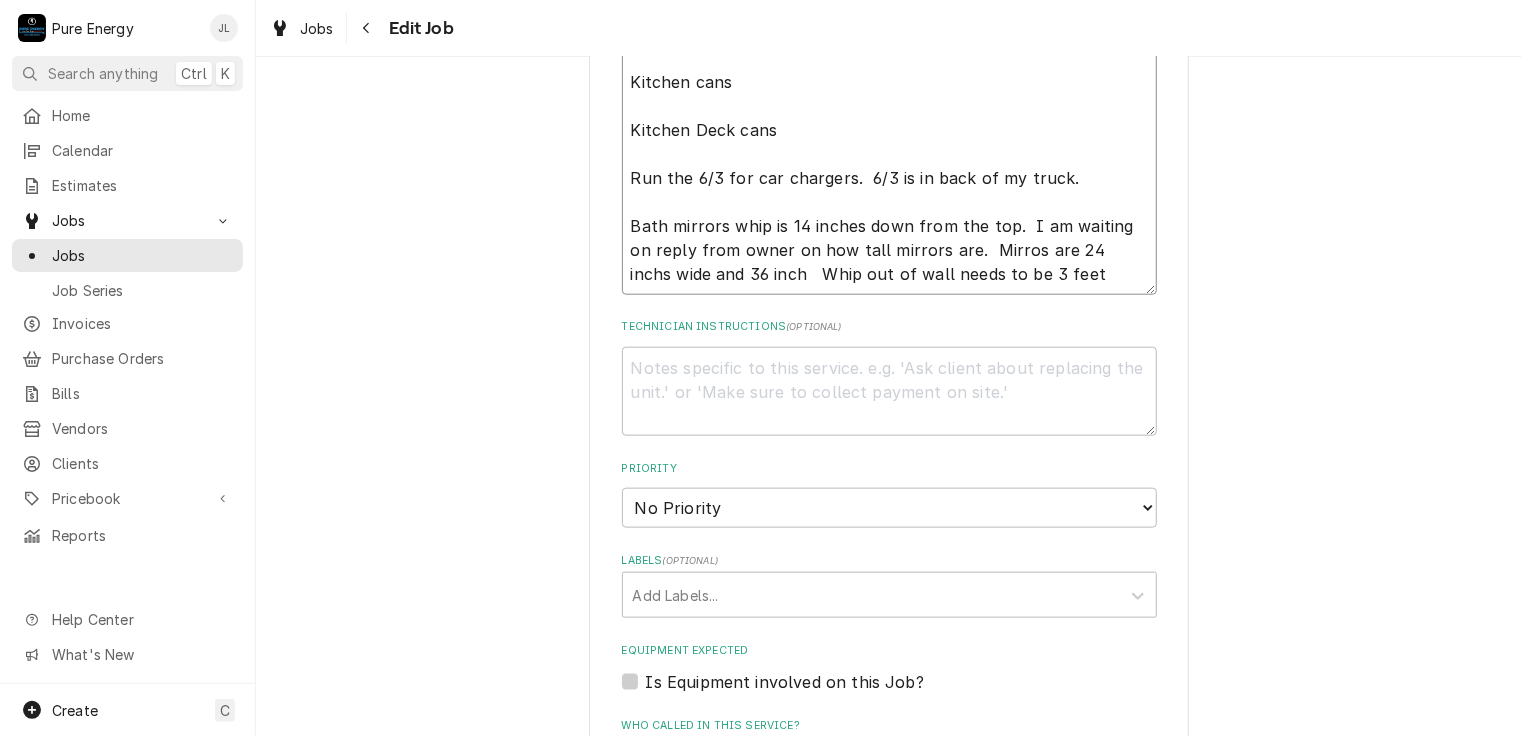 type on "x" 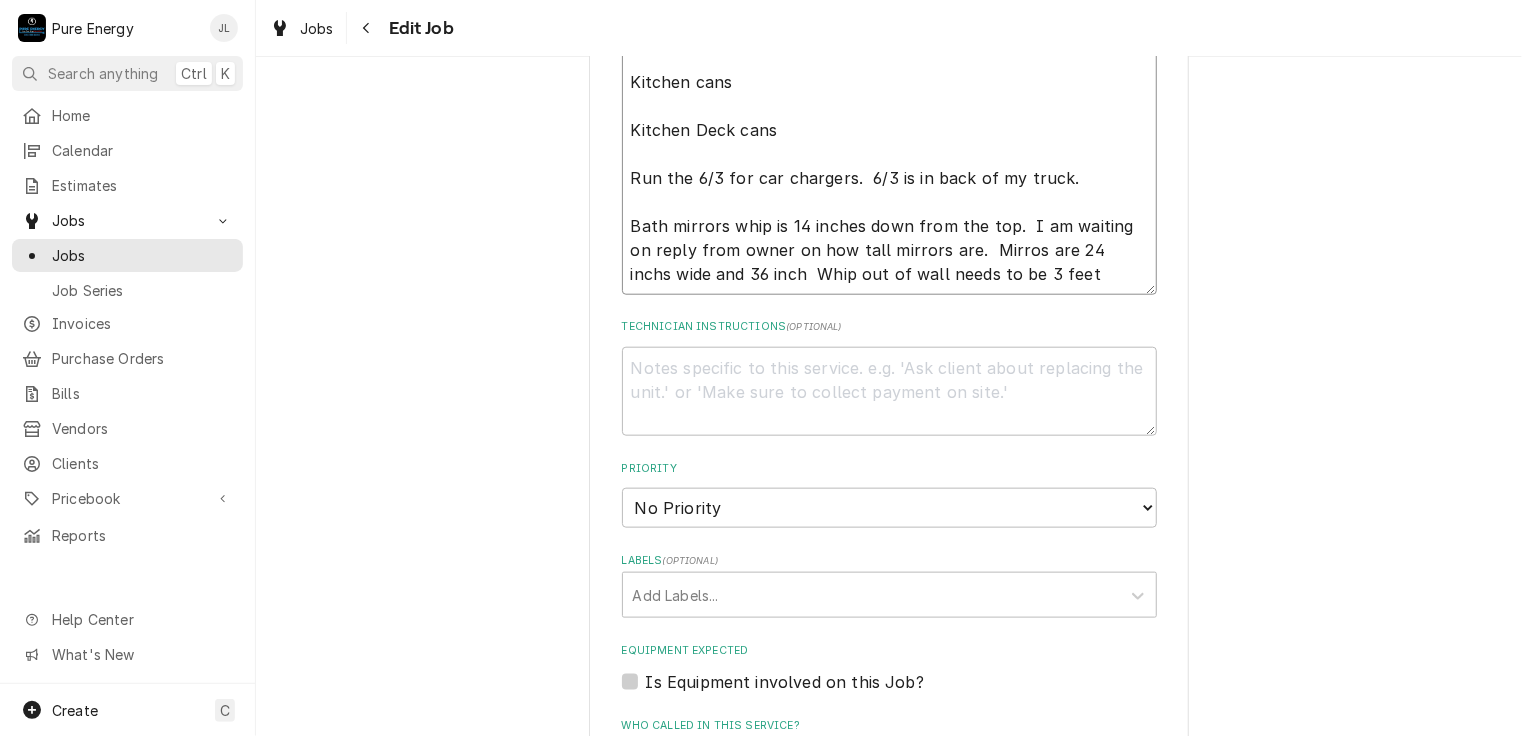 type on "x" 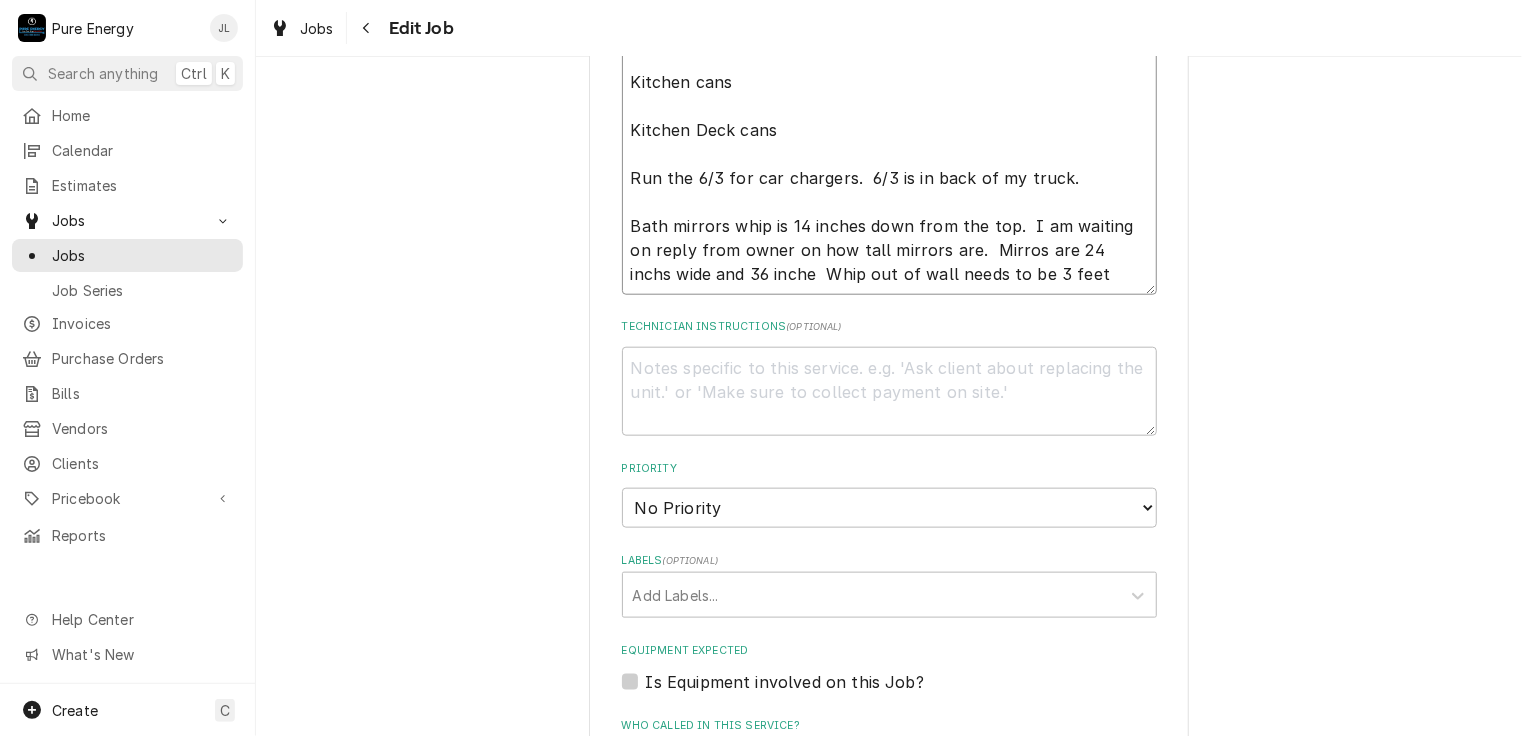 type on "x" 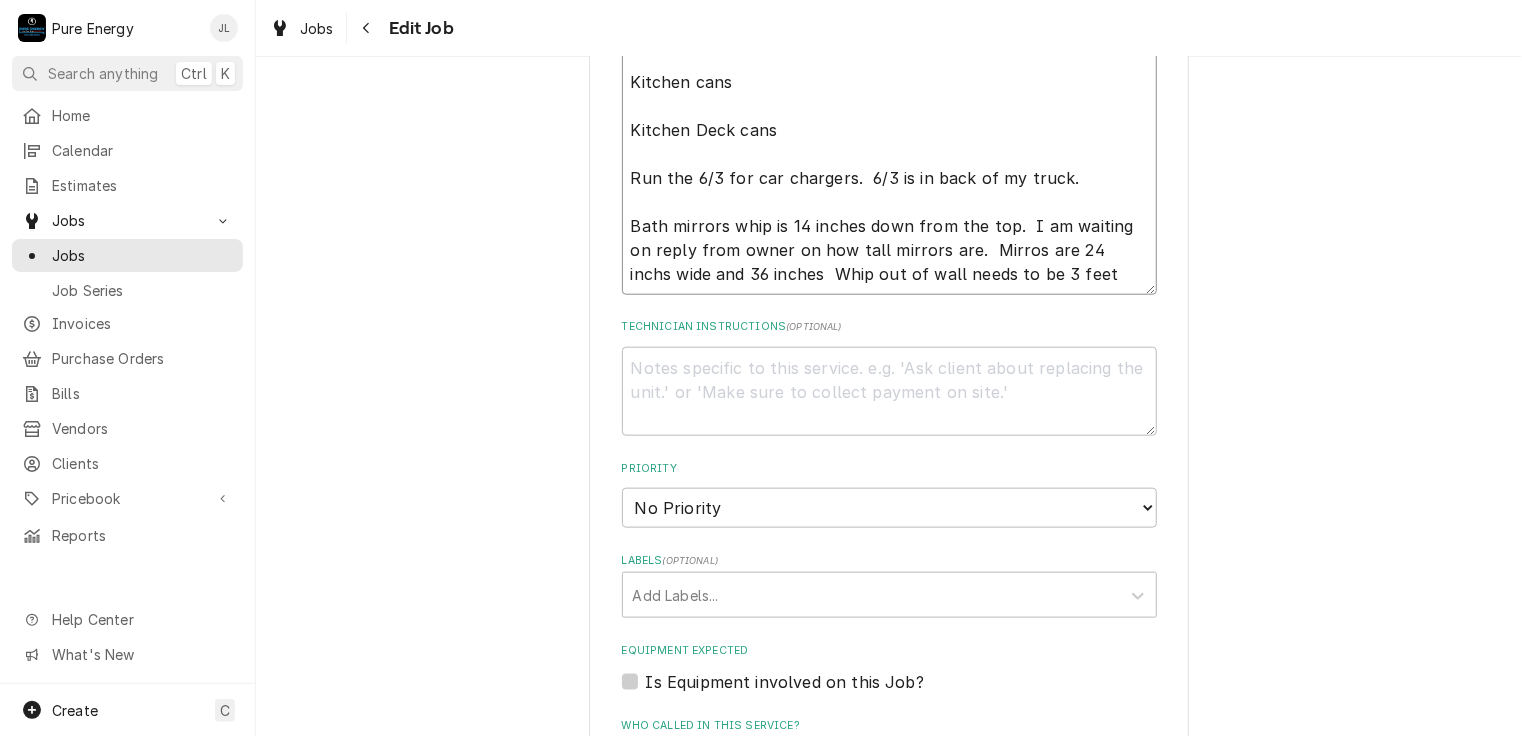 type on "Continue on garage items.
Do the cans and fans in living area.
Kitchen cans
Kitchen Deck cans
Run the 6/3 for car chargers.  6/3 is in back of my truck.
Bath mirrors whip is 14 inches down from the top.  I am waiting on reply from owner on how tall mirrors are.  Mirros are 24 inchs wide and 36 inches   Whip out of wall needs to be 3 feet" 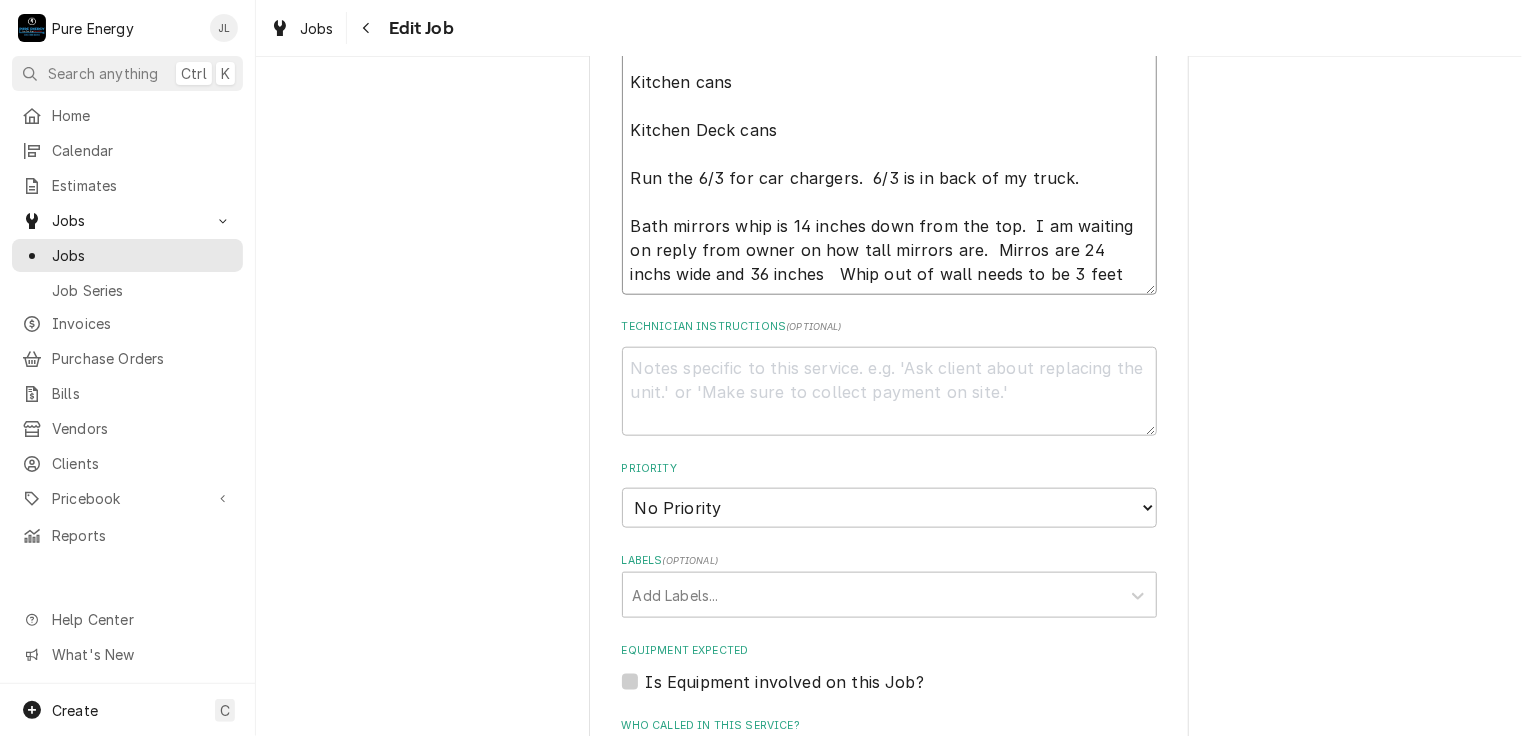 type on "x" 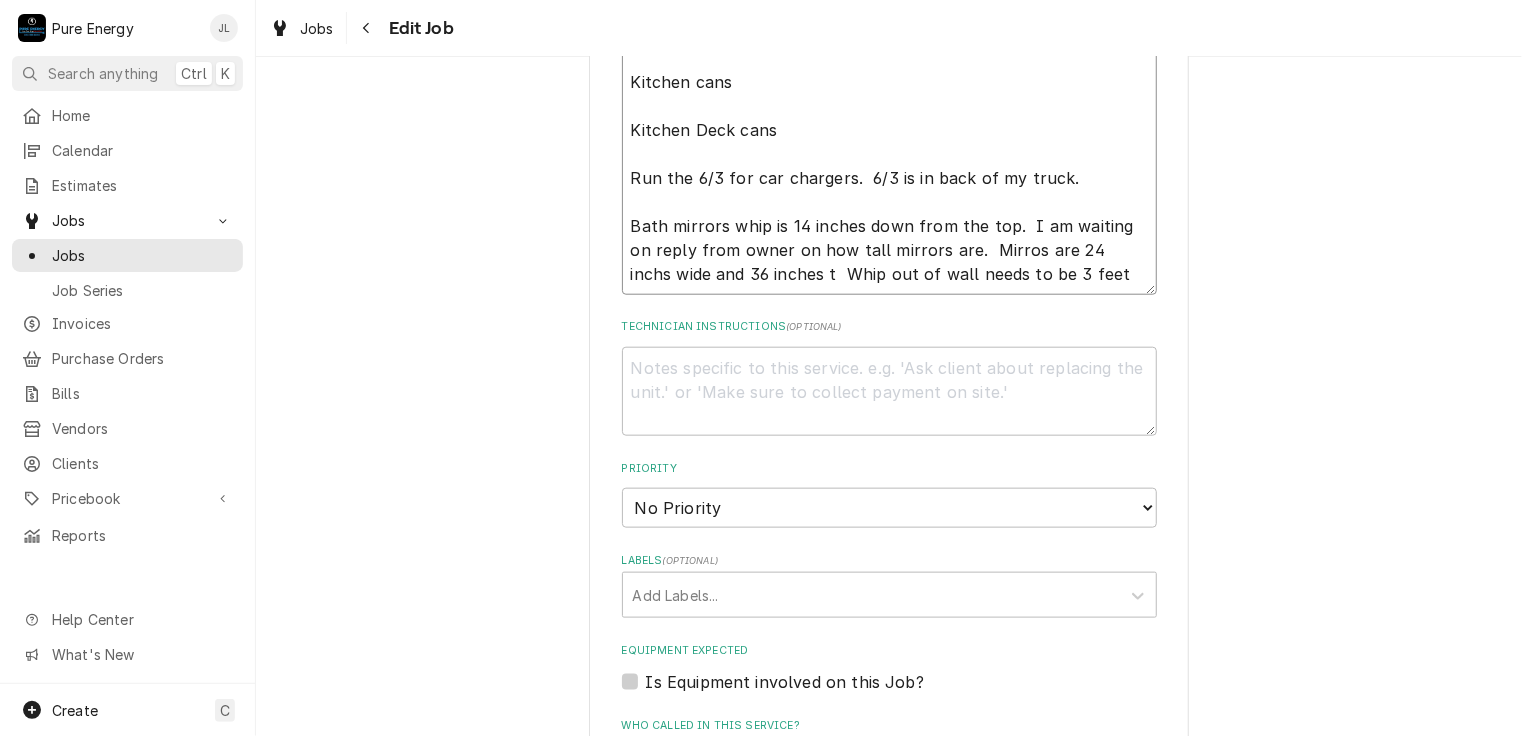 type on "x" 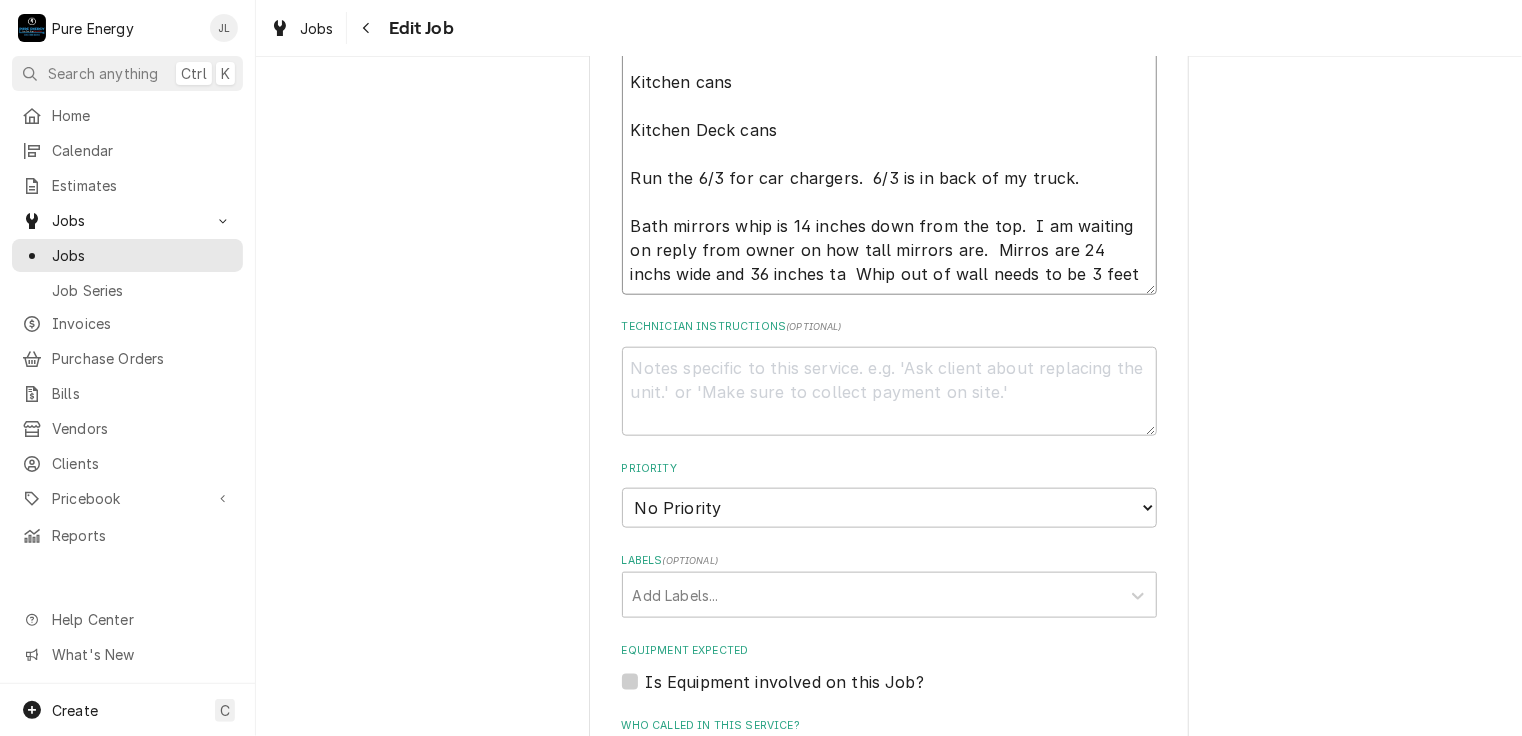type on "x" 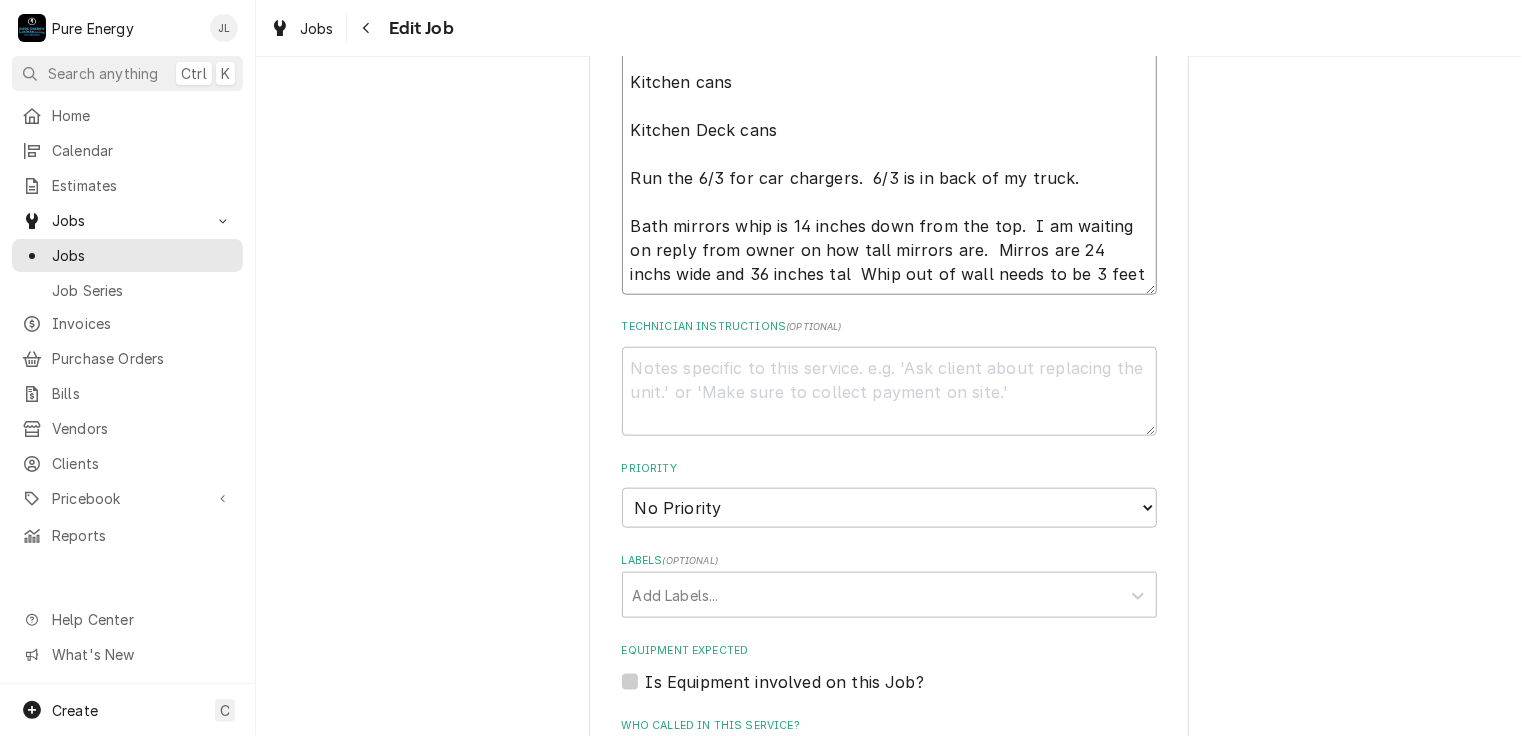 type on "x" 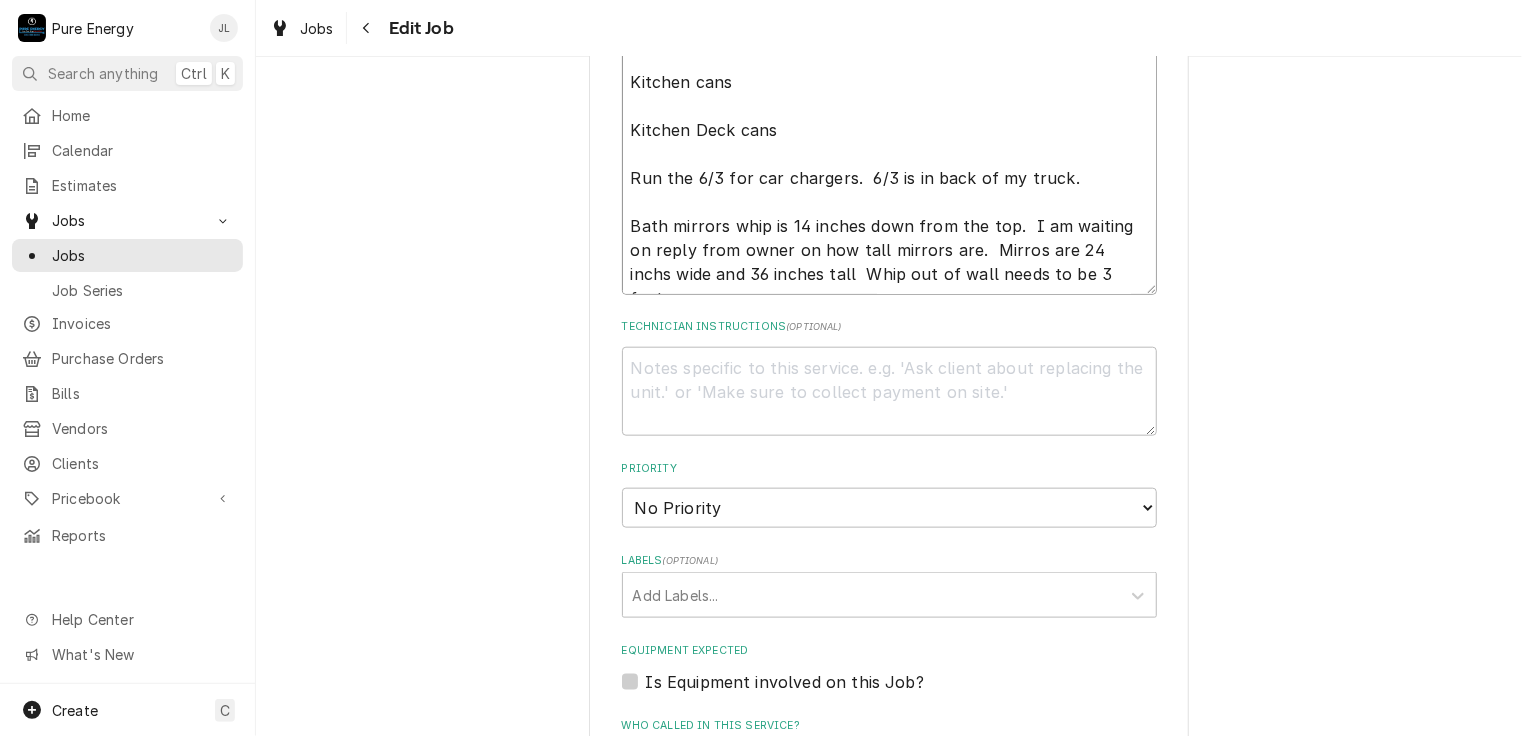 type on "x" 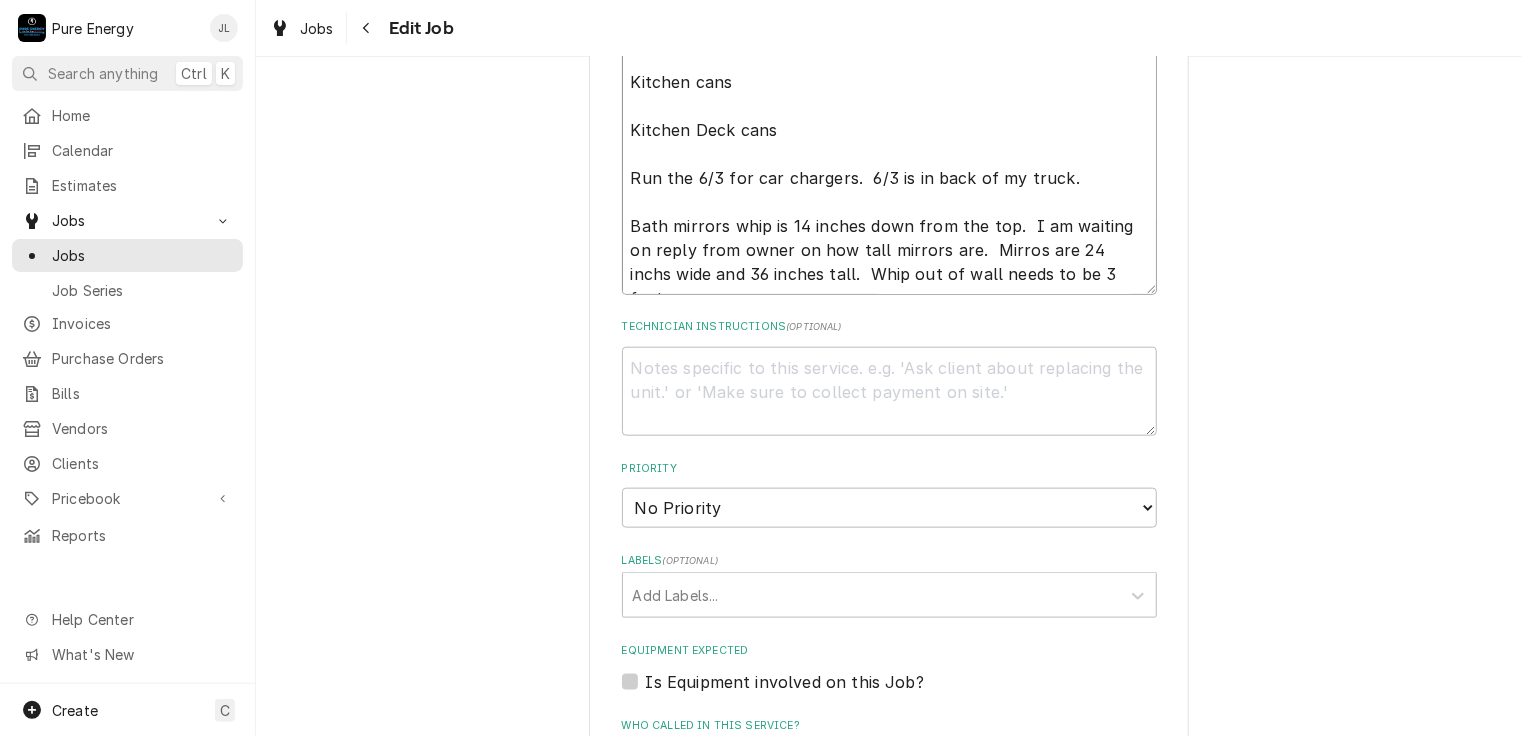 type on "Continue on garage items.
Do the cans and fans in living area.
Kitchen cans
Kitchen Deck cans
Run the 6/3 for car chargers.  6/3 is in back of my truck.
Bath mirrors whip is 14 inches down from the top.  I am waiting on reply from owner on how tall mirrors are.  Mirros are 24 inchs wide and 36 inches tall.   Whip out of wall needs to be 3 feet" 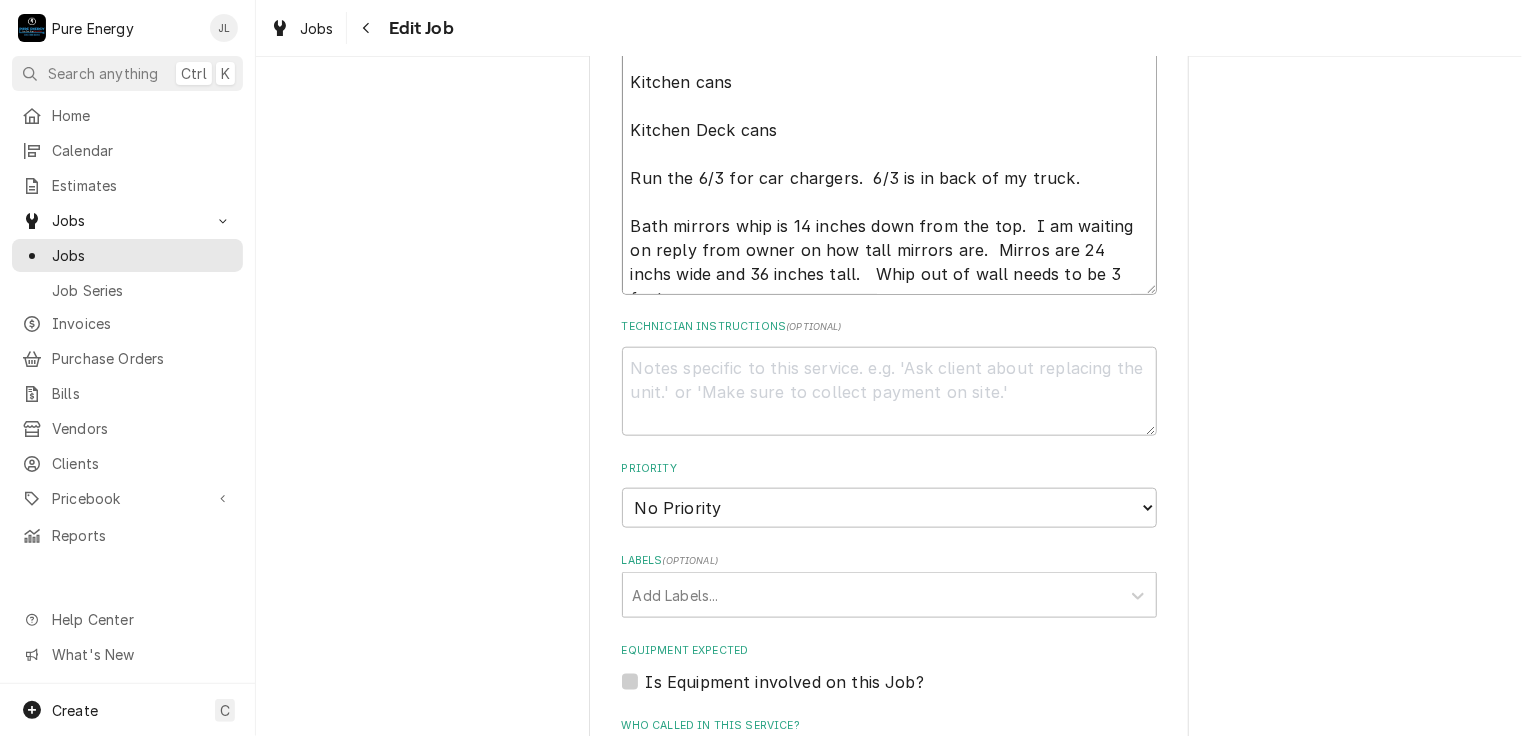 type on "x" 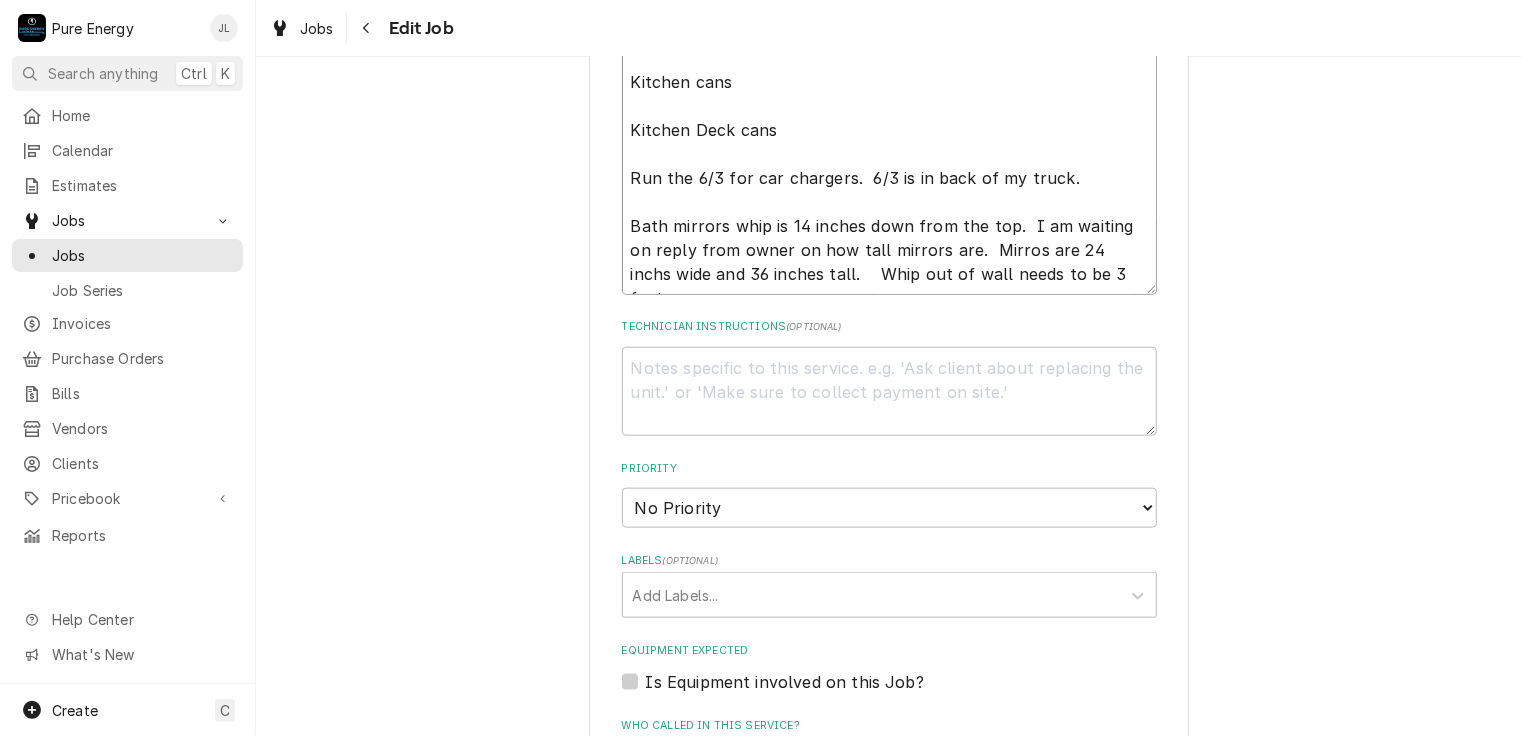 type on "x" 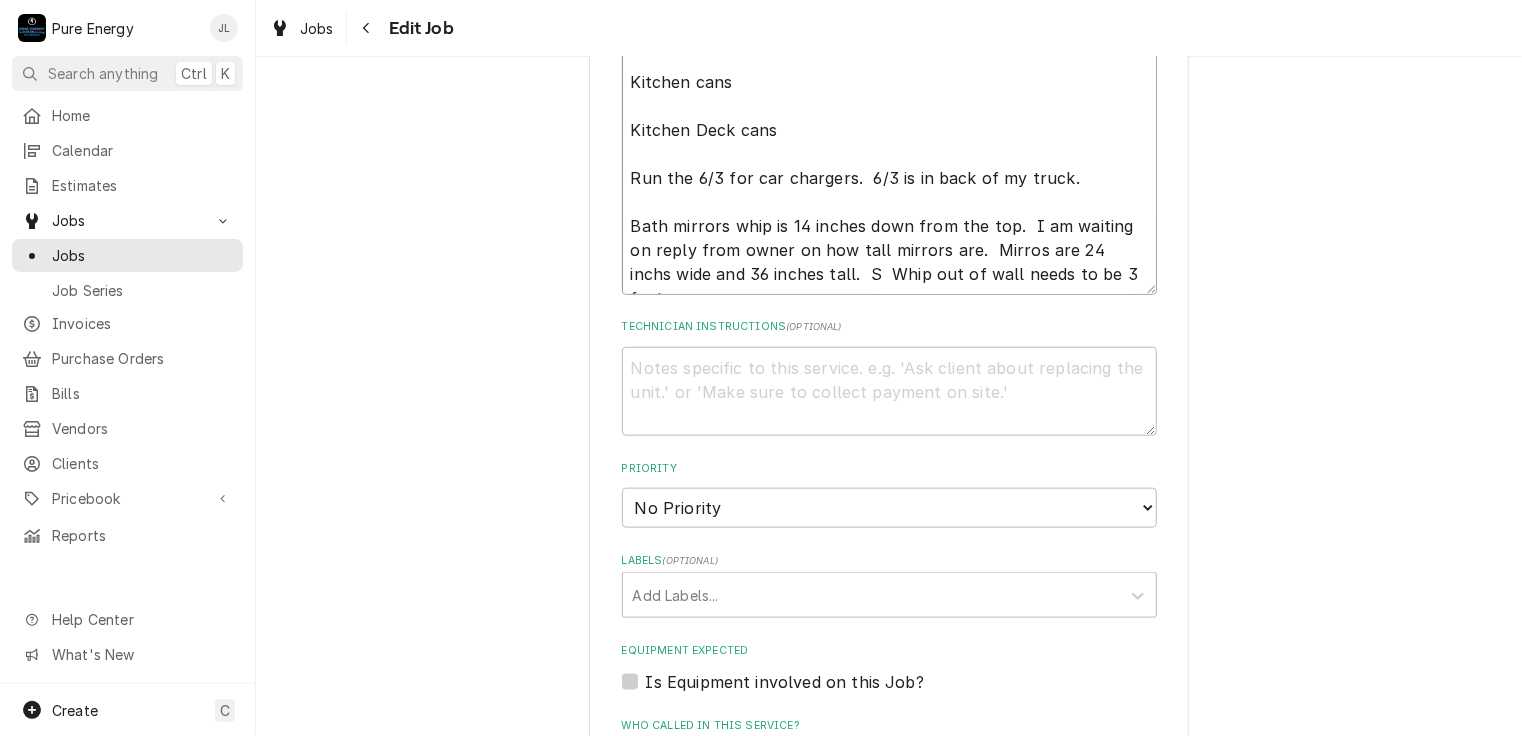type on "x" 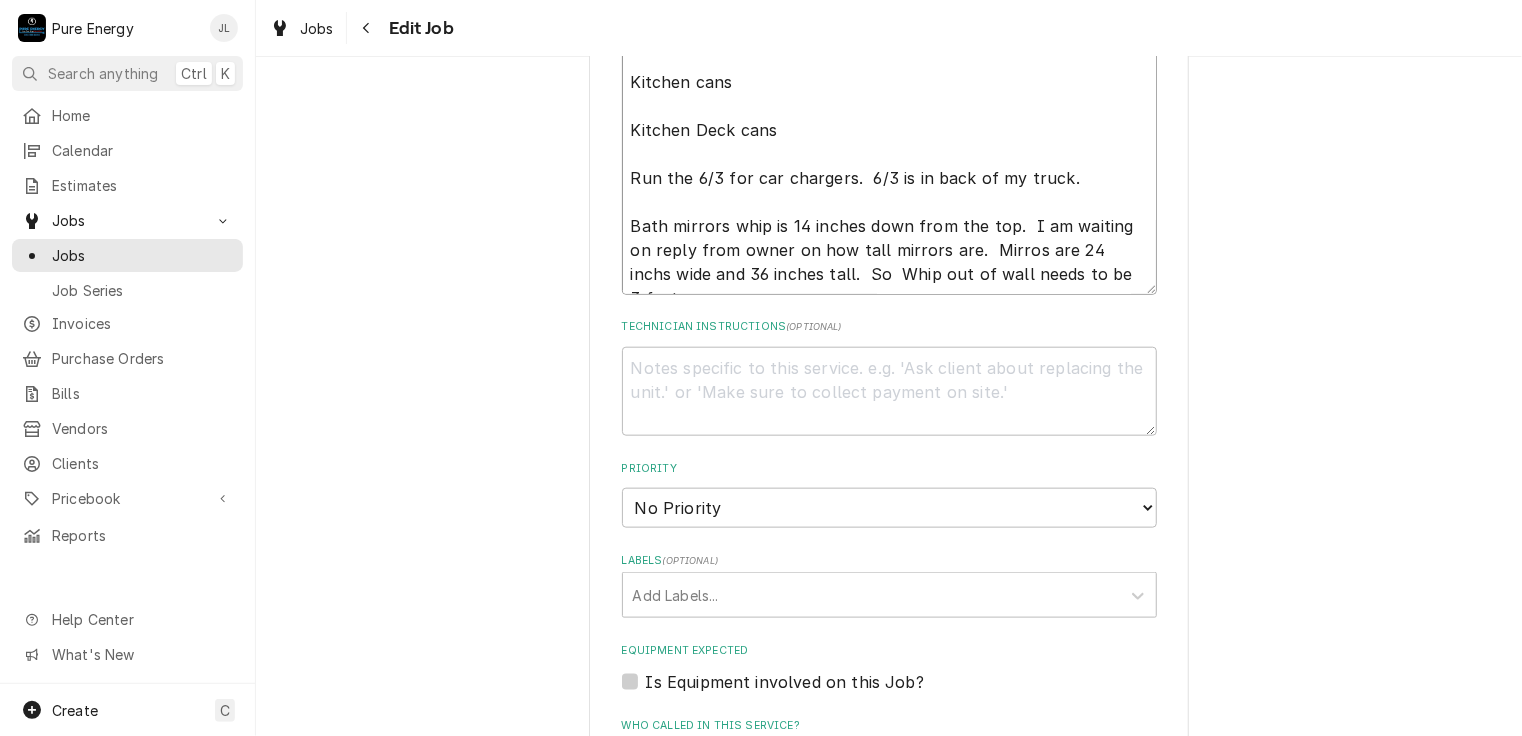 type on "x" 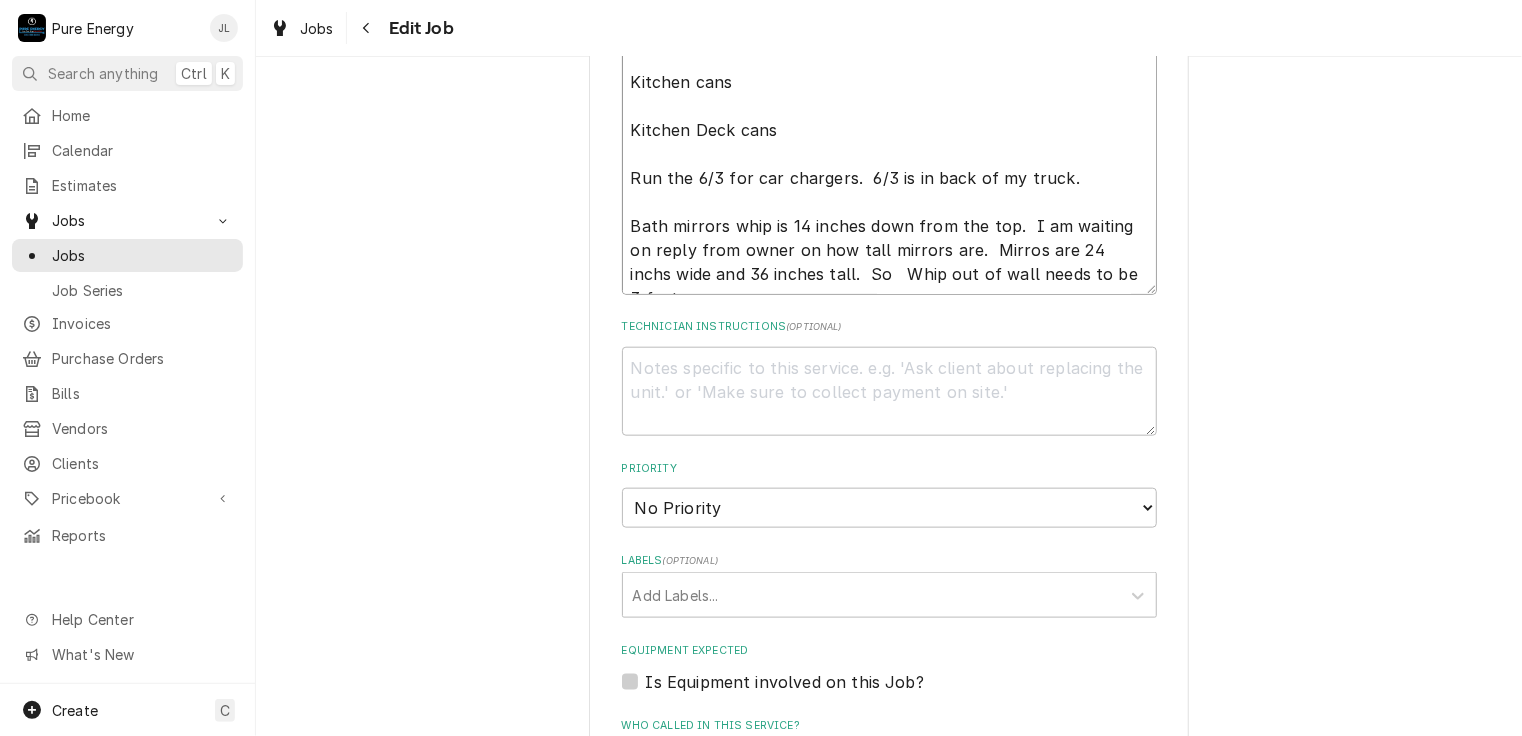 type on "x" 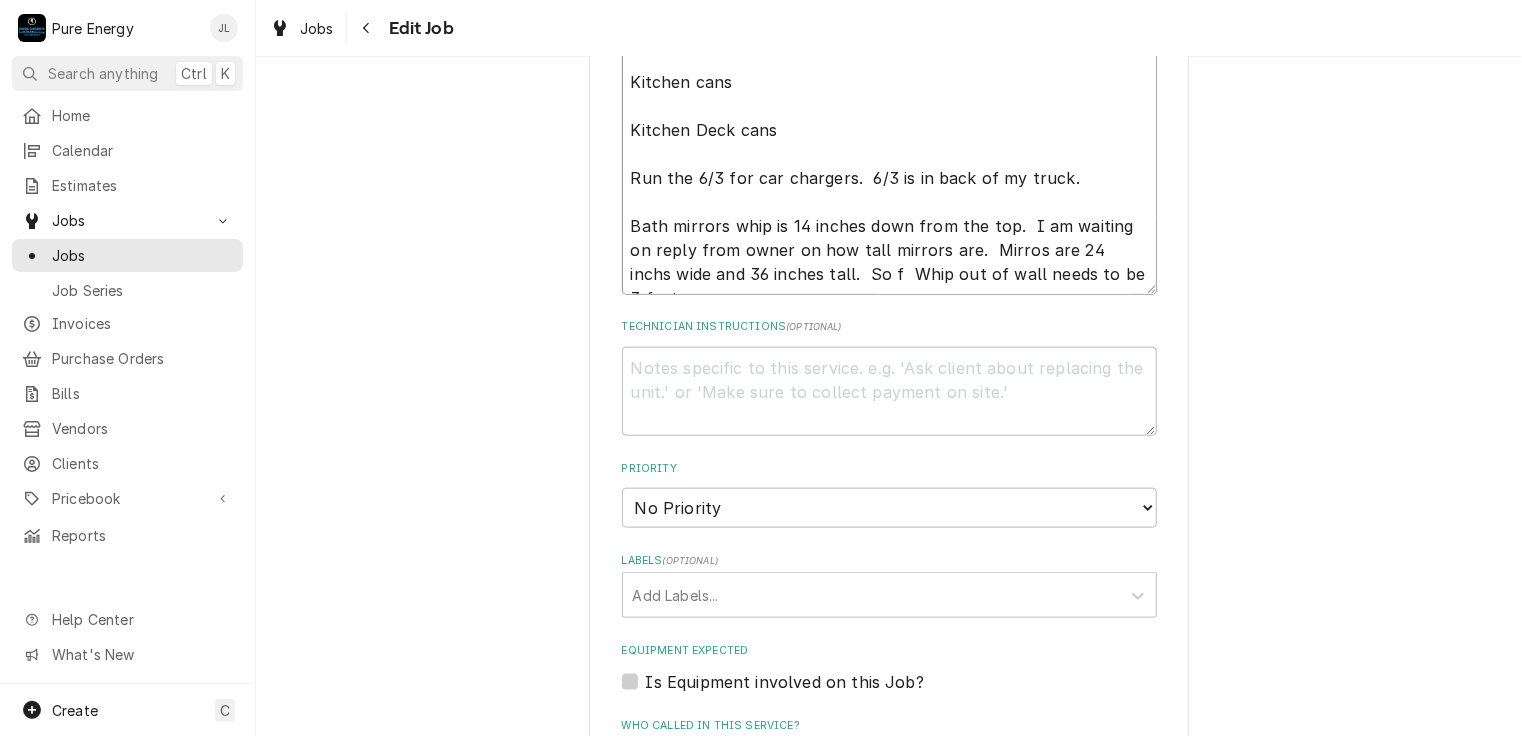 type on "x" 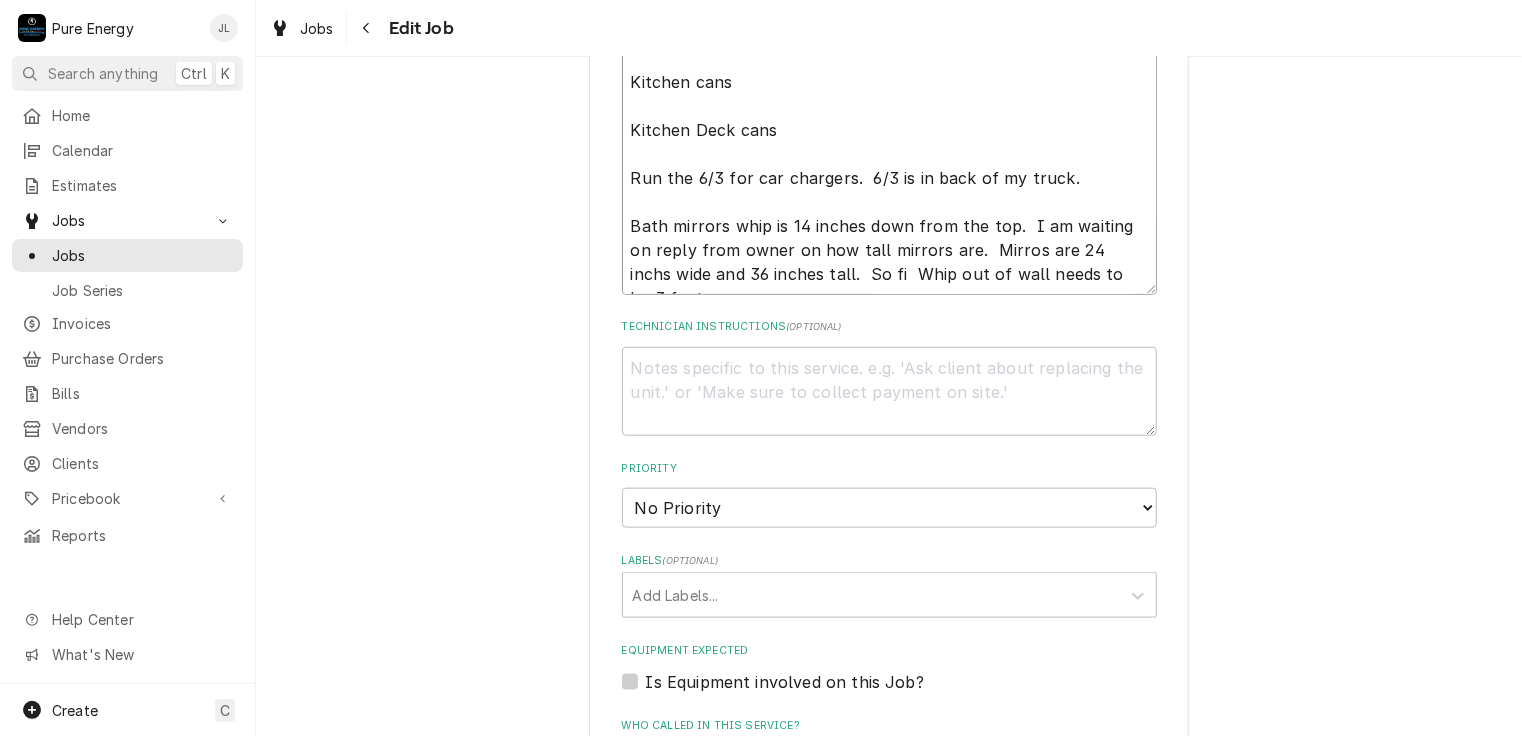 type on "x" 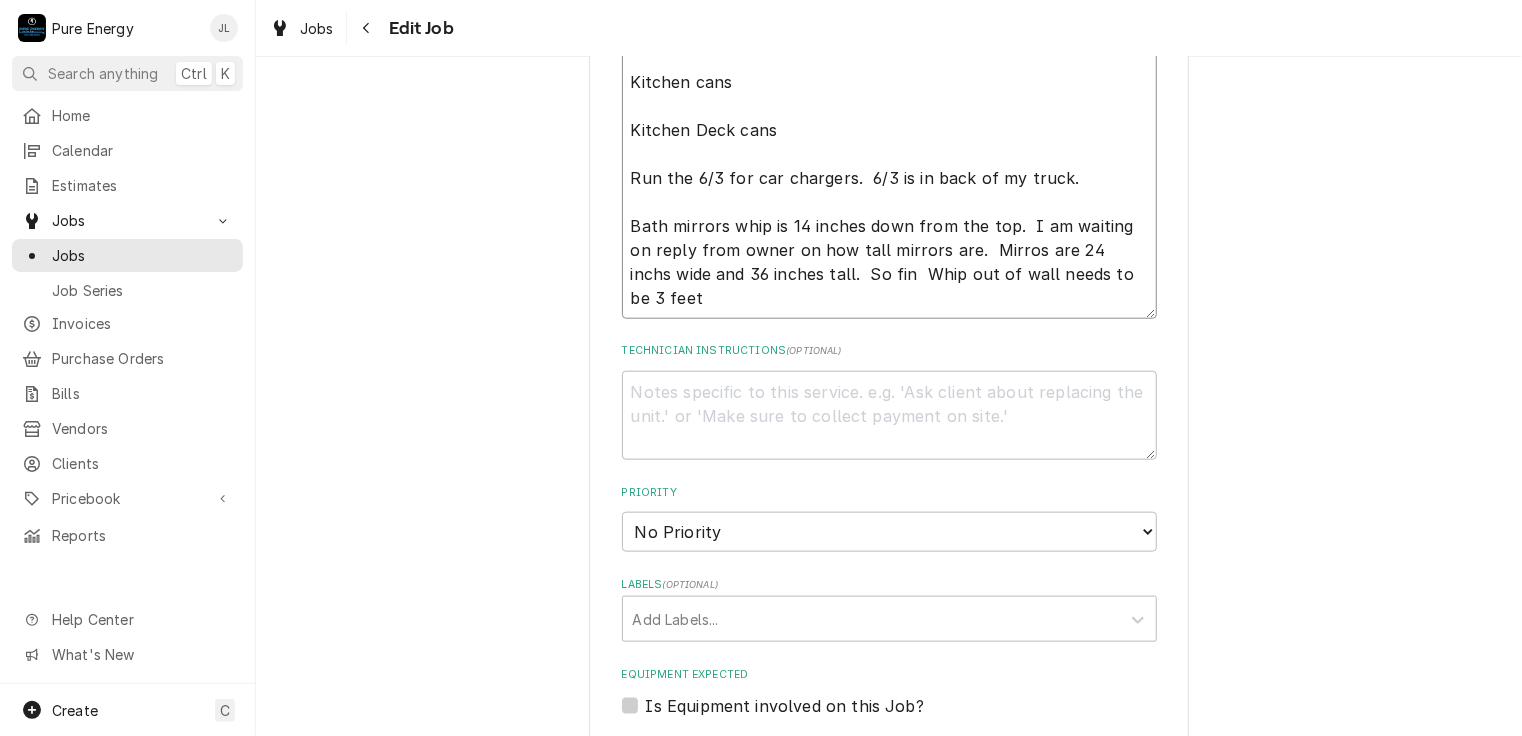 type on "x" 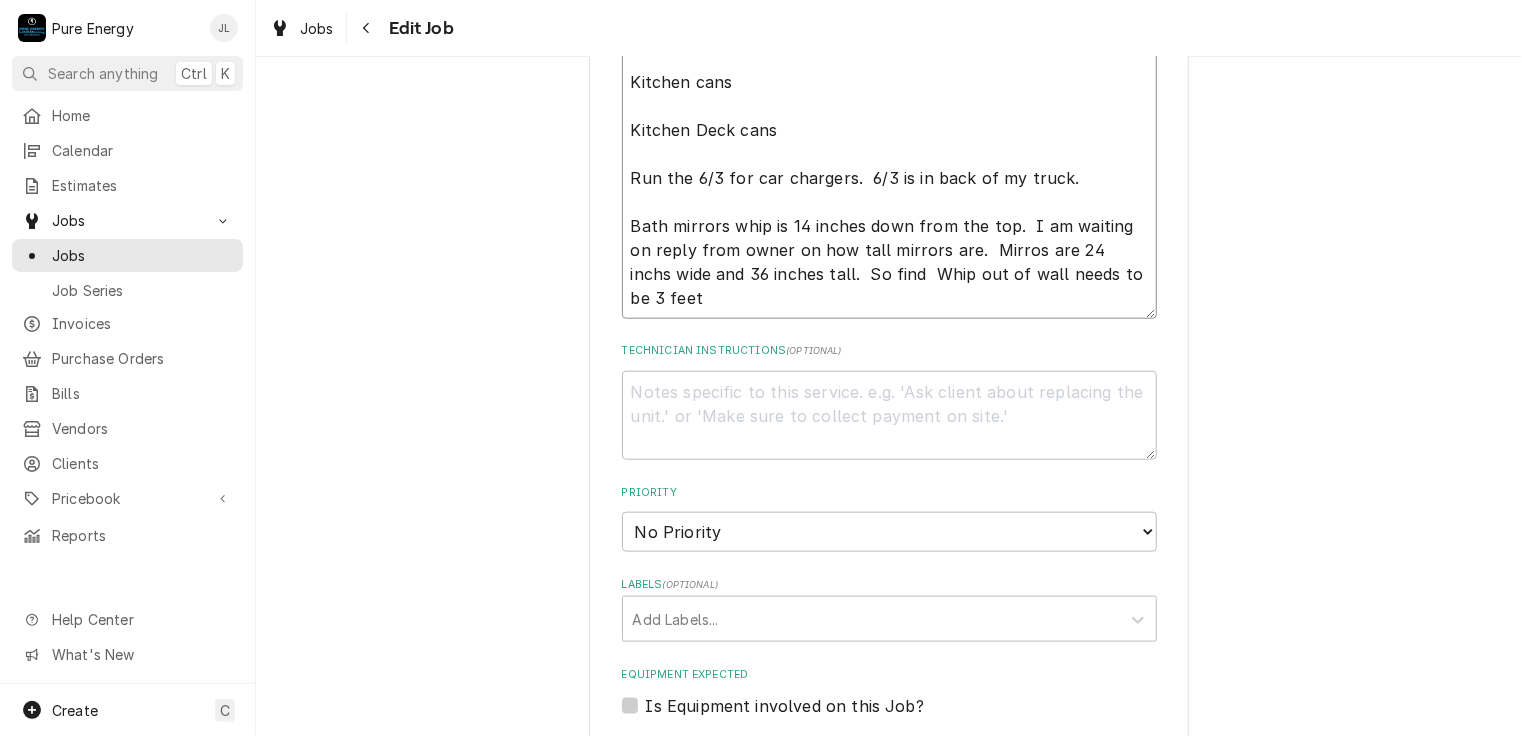 type on "Continue on garage items.
Do the cans and fans in living area.
Kitchen cans
Kitchen Deck cans
Run the 6/3 for car chargers.  6/3 is in back of my truck.
Bath mirrors whip is 14 inches down from the top.  I am waiting on reply from owner on how tall mirrors are.  Mirros are 24 inchs wide and 36 inches tall.  So find   Whip out of wall needs to be 3 feet" 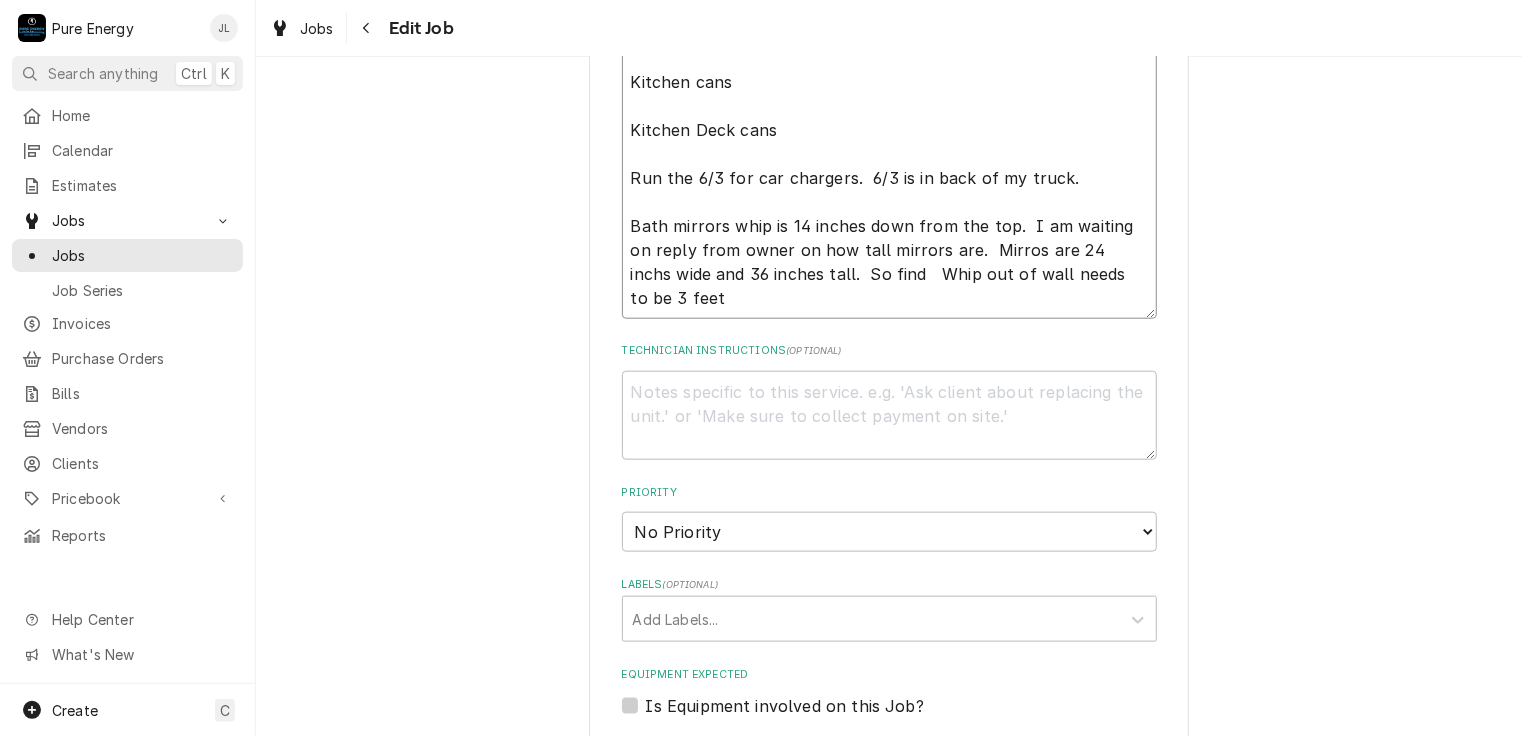 type on "x" 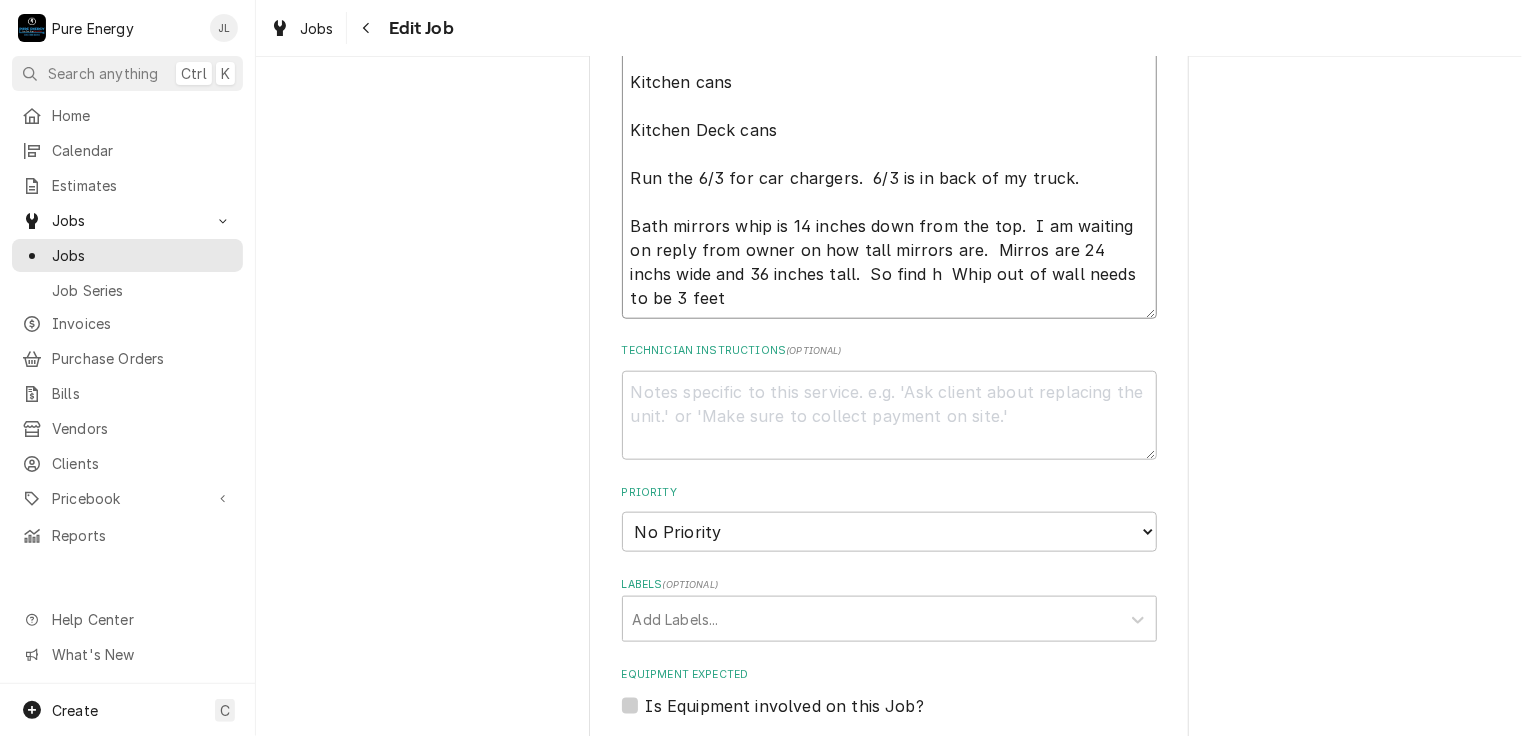 type on "x" 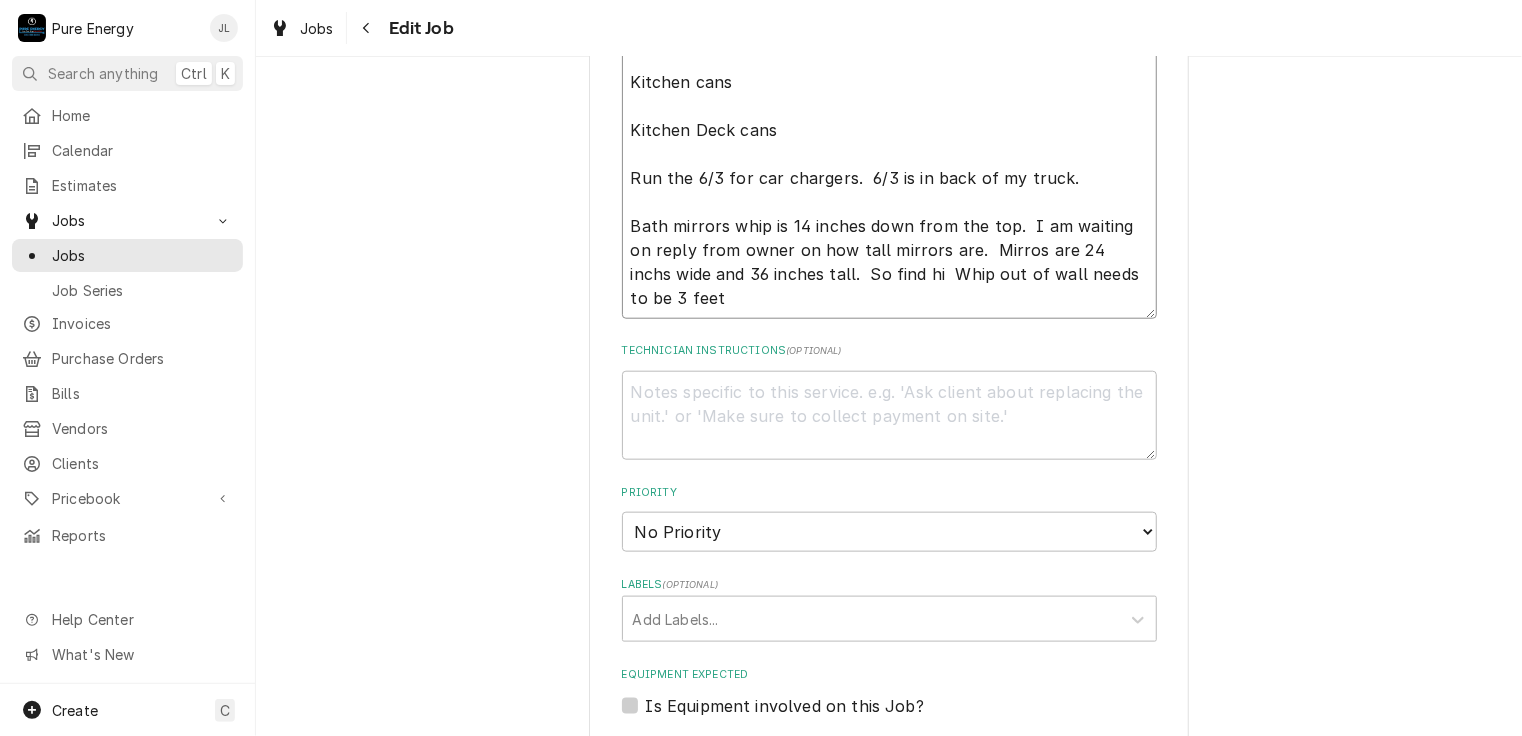 type on "x" 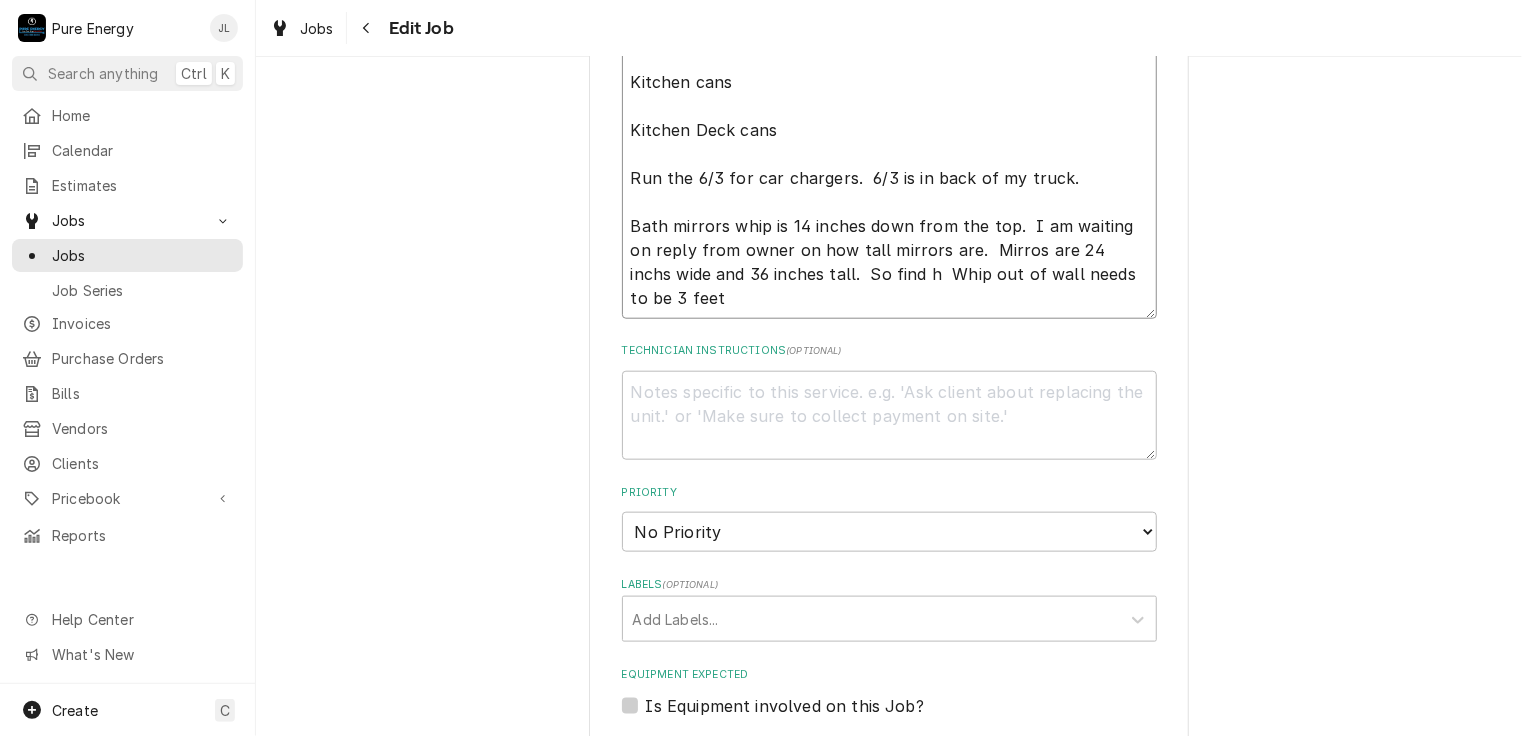 type on "x" 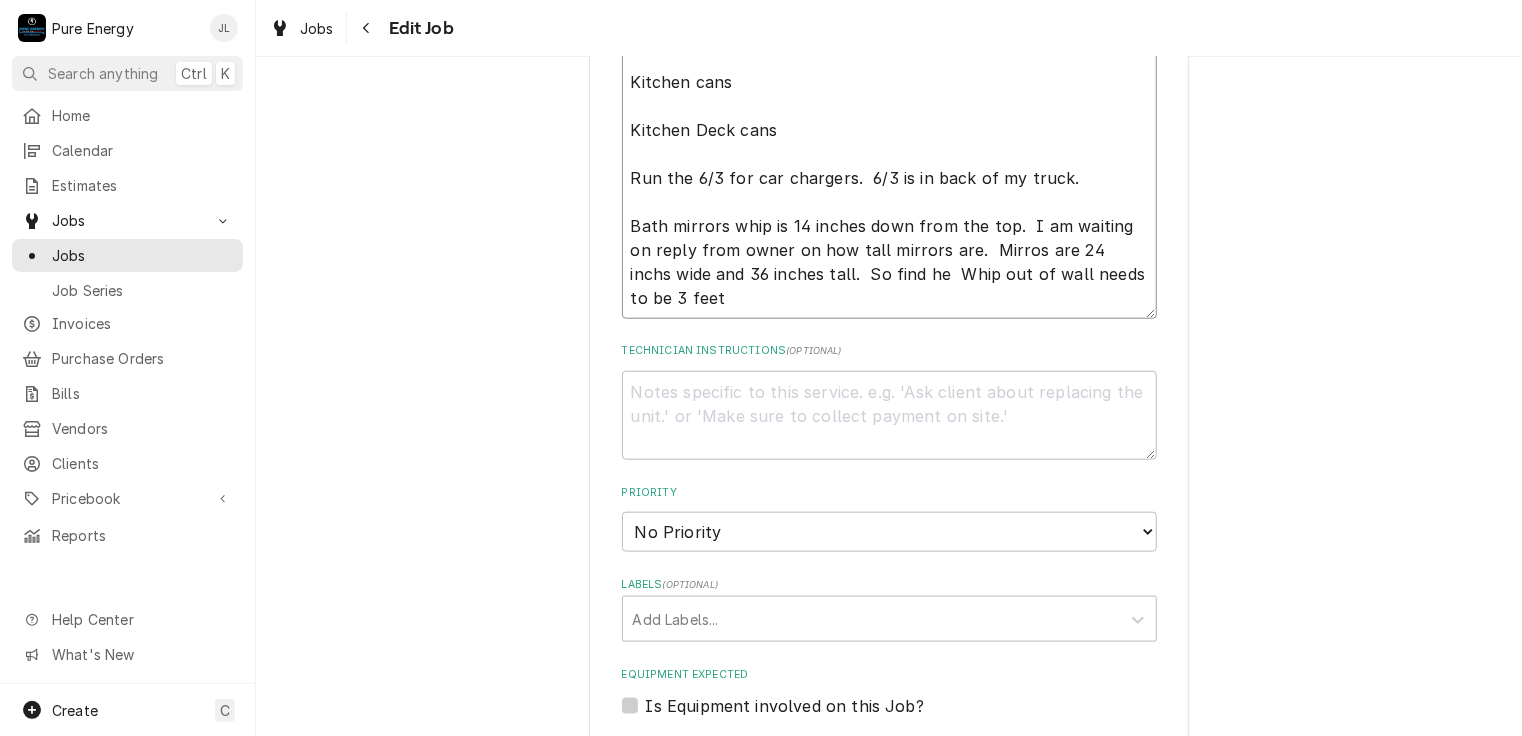 type on "x" 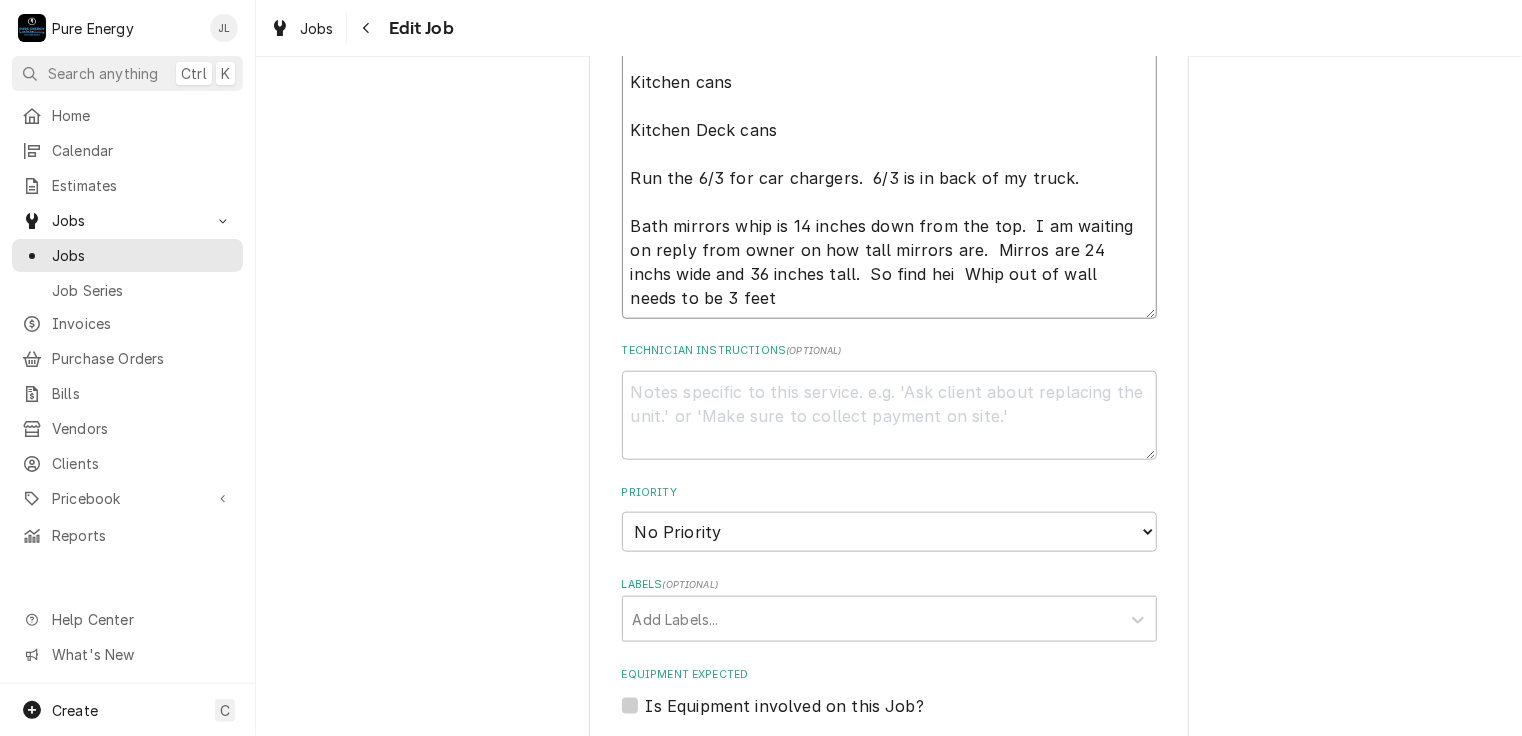 type on "x" 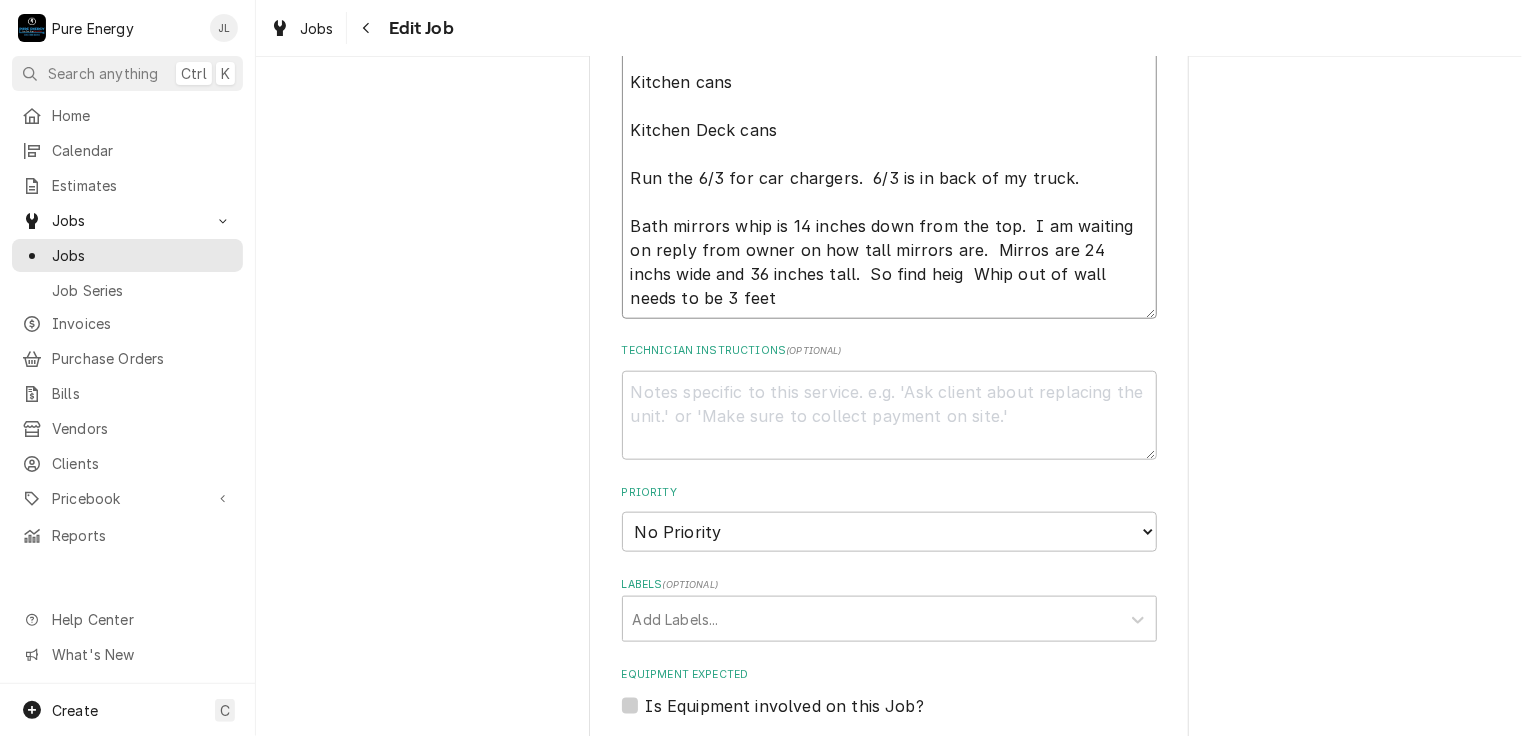 type on "x" 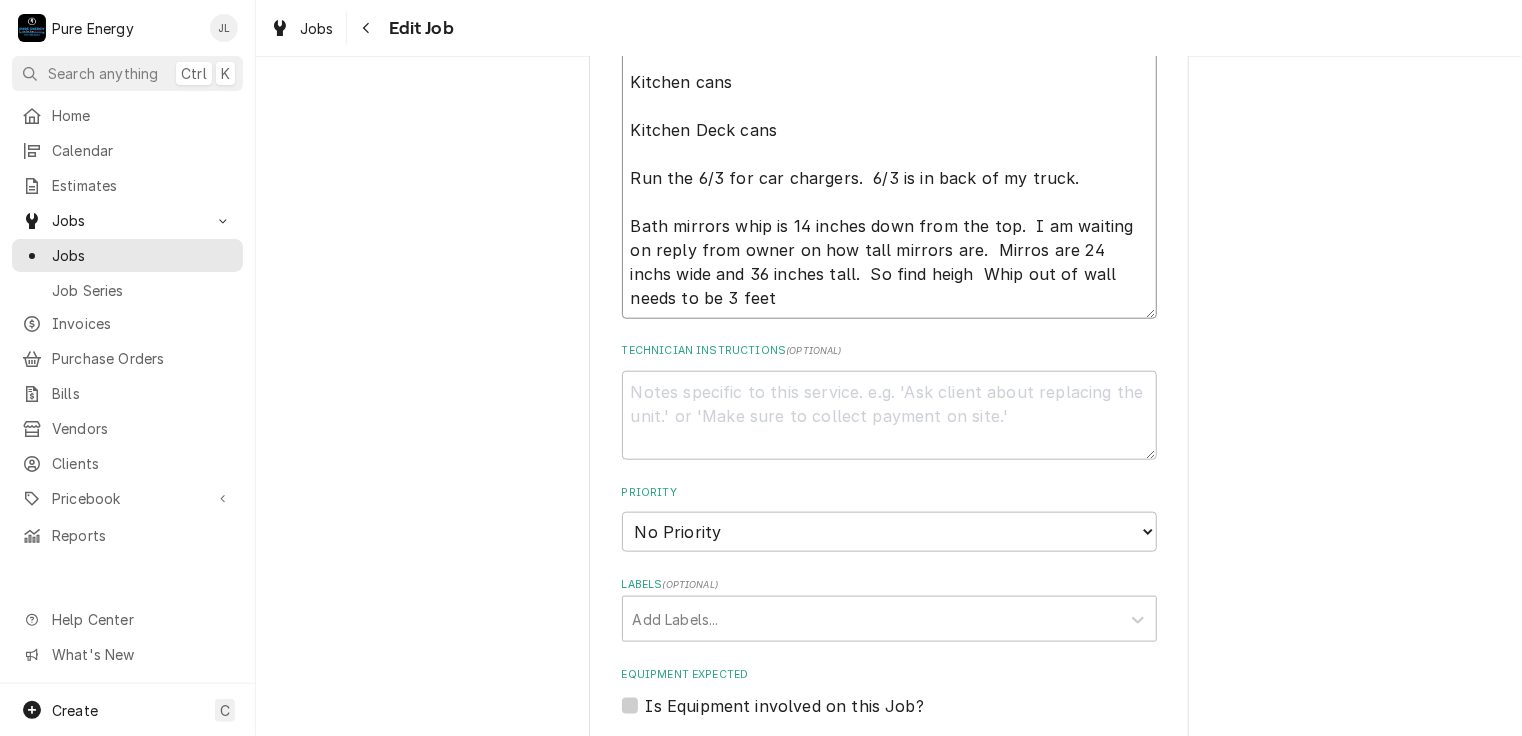 type on "x" 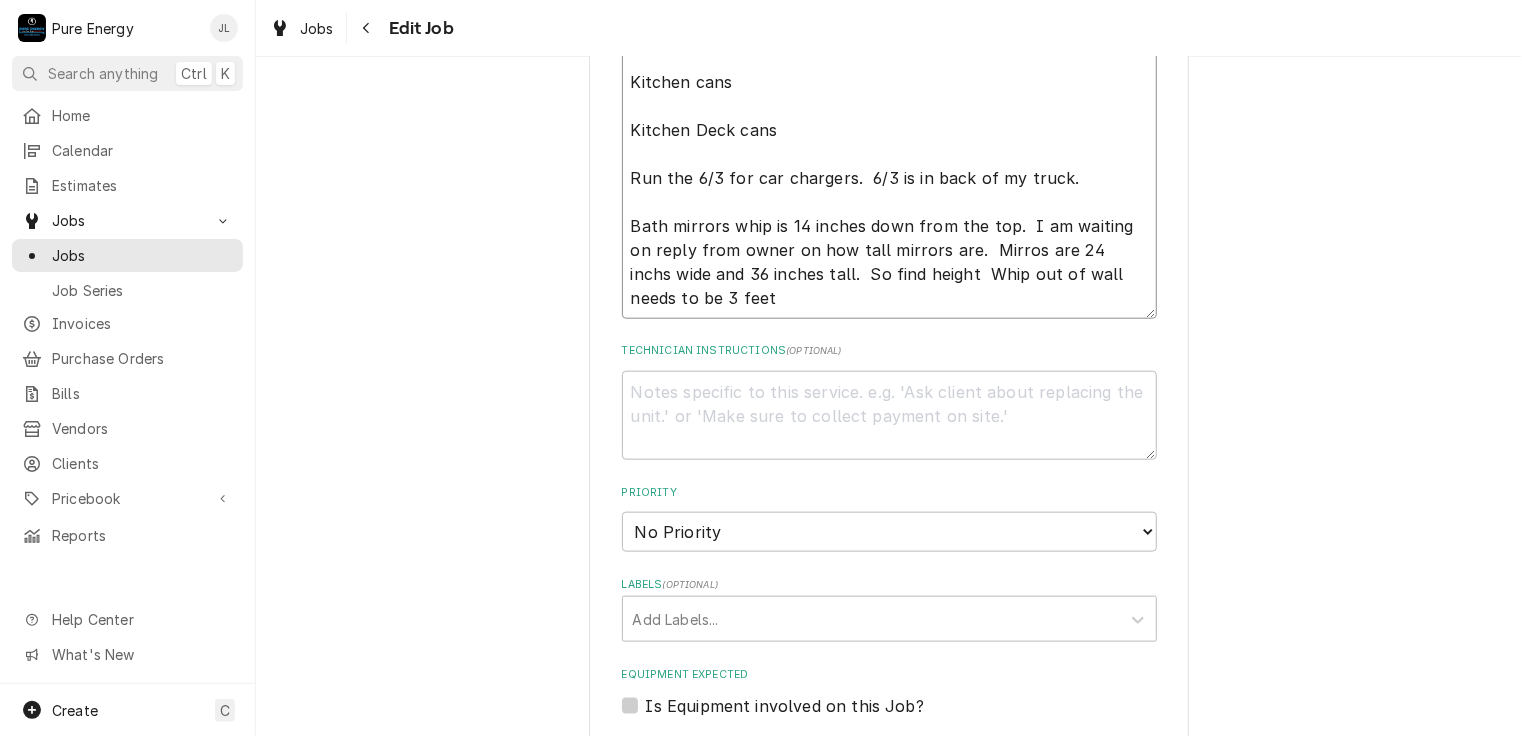 type on "x" 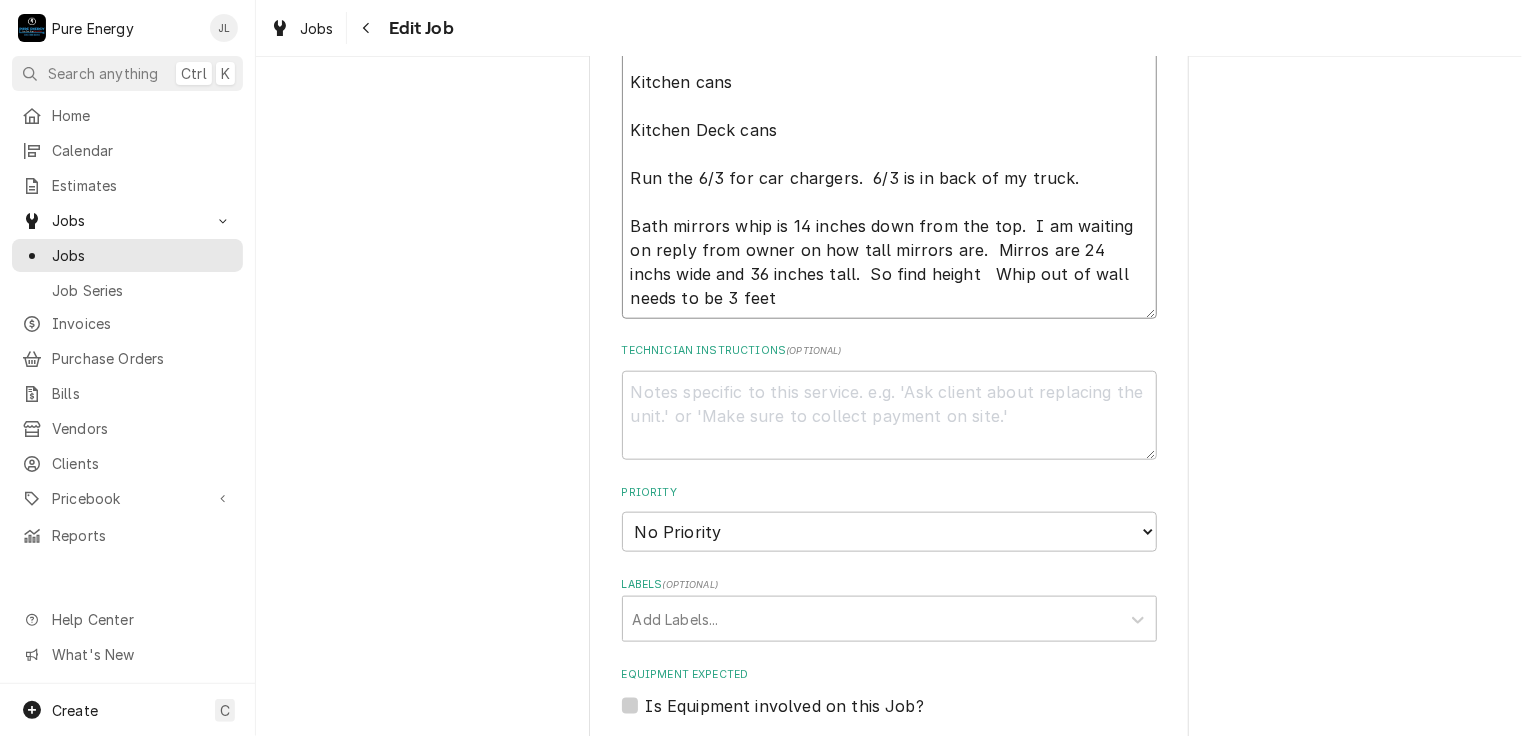 type on "x" 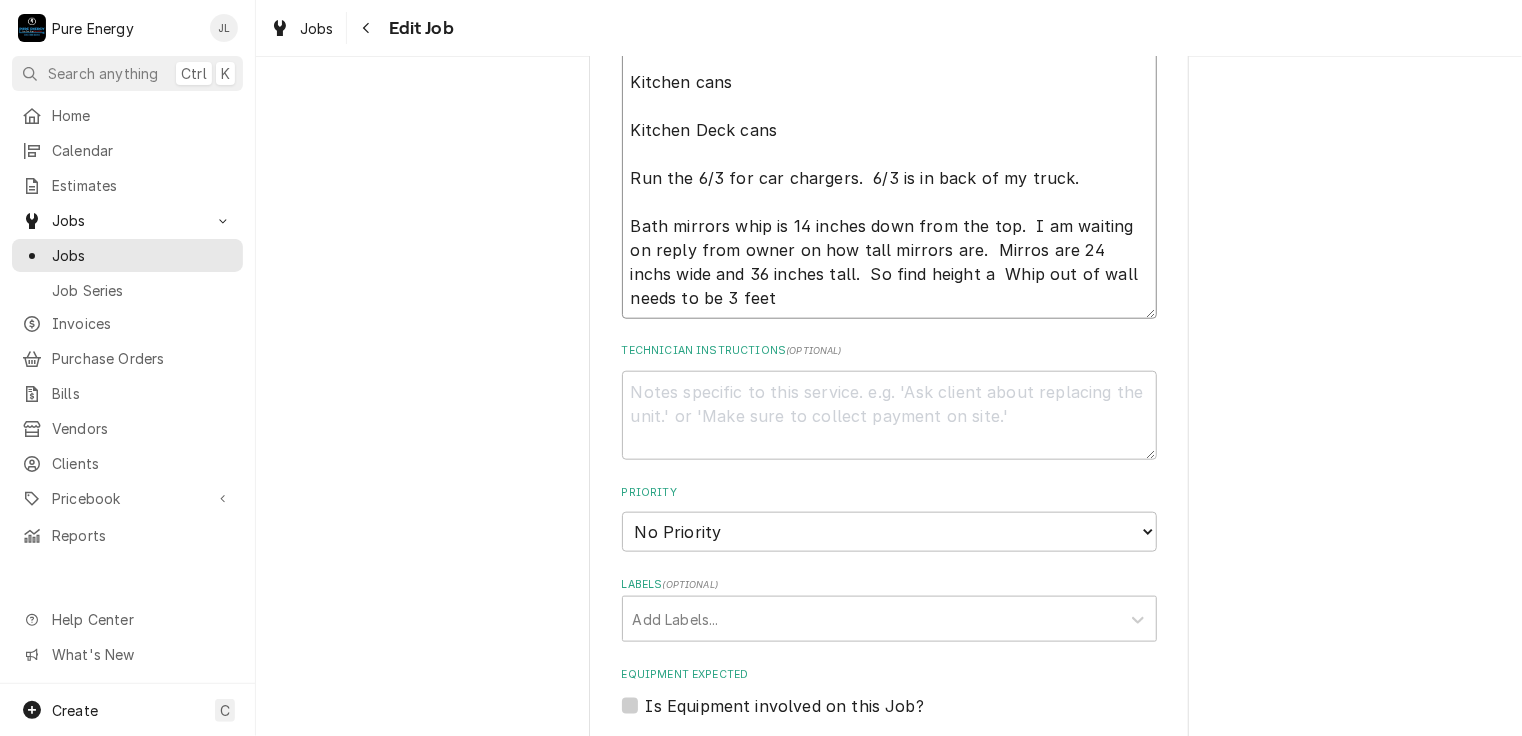 type on "Continue on garage items.
Do the cans and fans in living area.
Kitchen cans
Kitchen Deck cans
Run the 6/3 for car chargers.  6/3 is in back of my truck.
Bath mirrors whip is 14 inches down from the top.  I am waiting on reply from owner on how tall mirrors are.  Mirros are 24 inchs wide and 36 inches tall.  So find height an  Whip out of wall needs to be 3 feet" 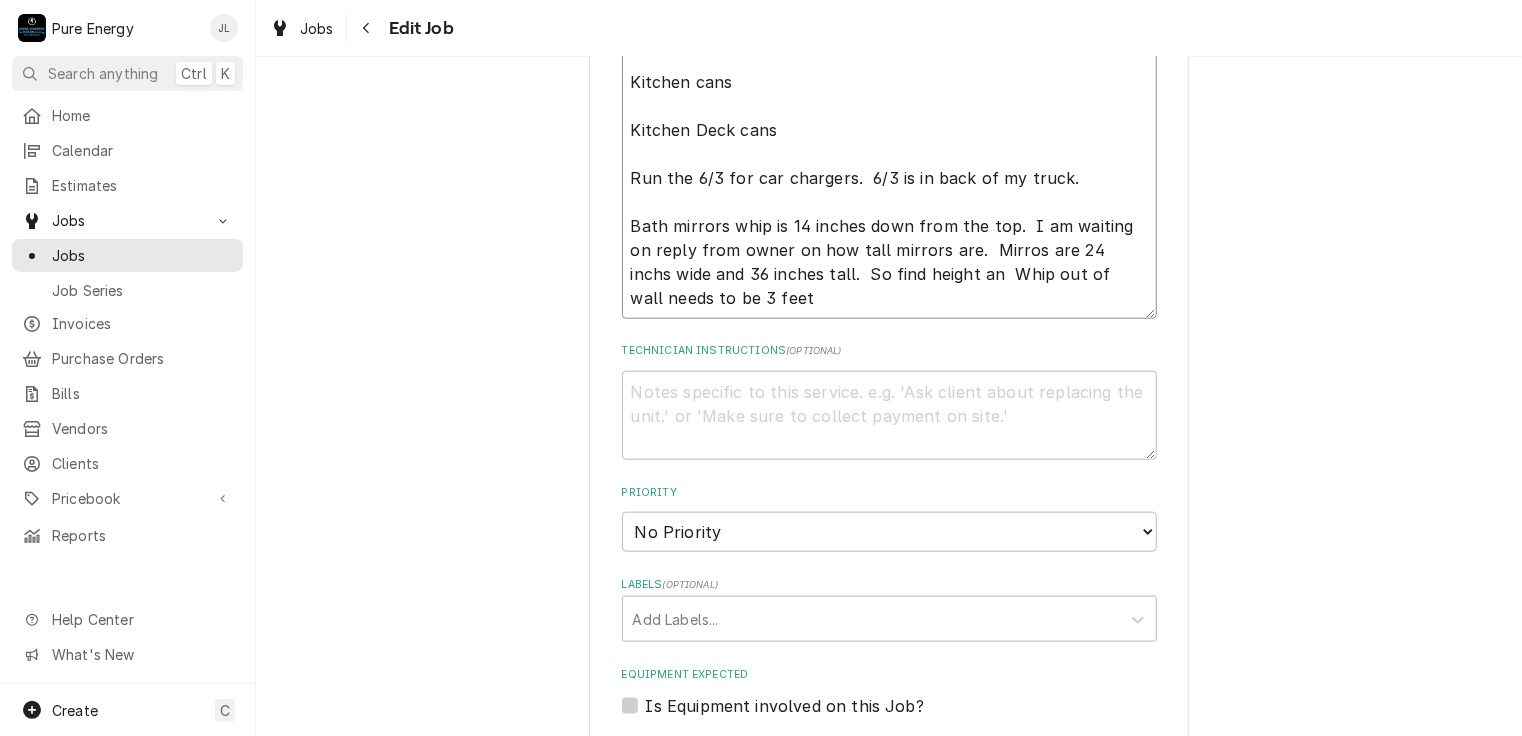 type on "x" 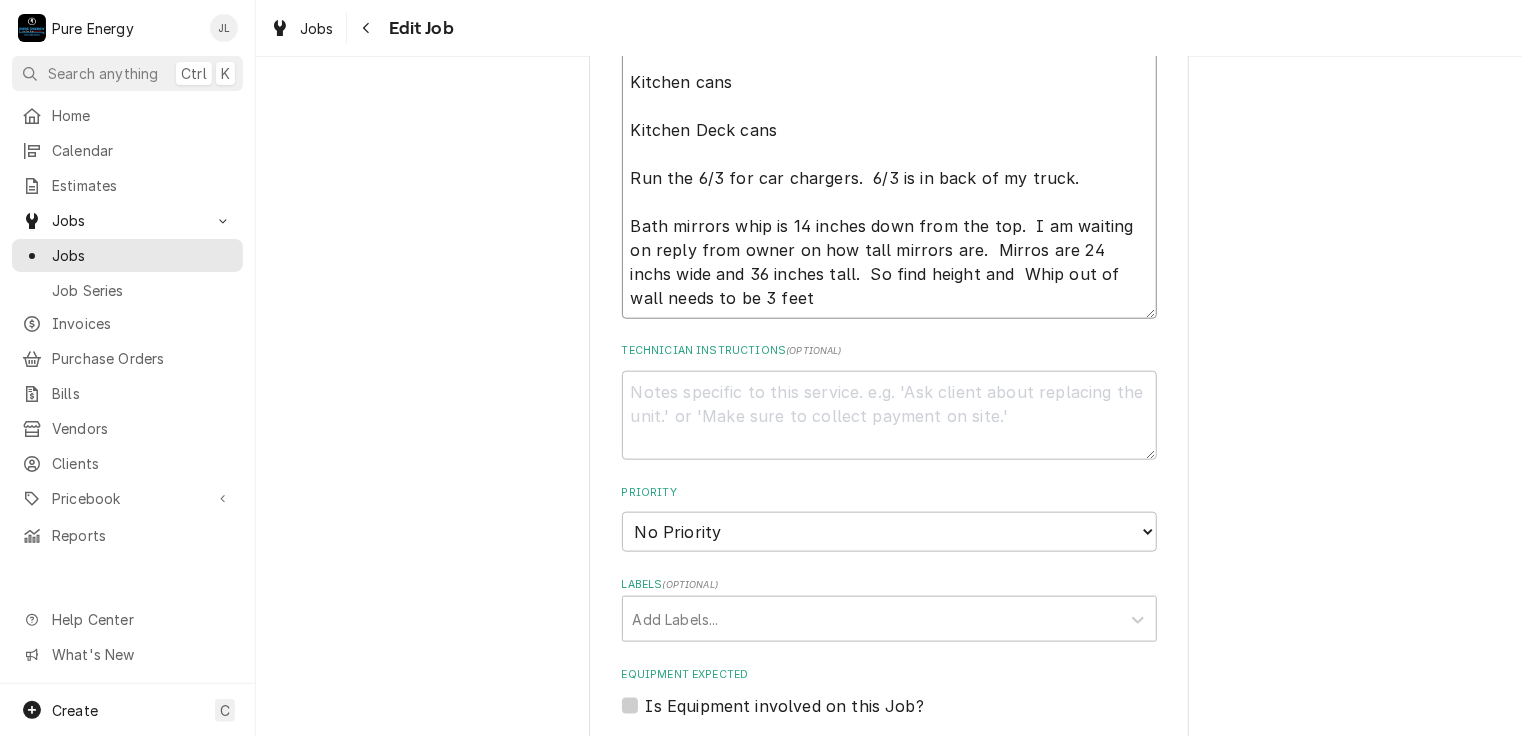 type on "x" 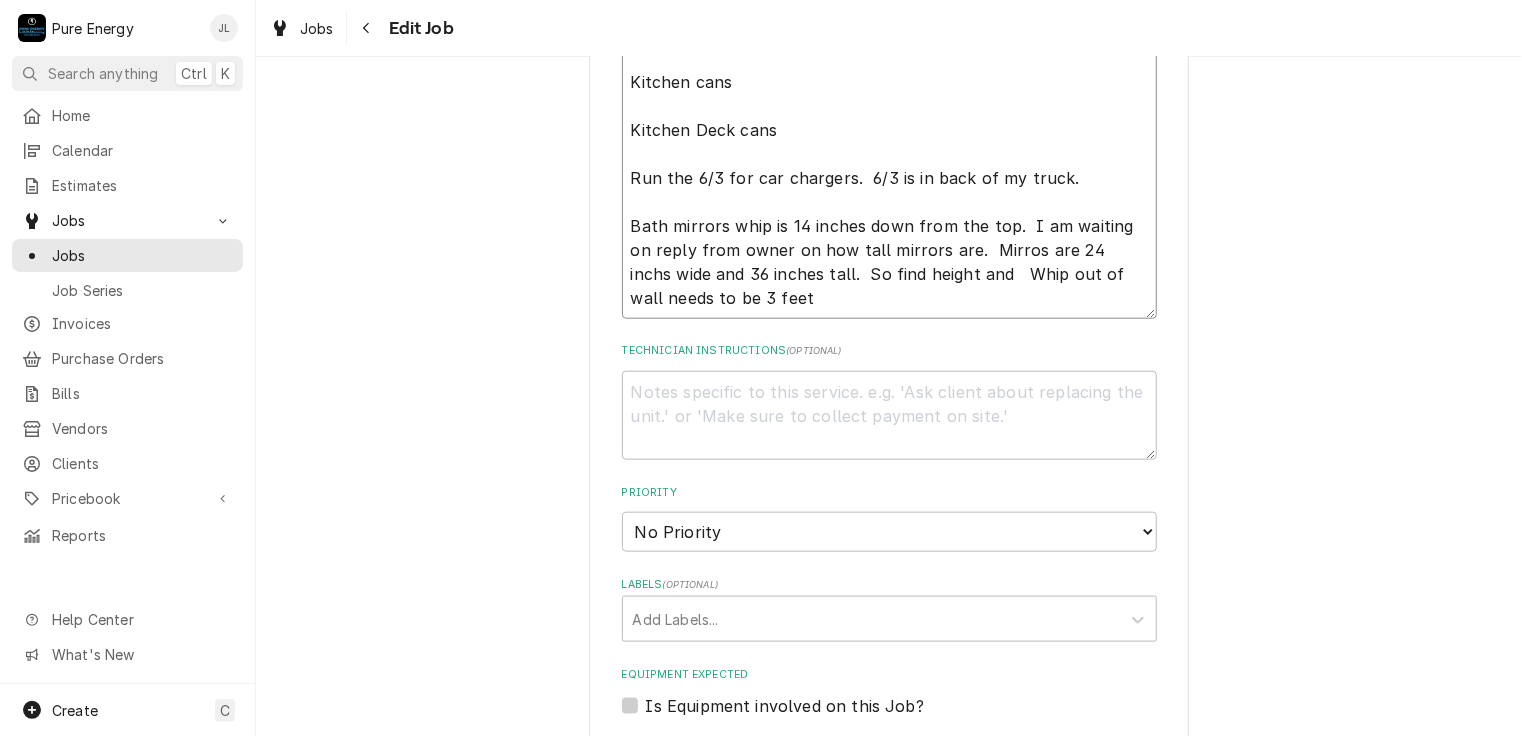 type on "x" 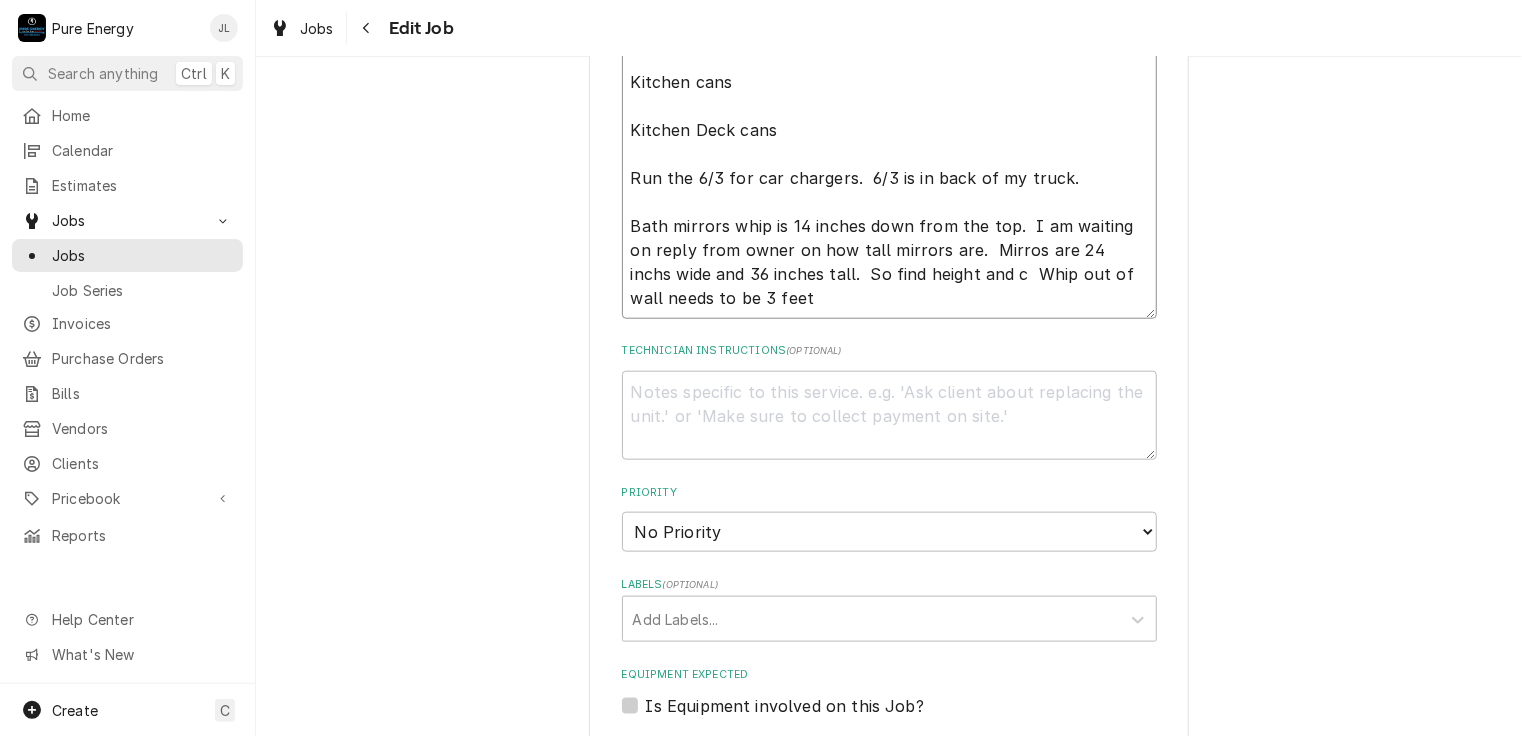 type on "Continue on garage items.
Do the cans and fans in living area.
Kitchen cans
Kitchen Deck cans
Run the 6/3 for car chargers.  6/3 is in back of my truck.
Bath mirrors whip is 14 inches down from the top.  I am waiting on reply from owner on how tall mirrors are.  Mirros are 24 inchs wide and 36 inches tall.  So find height and co  Whip out of wall needs to be 3 feet" 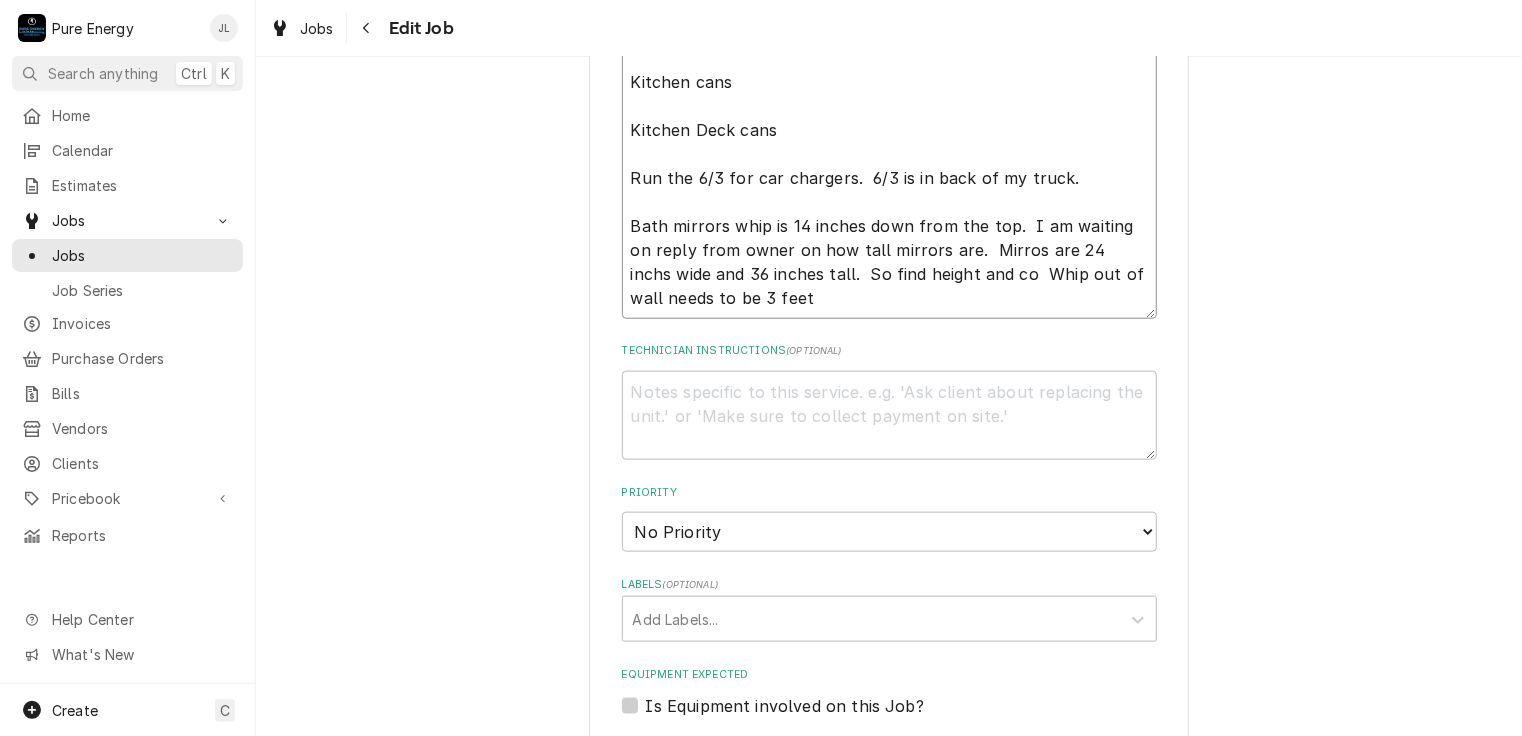 type on "x" 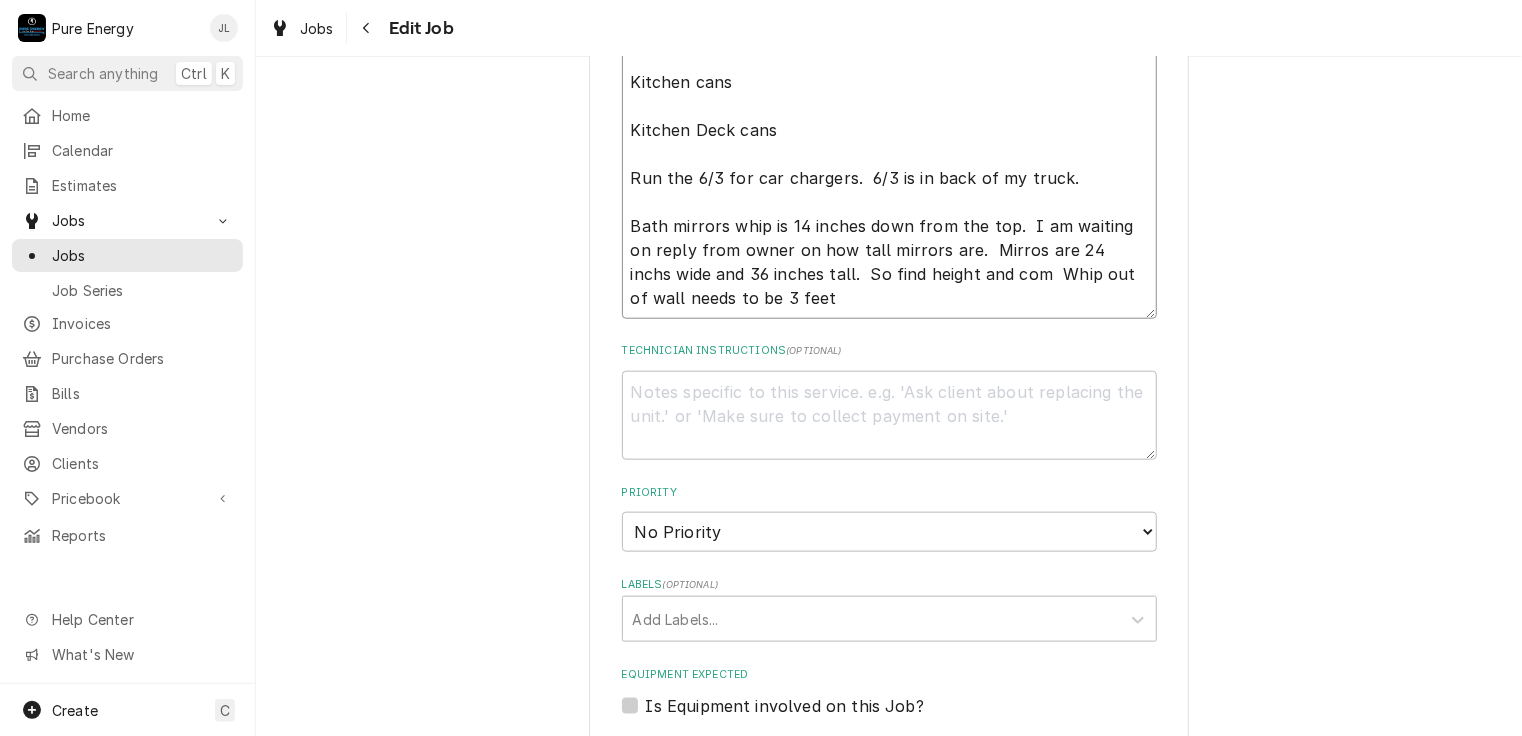 type on "x" 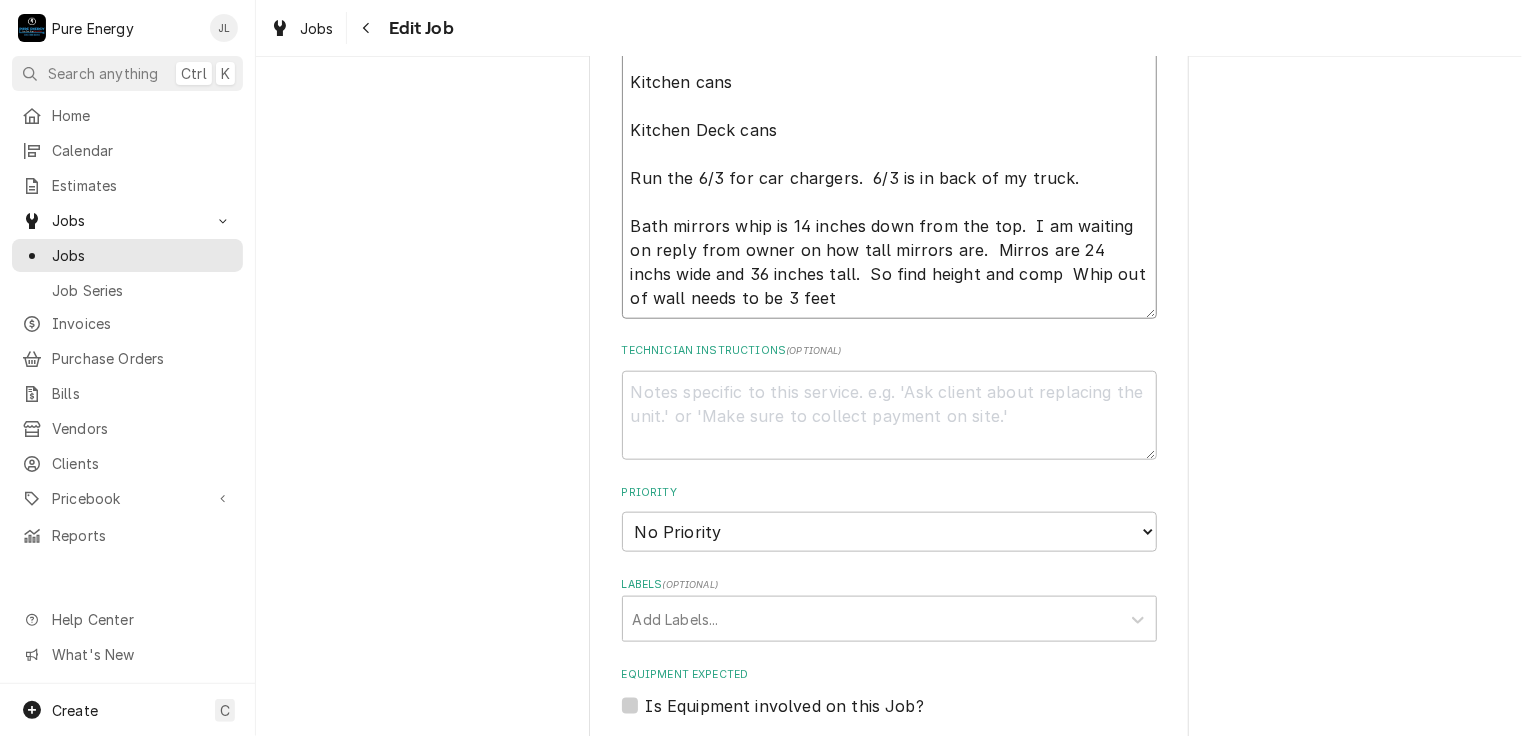 type on "x" 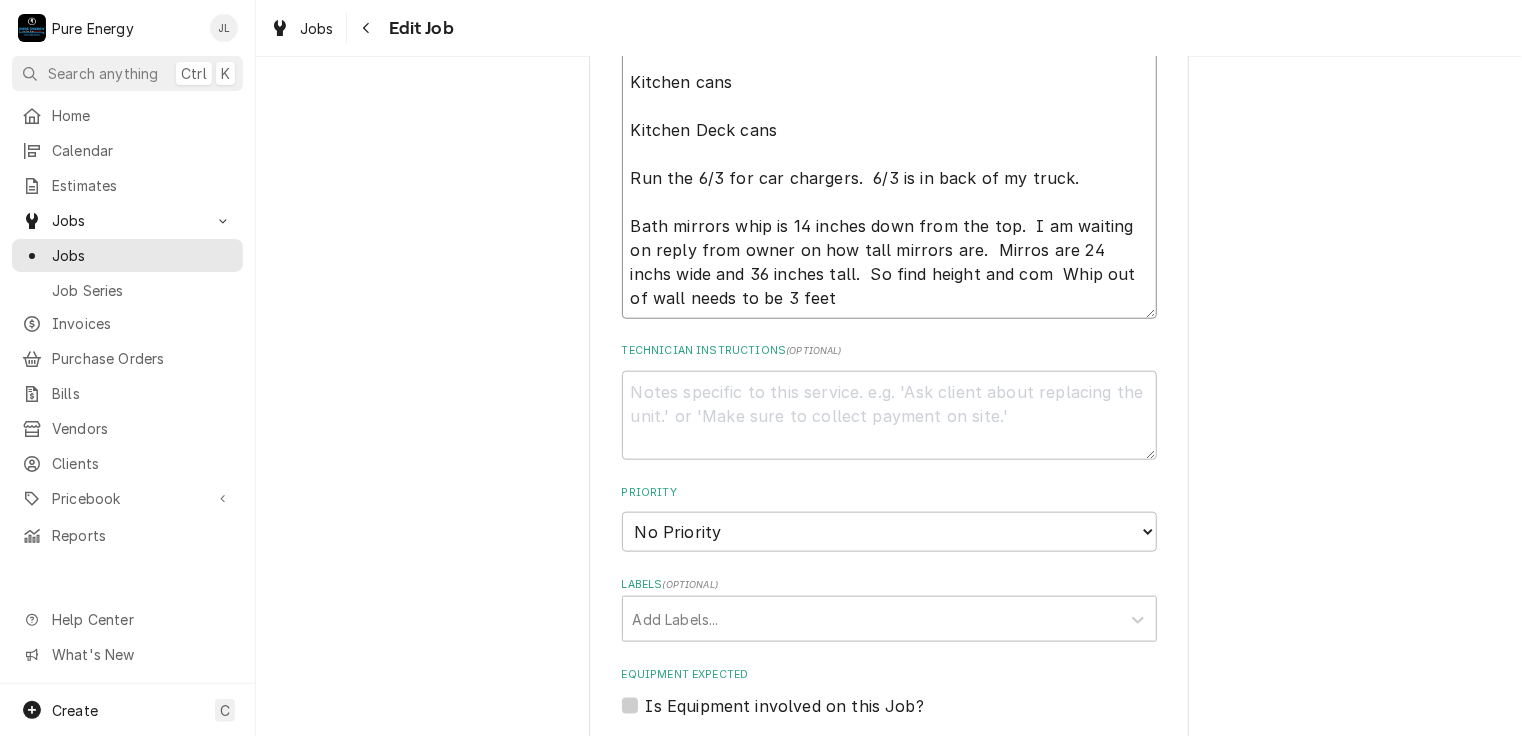 type on "x" 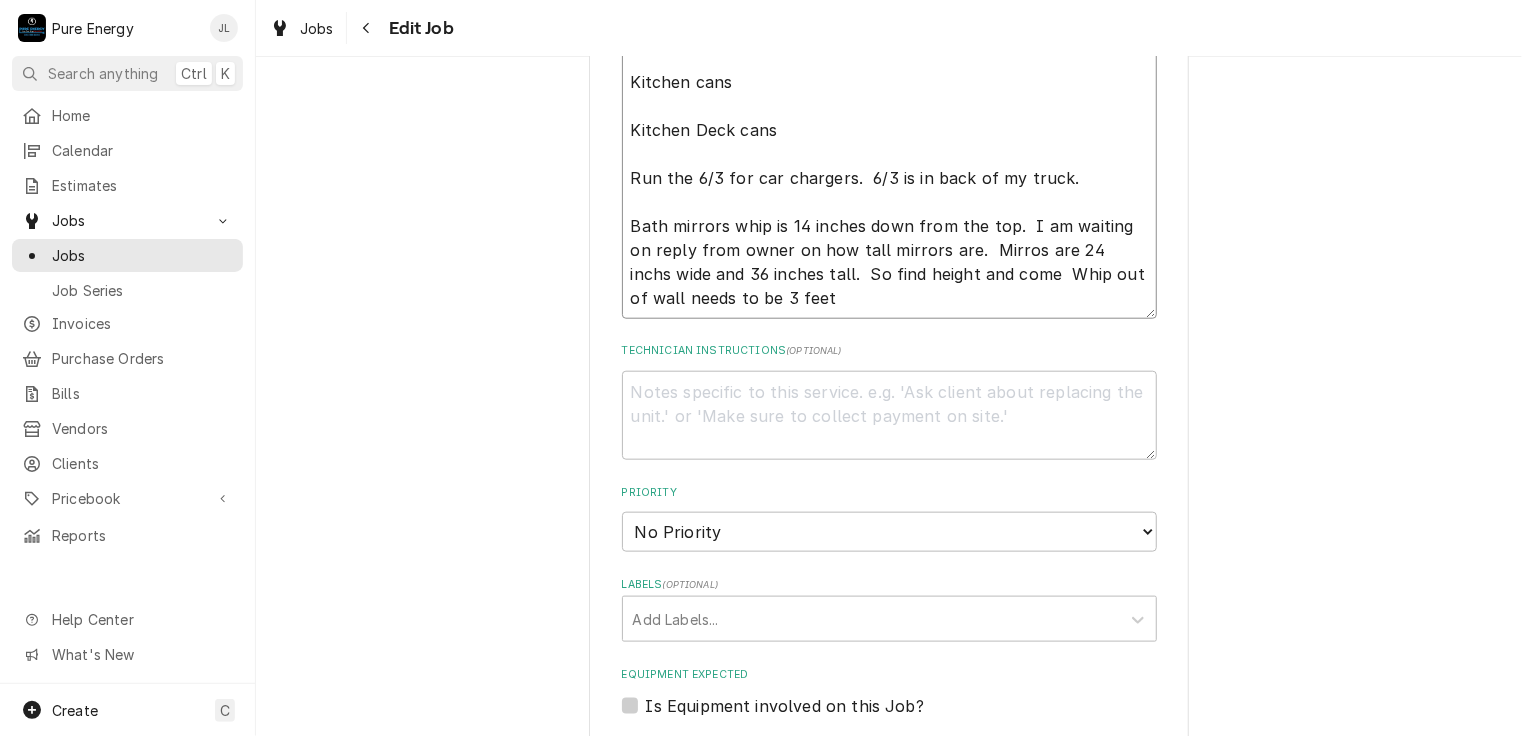 type 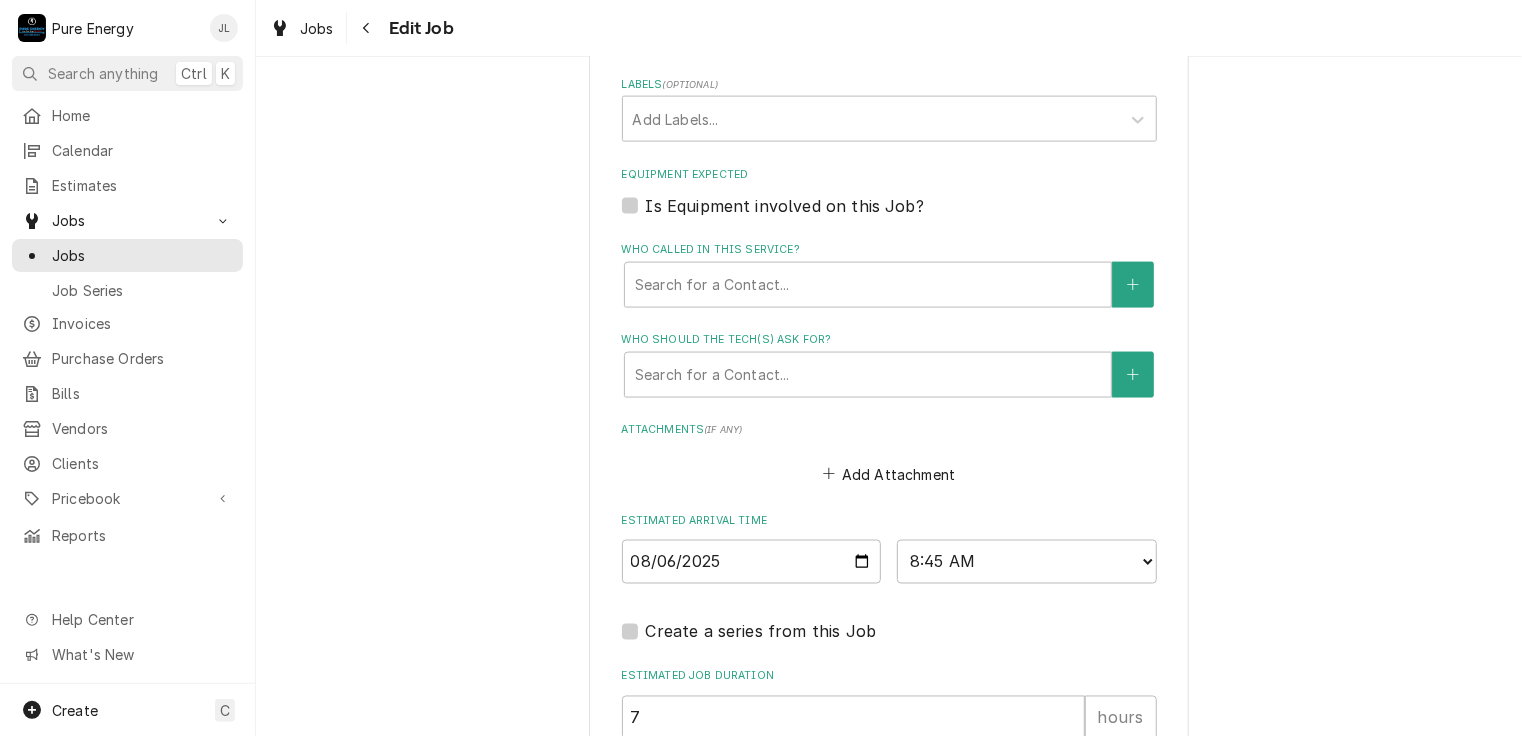 scroll, scrollTop: 1611, scrollLeft: 0, axis: vertical 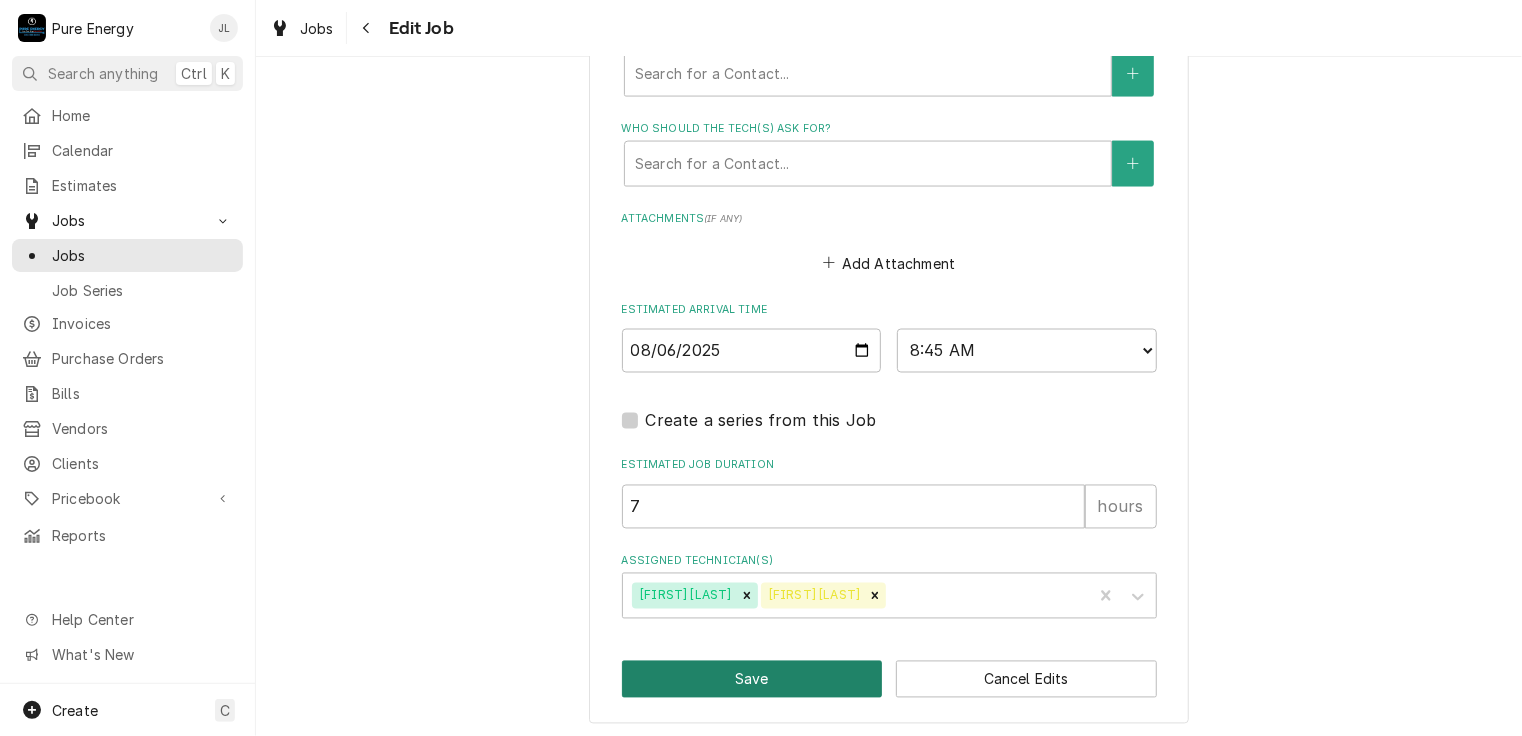 click on "Save" at bounding box center [752, 679] 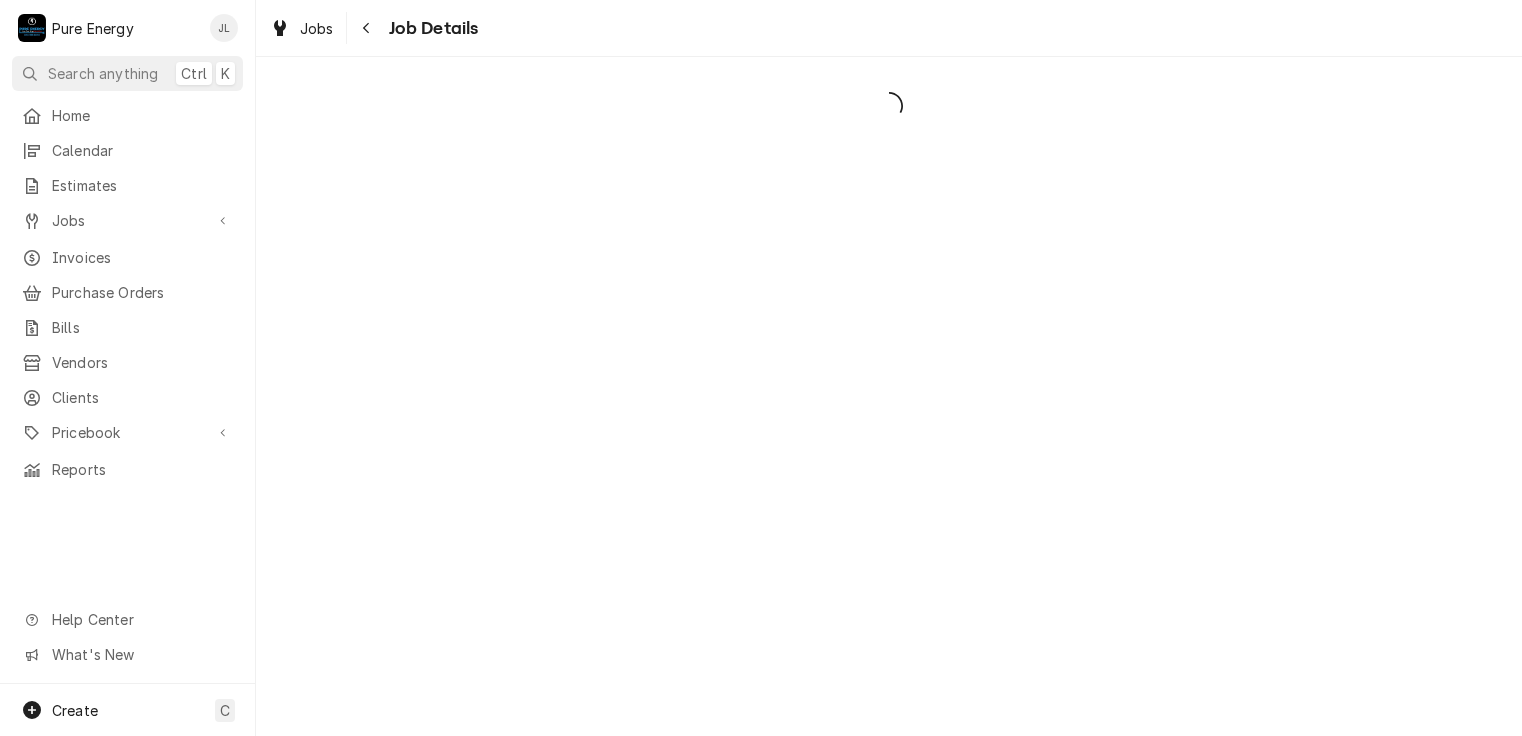 scroll, scrollTop: 0, scrollLeft: 0, axis: both 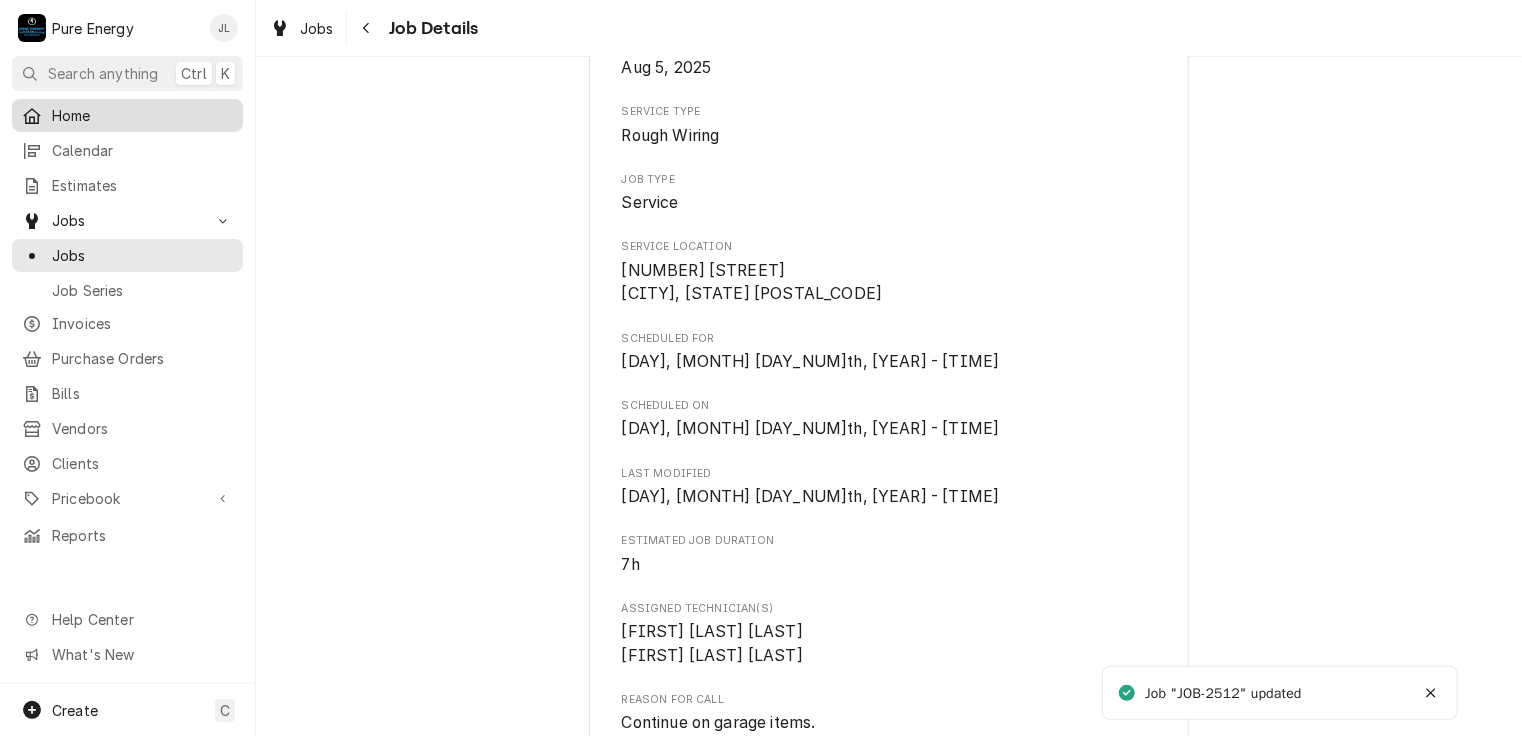 click on "Home" at bounding box center [142, 115] 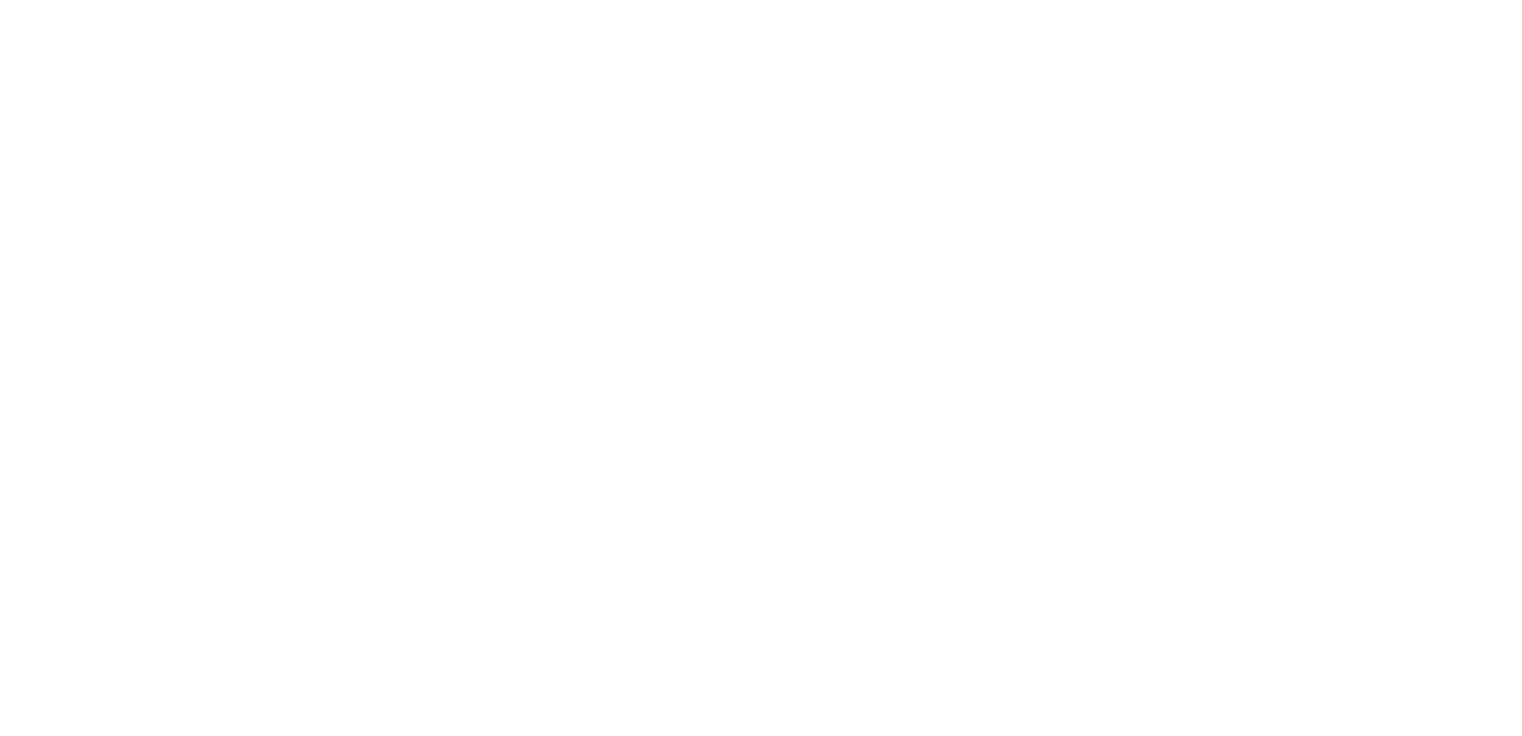 scroll, scrollTop: 0, scrollLeft: 0, axis: both 